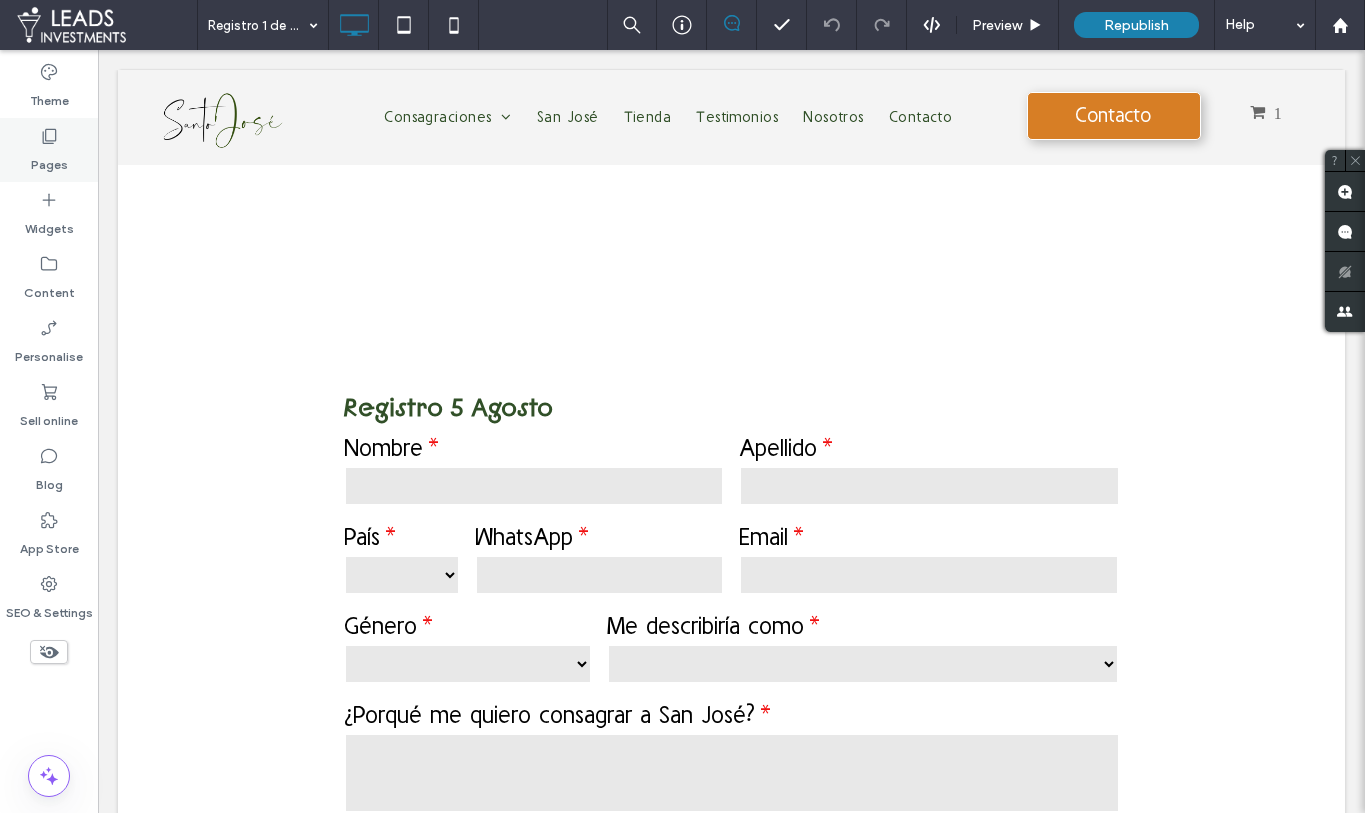 scroll, scrollTop: 0, scrollLeft: 0, axis: both 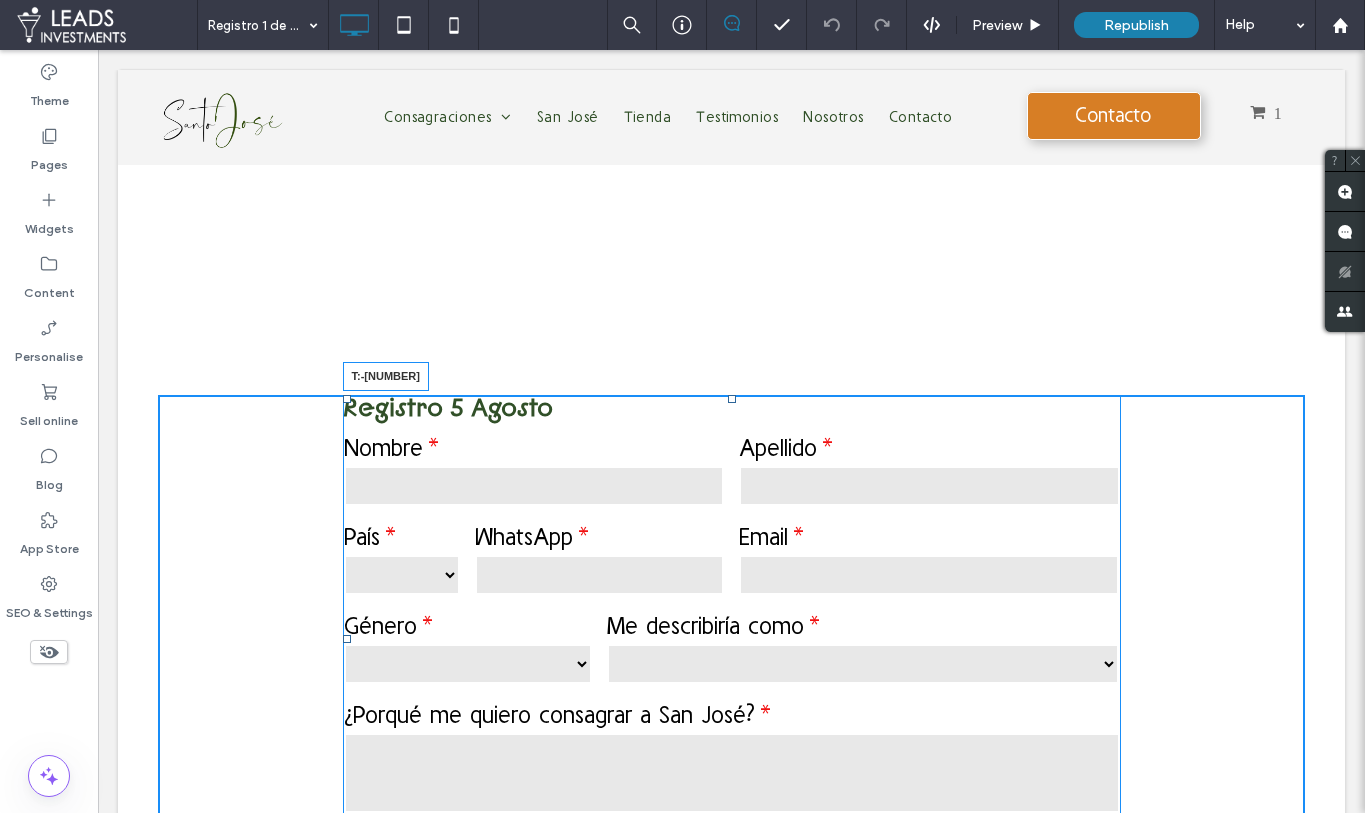drag, startPoint x: 726, startPoint y: 399, endPoint x: 729, endPoint y: 258, distance: 141.0319 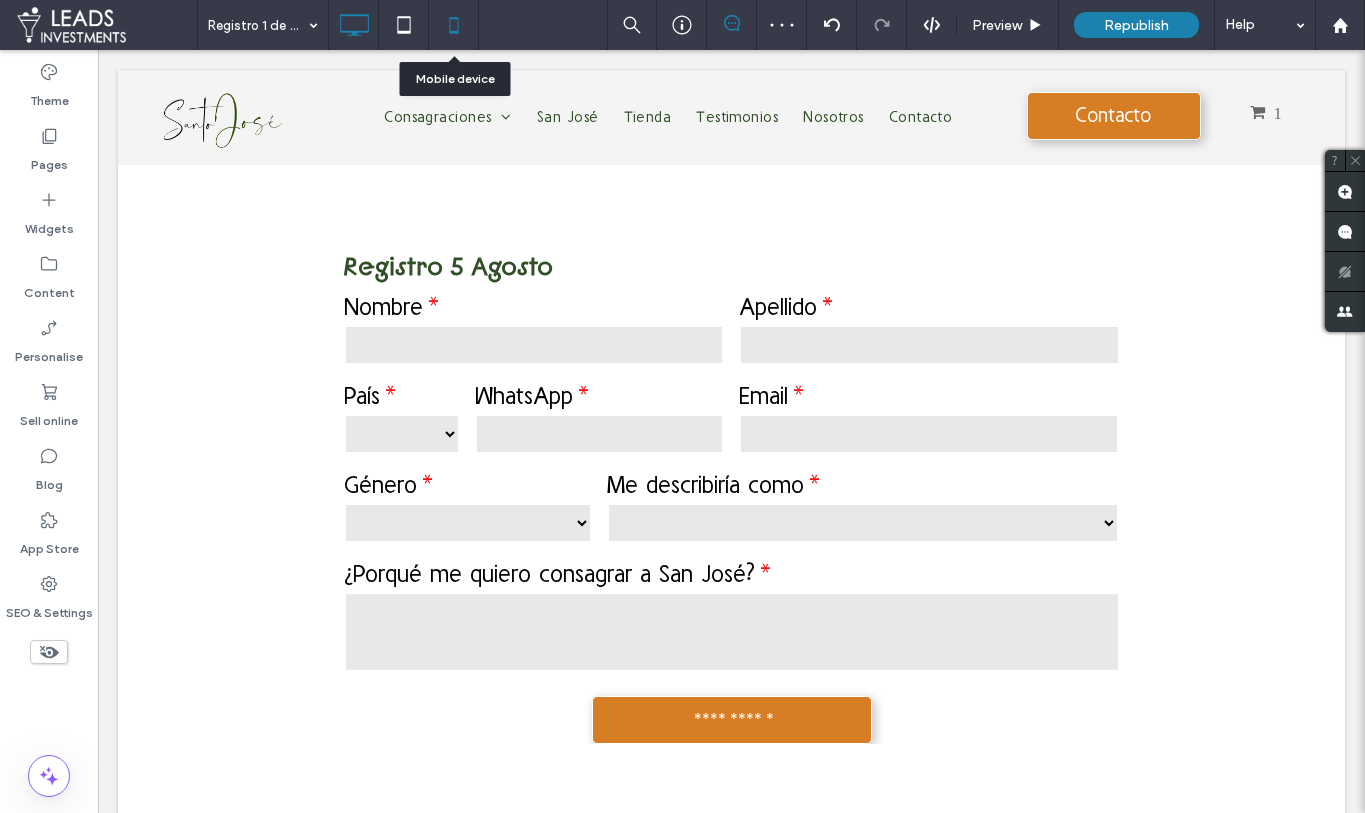 click at bounding box center (454, 25) 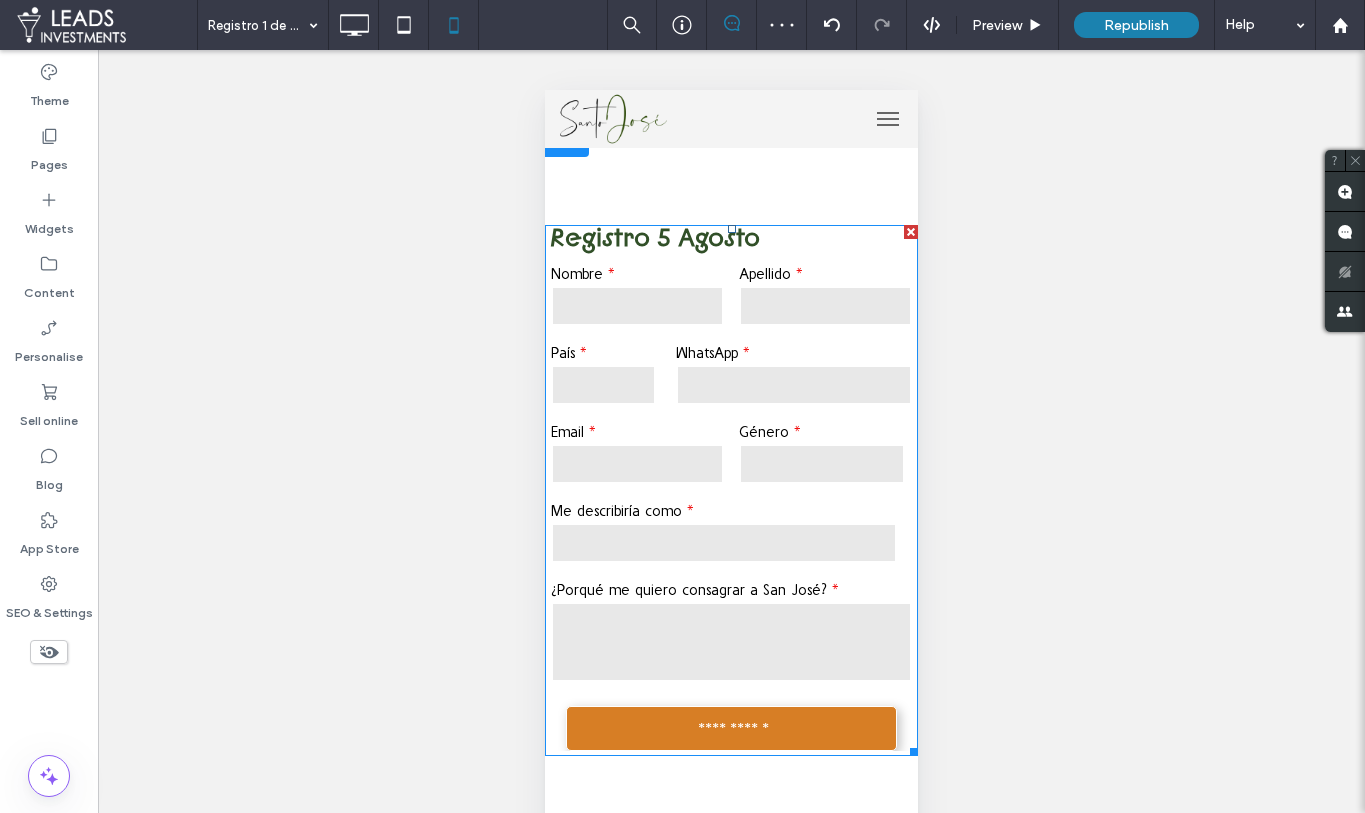 scroll, scrollTop: 0, scrollLeft: 0, axis: both 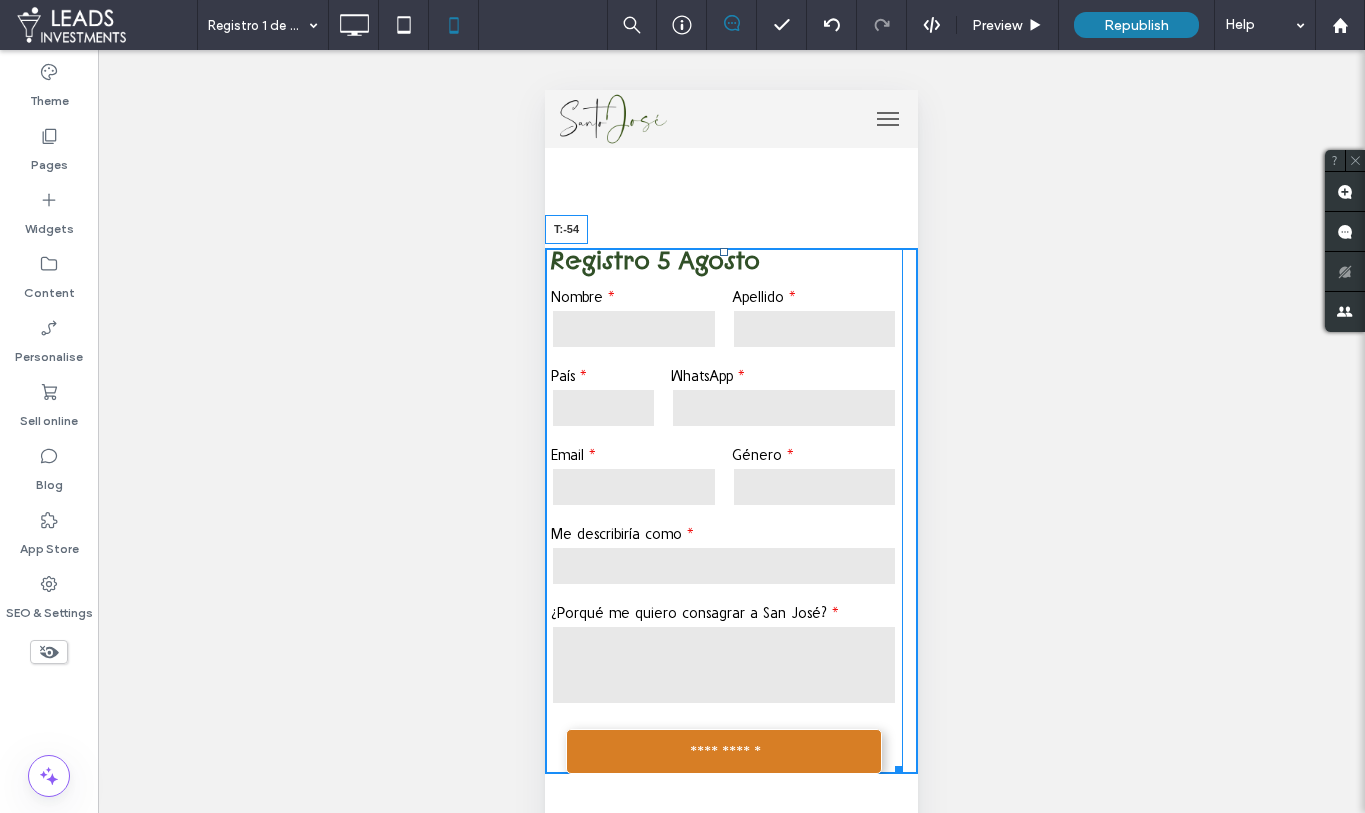 drag, startPoint x: 724, startPoint y: 256, endPoint x: 724, endPoint y: 203, distance: 53 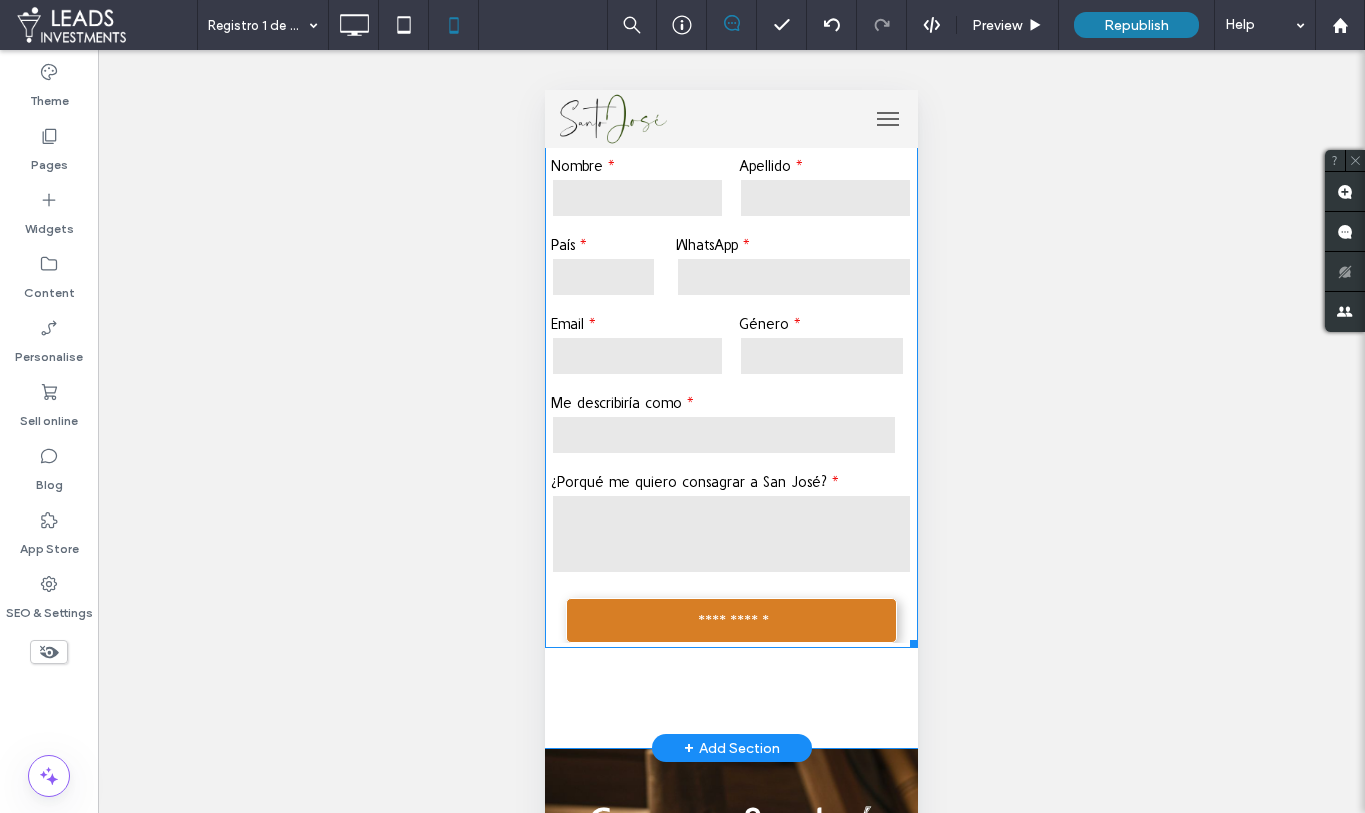 scroll, scrollTop: 0, scrollLeft: 0, axis: both 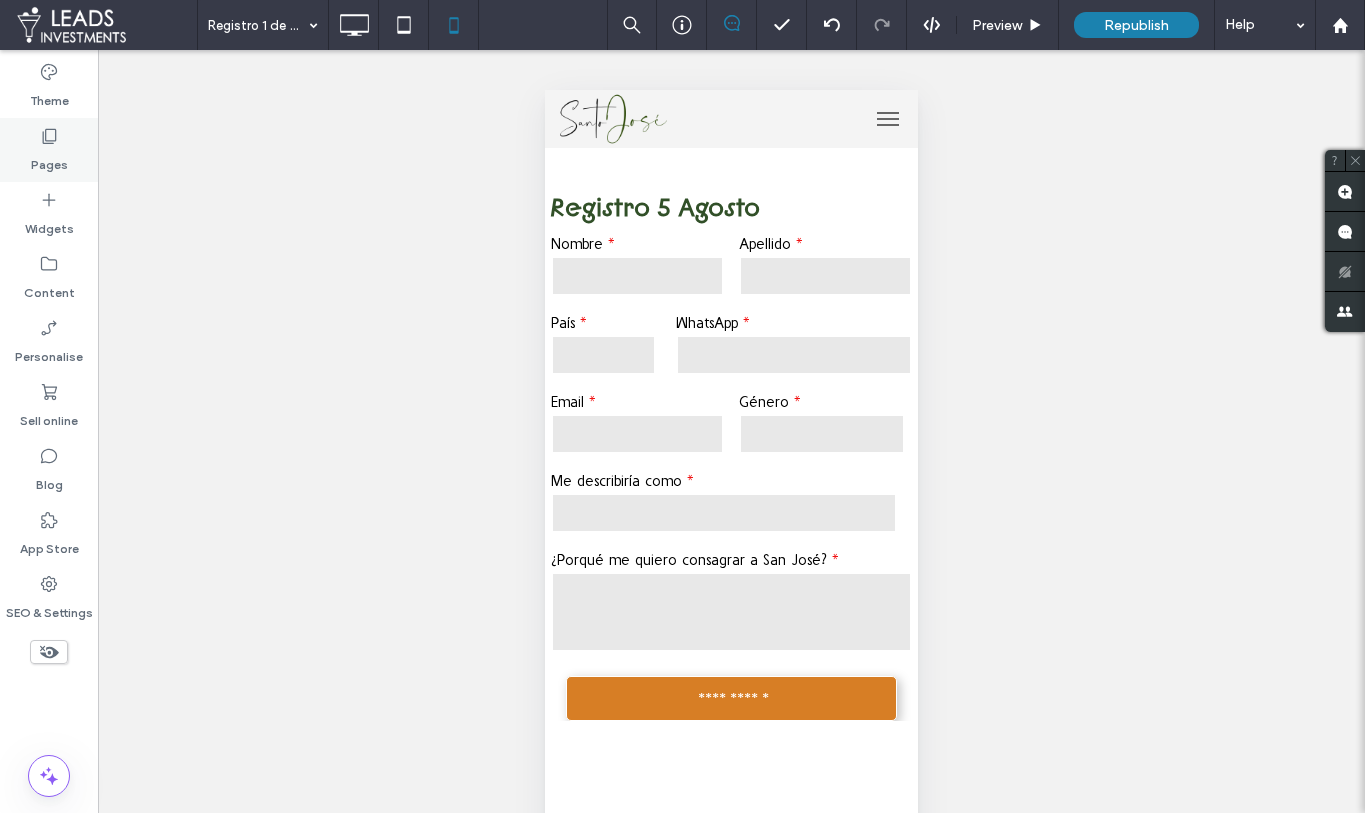 click on "Pages" at bounding box center [49, 160] 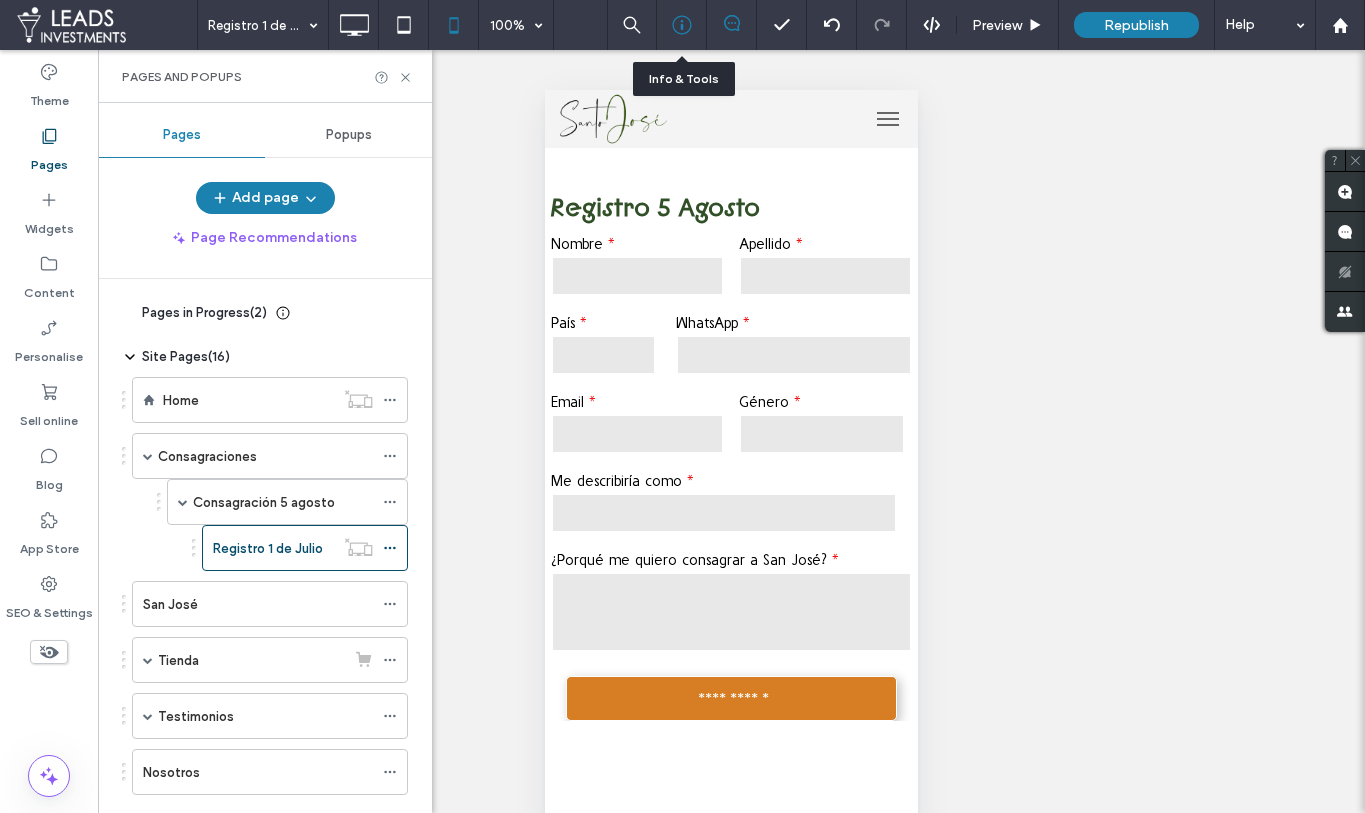 click 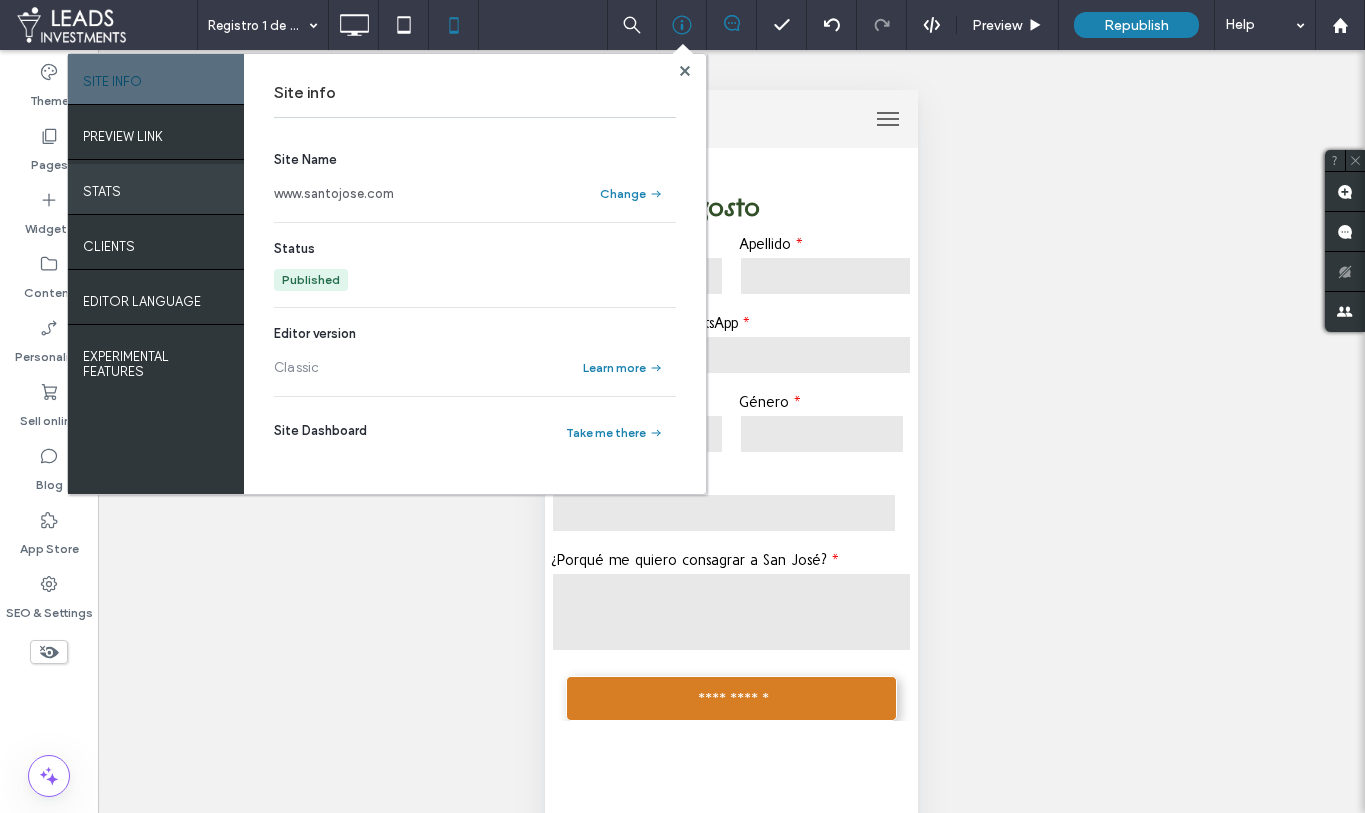 click on "Stats" at bounding box center [156, 189] 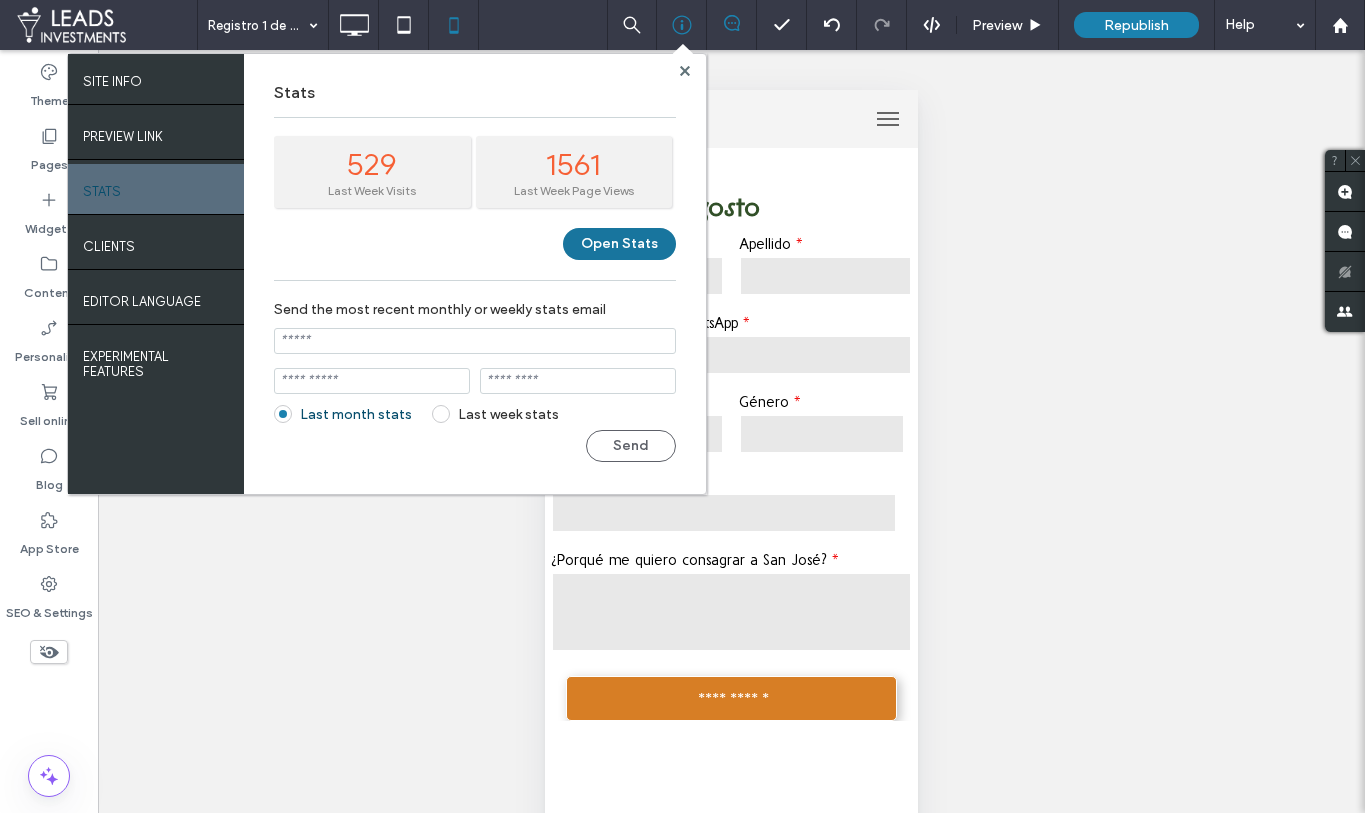 click on "Open Stats" at bounding box center [619, 244] 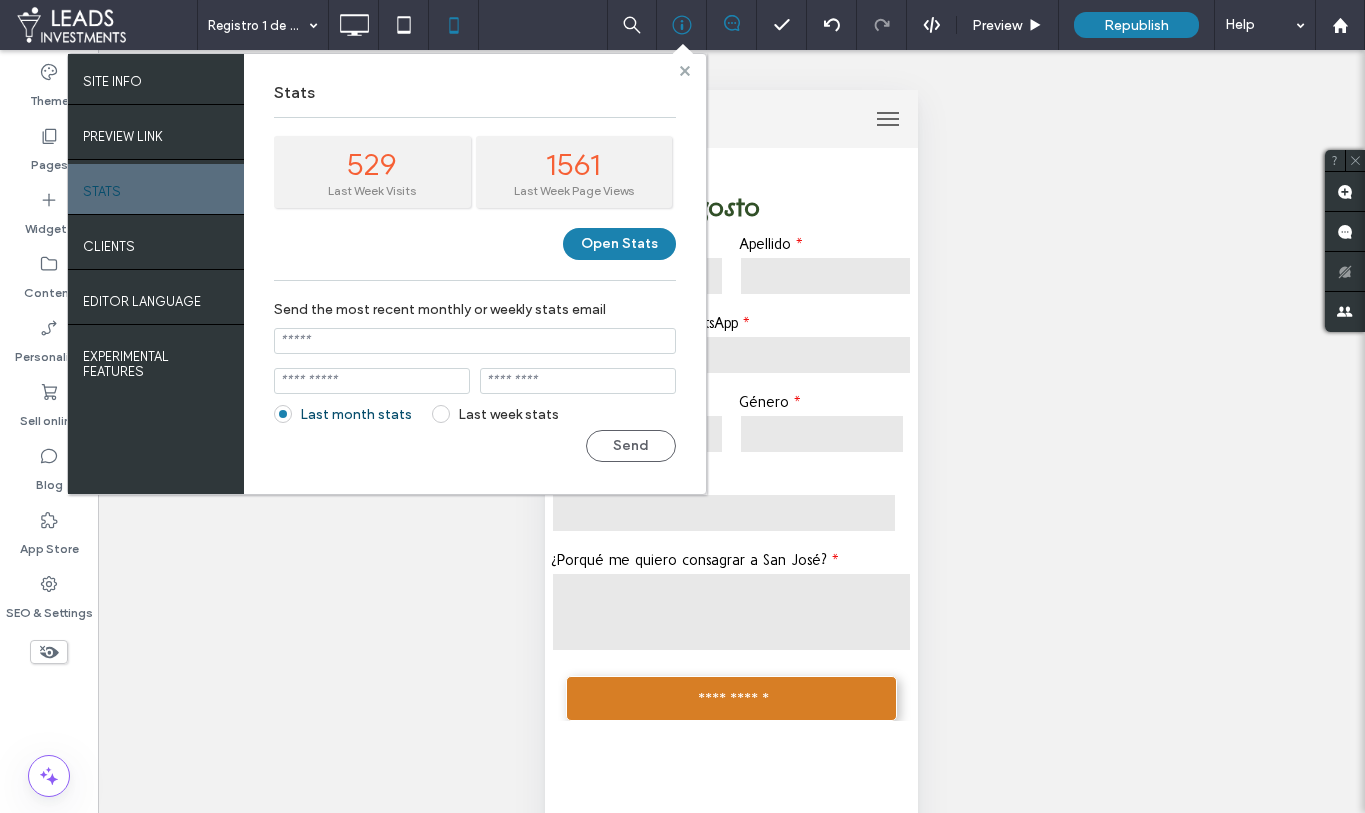 click 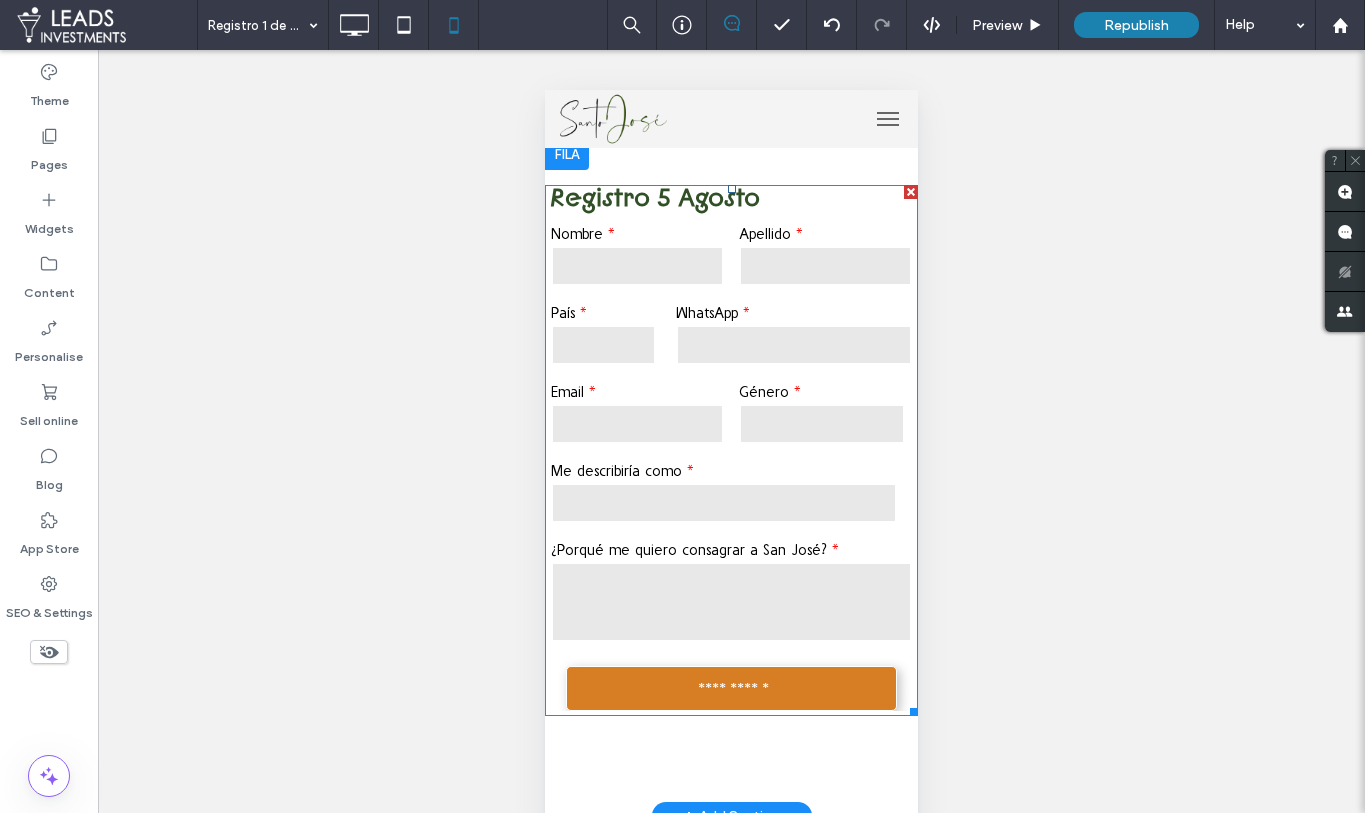 scroll, scrollTop: 0, scrollLeft: 0, axis: both 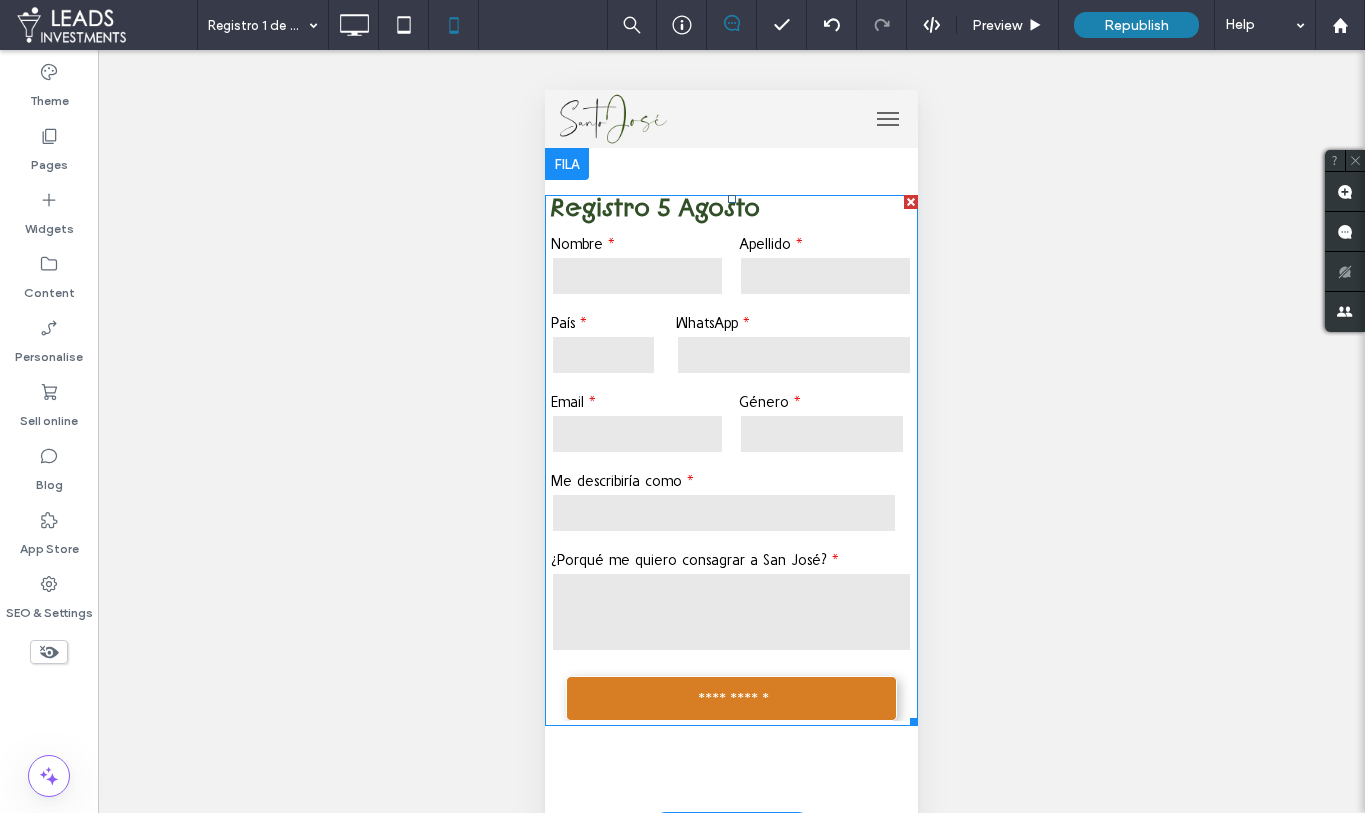 click at bounding box center (637, 434) 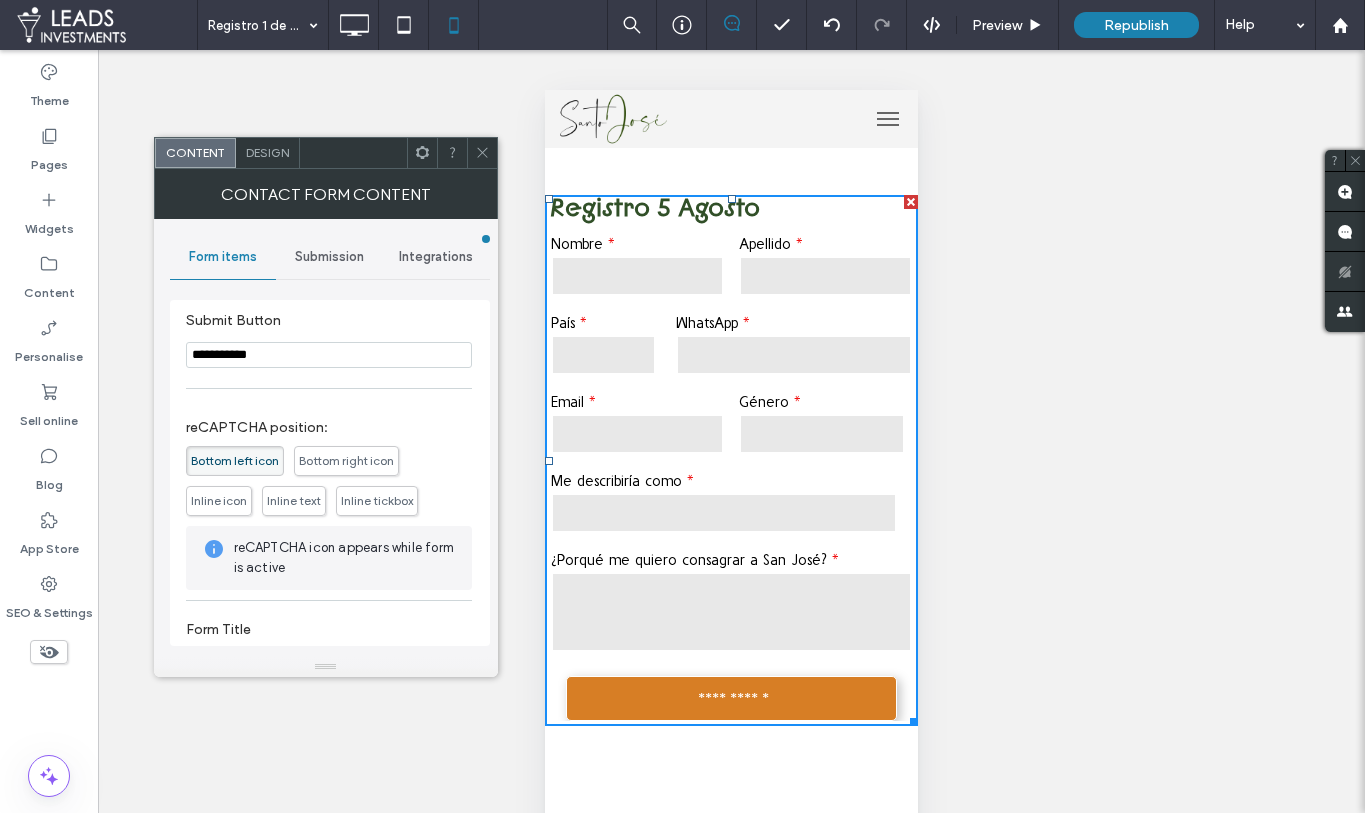 scroll, scrollTop: 614, scrollLeft: 0, axis: vertical 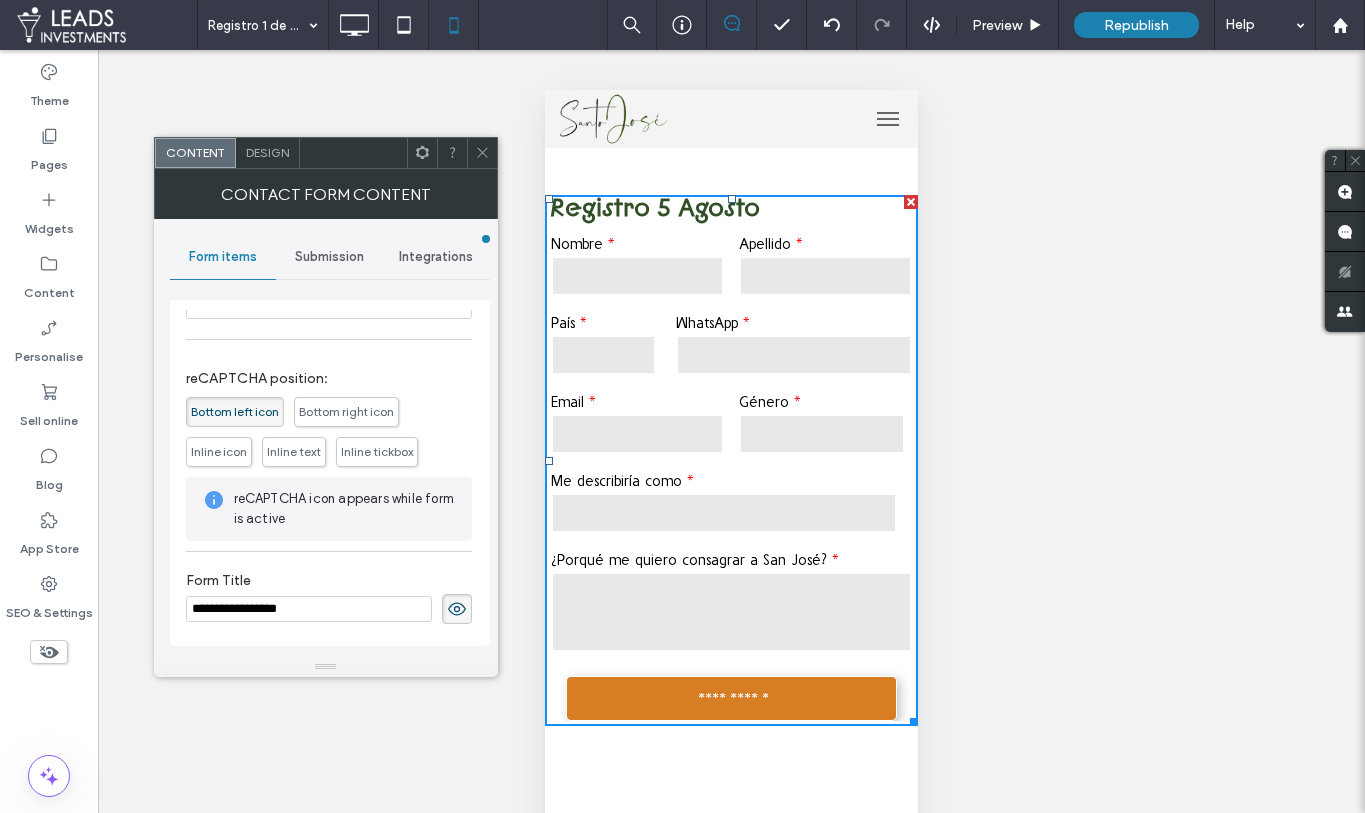 click on "Contact form content" at bounding box center (326, 194) 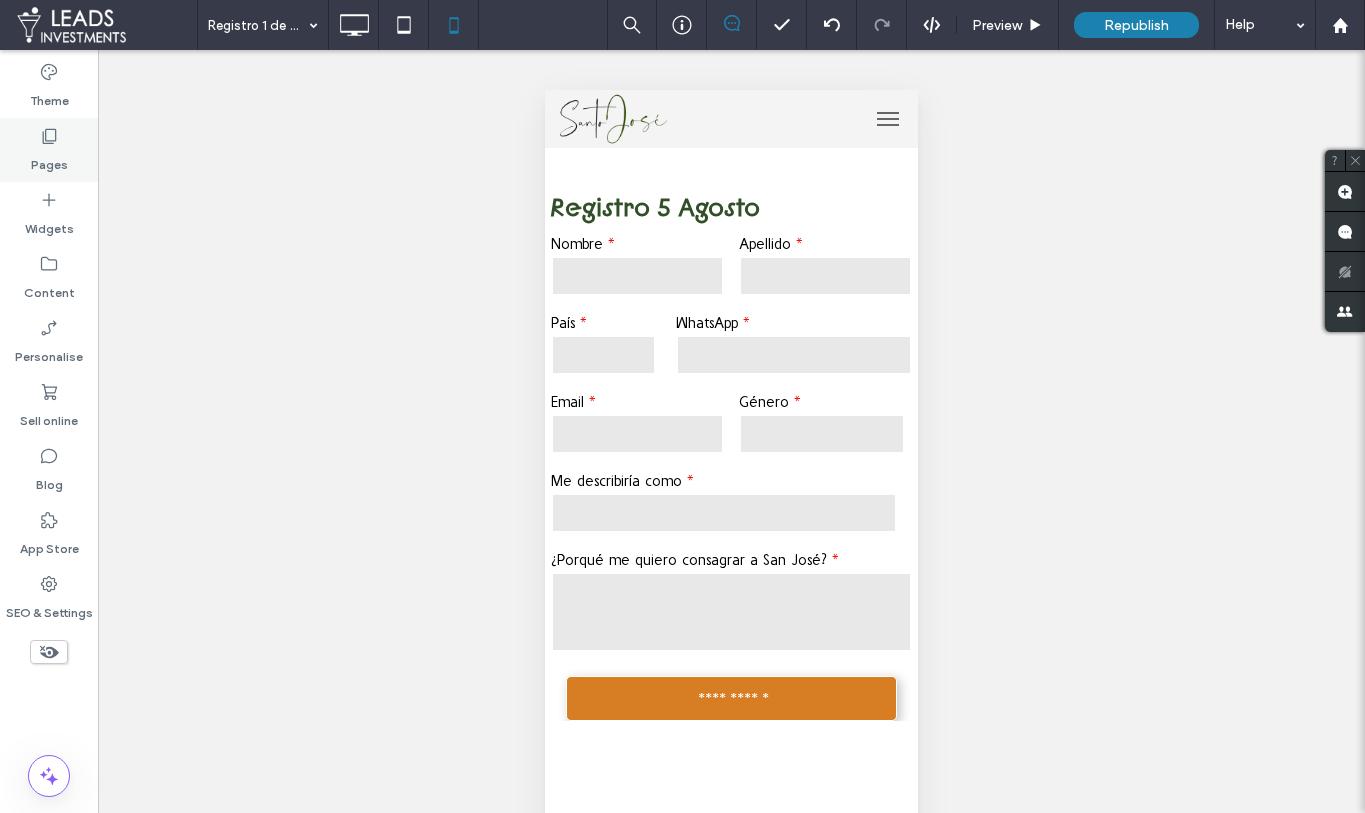 click on "Pages" at bounding box center (49, 150) 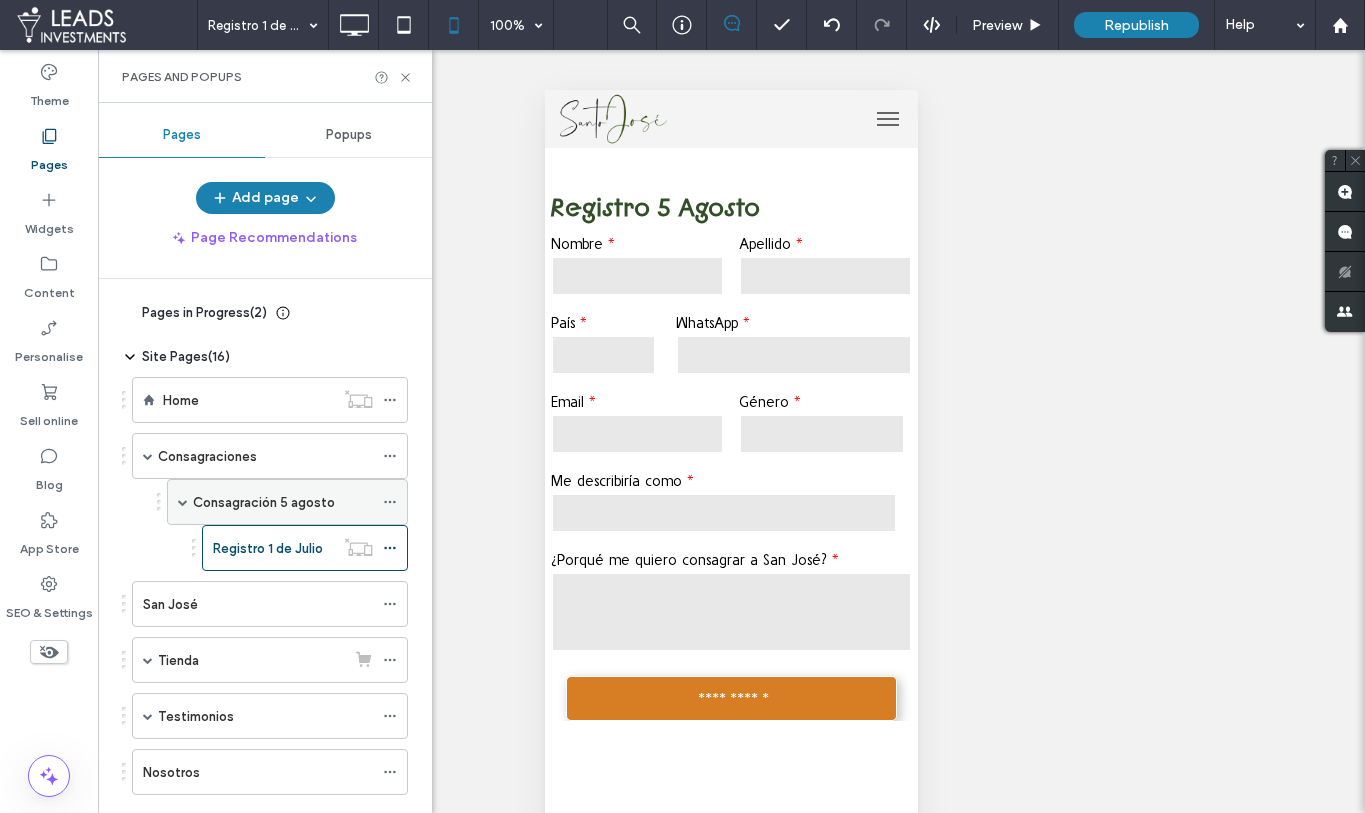 click on "Consagración 5 agosto" at bounding box center [283, 502] 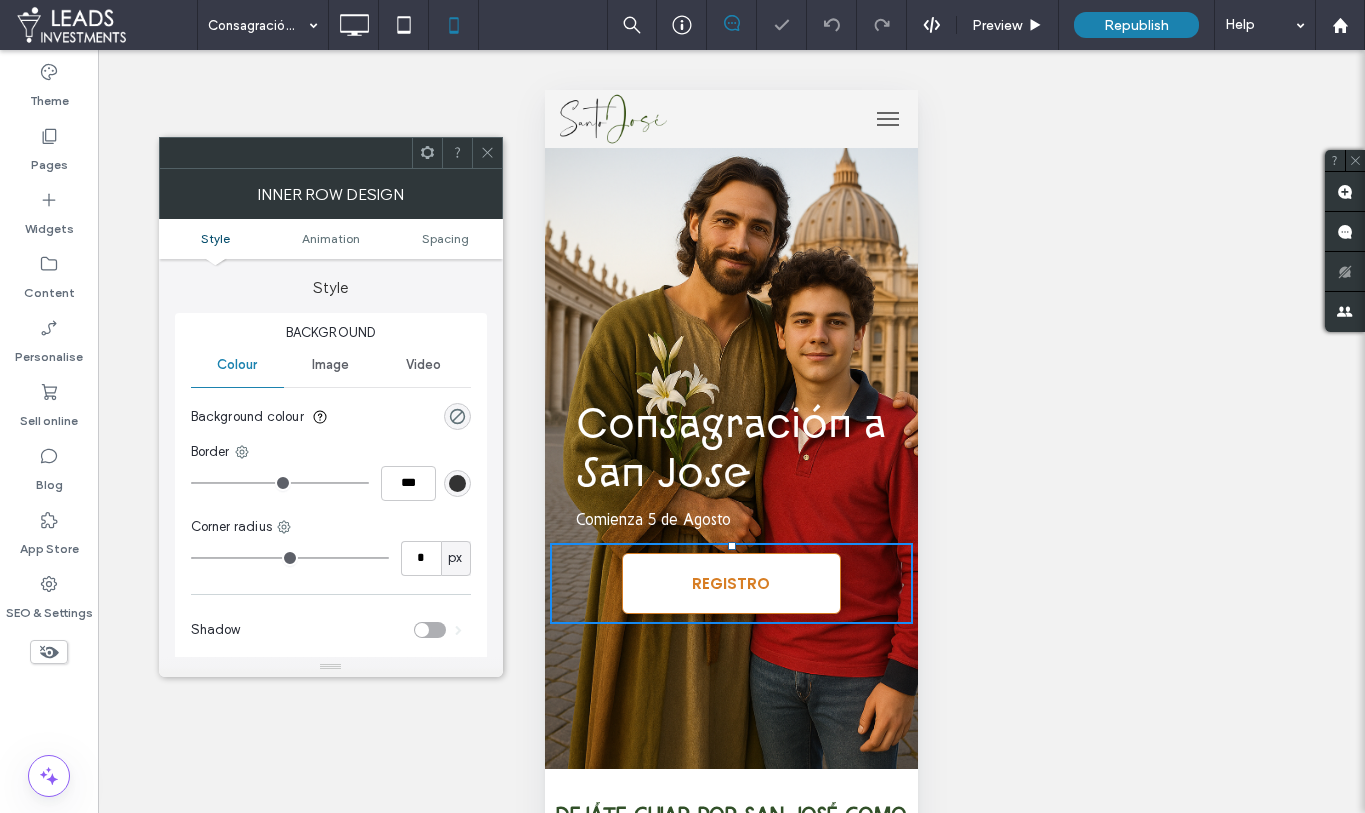 scroll, scrollTop: 0, scrollLeft: 0, axis: both 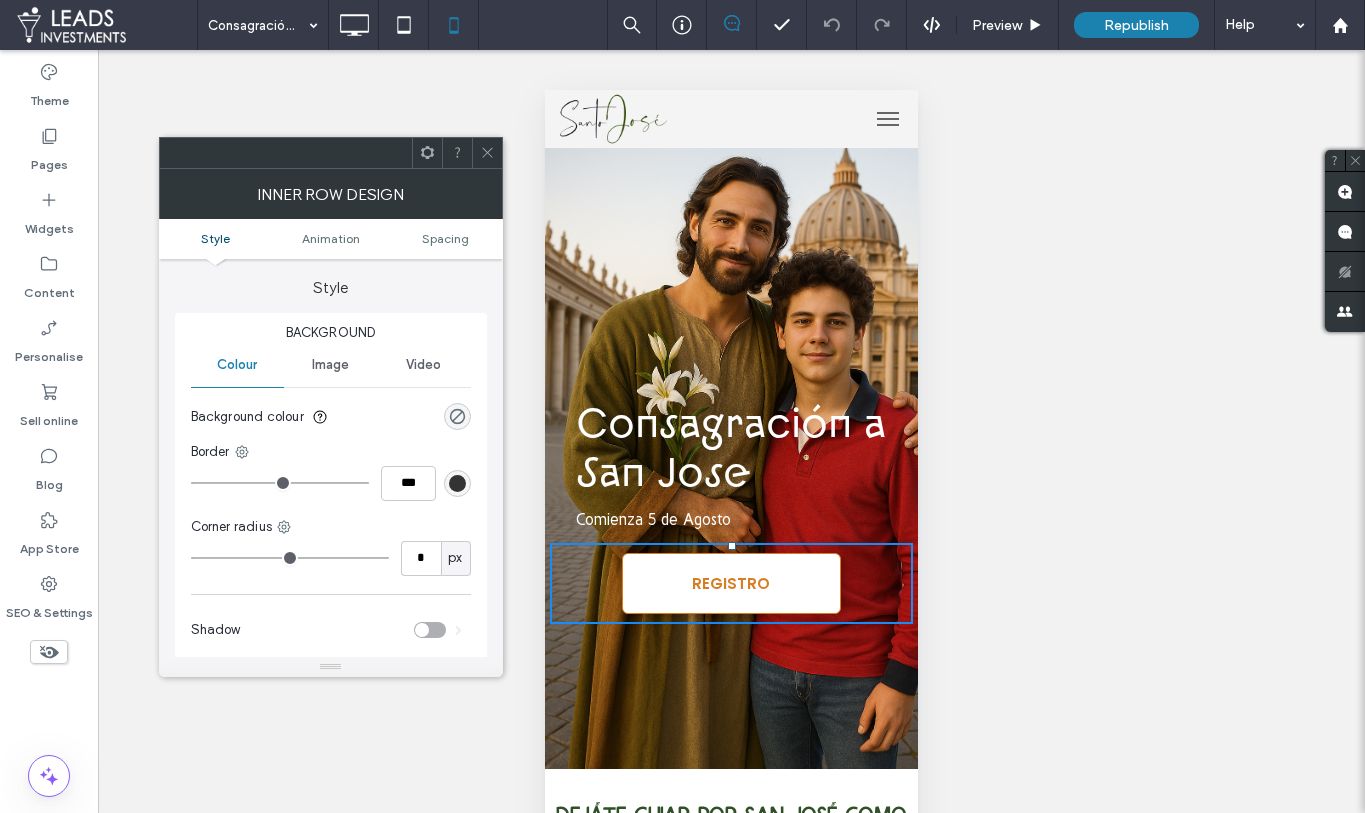 drag, startPoint x: 683, startPoint y: 585, endPoint x: 707, endPoint y: 569, distance: 28.84441 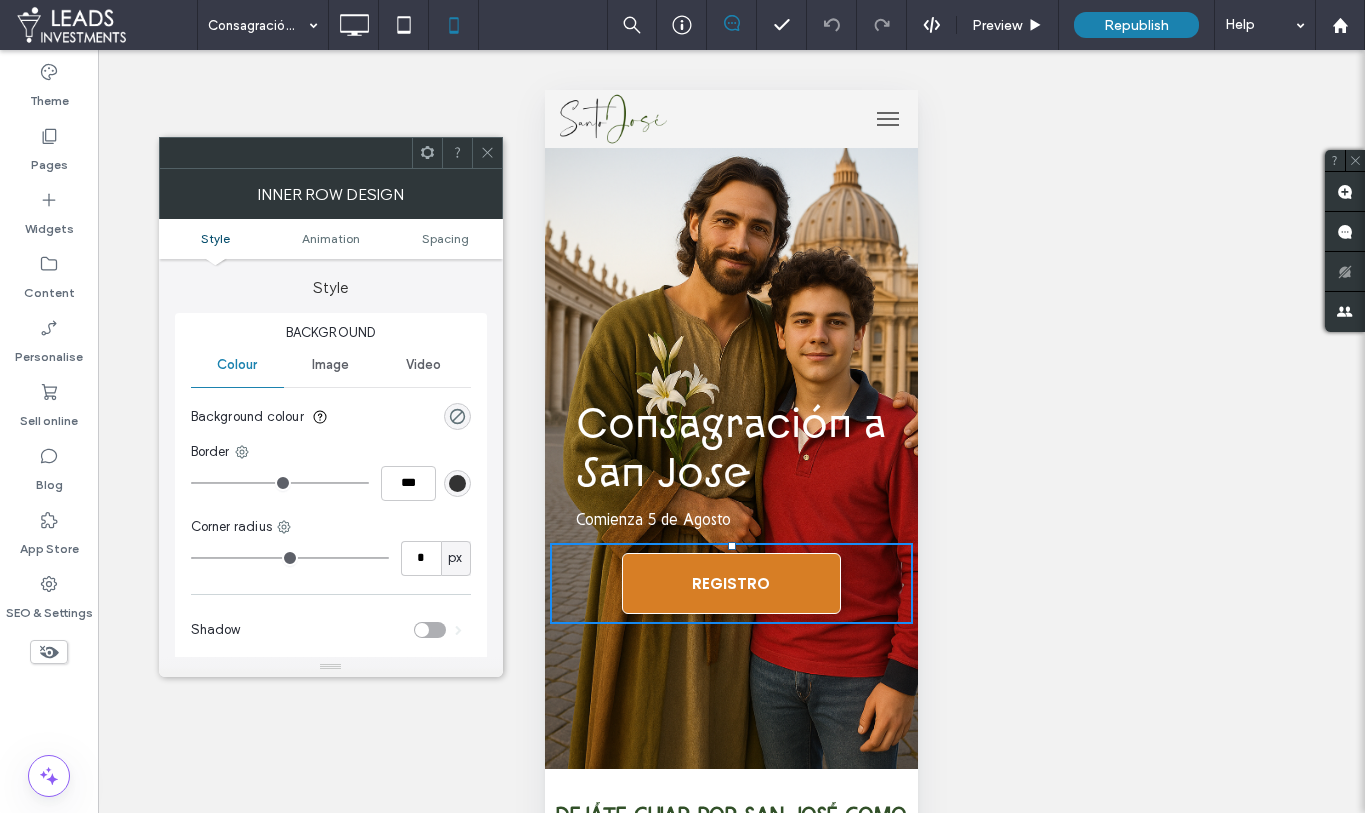 click 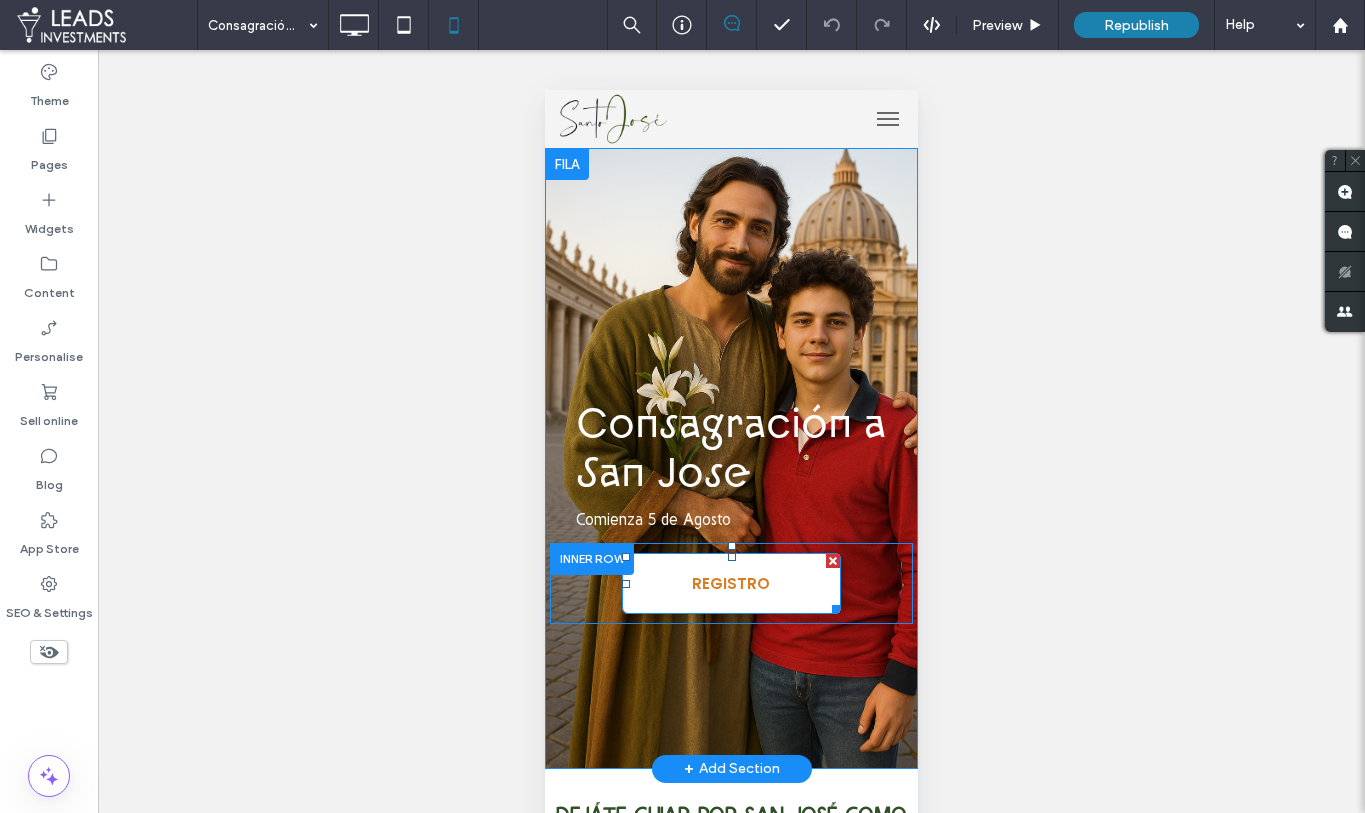 click on "REGISTRO" at bounding box center [731, 583] 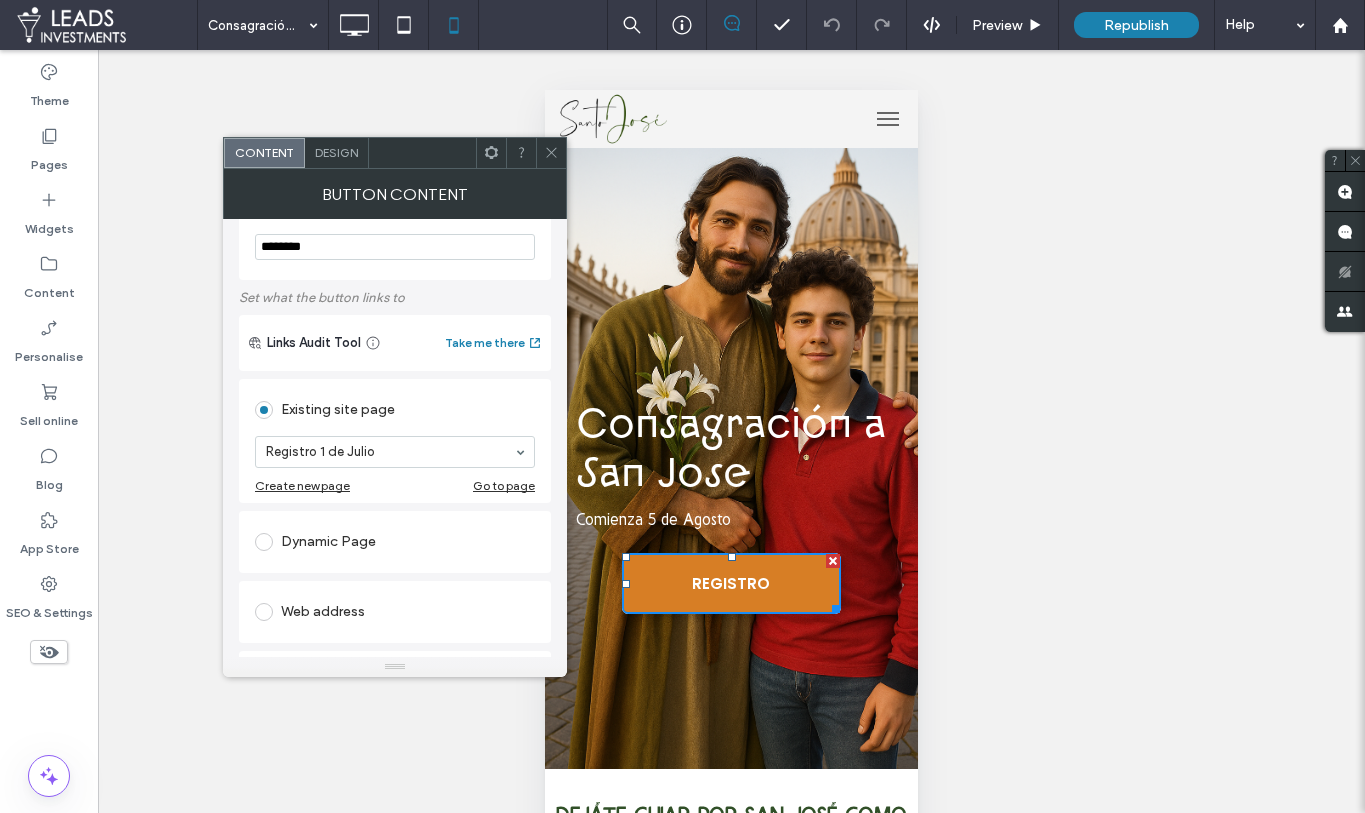 scroll, scrollTop: 54, scrollLeft: 0, axis: vertical 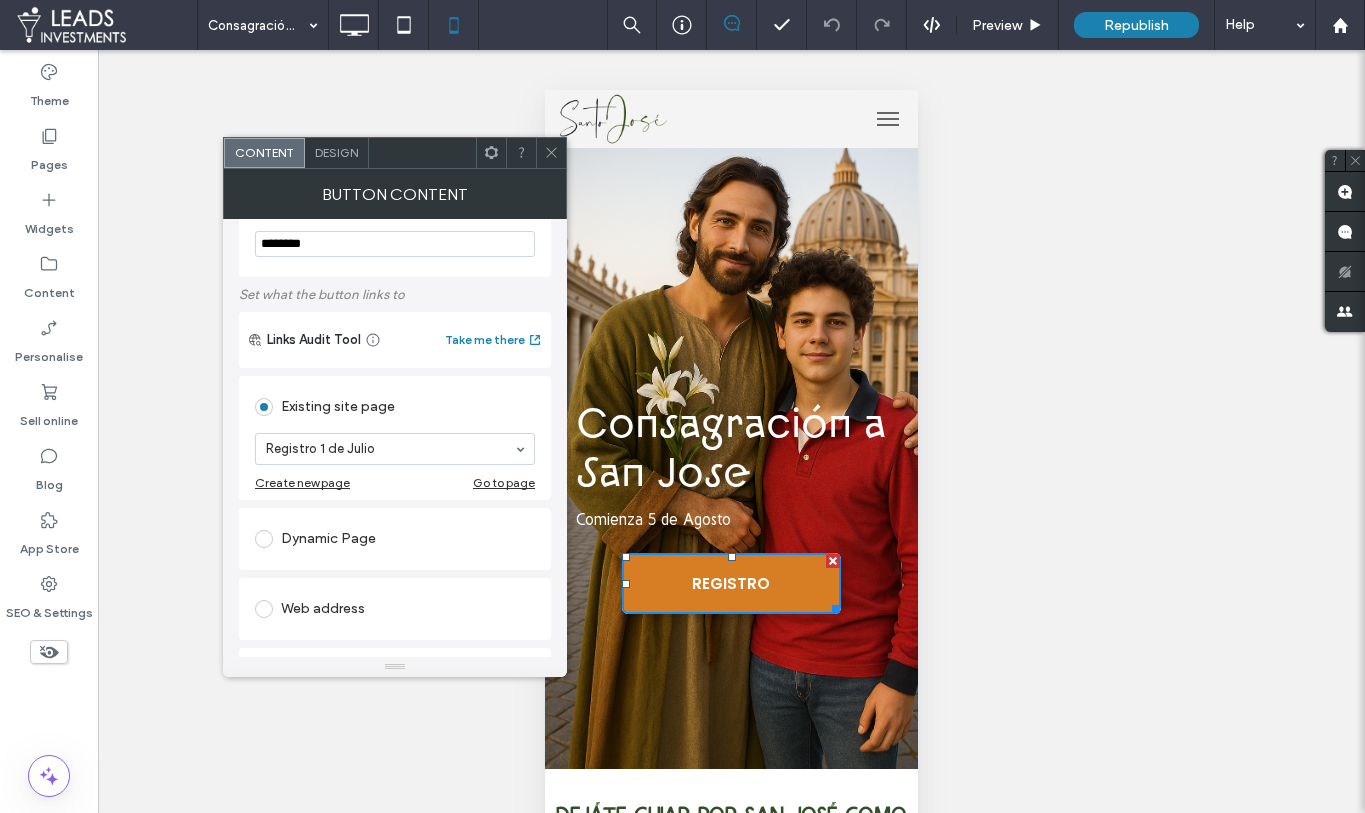 click at bounding box center [551, 153] 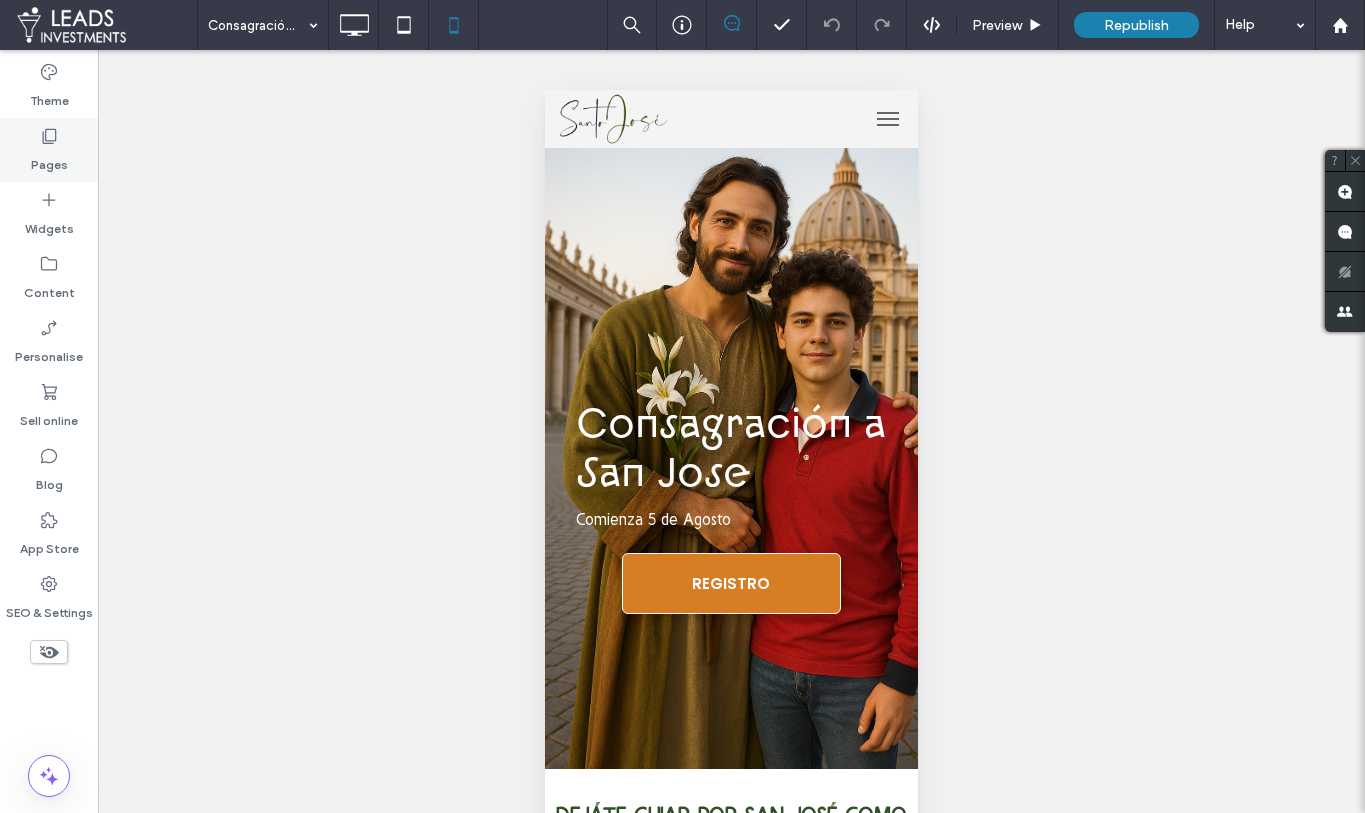 click on "Pages" at bounding box center (49, 150) 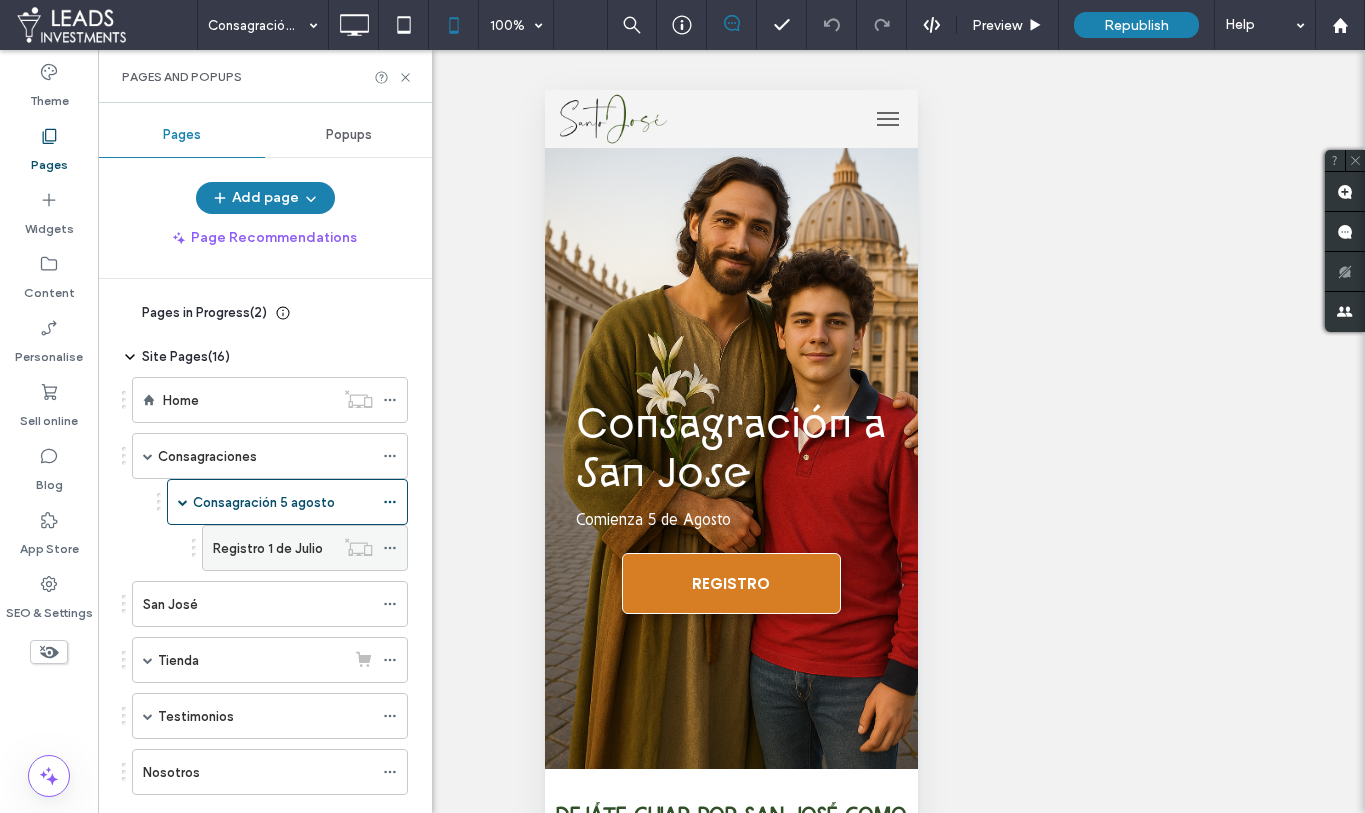 click 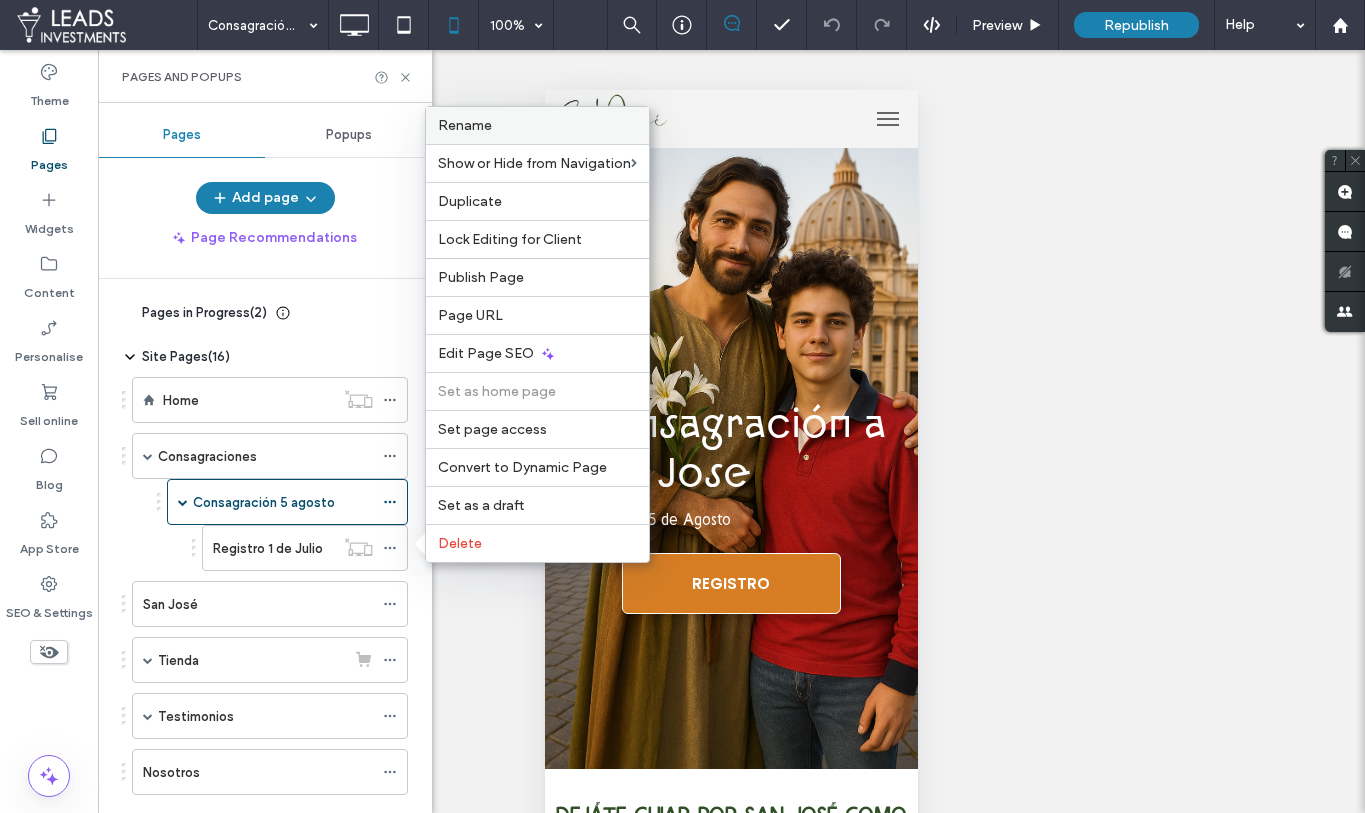click on "Rename" at bounding box center (537, 125) 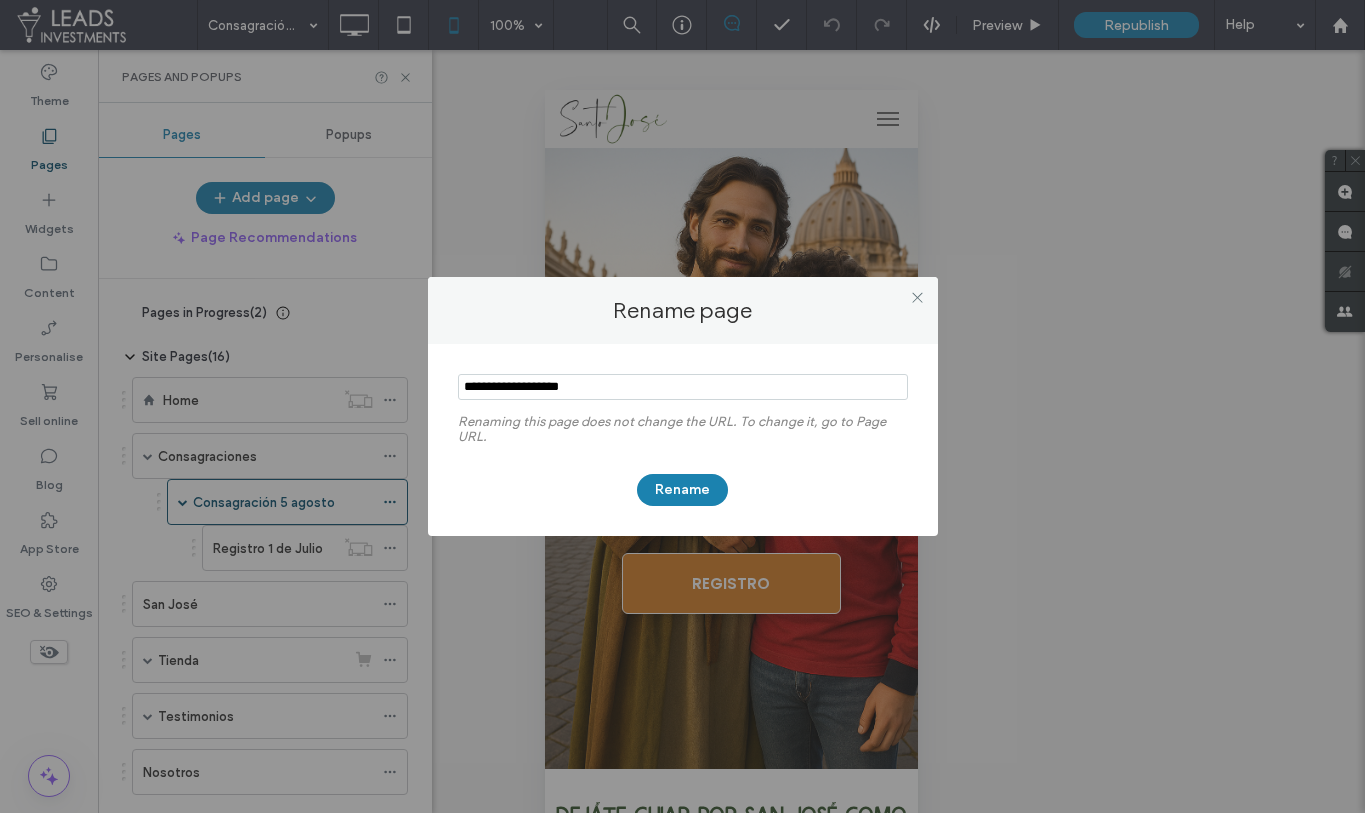 drag, startPoint x: 515, startPoint y: 385, endPoint x: 732, endPoint y: 394, distance: 217.18655 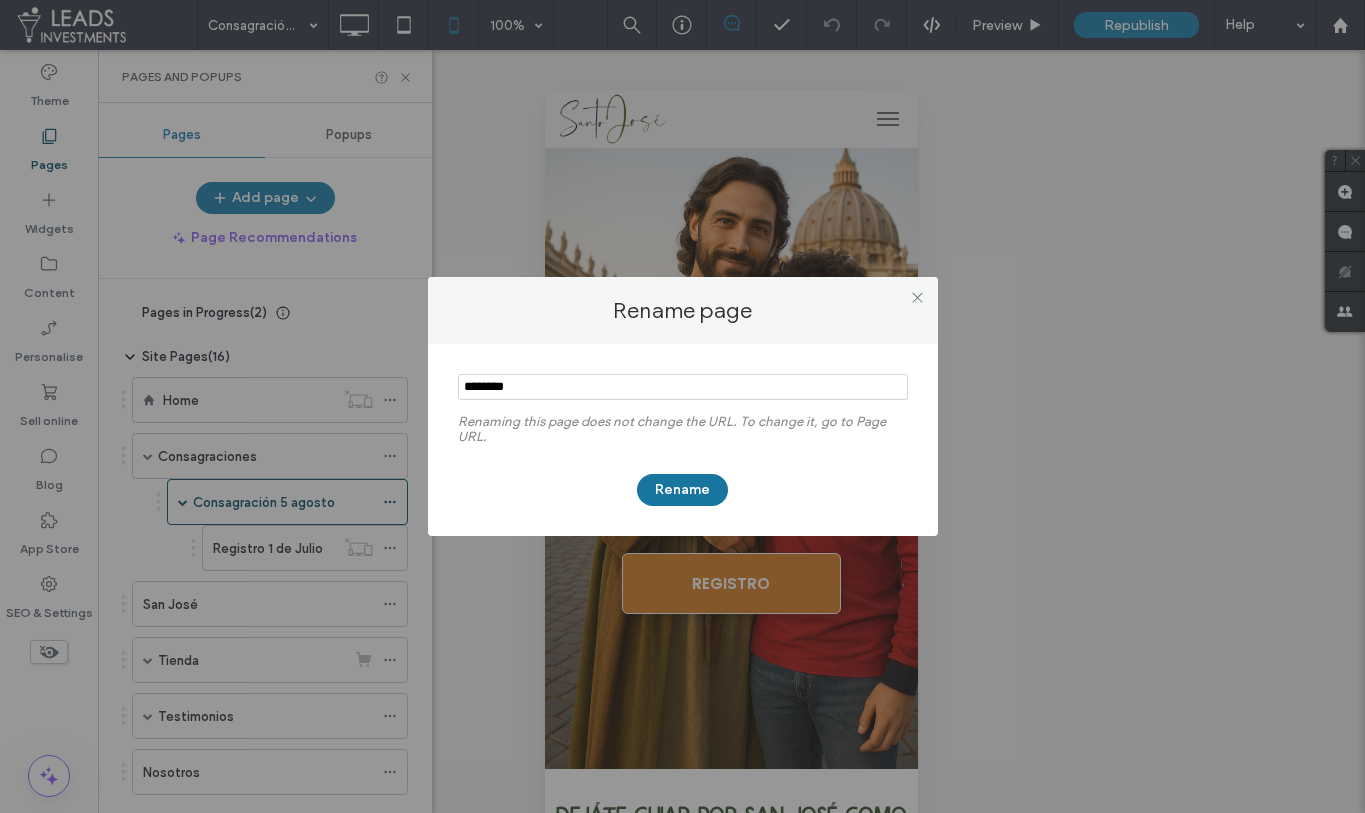 type on "********" 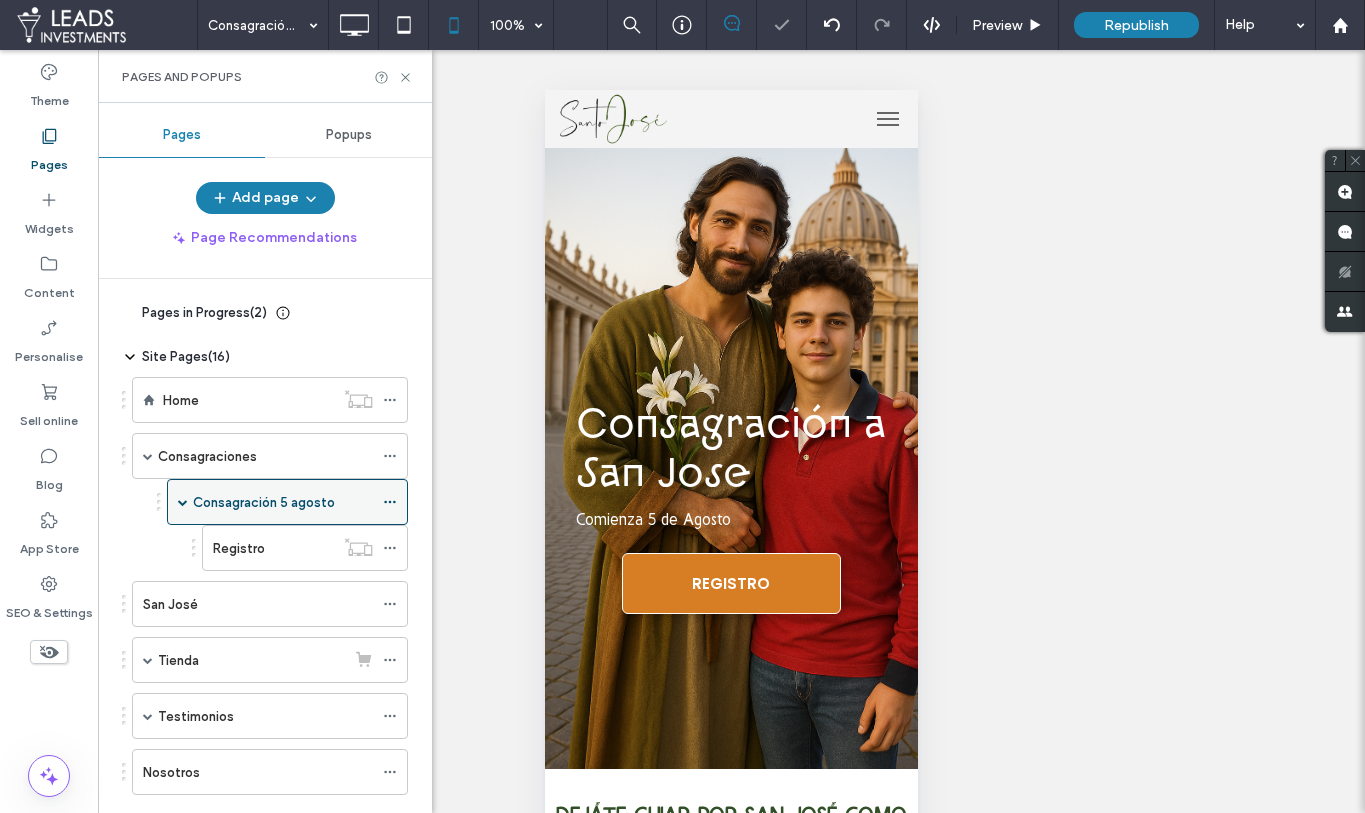 click 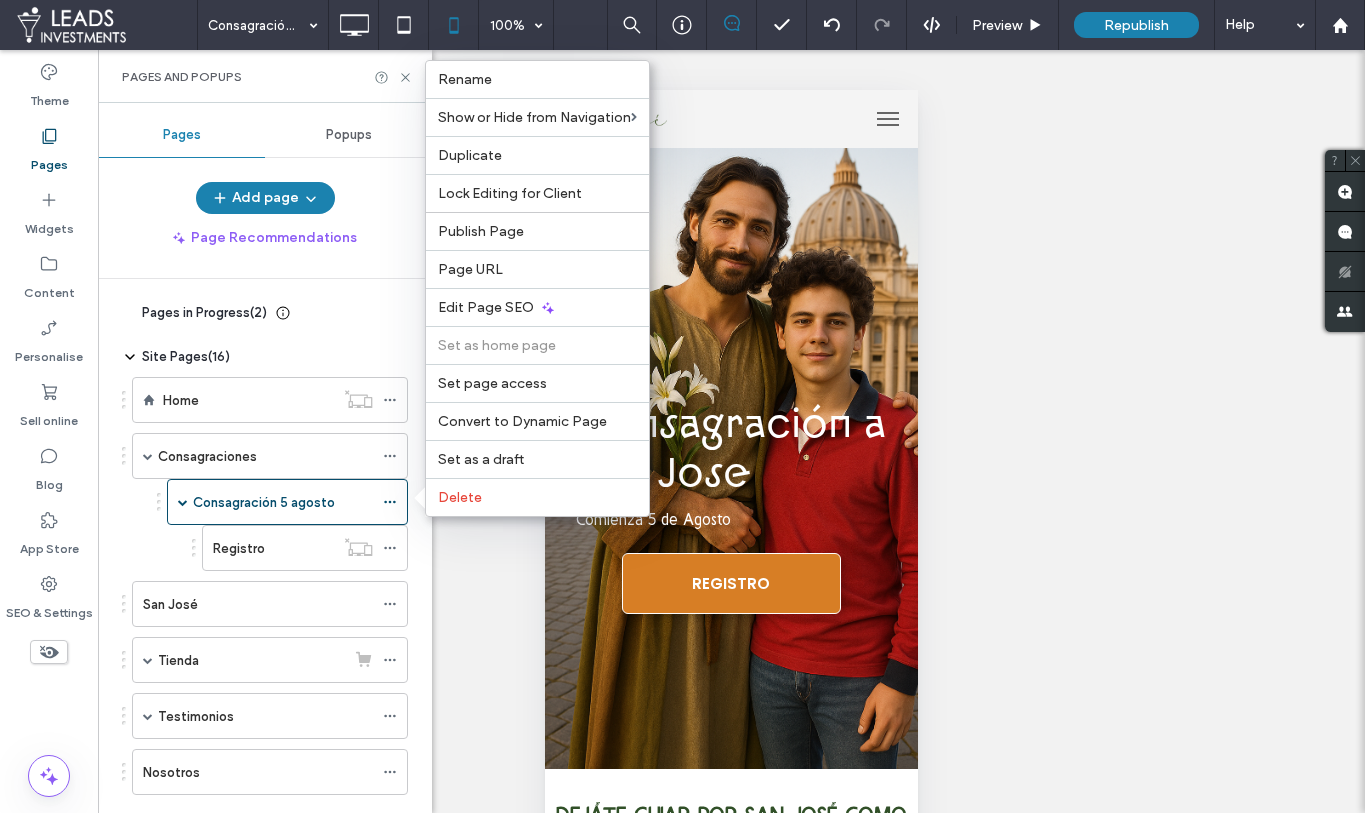 click on "Unhide?
Yes
Unhide?
Yes
Unhide?
Yes
Unhide?
Yes
Unhide?
Yes
Unhide?
Yes" at bounding box center [731, 456] 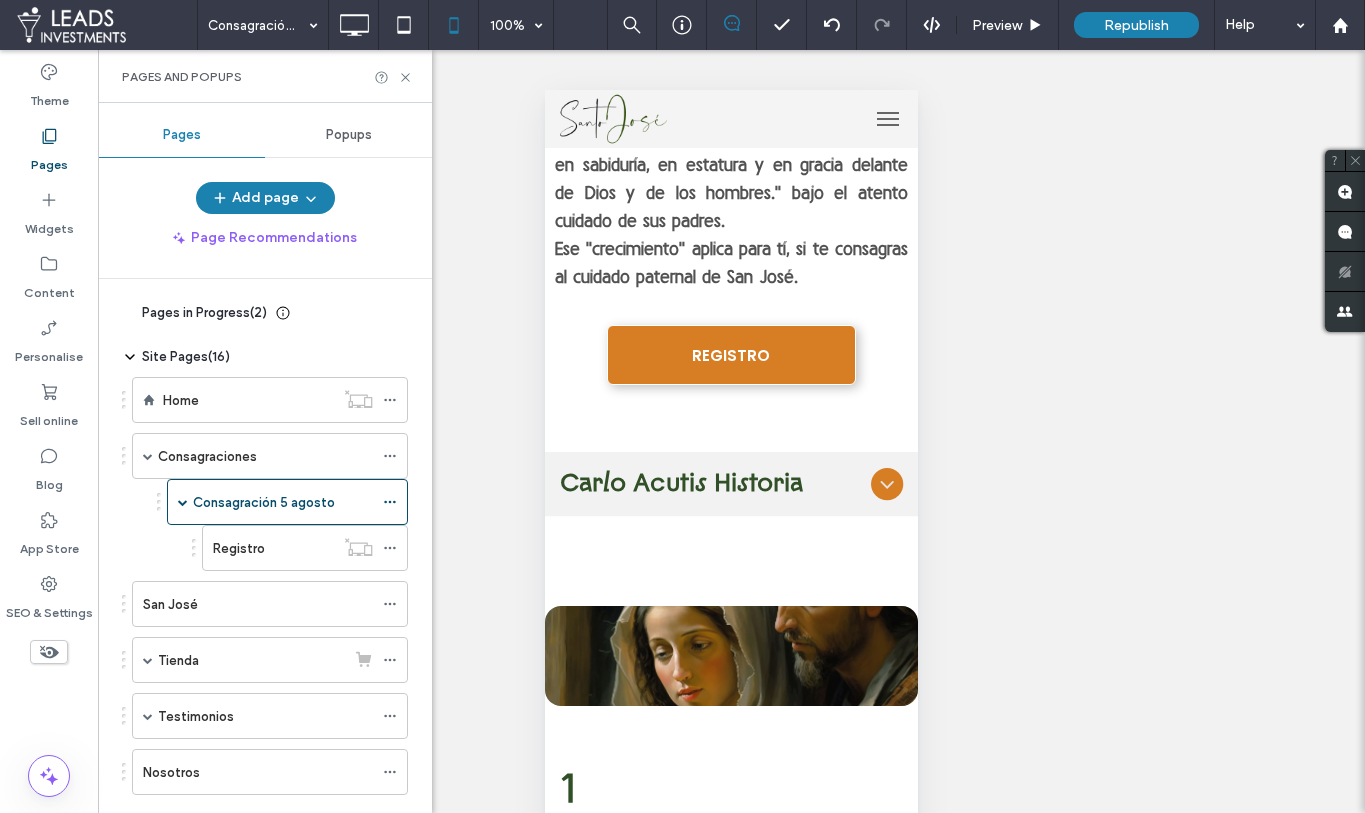 scroll, scrollTop: 827, scrollLeft: 0, axis: vertical 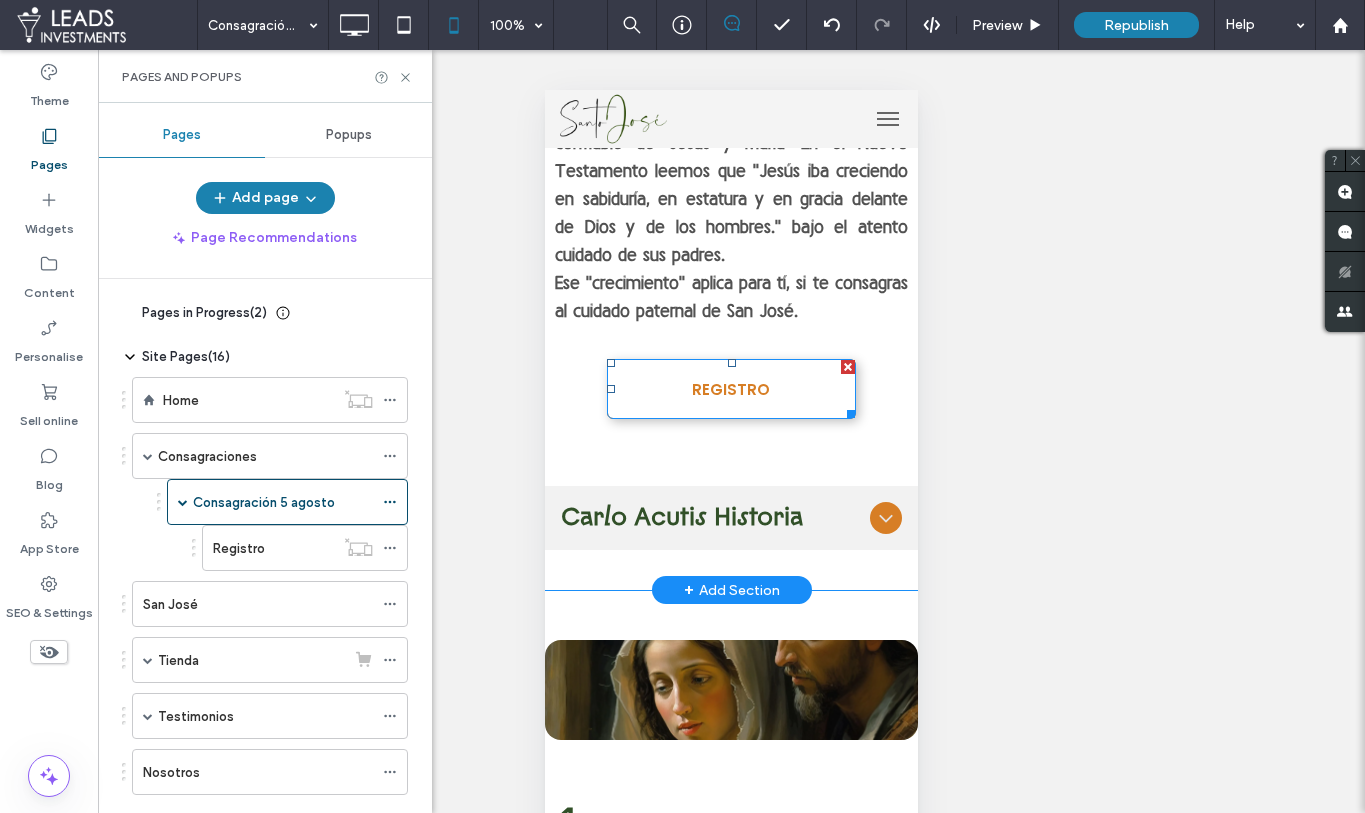 click on "REGISTRO" at bounding box center (731, 389) 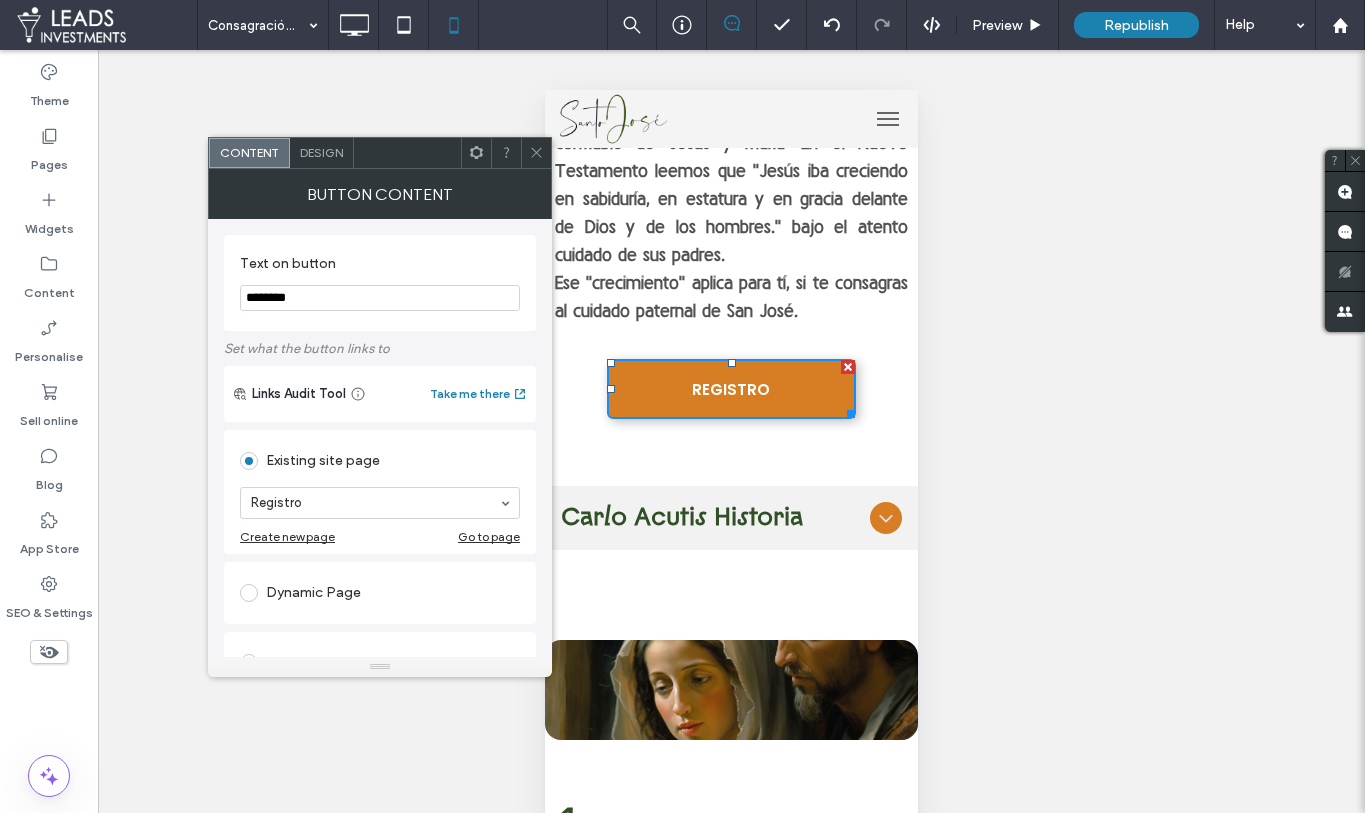 click 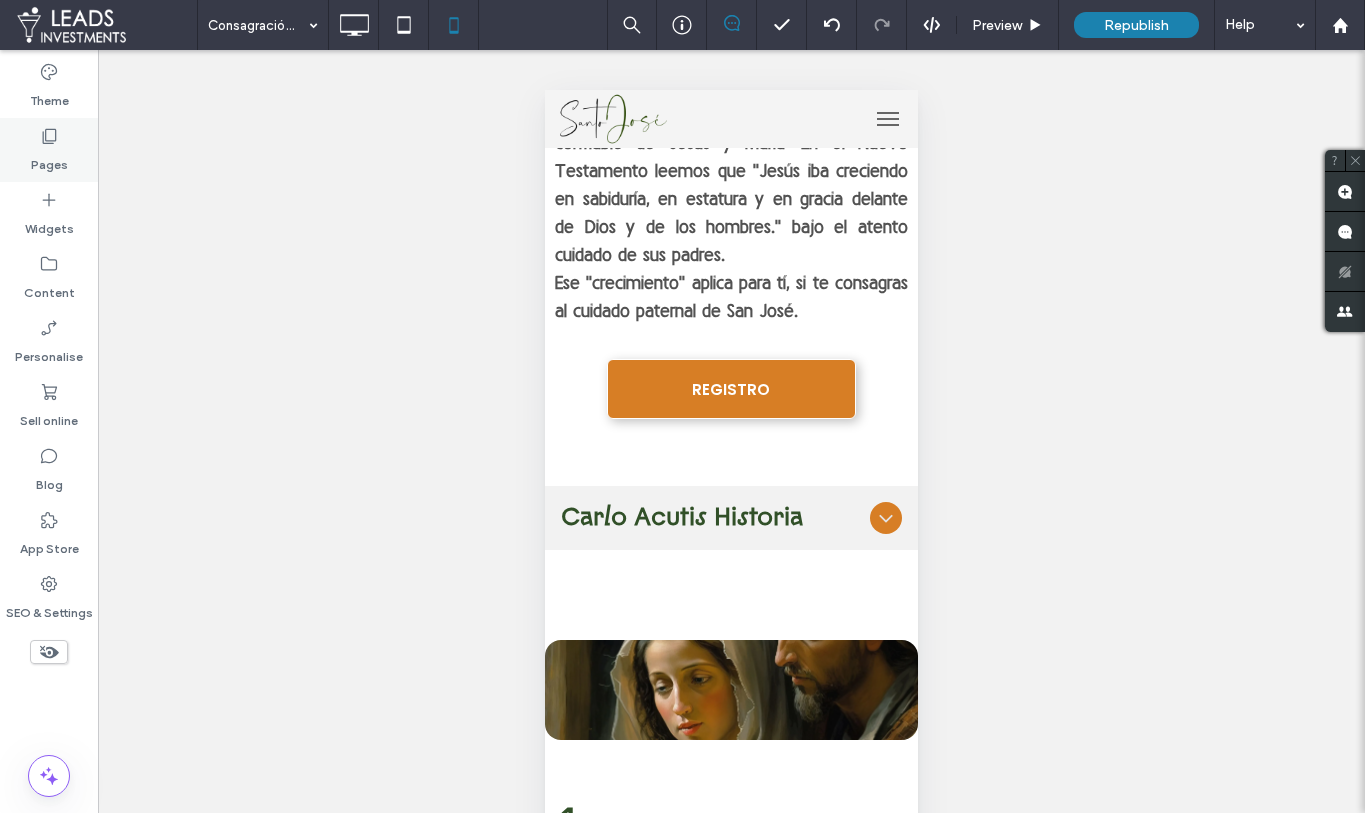 click on "Pages" at bounding box center (49, 160) 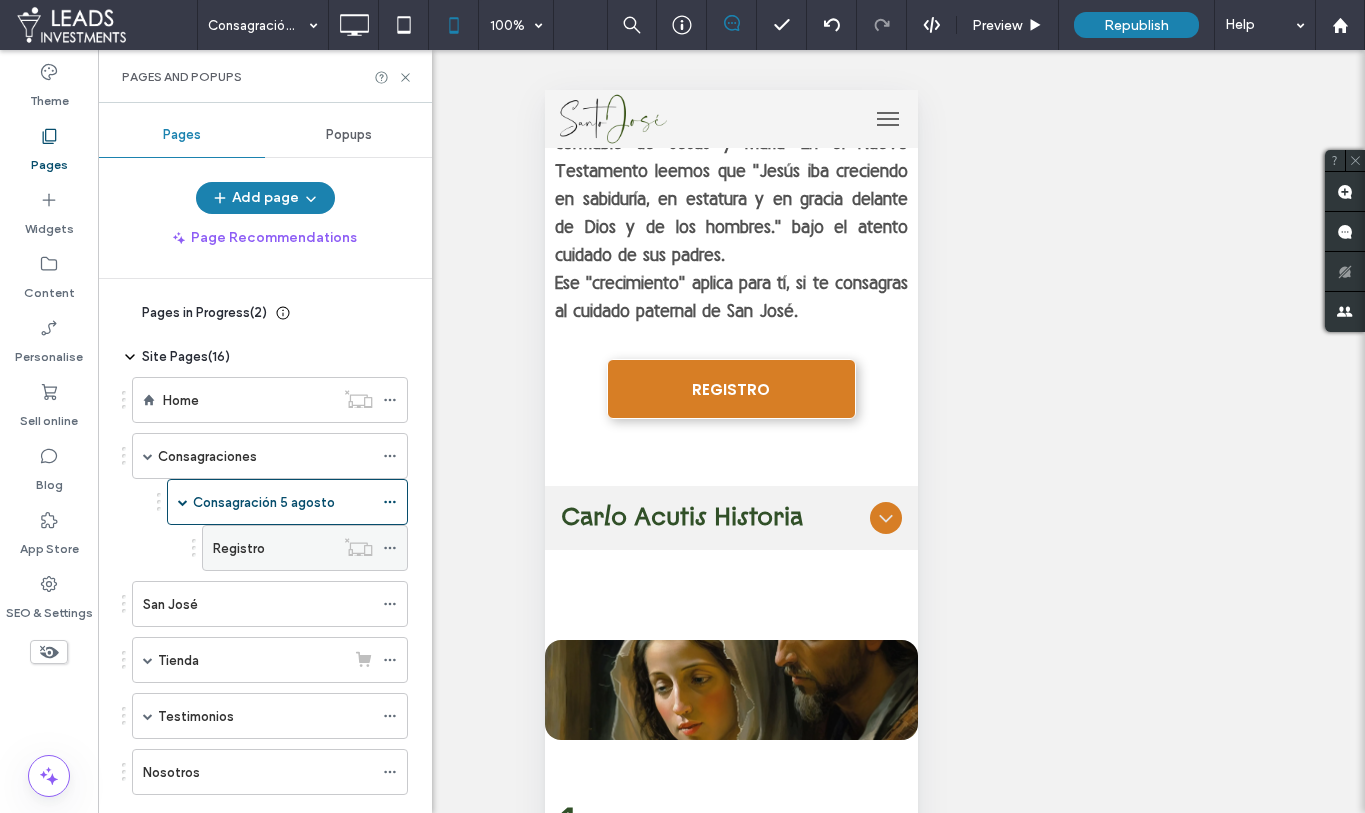 click on "Registro" at bounding box center (239, 548) 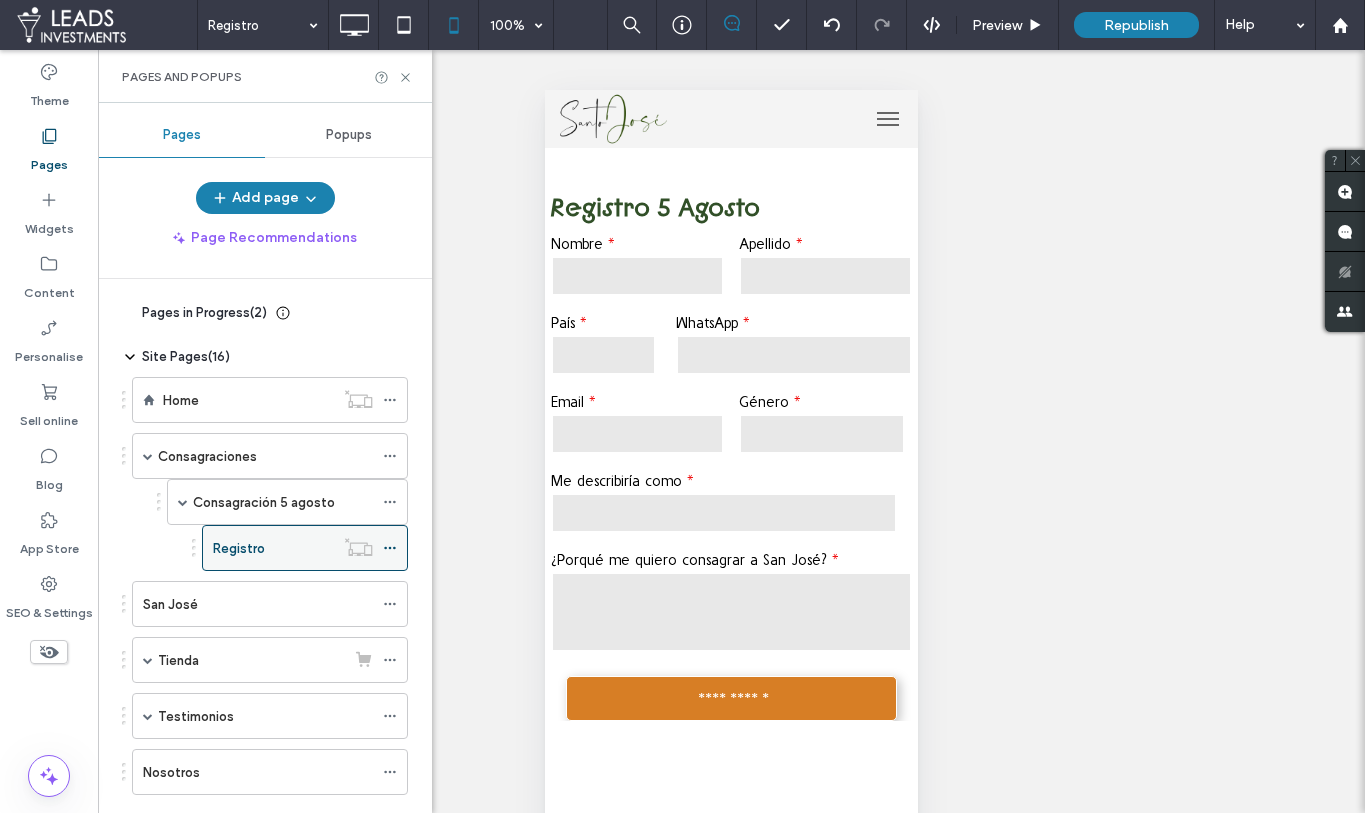 scroll, scrollTop: 0, scrollLeft: 0, axis: both 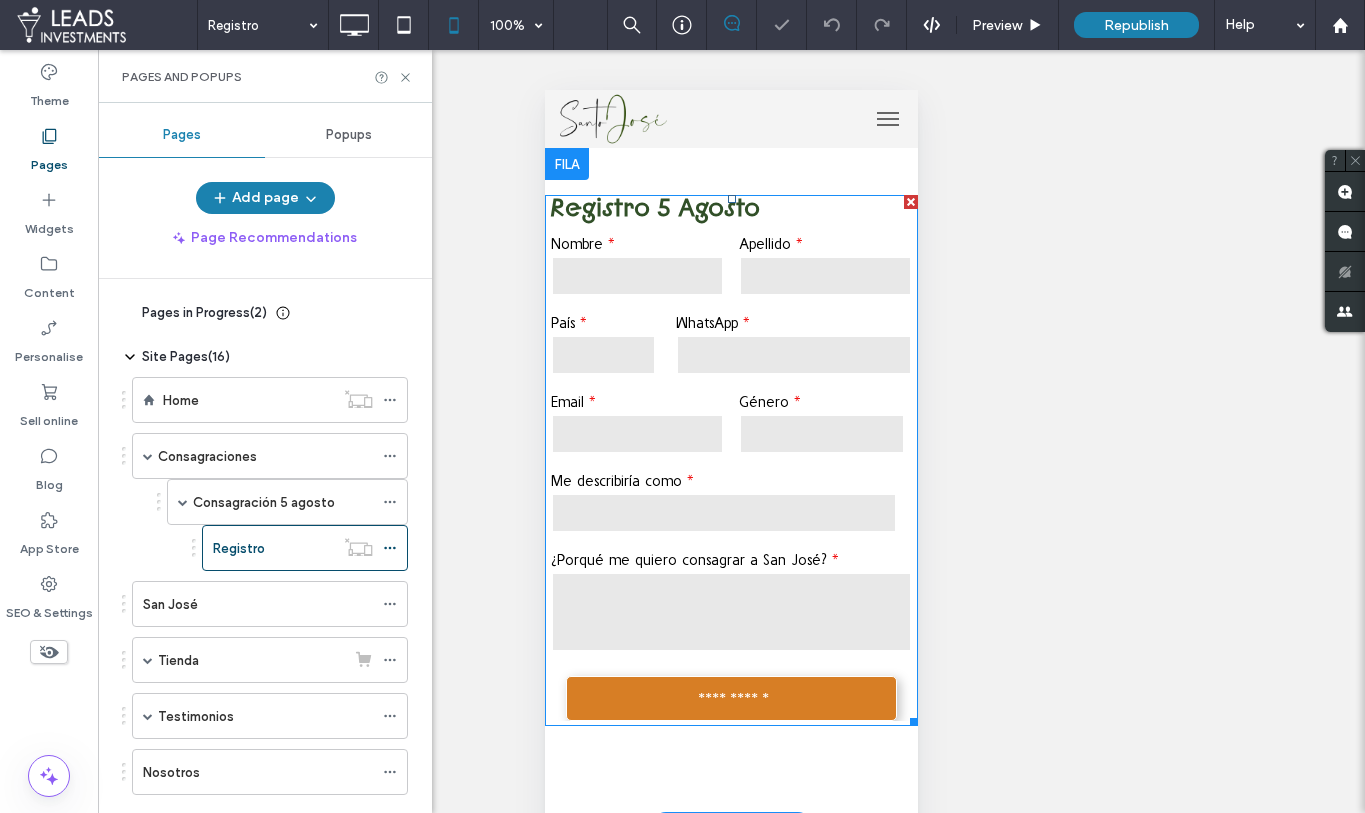 click on "Apellido" at bounding box center [826, 267] 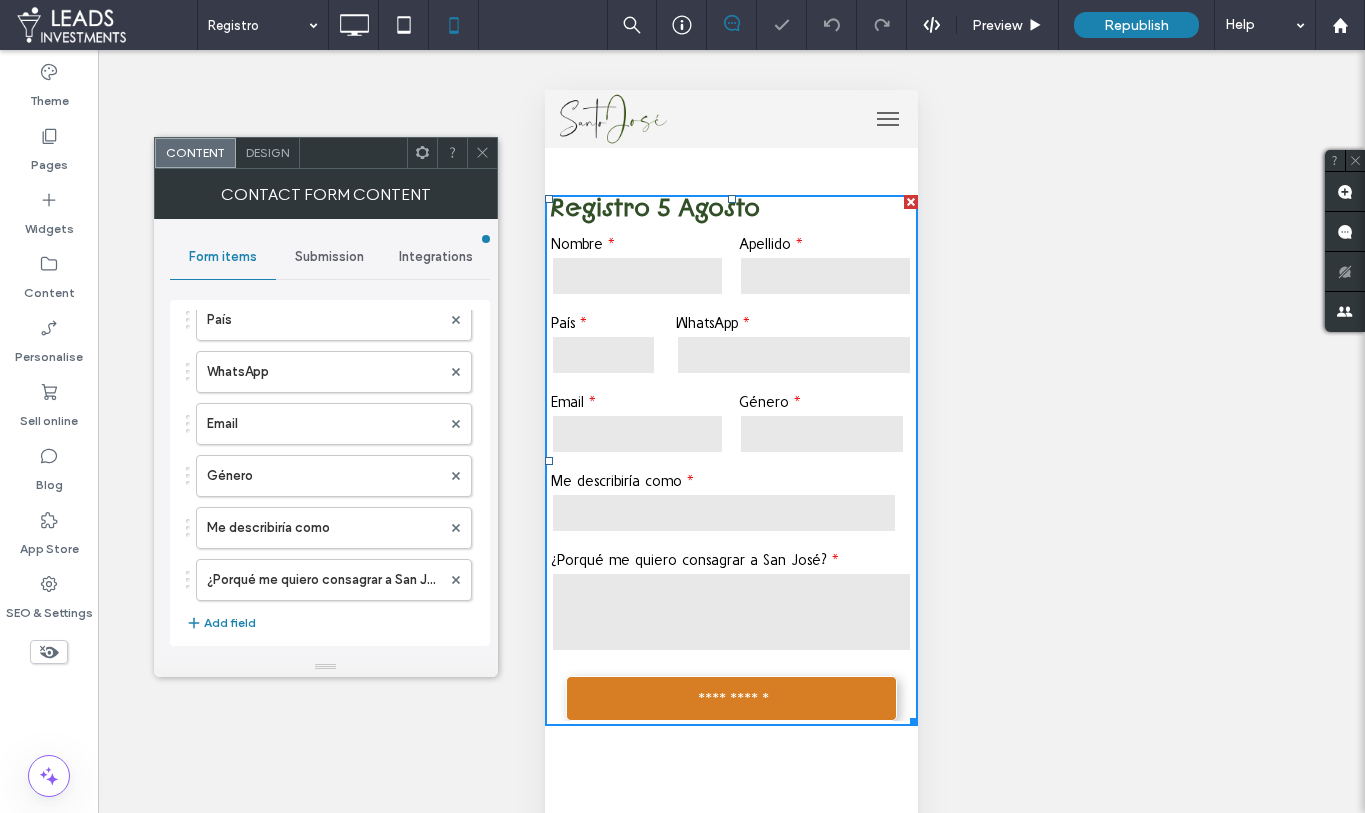 scroll, scrollTop: 614, scrollLeft: 0, axis: vertical 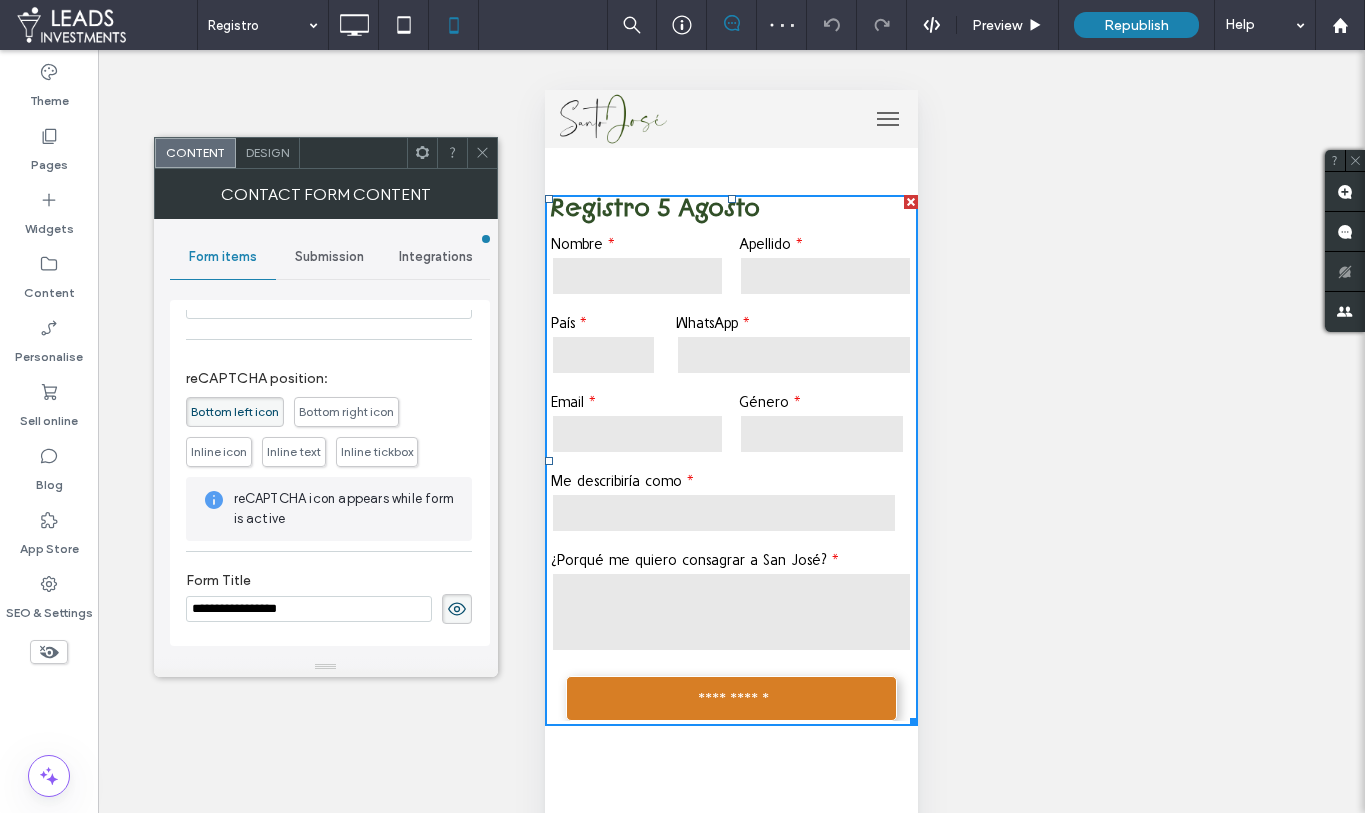 click 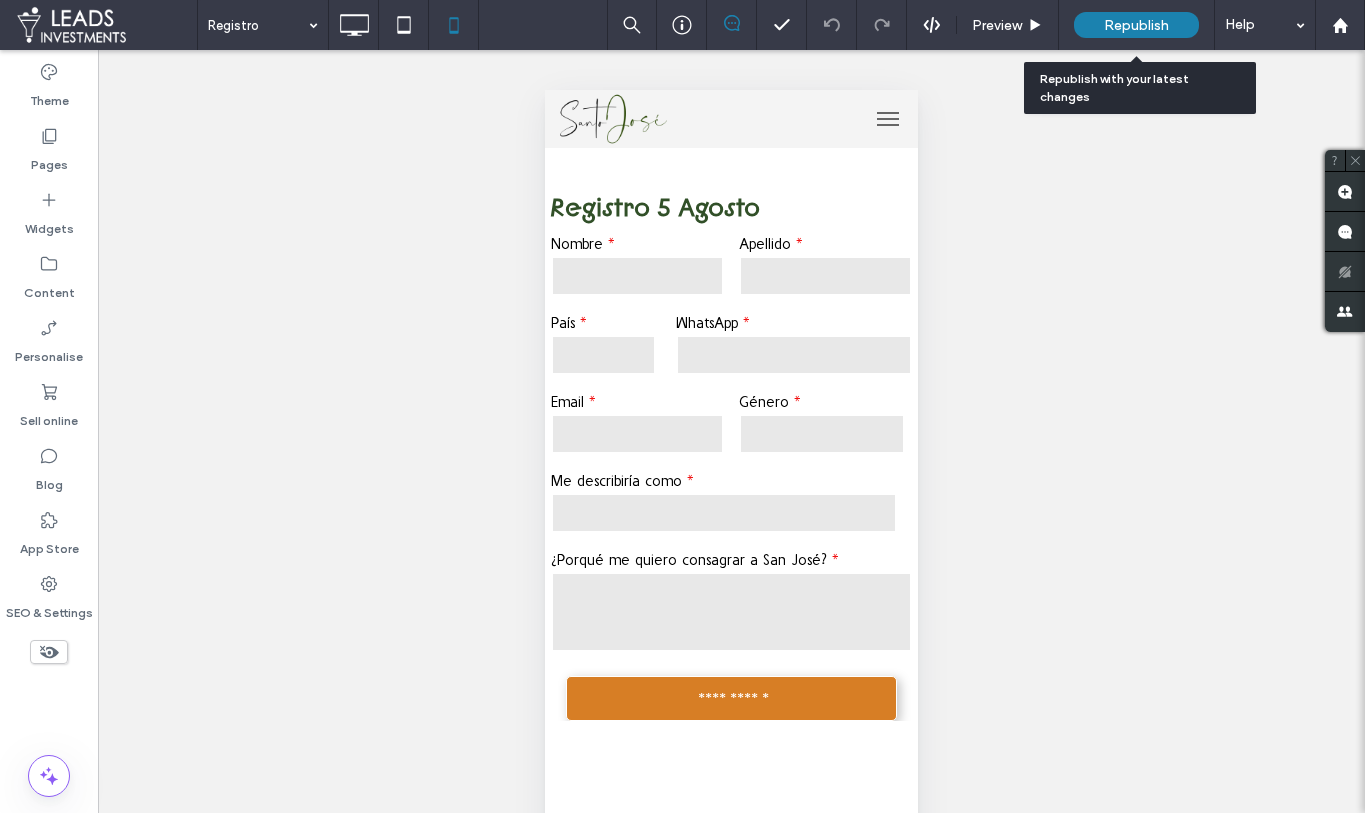 click on "Republish" at bounding box center (1136, 25) 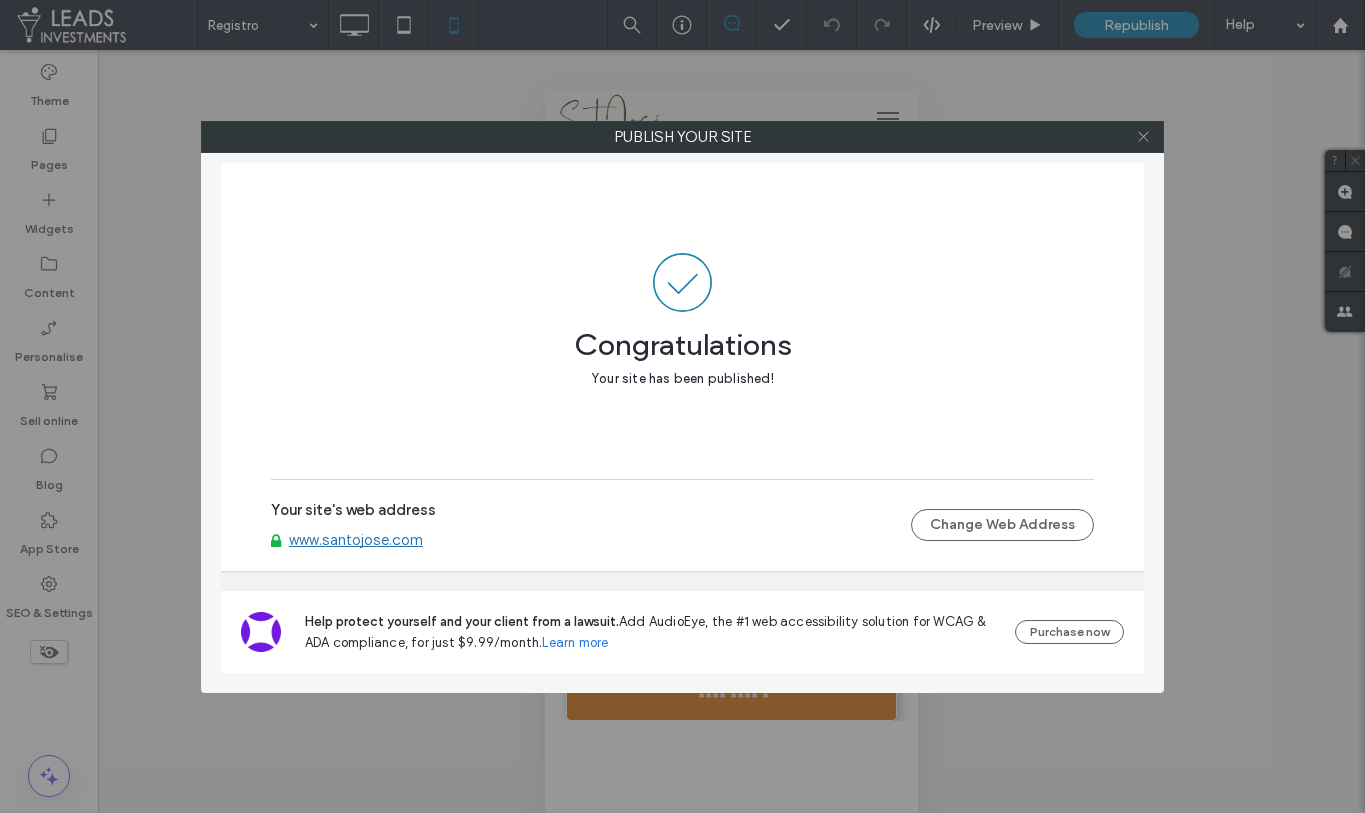 click 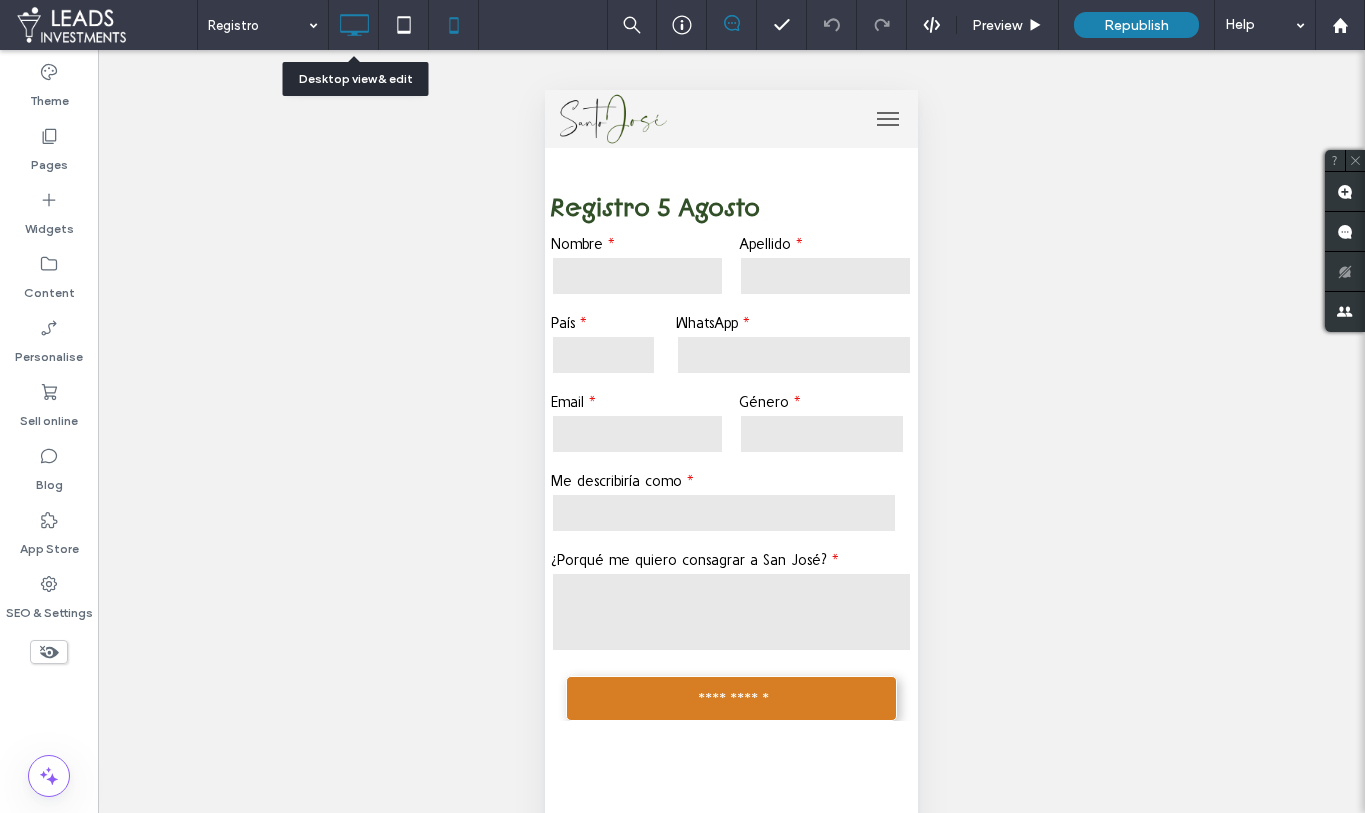 click 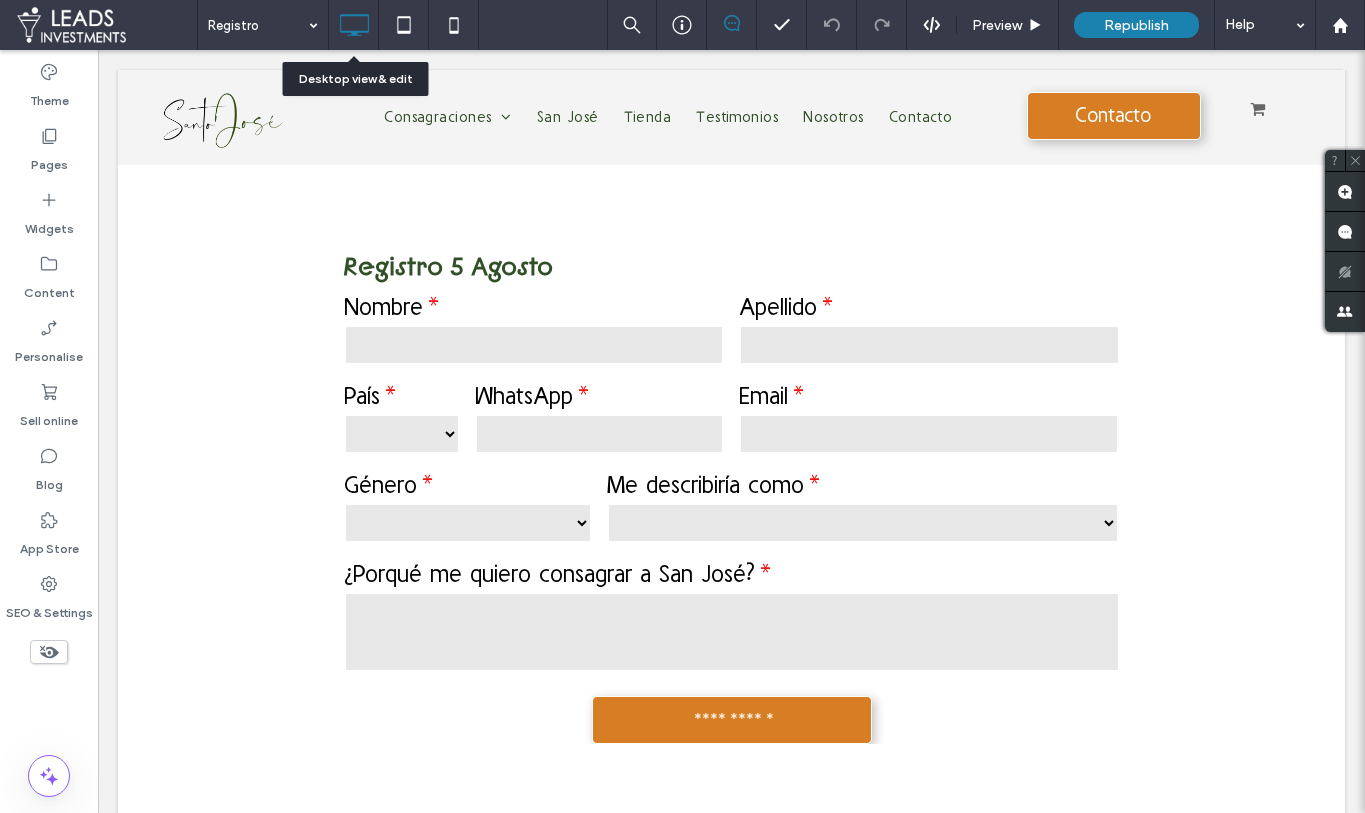 scroll, scrollTop: 0, scrollLeft: 0, axis: both 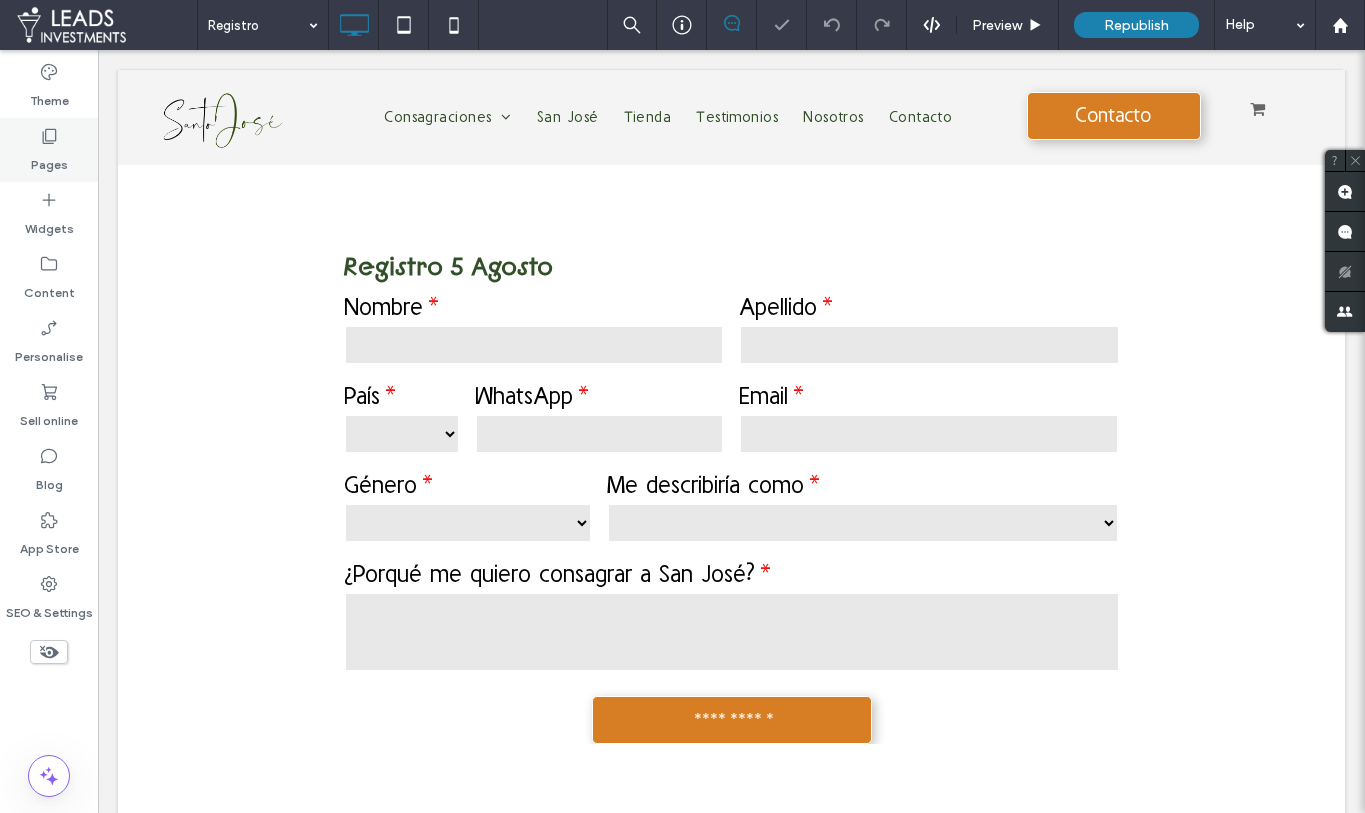 click on "Pages" at bounding box center (49, 160) 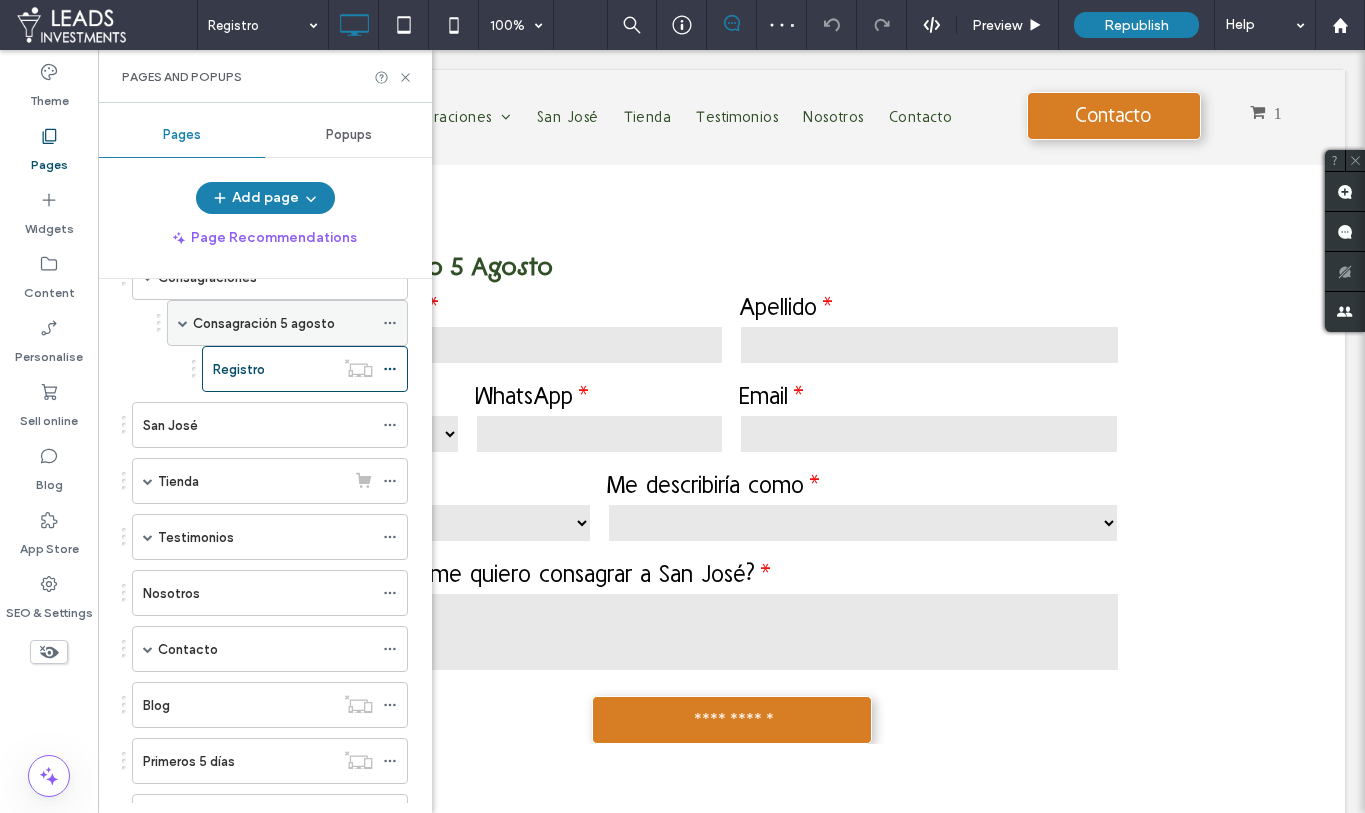 scroll, scrollTop: 0, scrollLeft: 0, axis: both 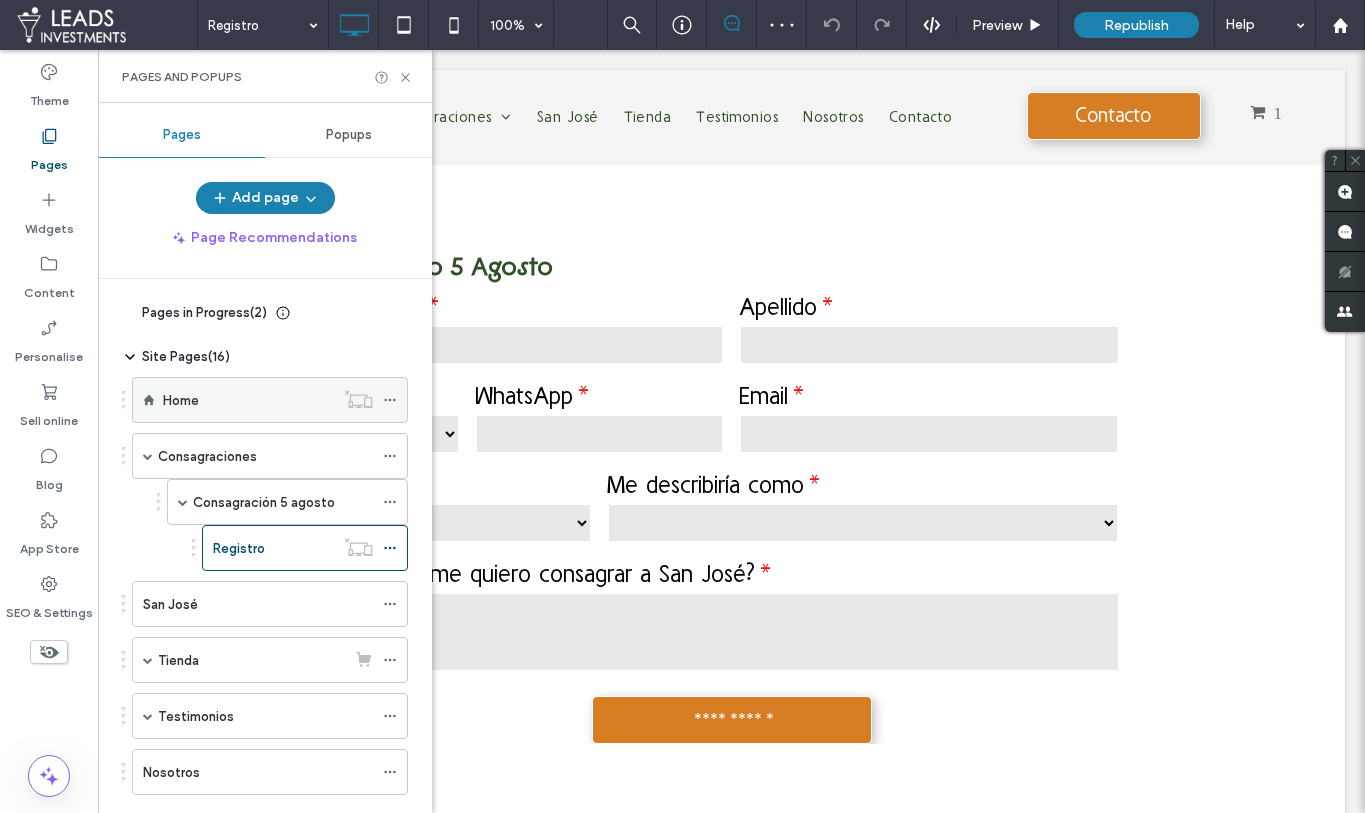 click on "Home" at bounding box center (248, 400) 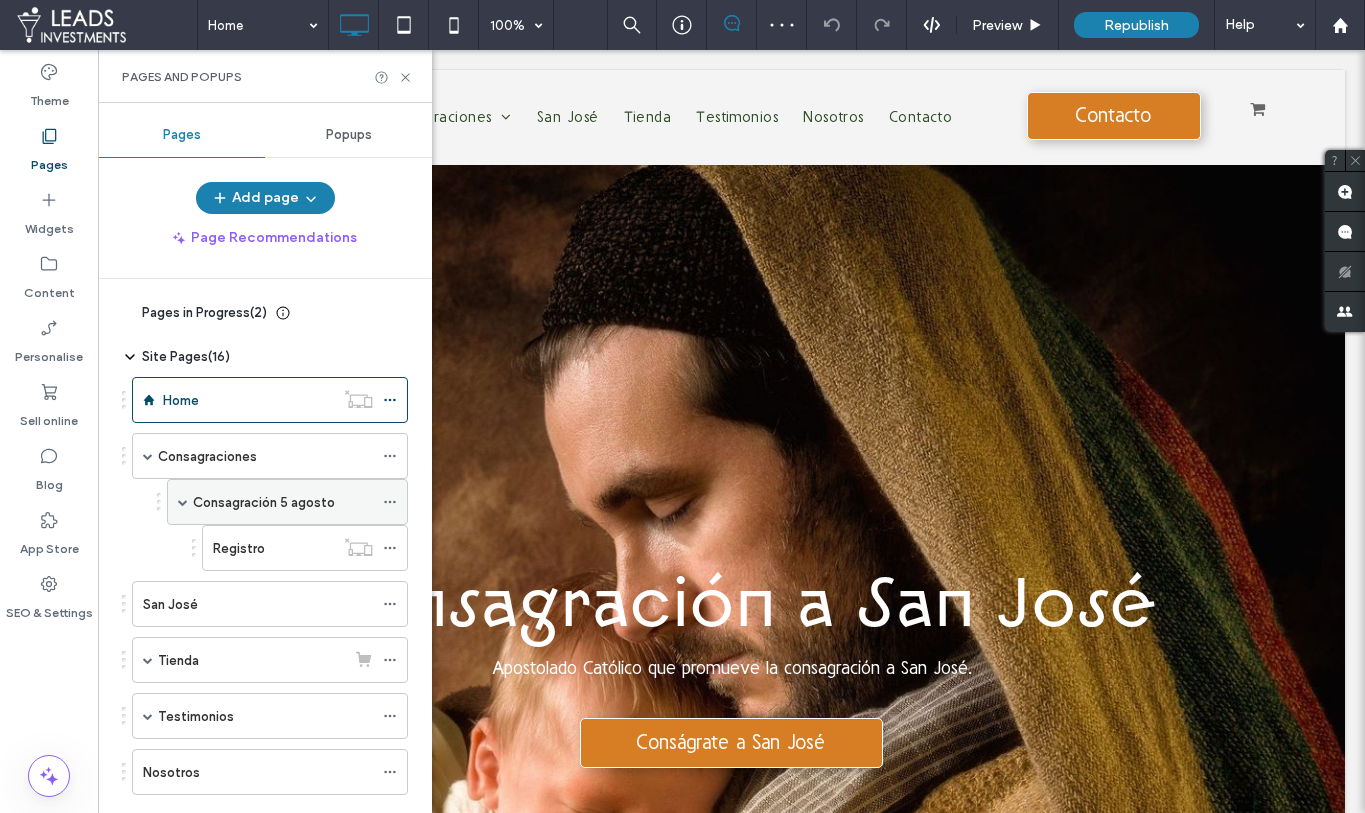 scroll, scrollTop: 0, scrollLeft: 0, axis: both 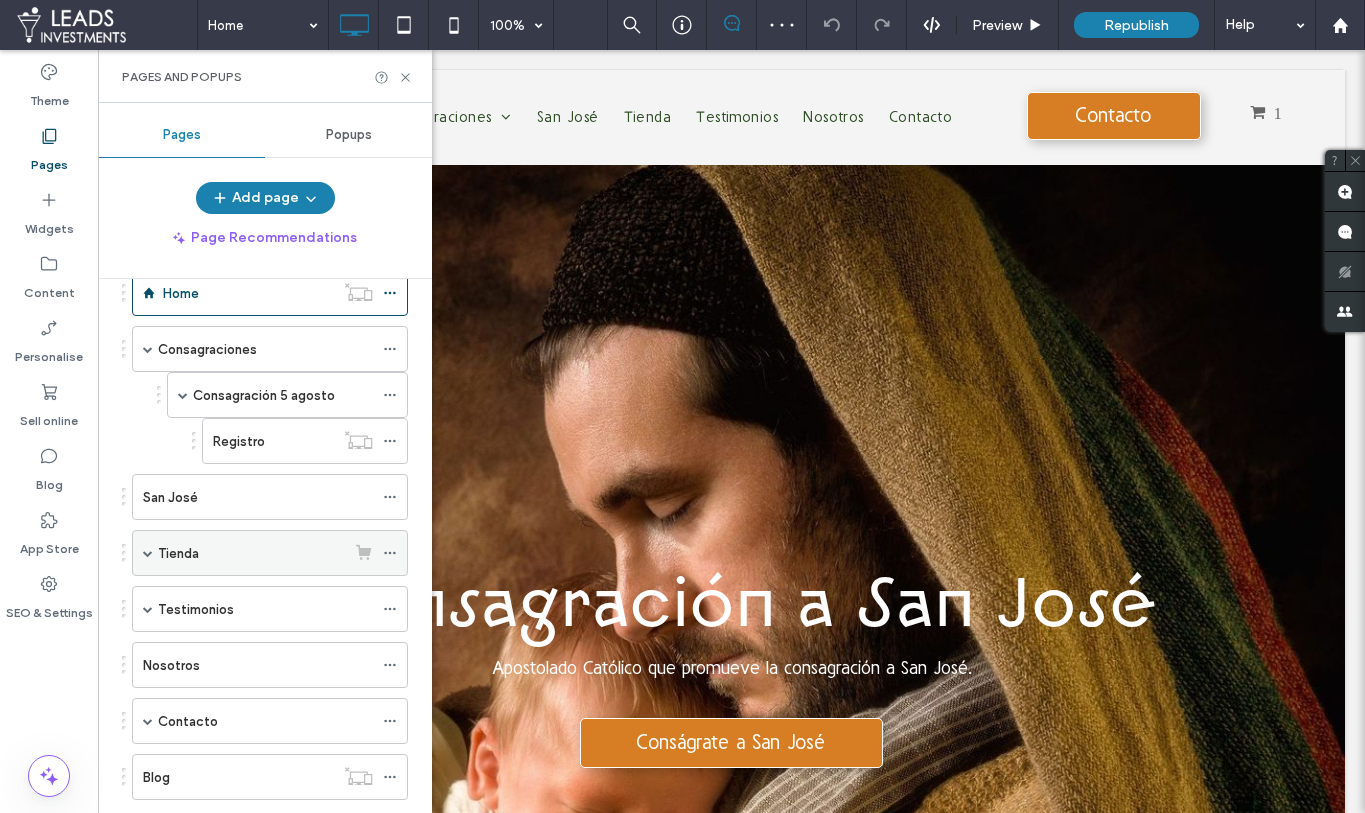 click on "Tienda" at bounding box center (251, 553) 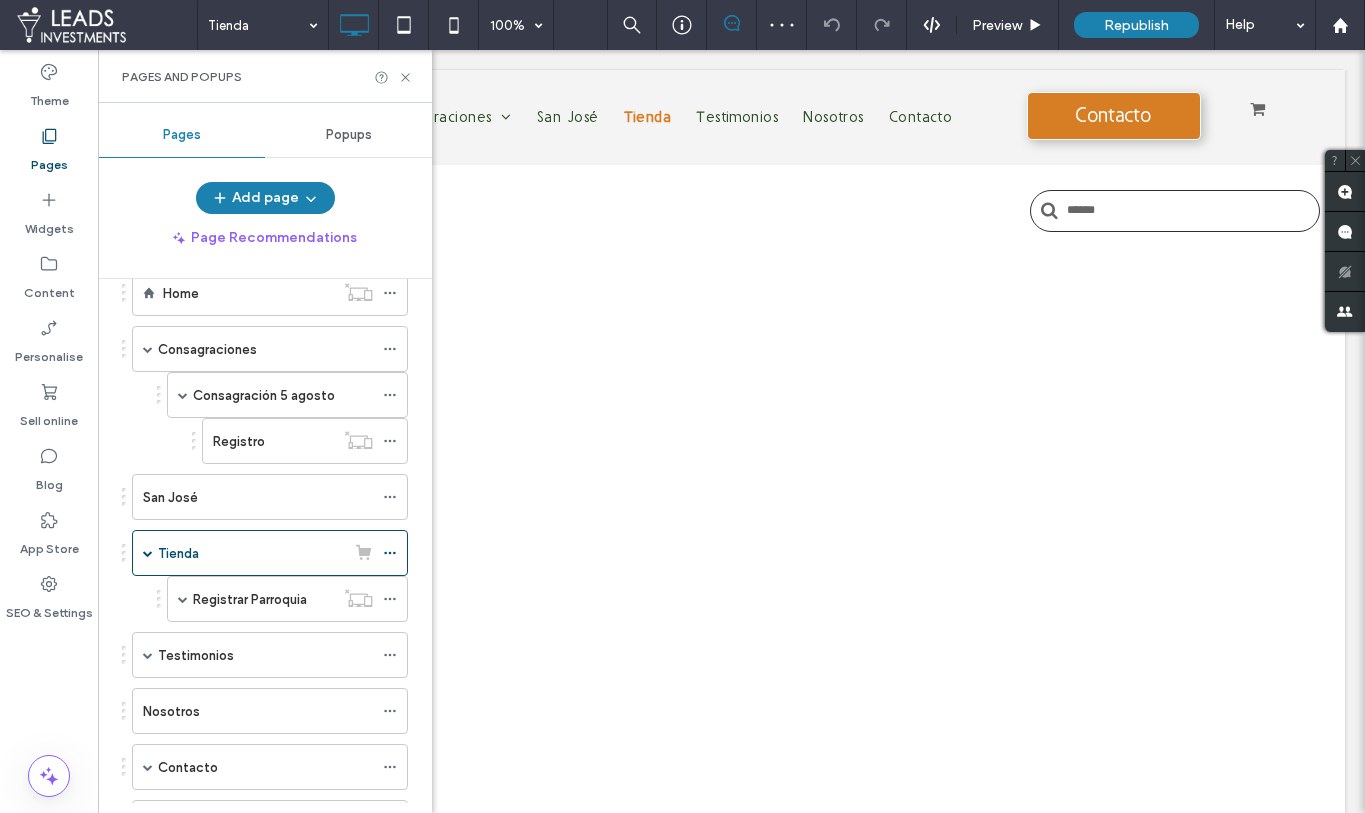 scroll, scrollTop: 0, scrollLeft: 0, axis: both 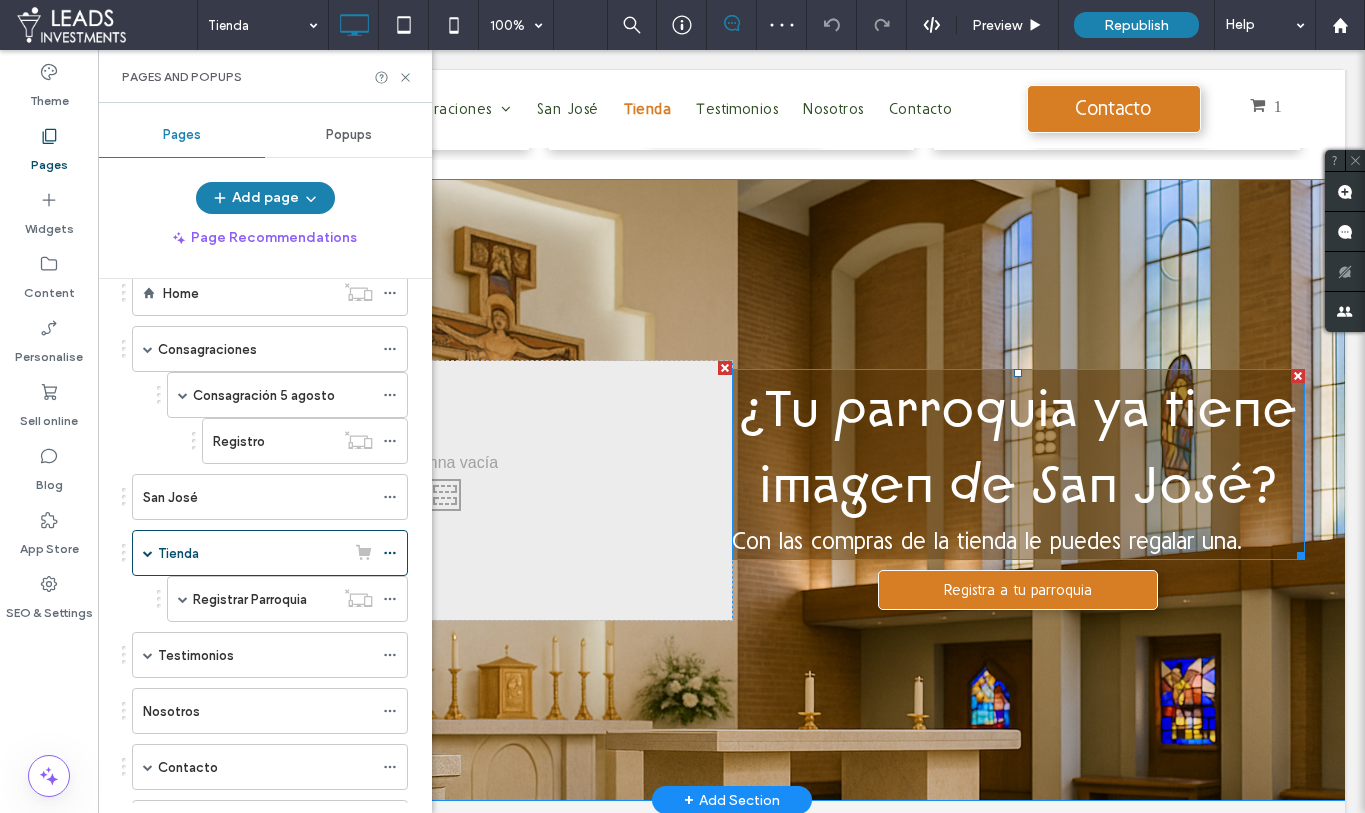 click on "Con las compras de la tienda le puedes regalar una." at bounding box center (1019, 540) 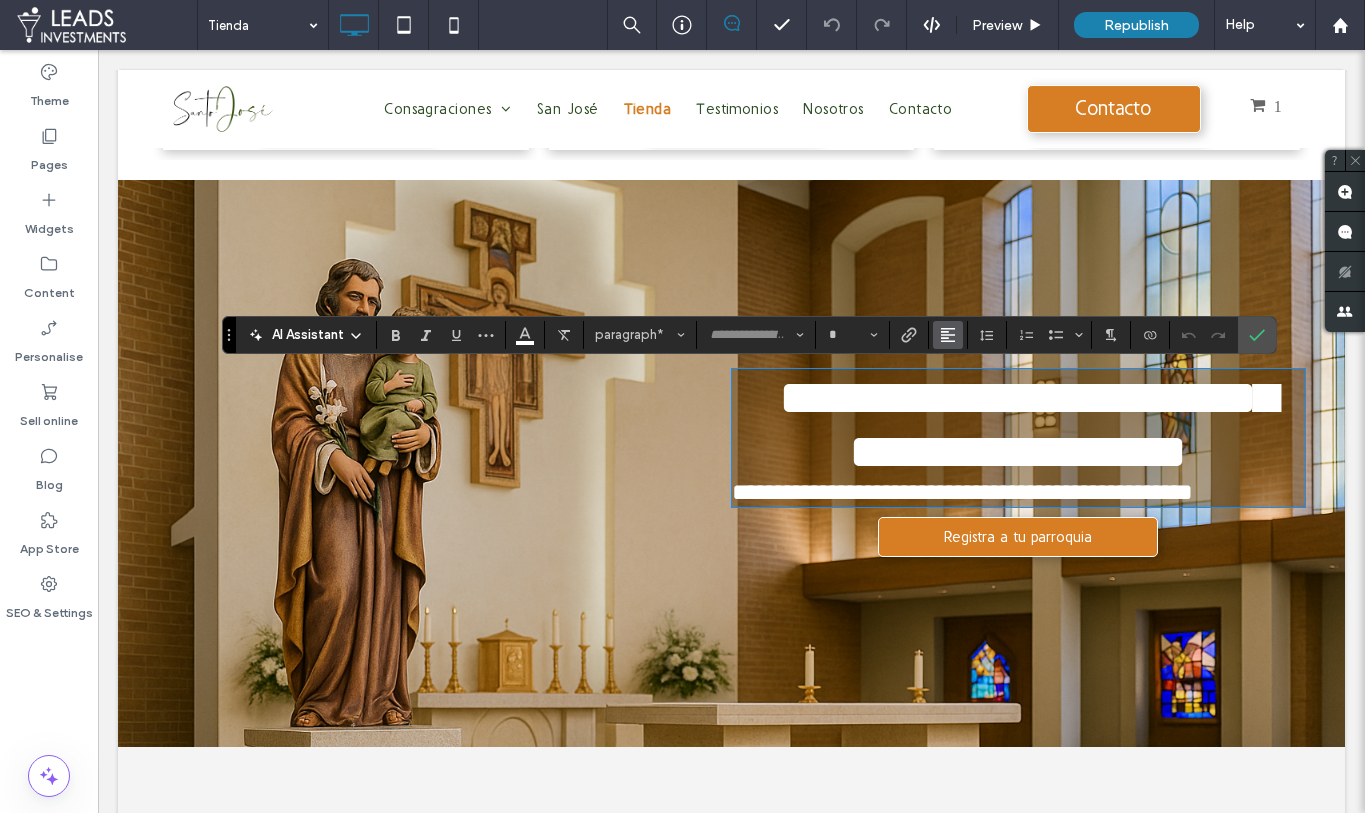 click 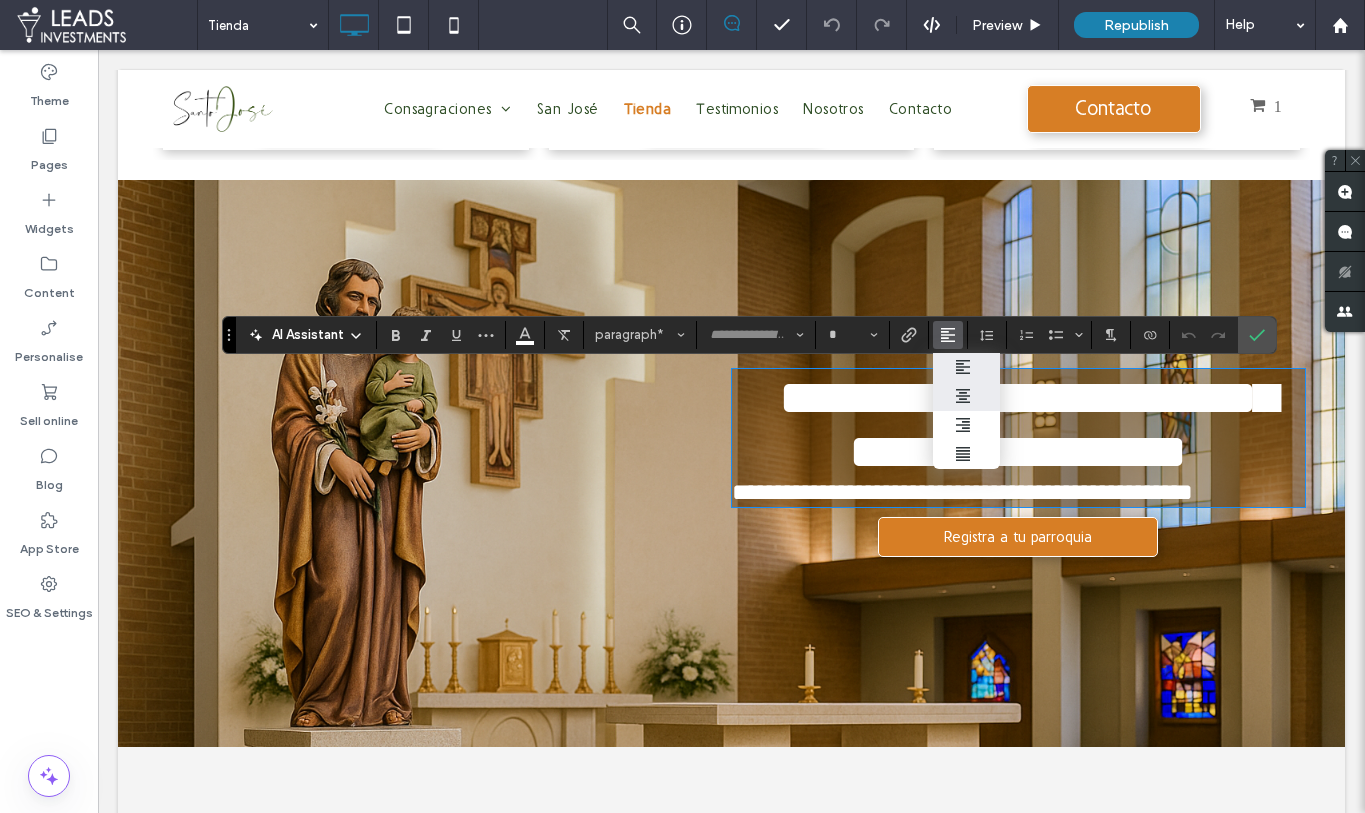 click at bounding box center [966, 396] 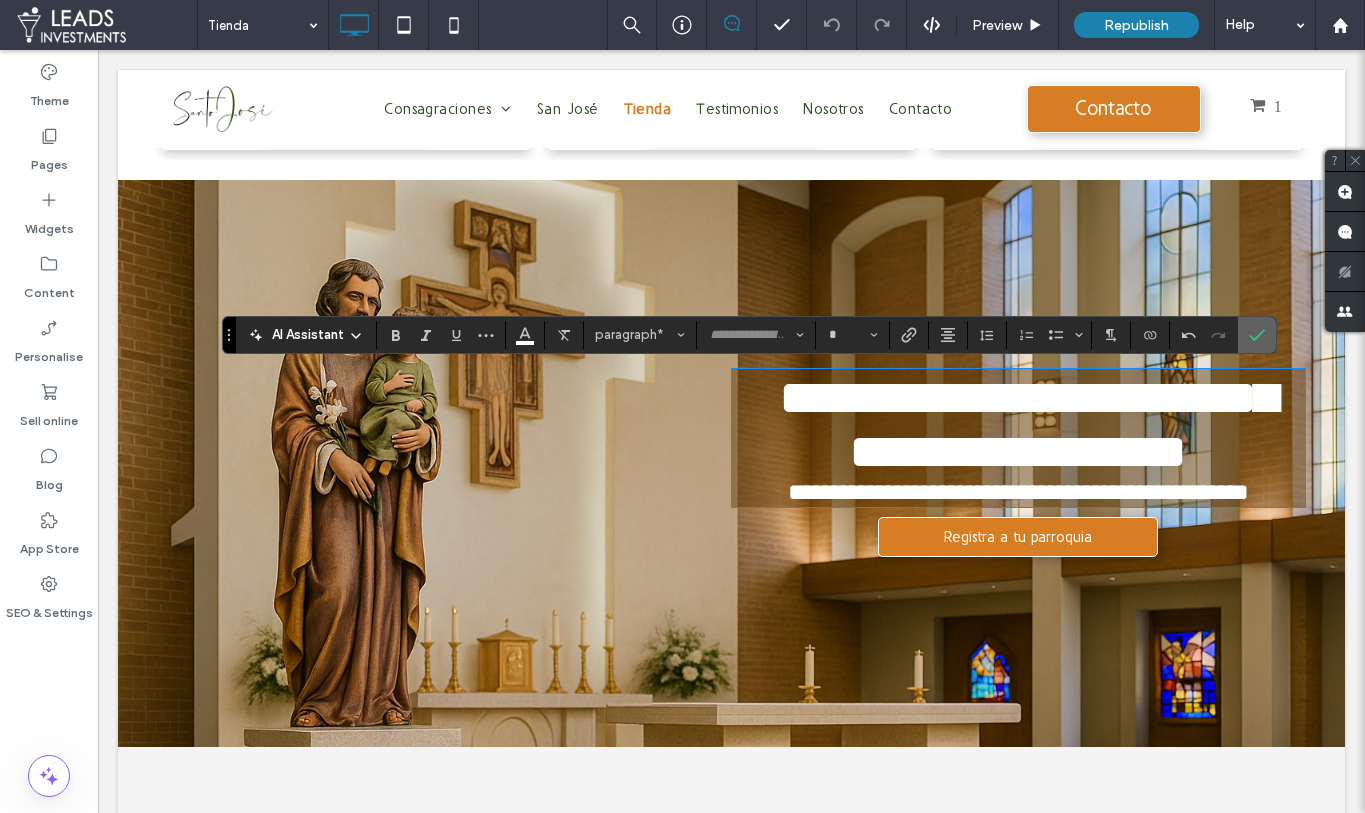click 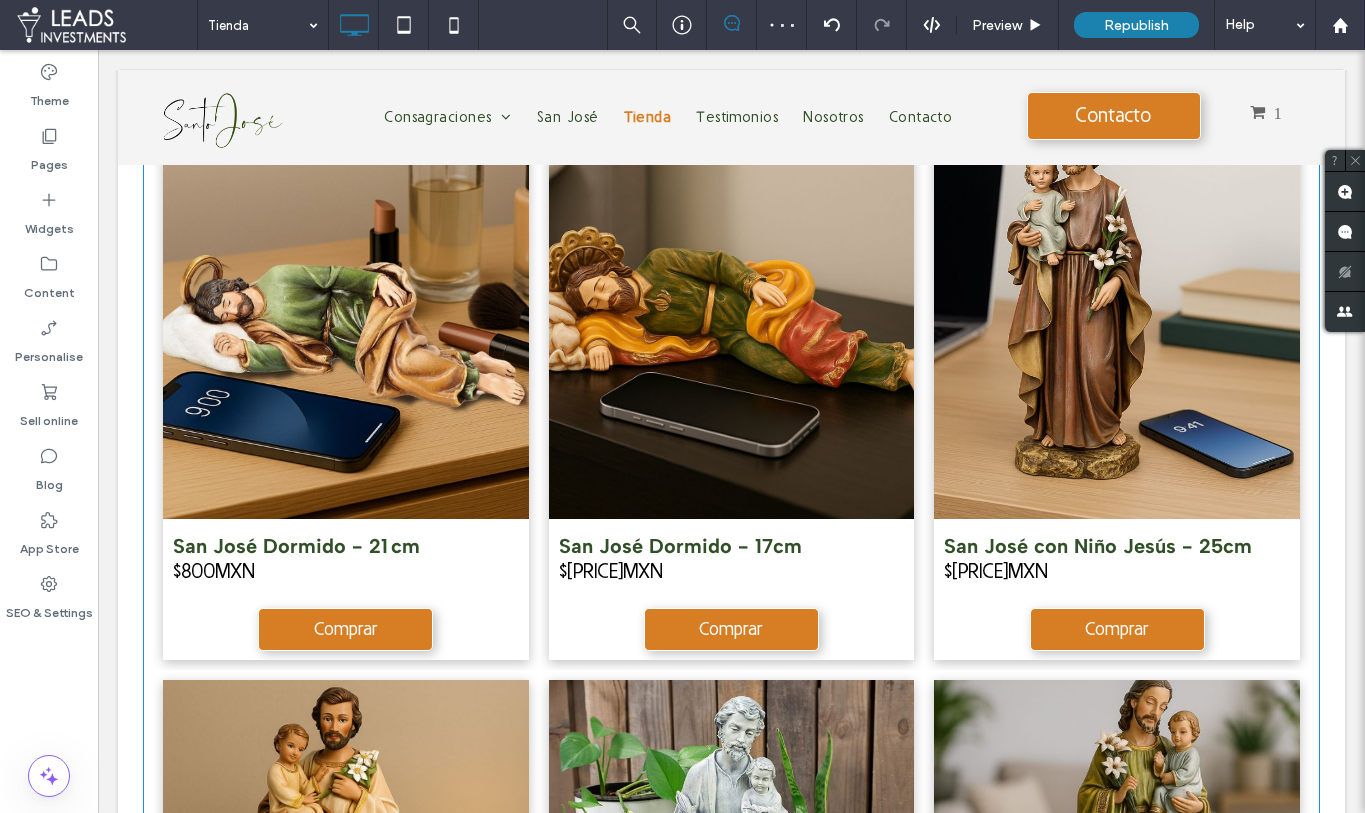 scroll, scrollTop: 0, scrollLeft: 0, axis: both 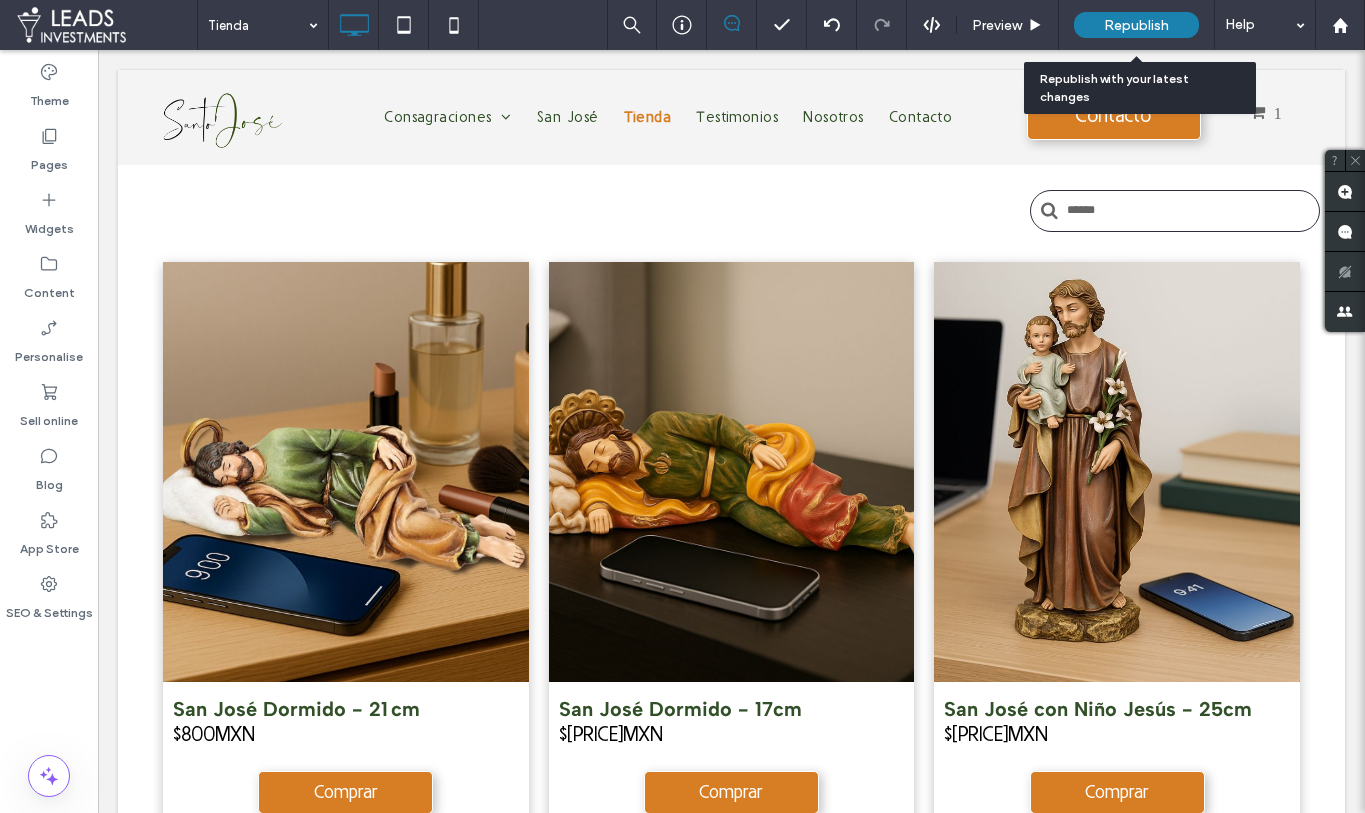click on "Republish" at bounding box center [1136, 25] 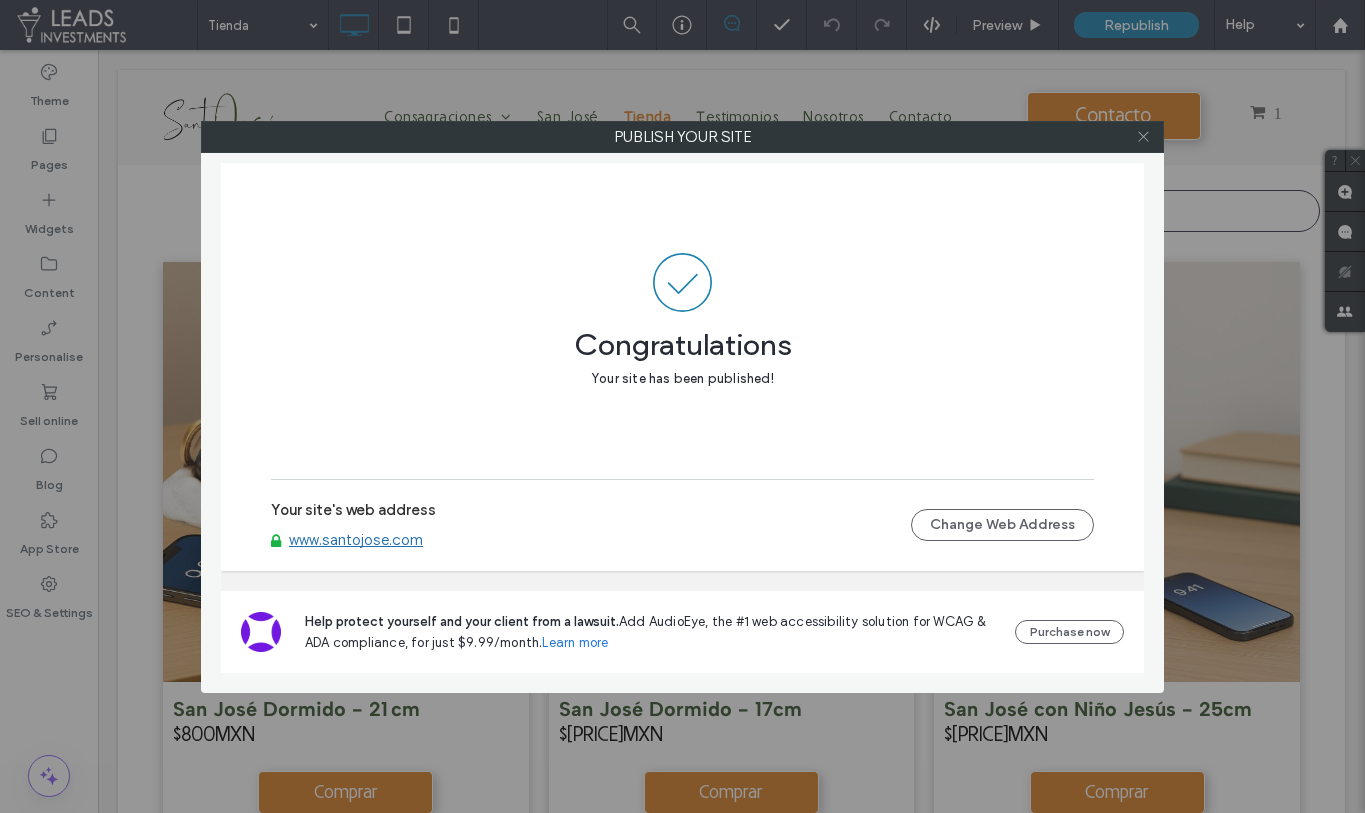 click 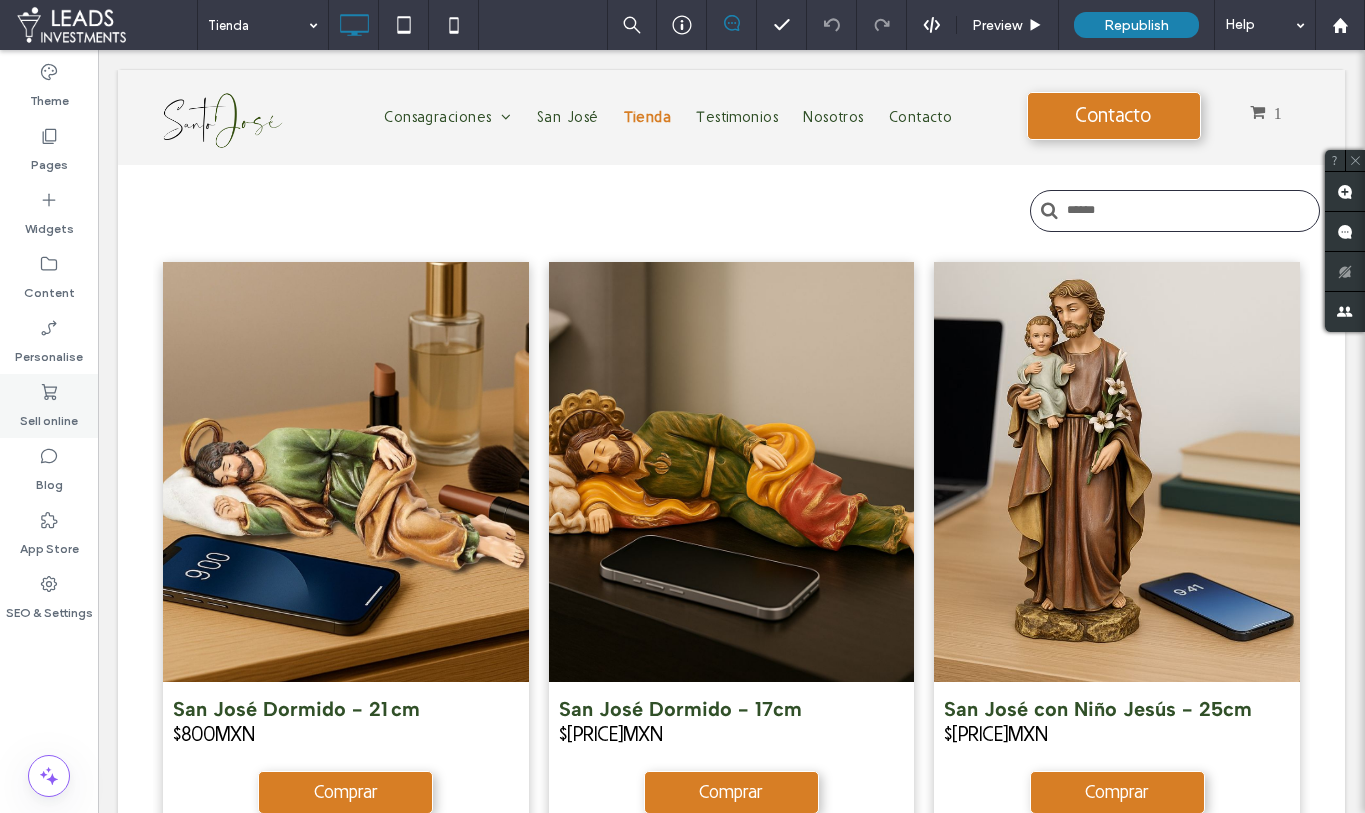 click on "Sell online" at bounding box center (49, 406) 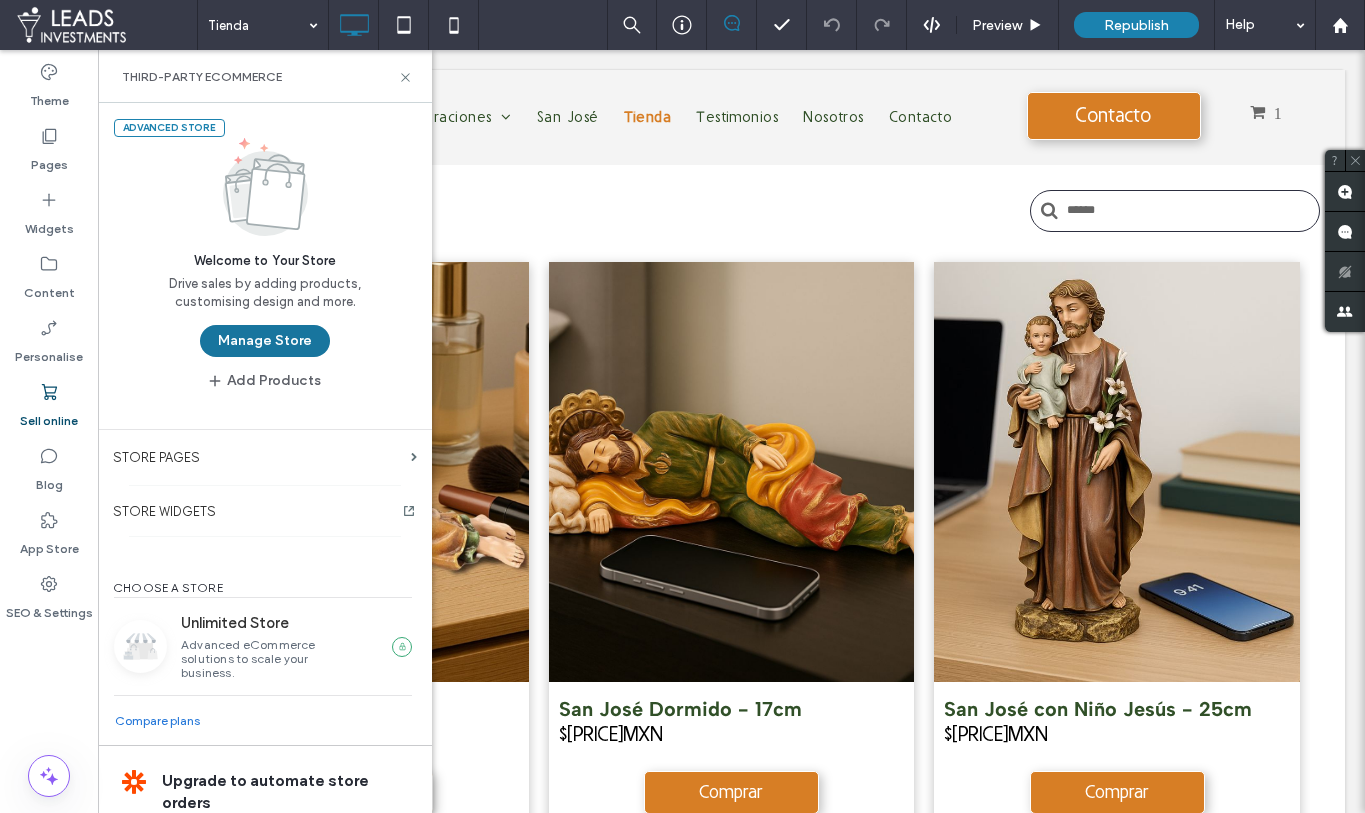 click on "Manage Store" at bounding box center (265, 341) 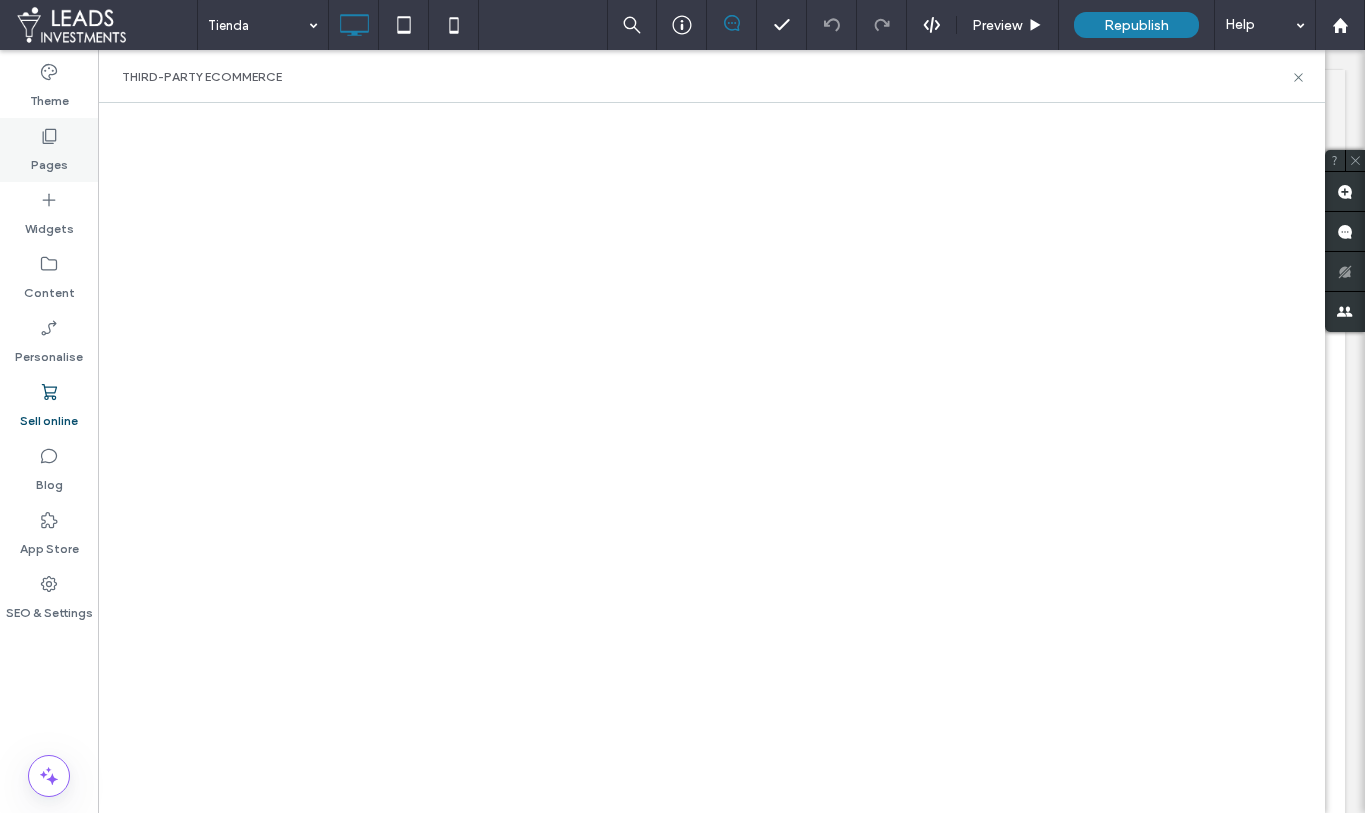 click on "Pages" at bounding box center (49, 160) 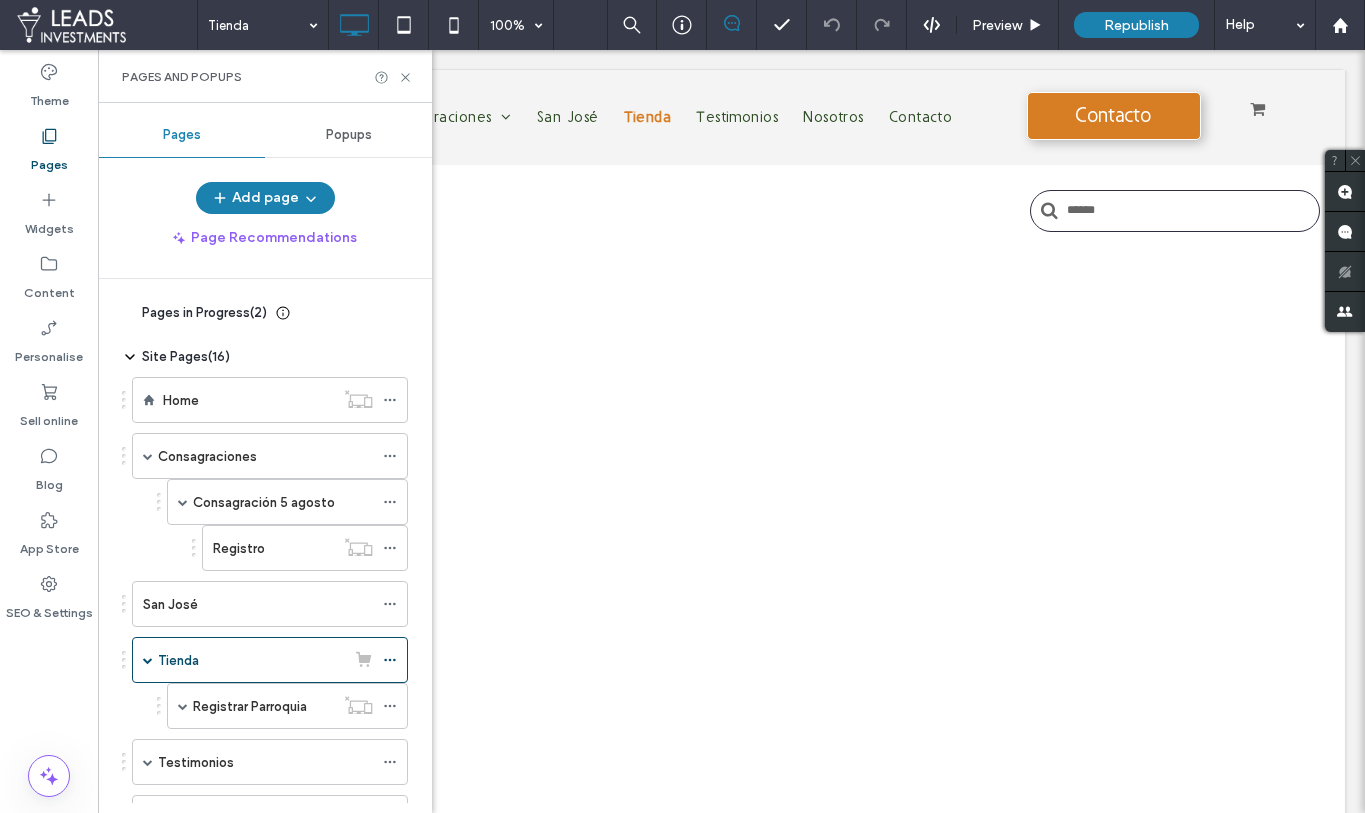 scroll, scrollTop: 0, scrollLeft: 0, axis: both 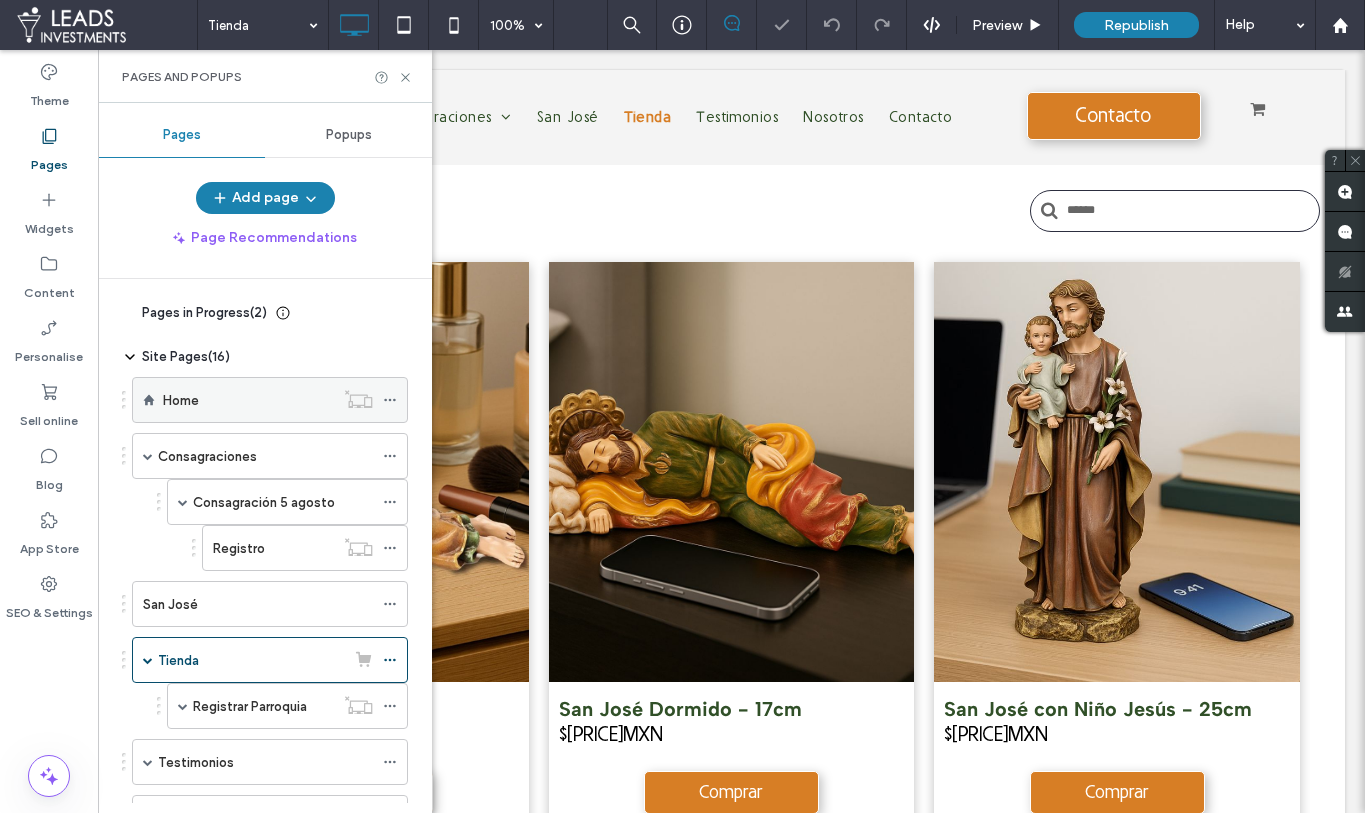 click on "Home" at bounding box center (248, 400) 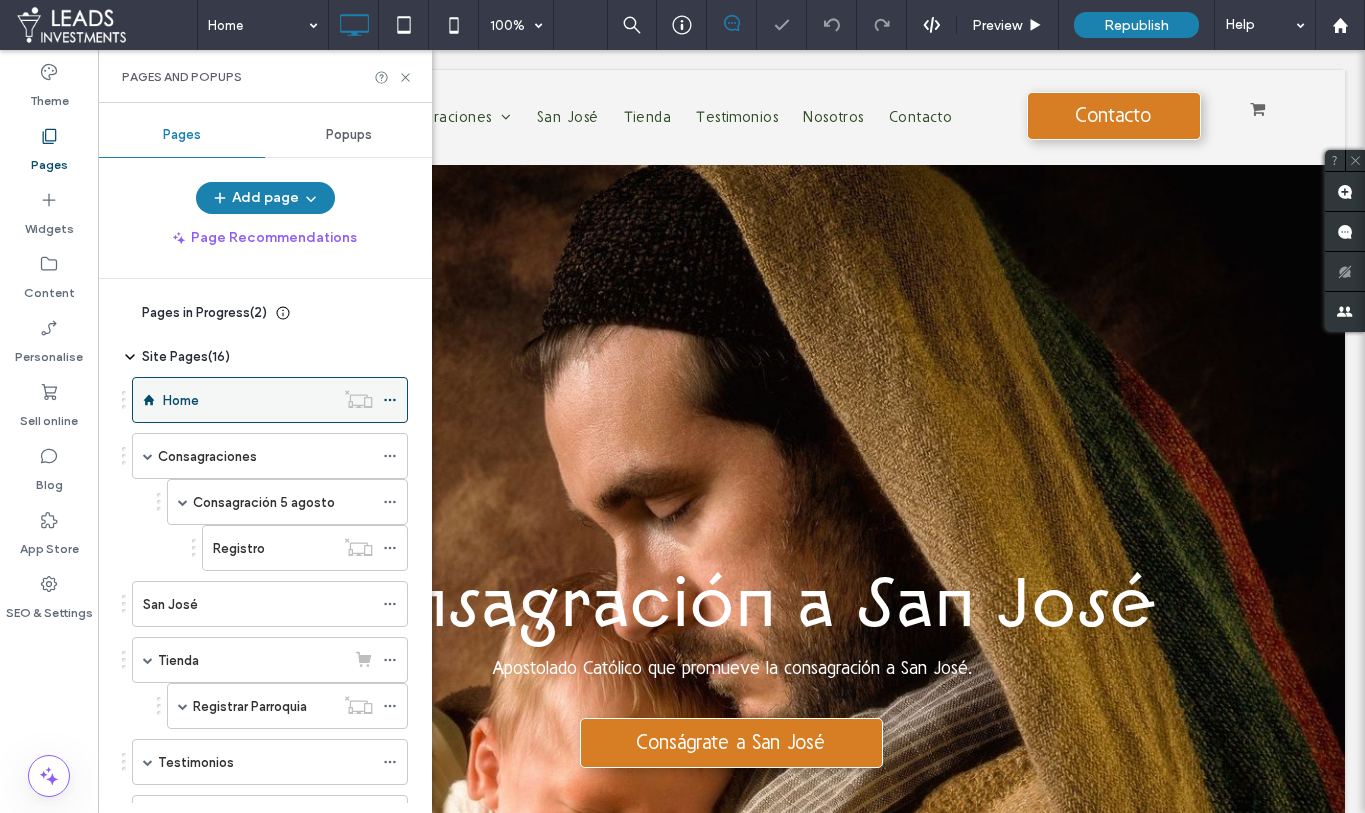 scroll, scrollTop: 0, scrollLeft: 0, axis: both 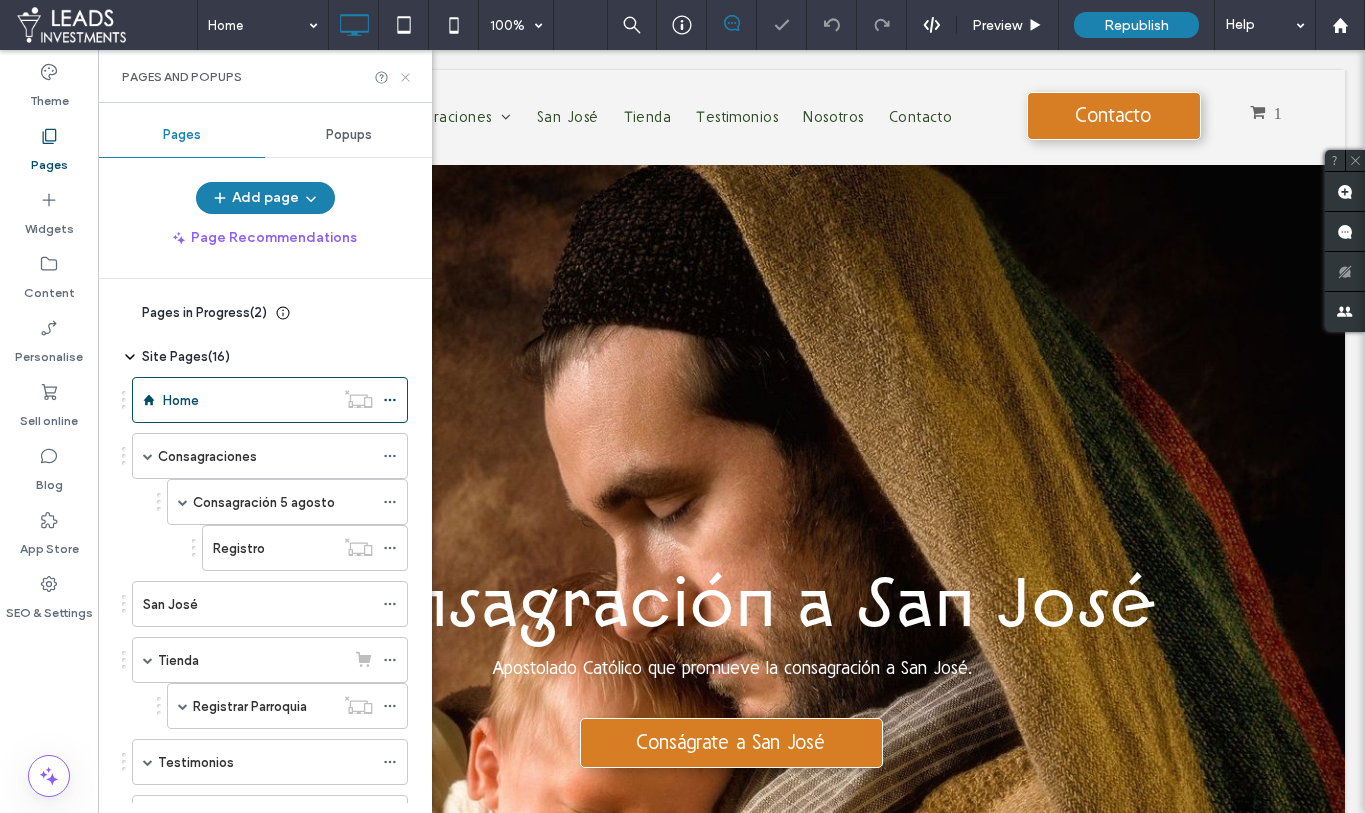 click 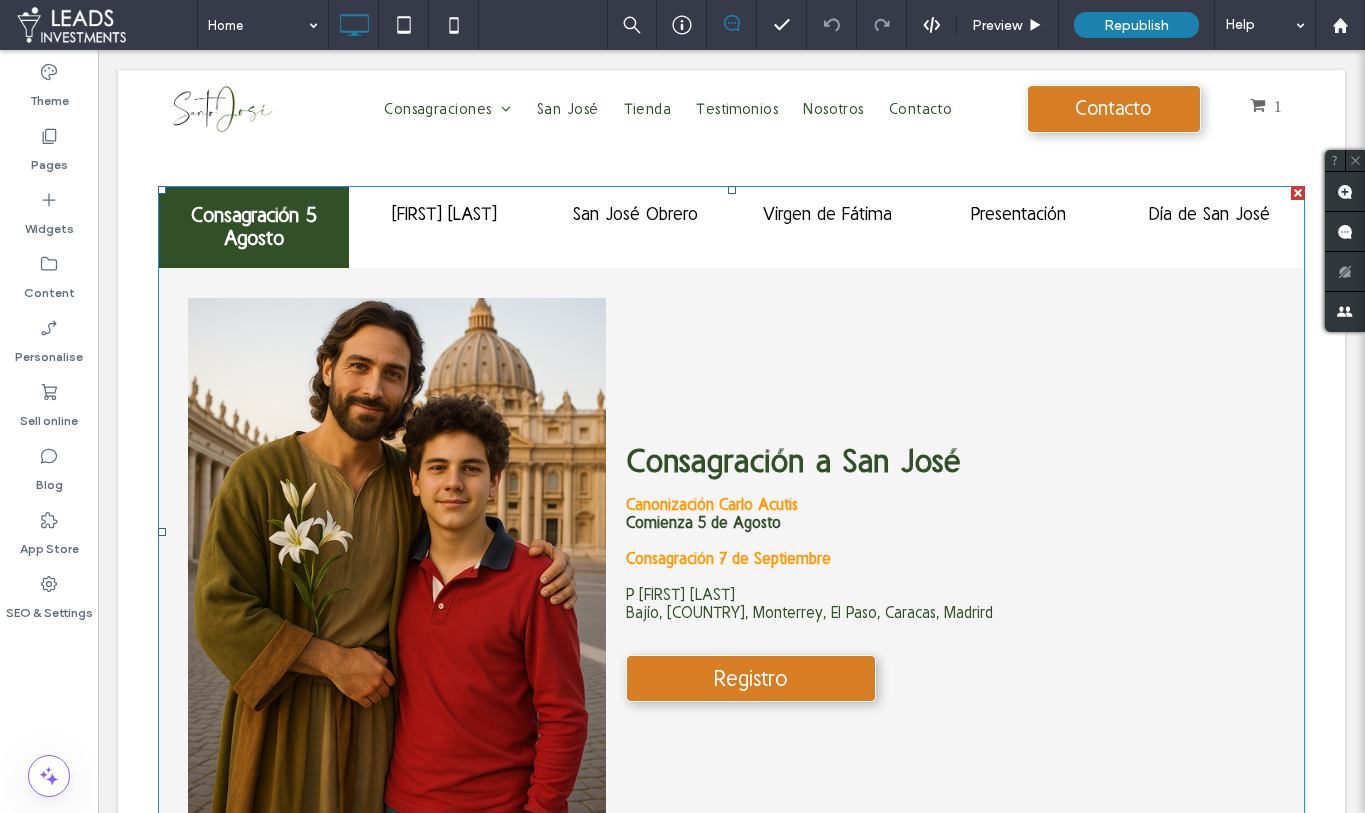 scroll, scrollTop: 1307, scrollLeft: 0, axis: vertical 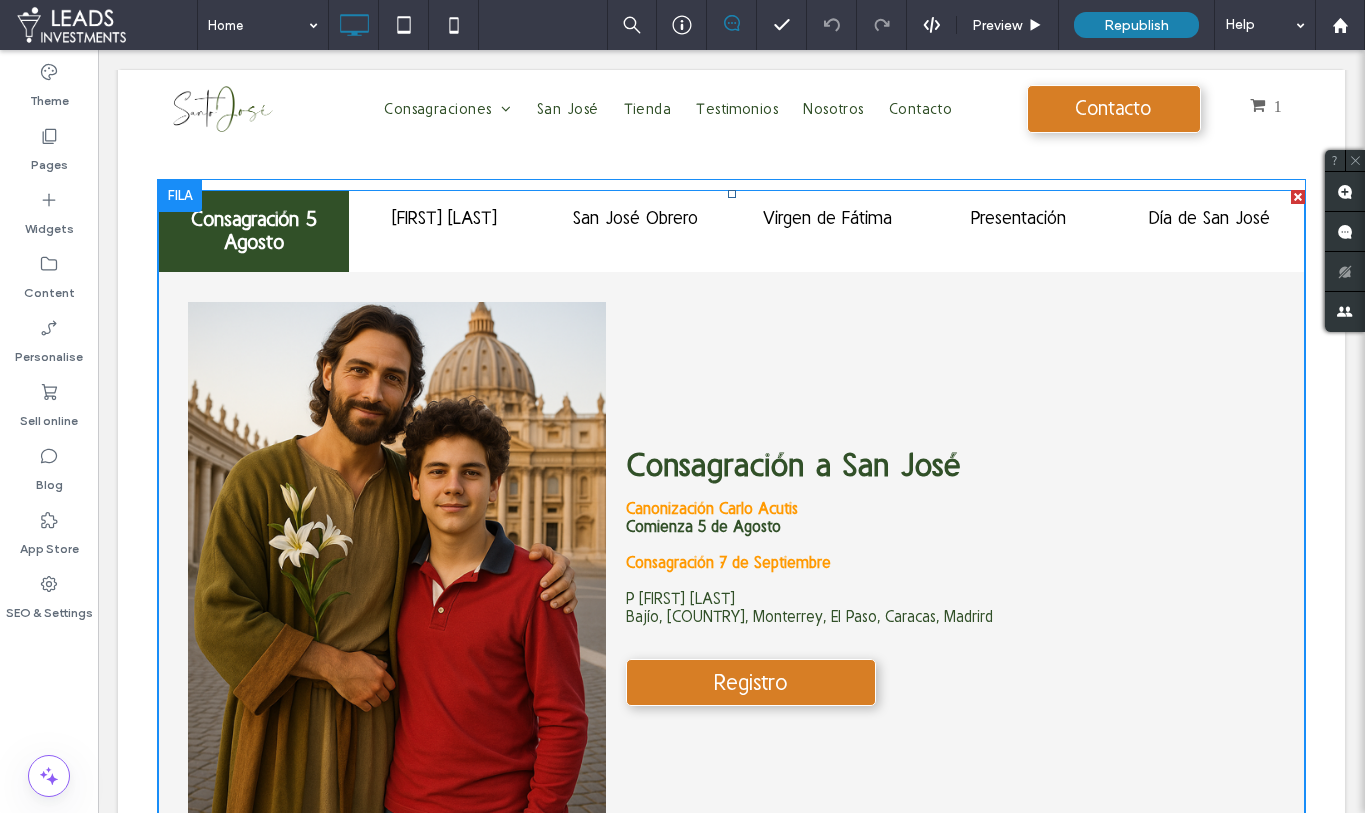 click at bounding box center (731, 536) 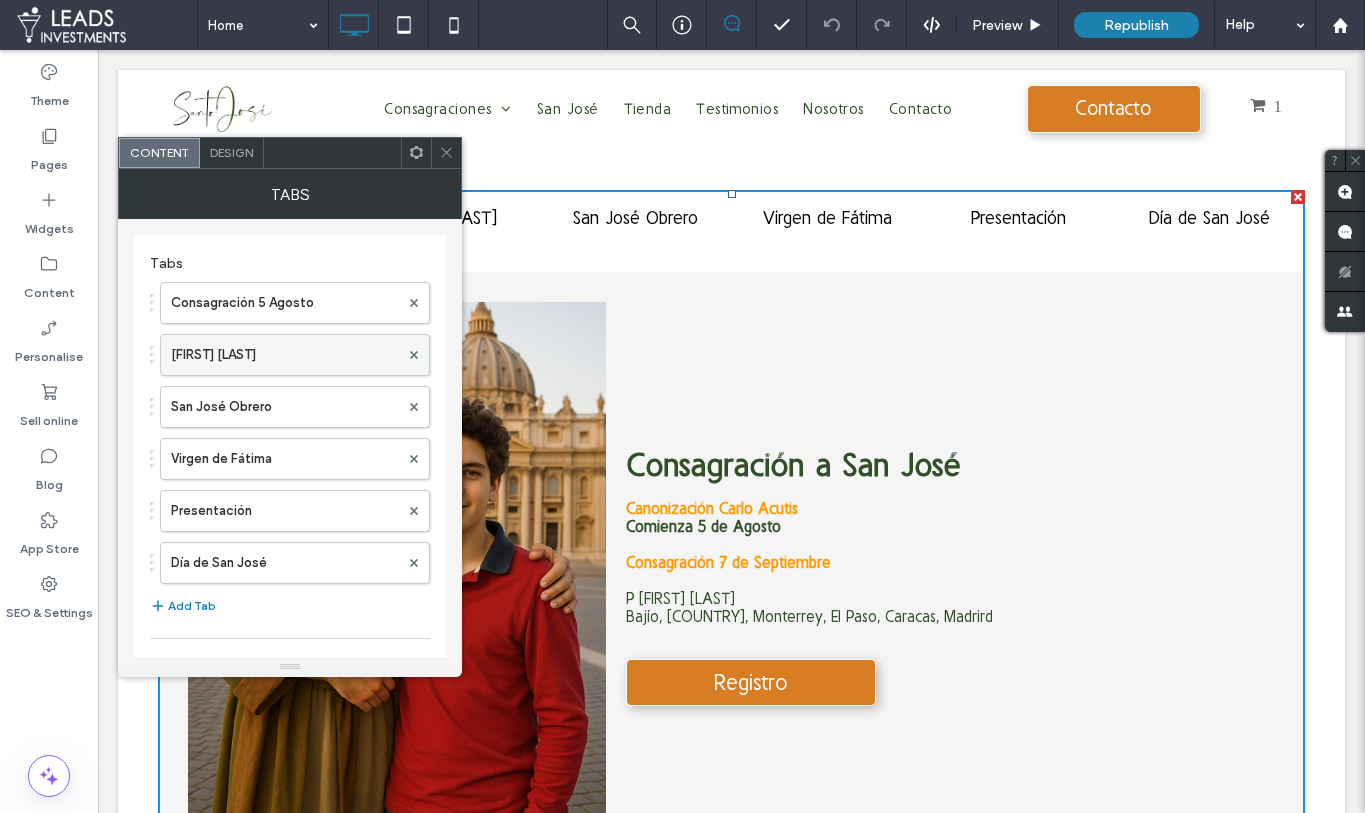click on "[FIRST] de los [FIRST]" at bounding box center (285, 355) 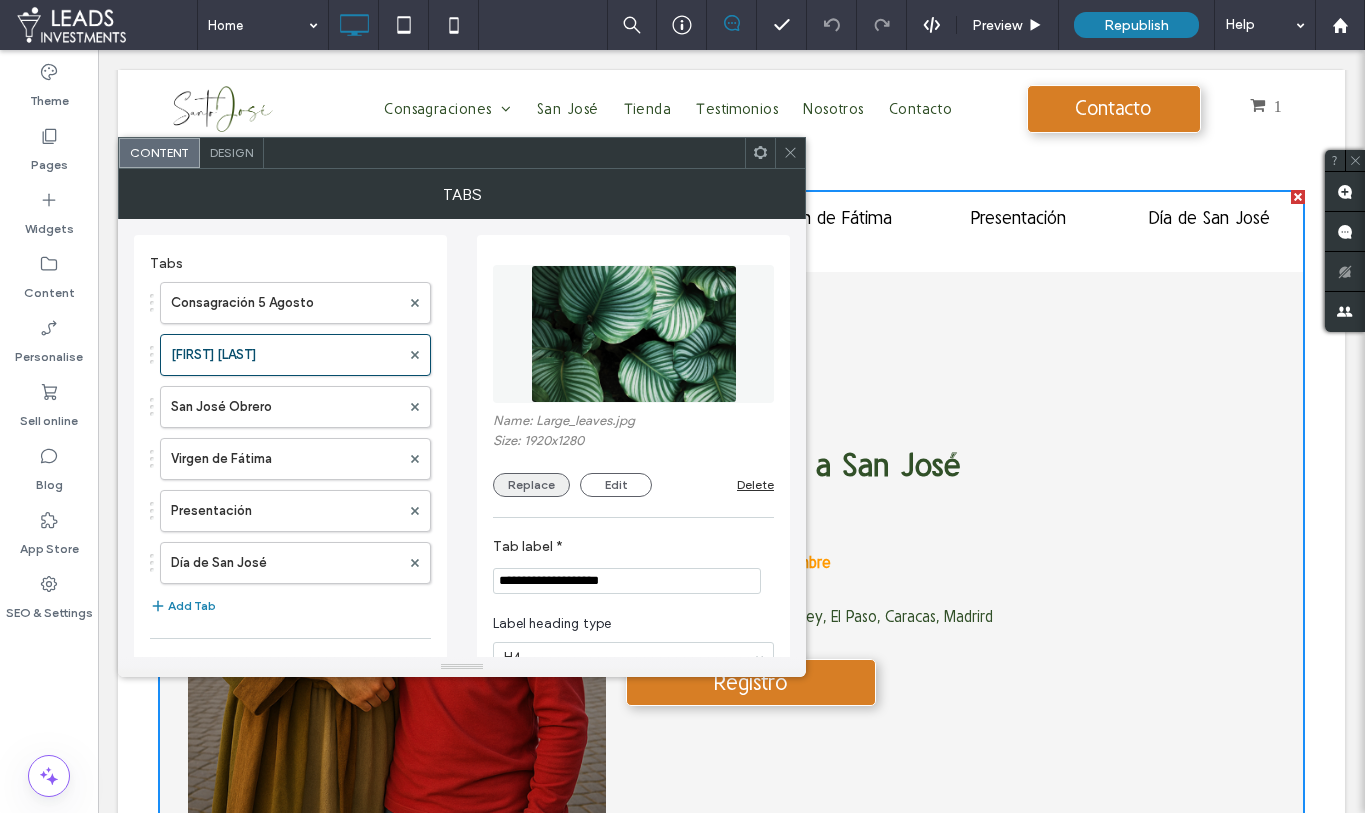 click on "Replace" at bounding box center [531, 485] 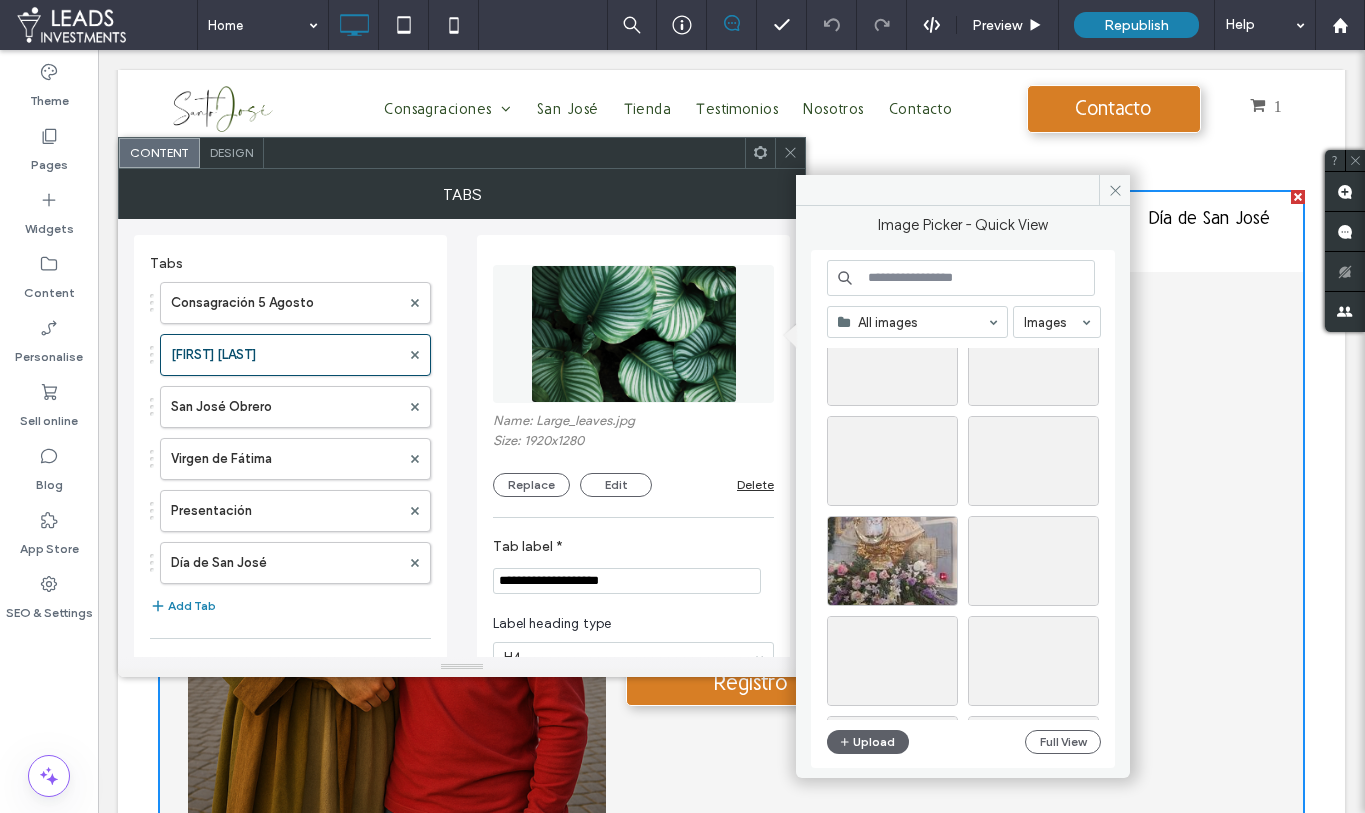 scroll, scrollTop: 5480, scrollLeft: 0, axis: vertical 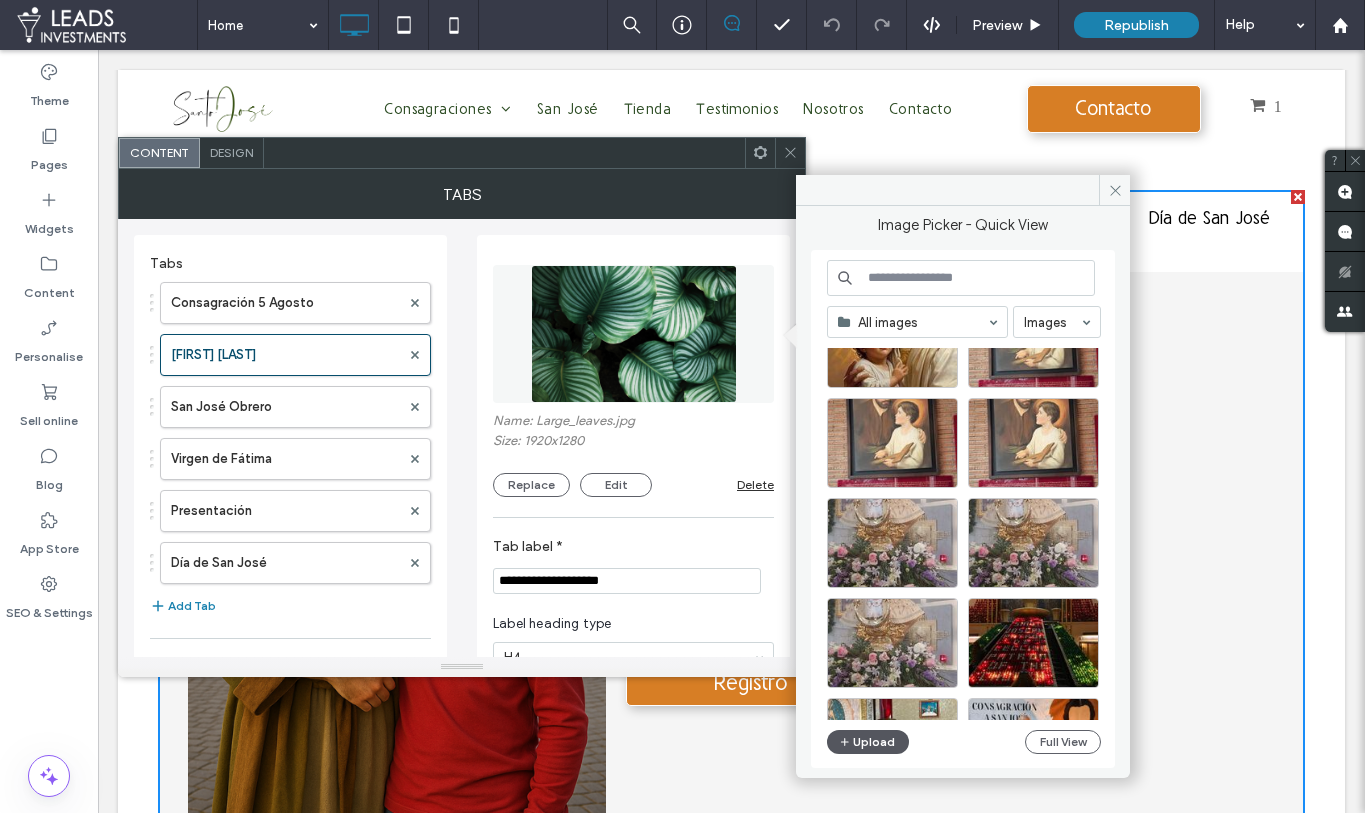 click on "Upload" at bounding box center (868, 742) 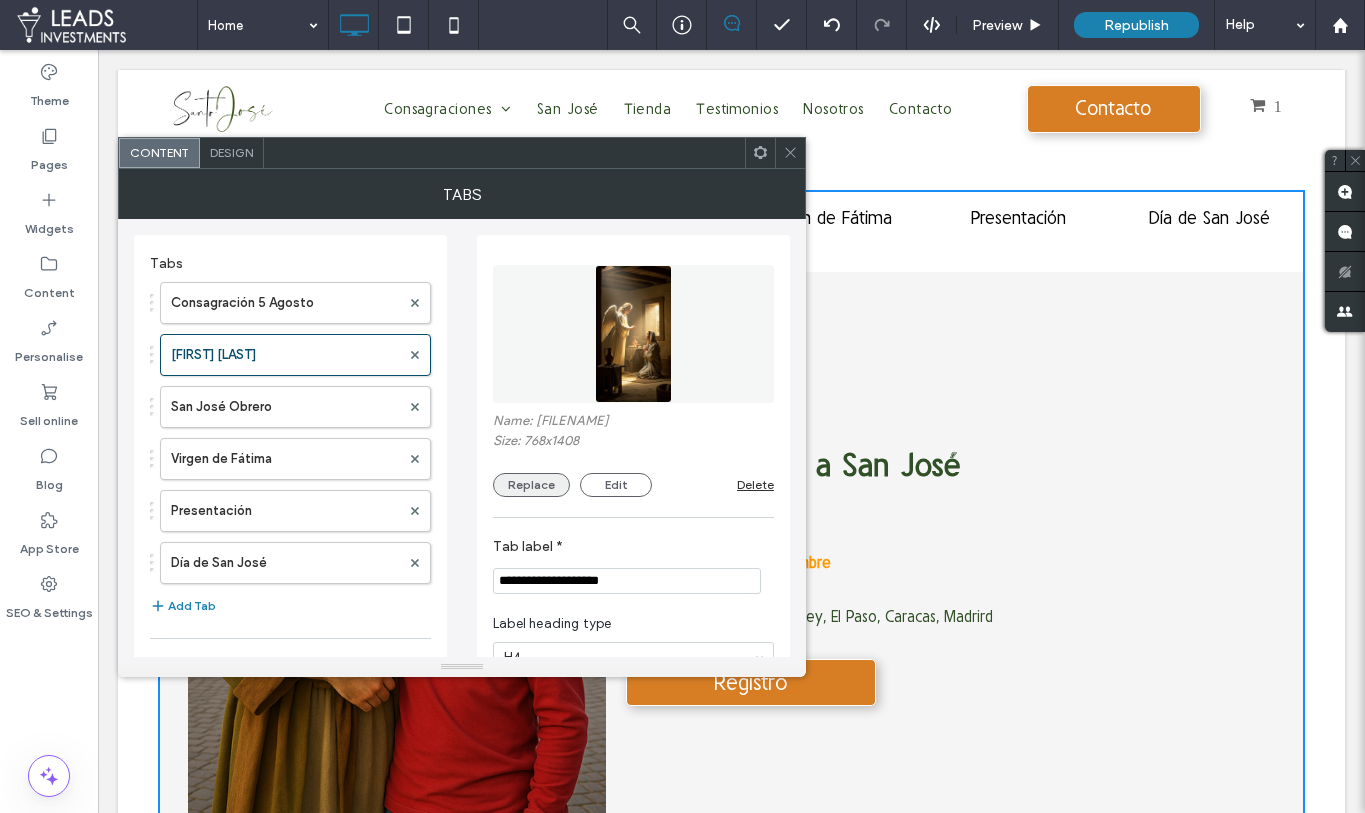 click on "Replace" at bounding box center (531, 485) 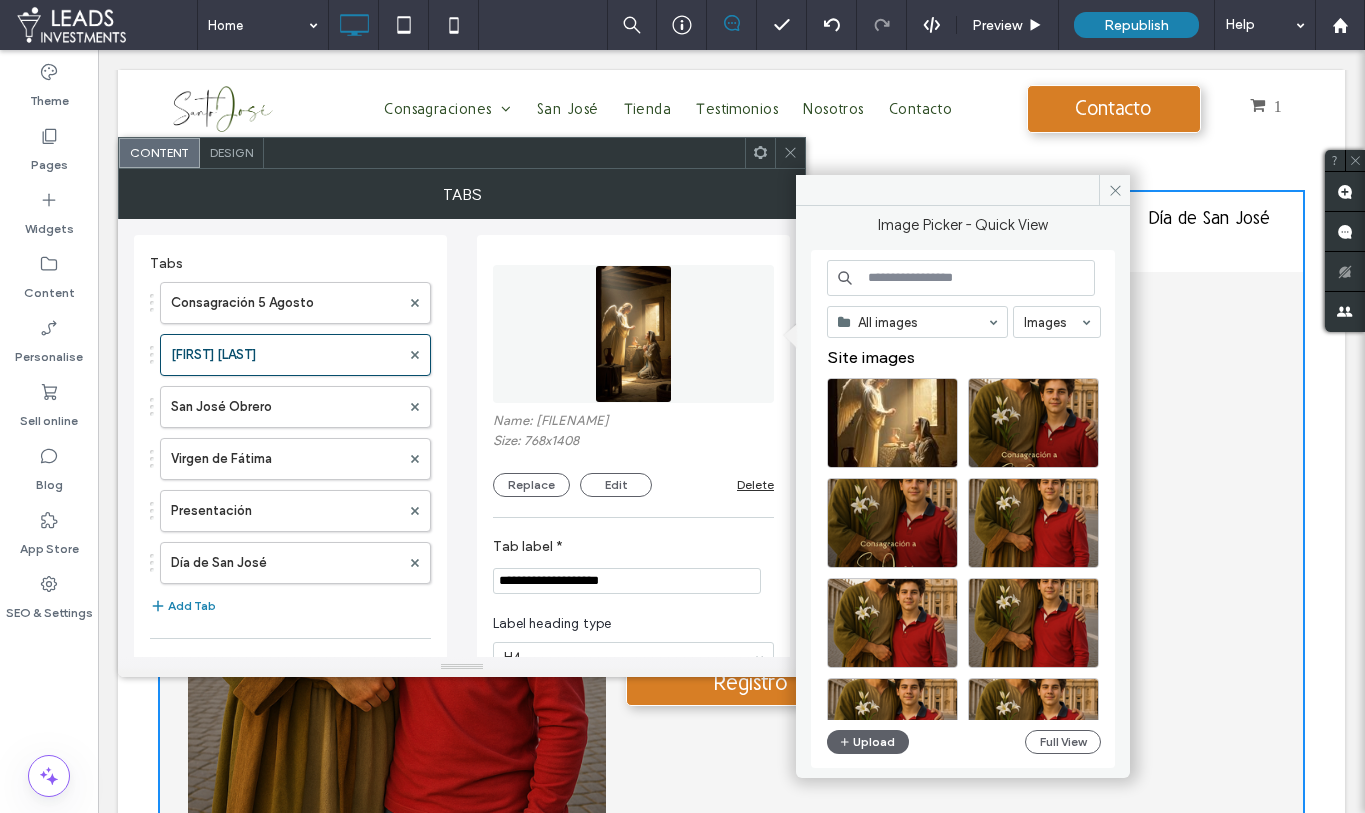 click 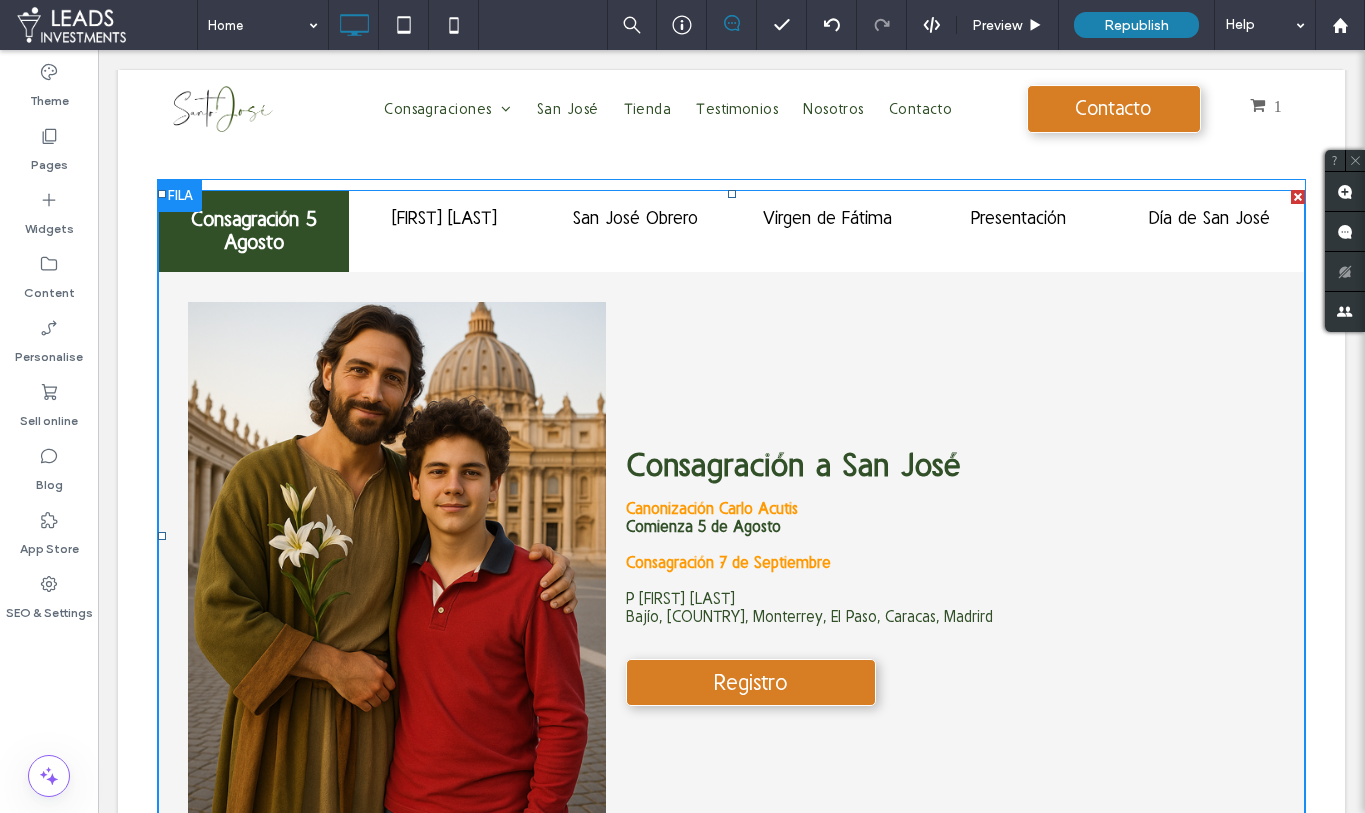 click at bounding box center (731, 536) 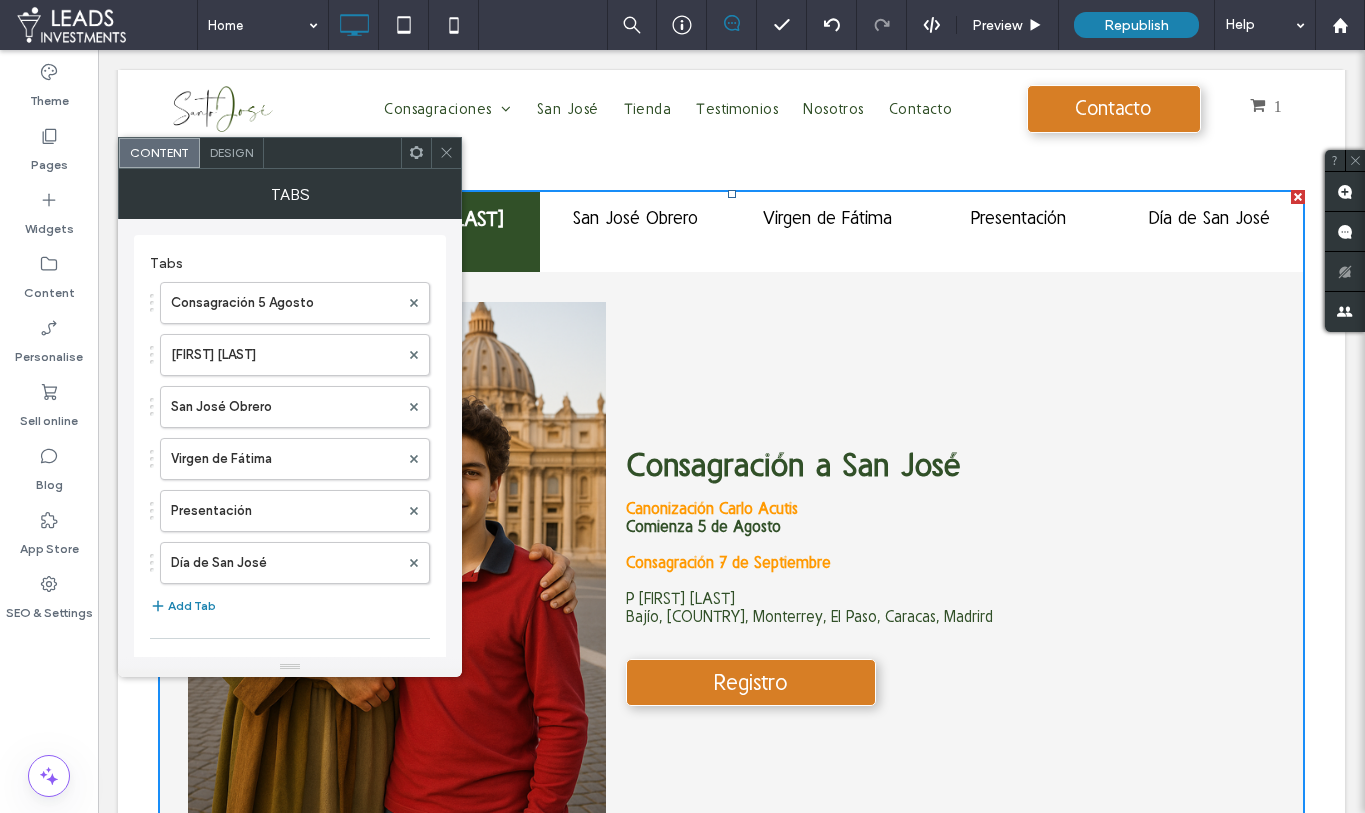 click on "[FIRST] de los [FIRST]" at bounding box center [444, 219] 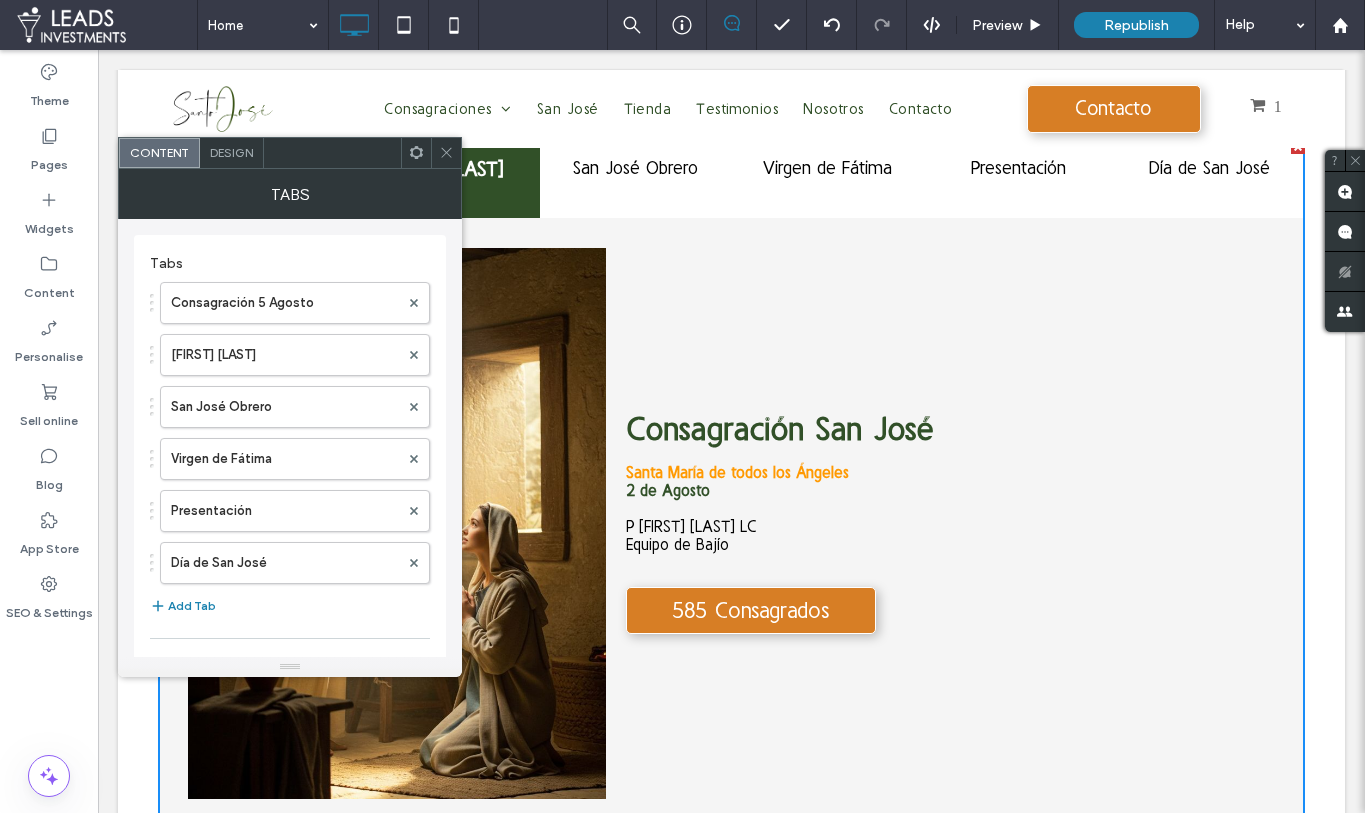 scroll, scrollTop: 1355, scrollLeft: 0, axis: vertical 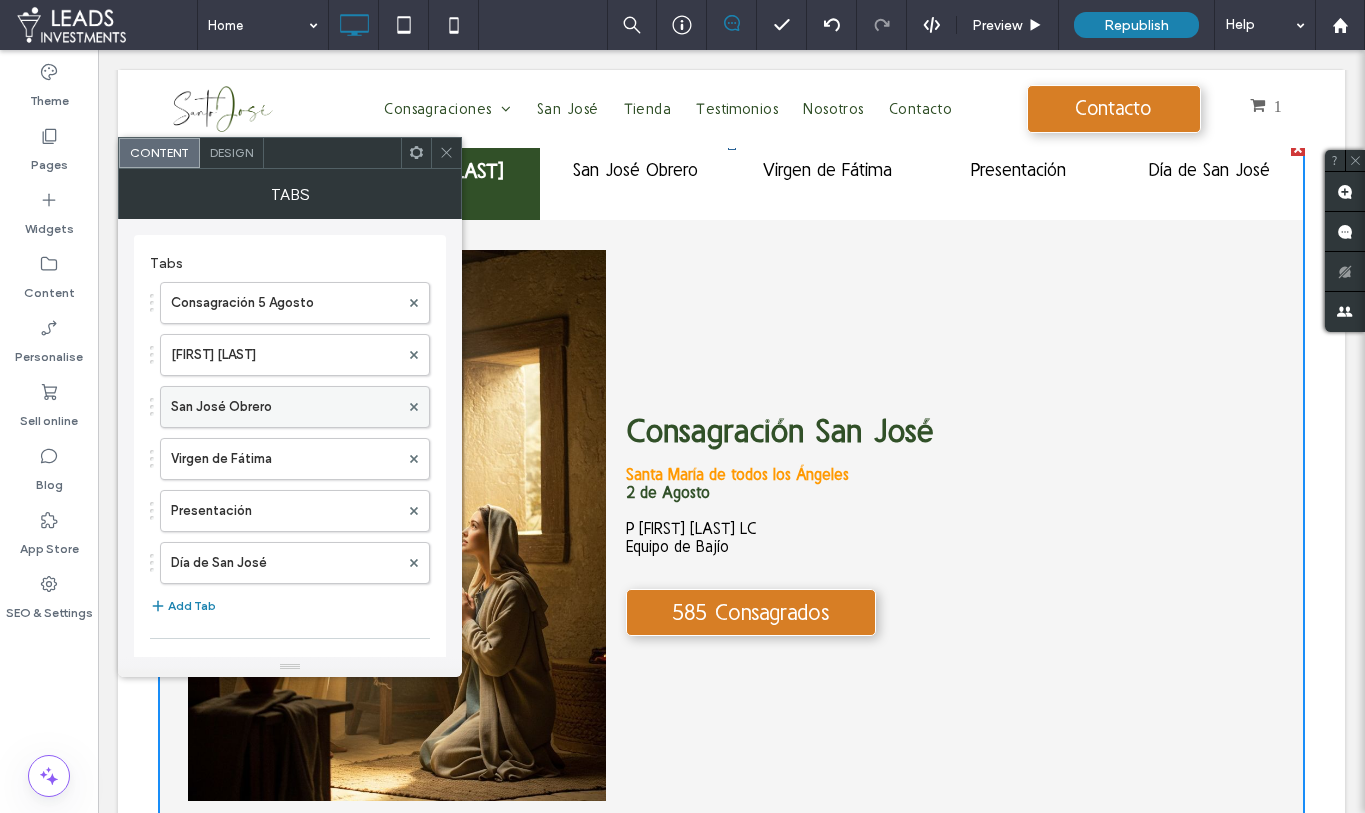 click on "San José Obrero" at bounding box center [285, 407] 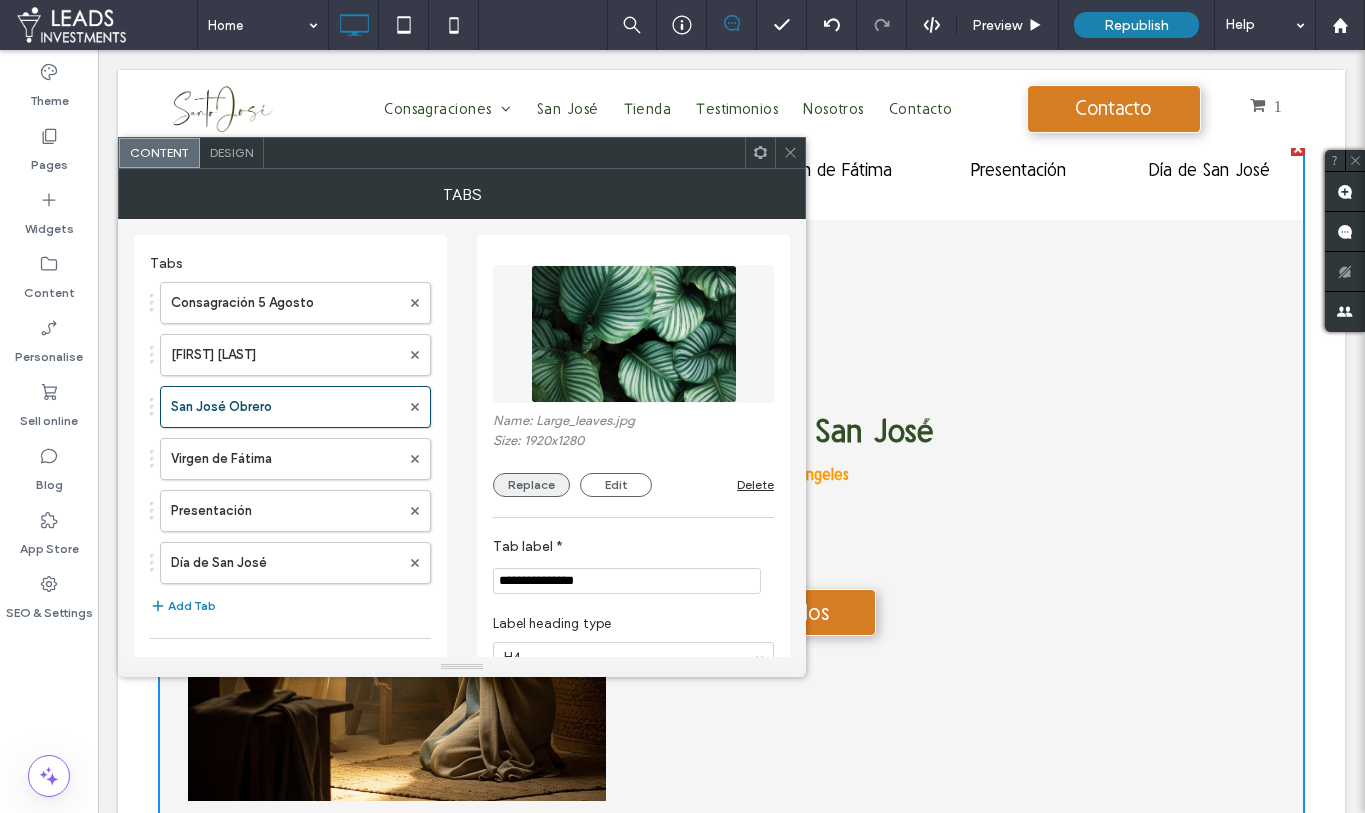 click on "Replace" at bounding box center [531, 485] 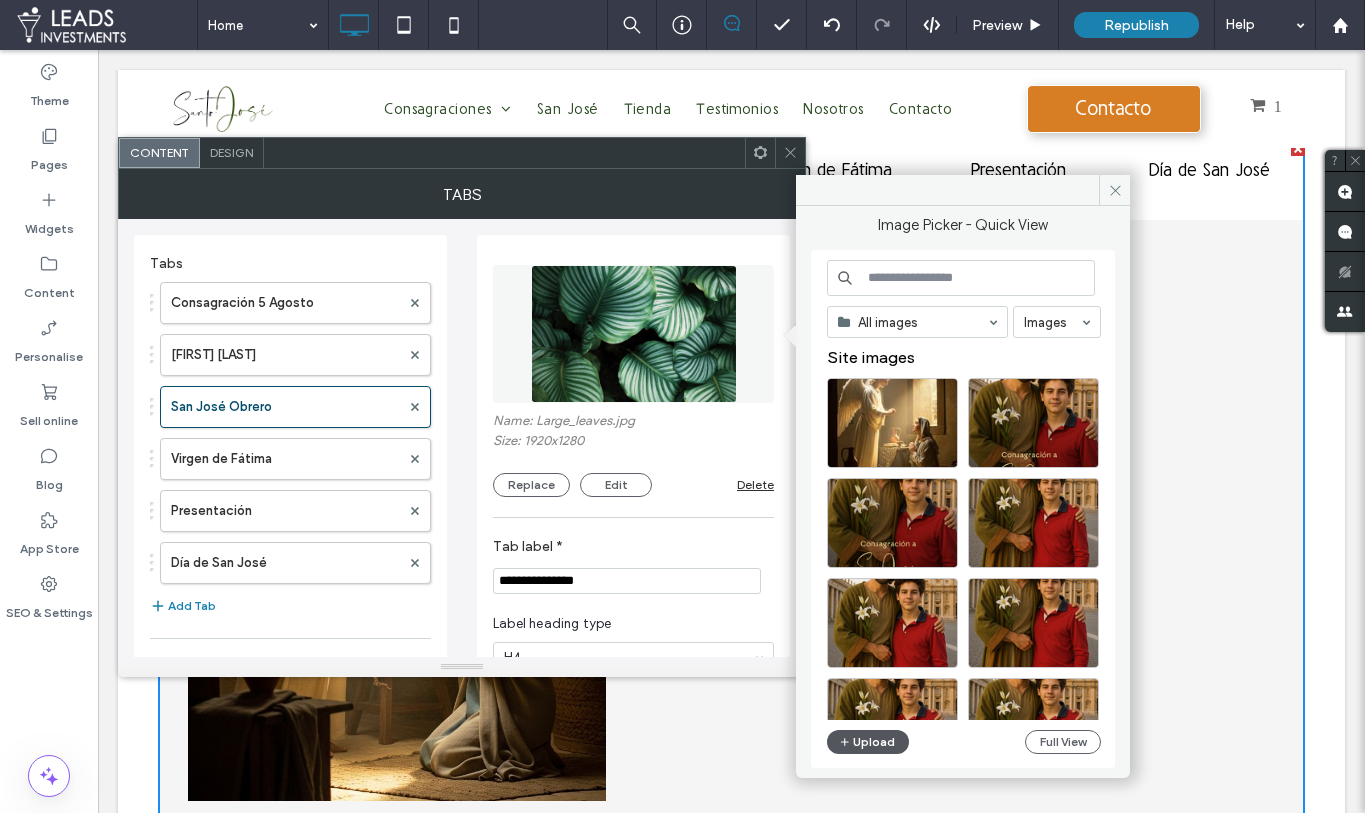 click on "Upload" at bounding box center [868, 742] 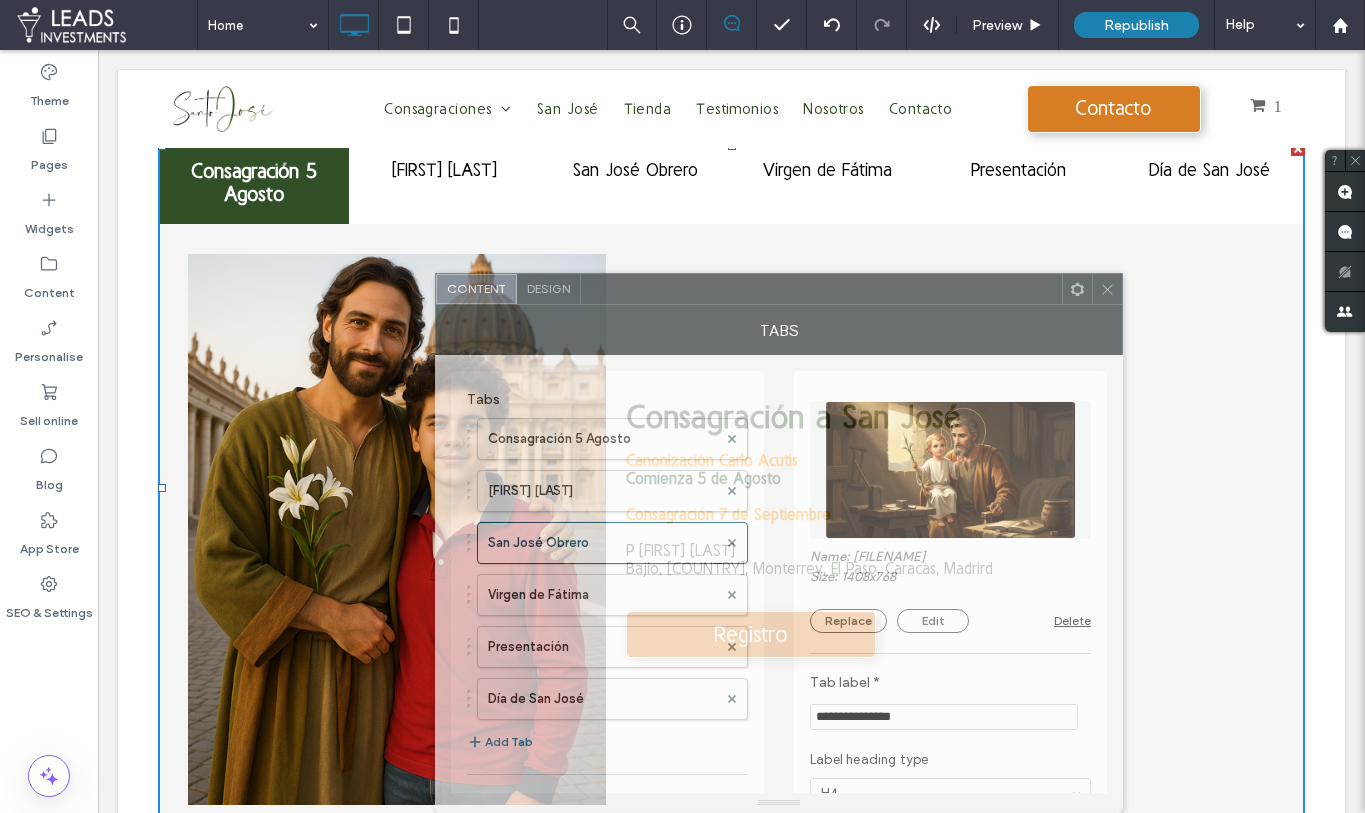drag, startPoint x: 698, startPoint y: 145, endPoint x: 987, endPoint y: 303, distance: 329.3706 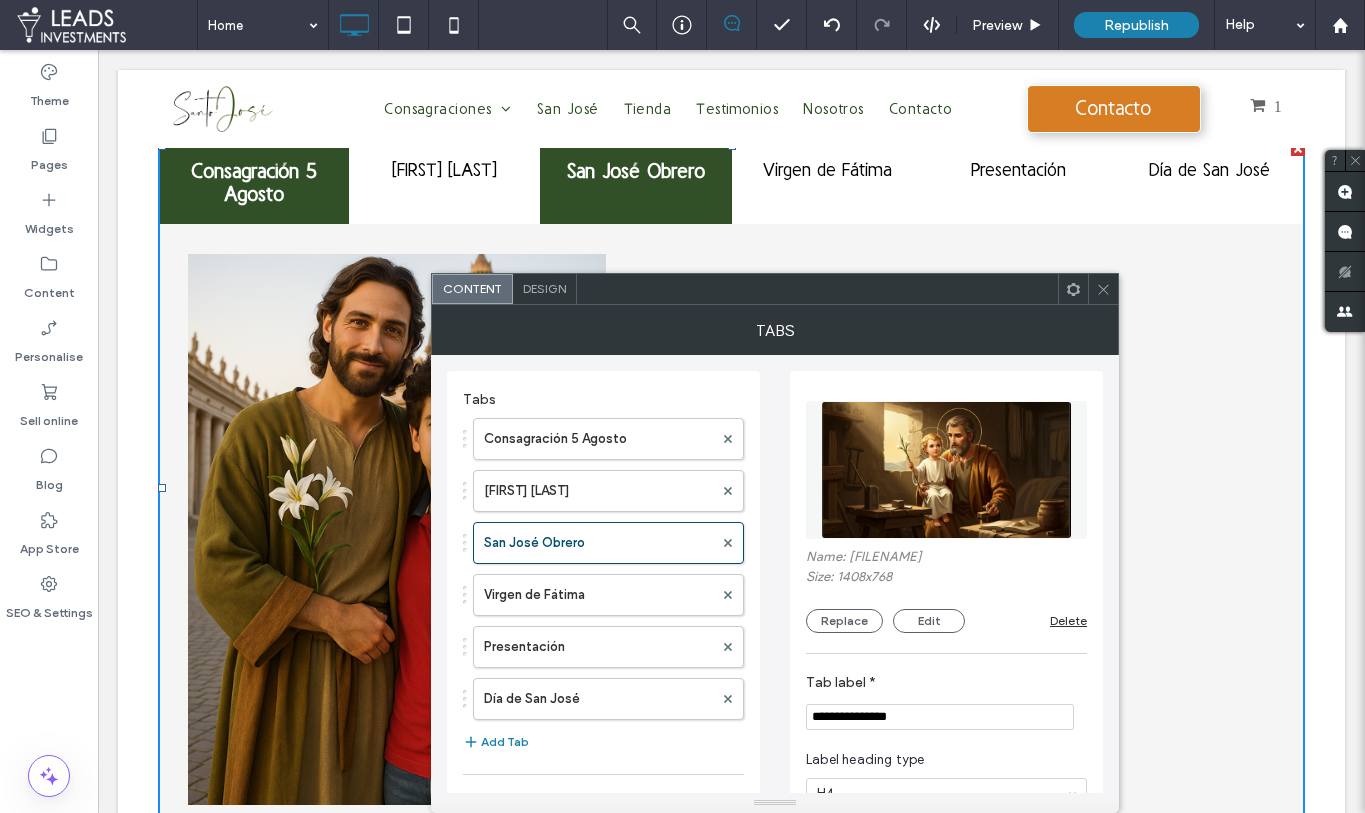 click on "San José Obrero" at bounding box center [635, 183] 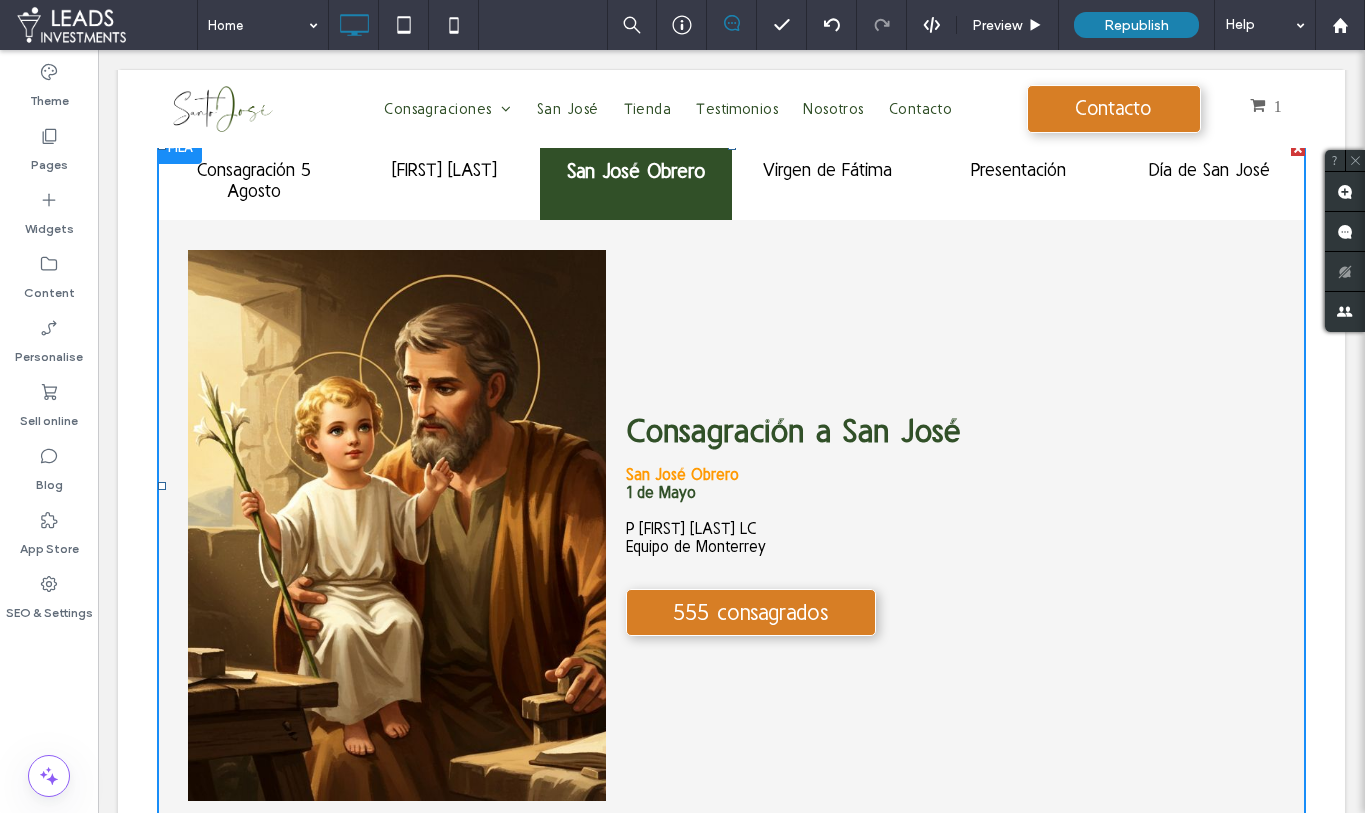 click at bounding box center (731, 486) 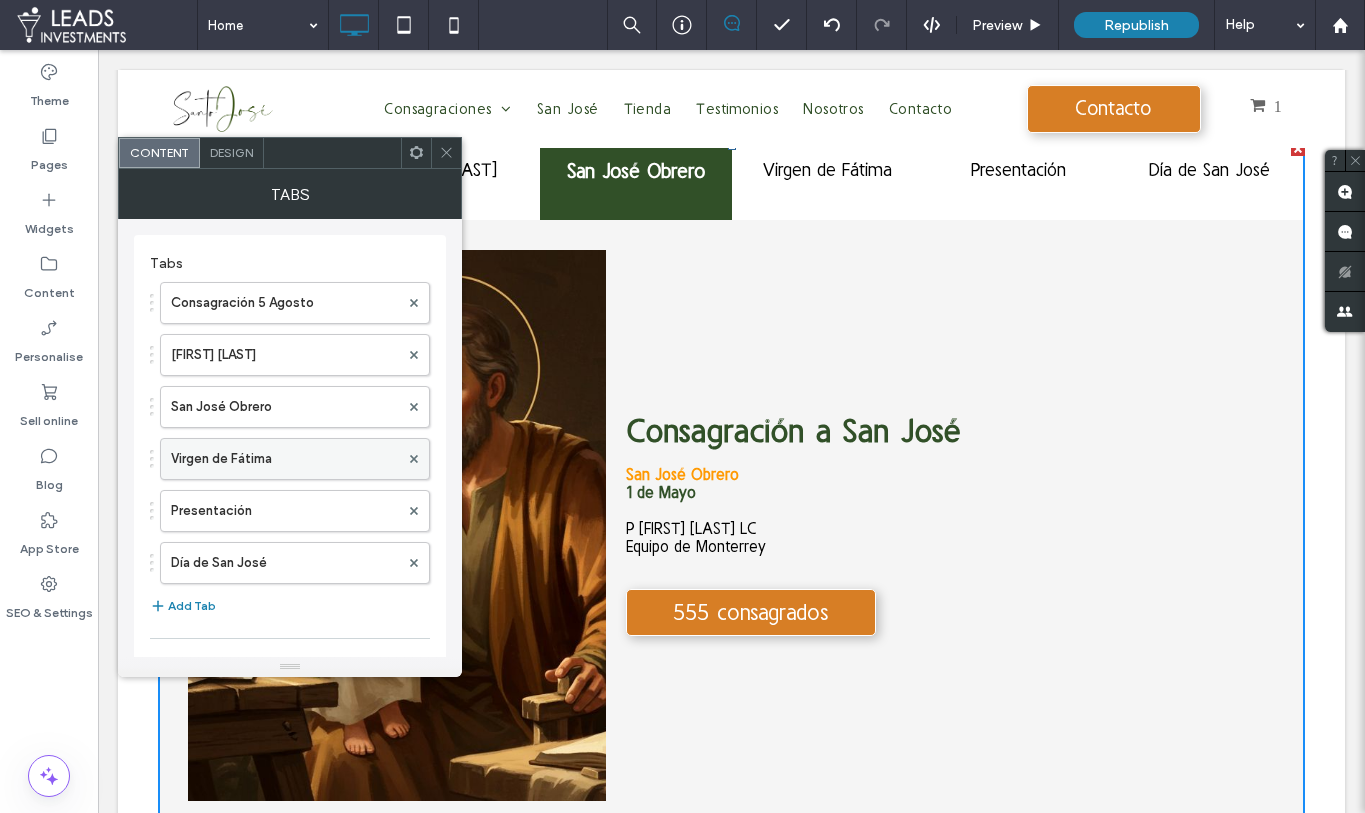 click on "Virgen de Fátima" at bounding box center [285, 459] 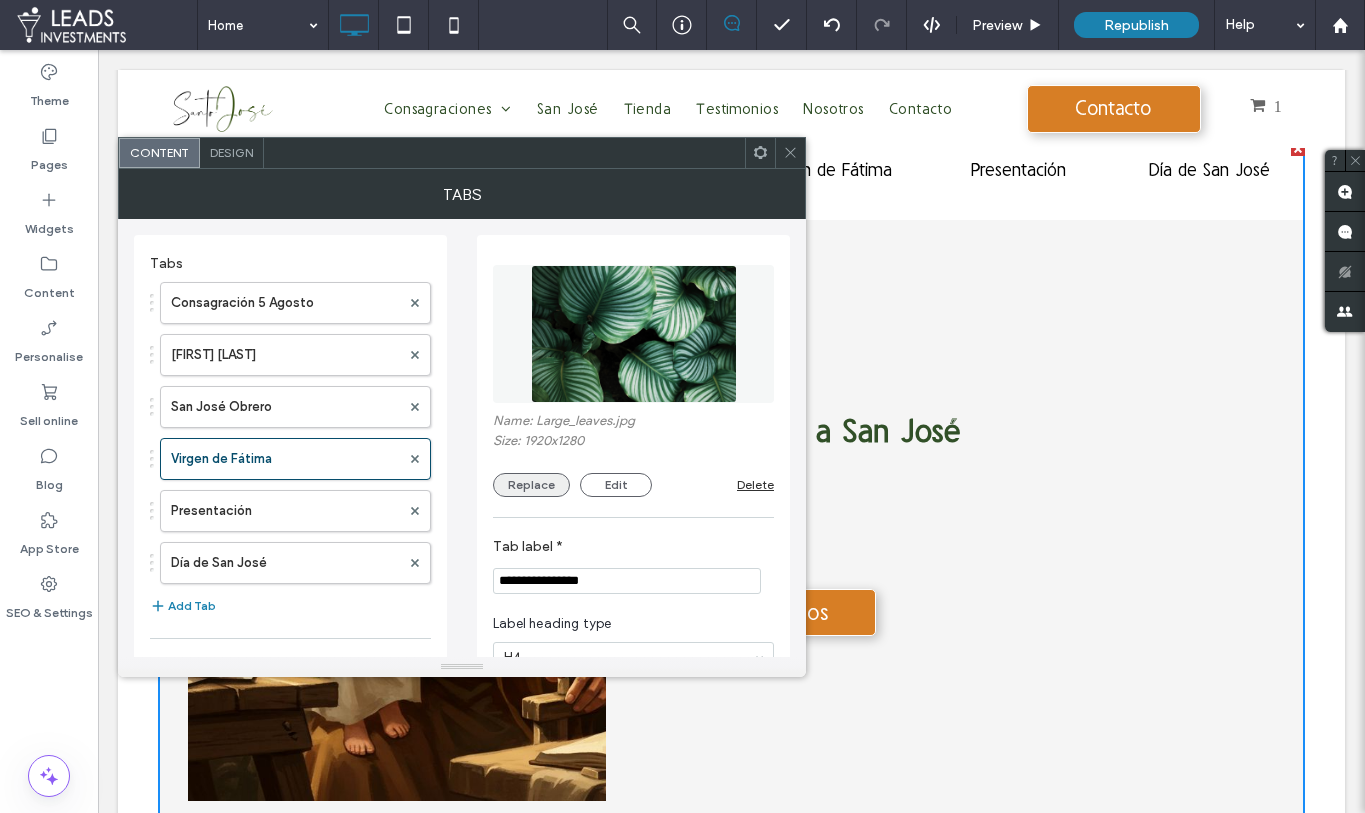 click on "Replace" at bounding box center (531, 485) 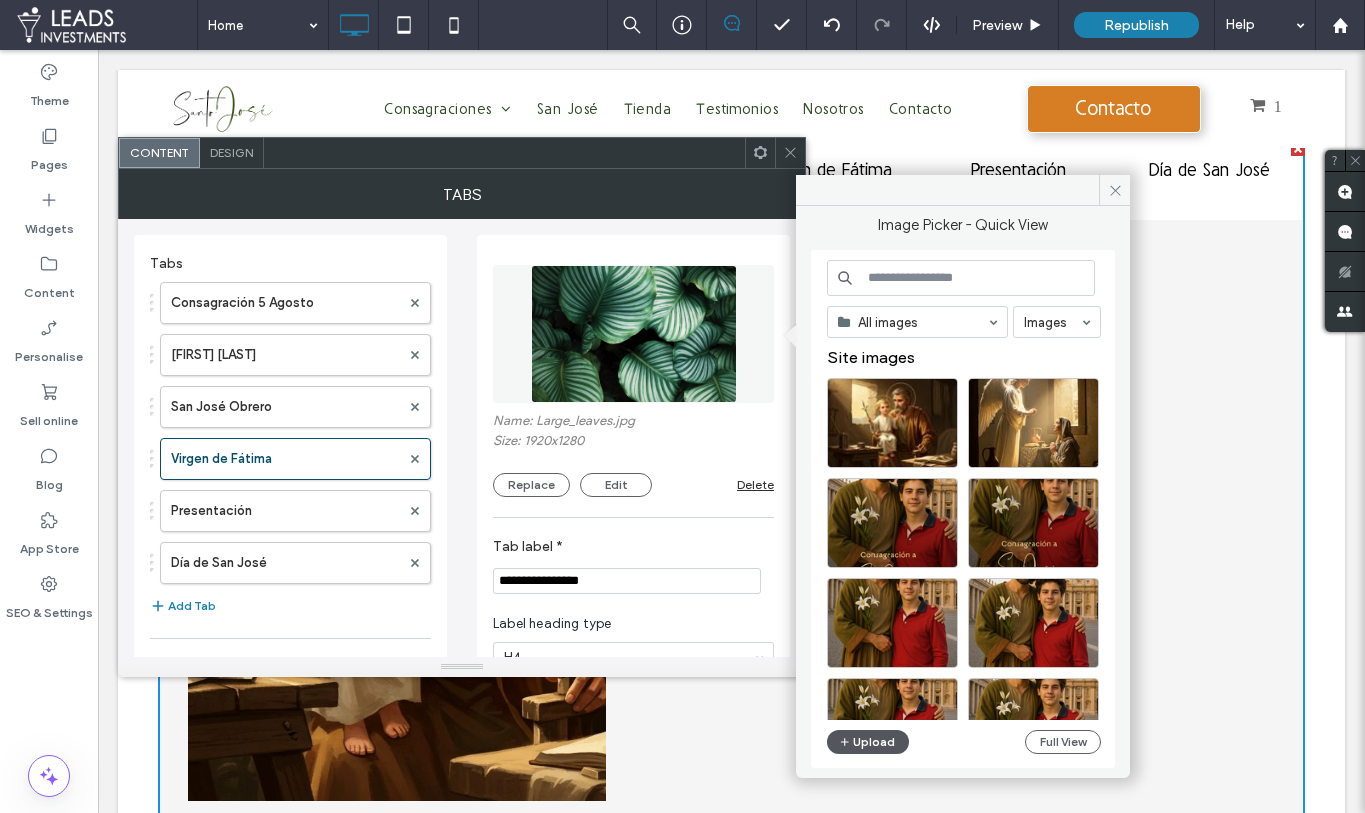 click on "Upload" at bounding box center [868, 742] 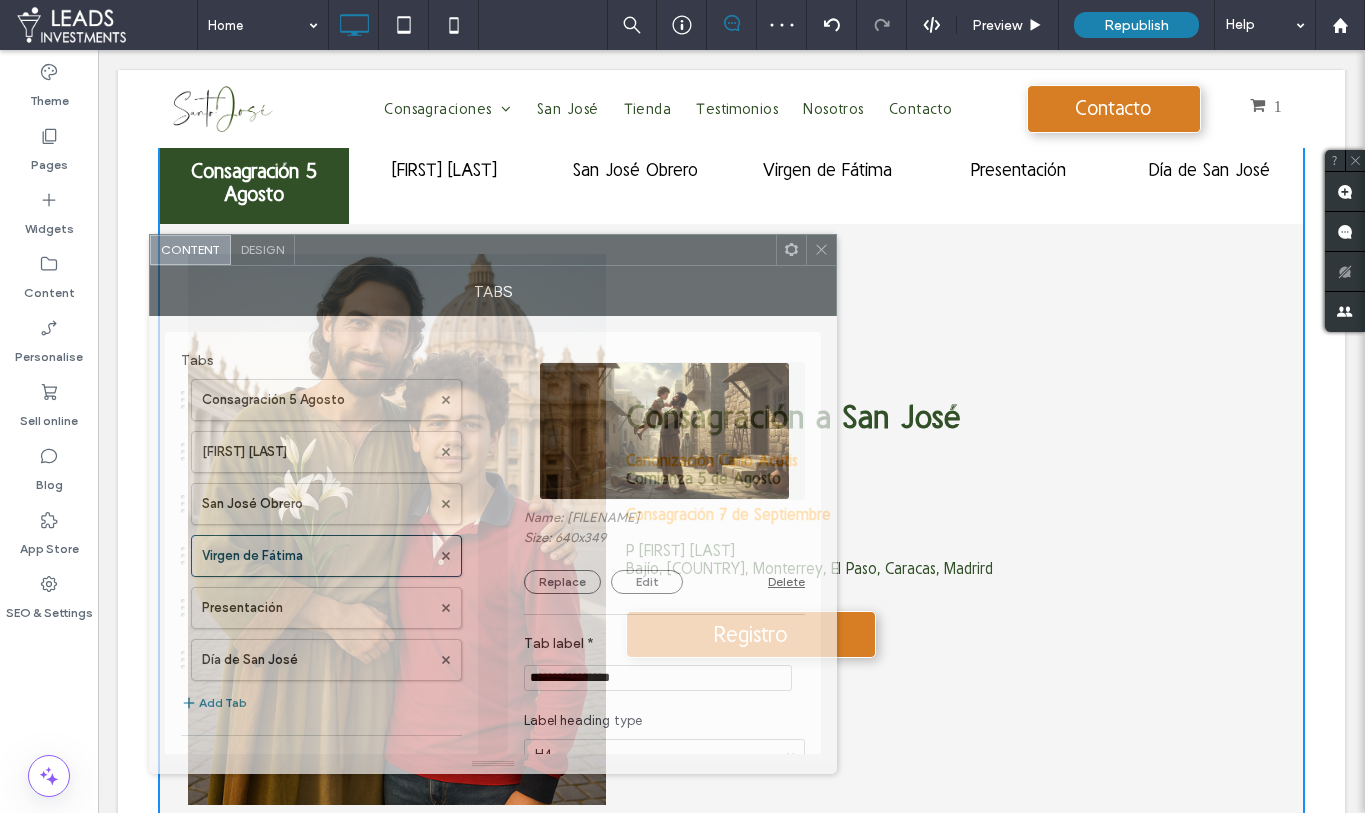 drag, startPoint x: 634, startPoint y: 160, endPoint x: 686, endPoint y: 245, distance: 99.64437 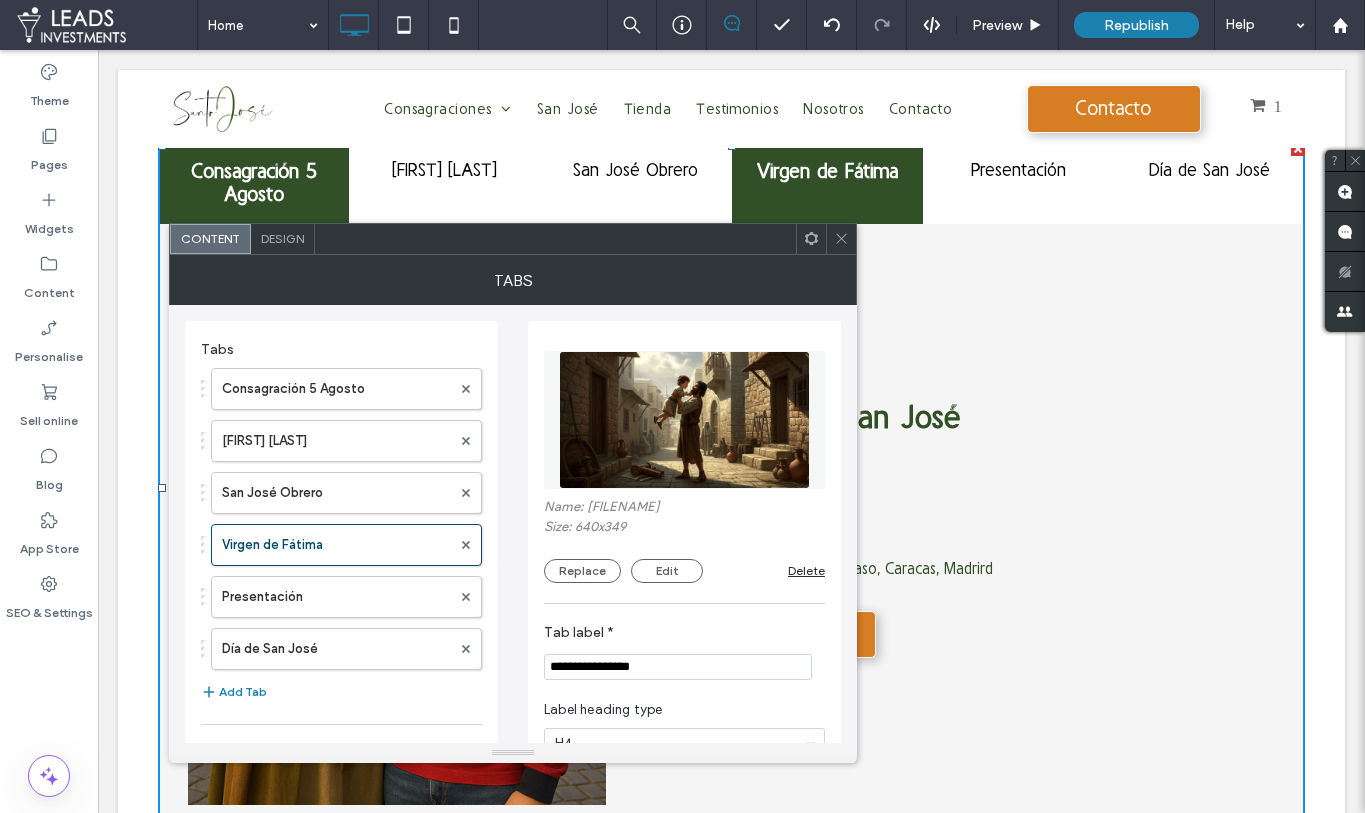 click on "Virgen de Fátima" at bounding box center (827, 183) 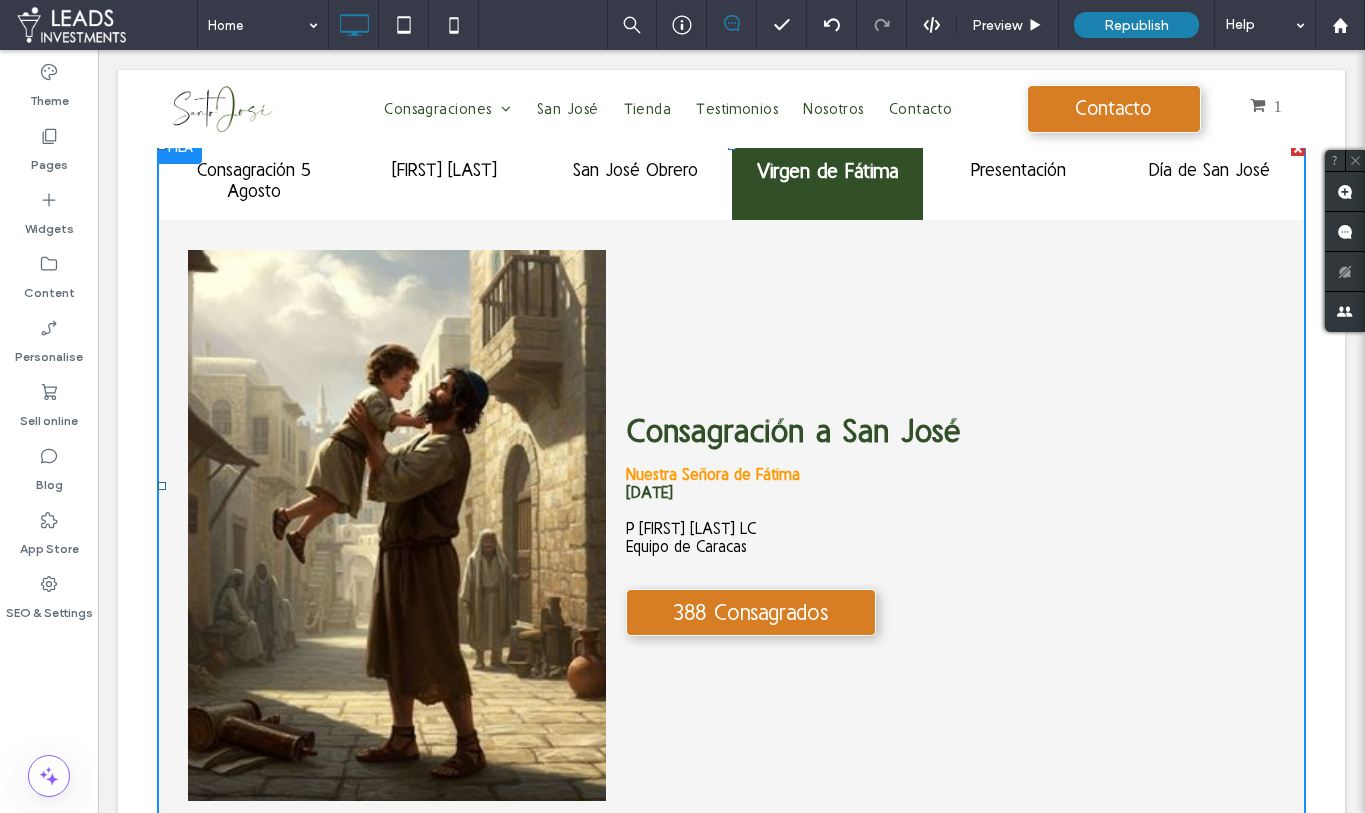 click at bounding box center [731, 486] 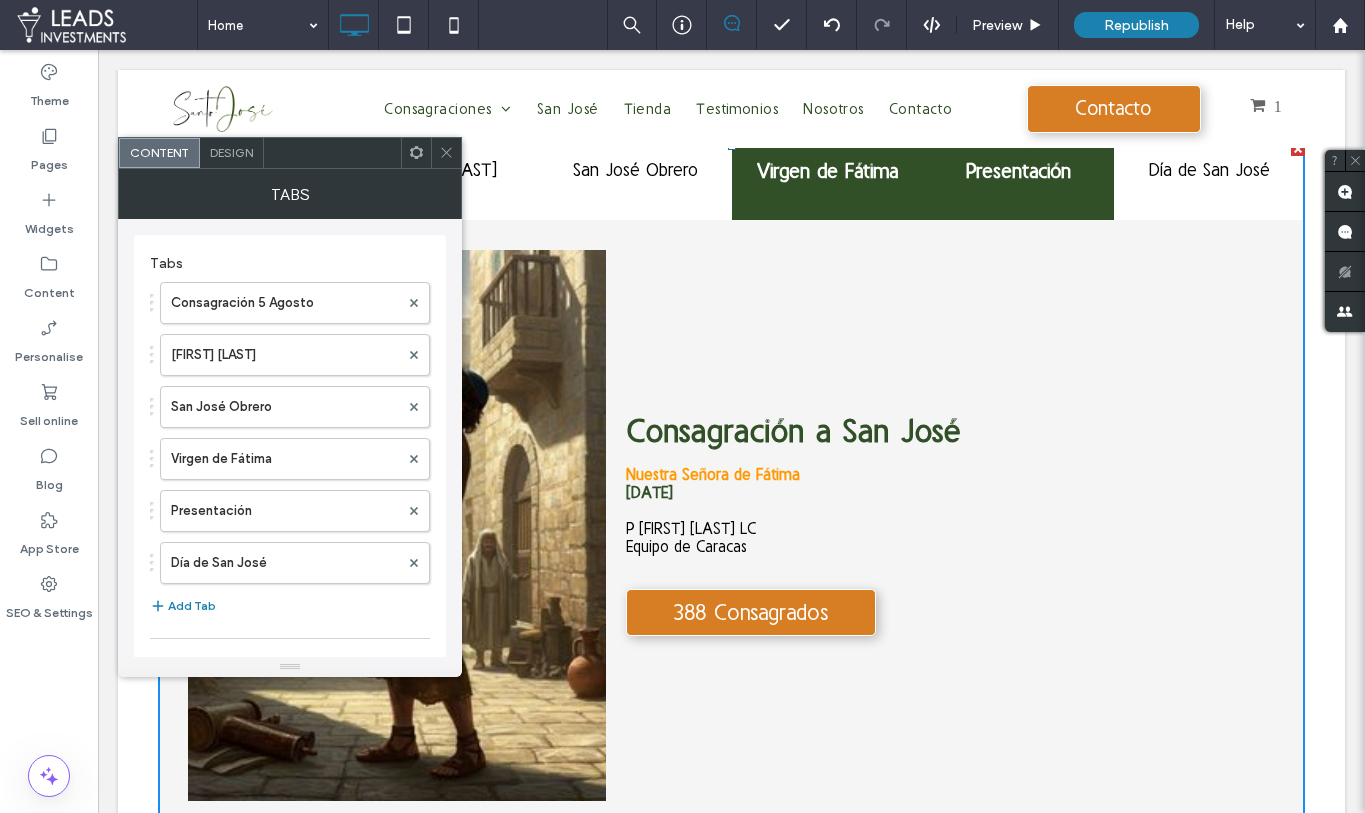 click on "Presentación" at bounding box center [1018, 181] 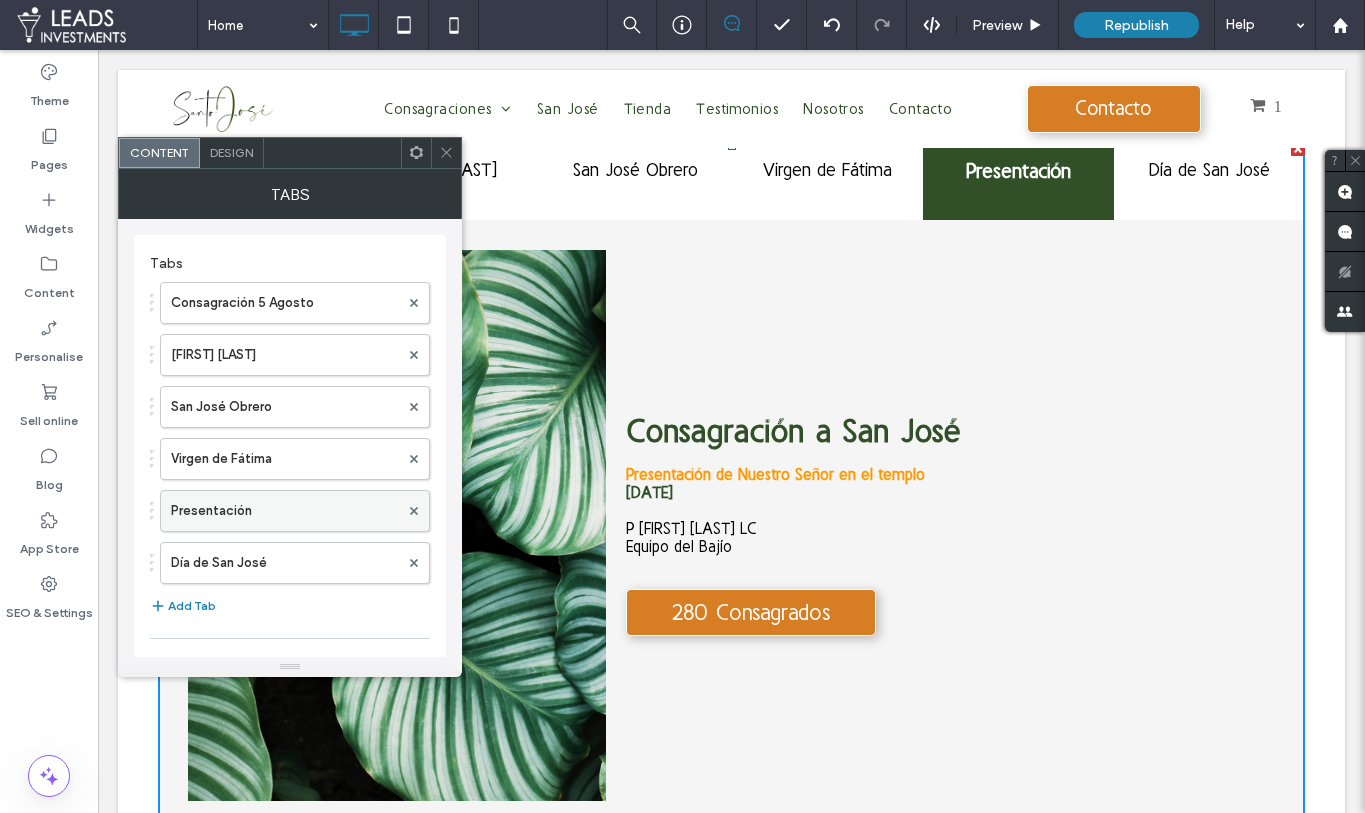 click on "Presentación" at bounding box center (285, 511) 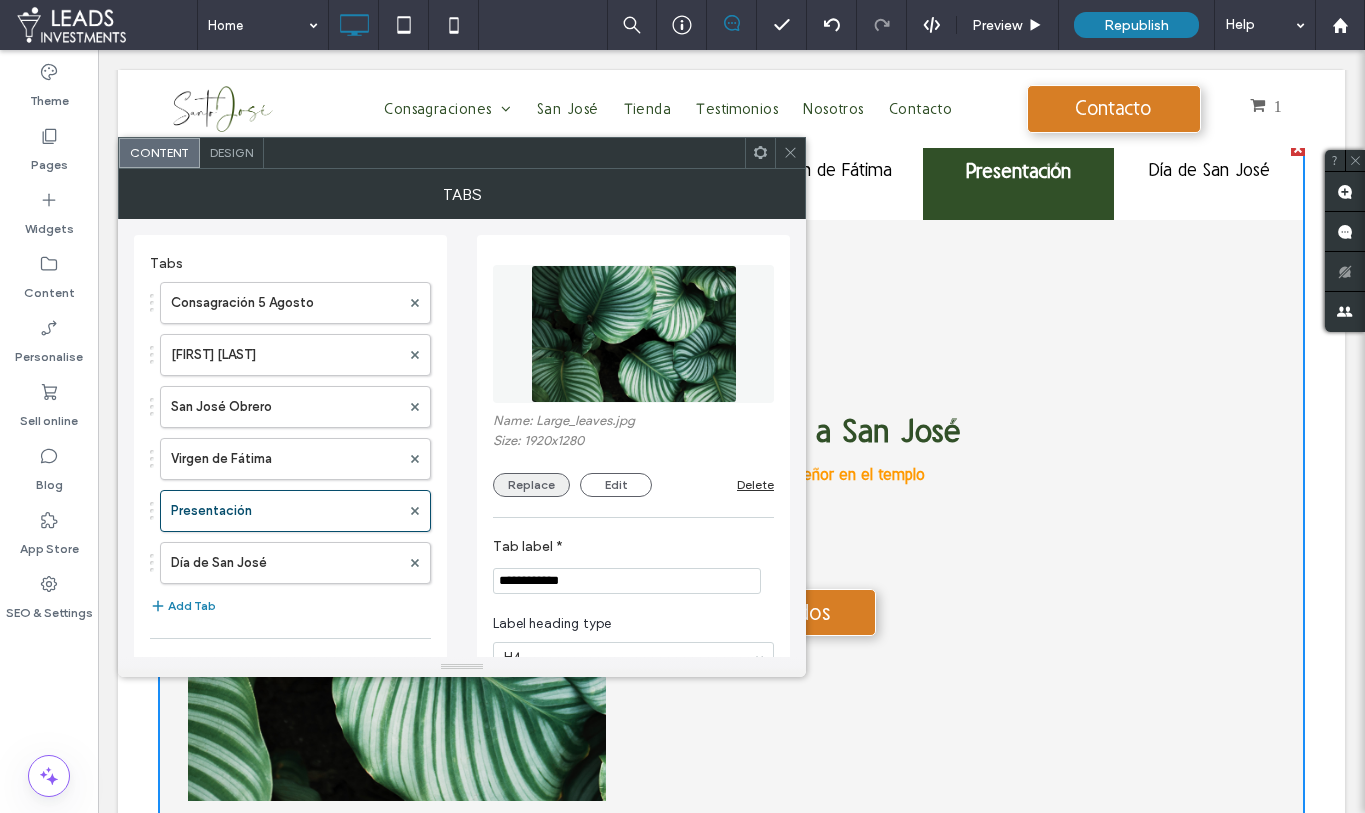 click on "Replace" at bounding box center [531, 485] 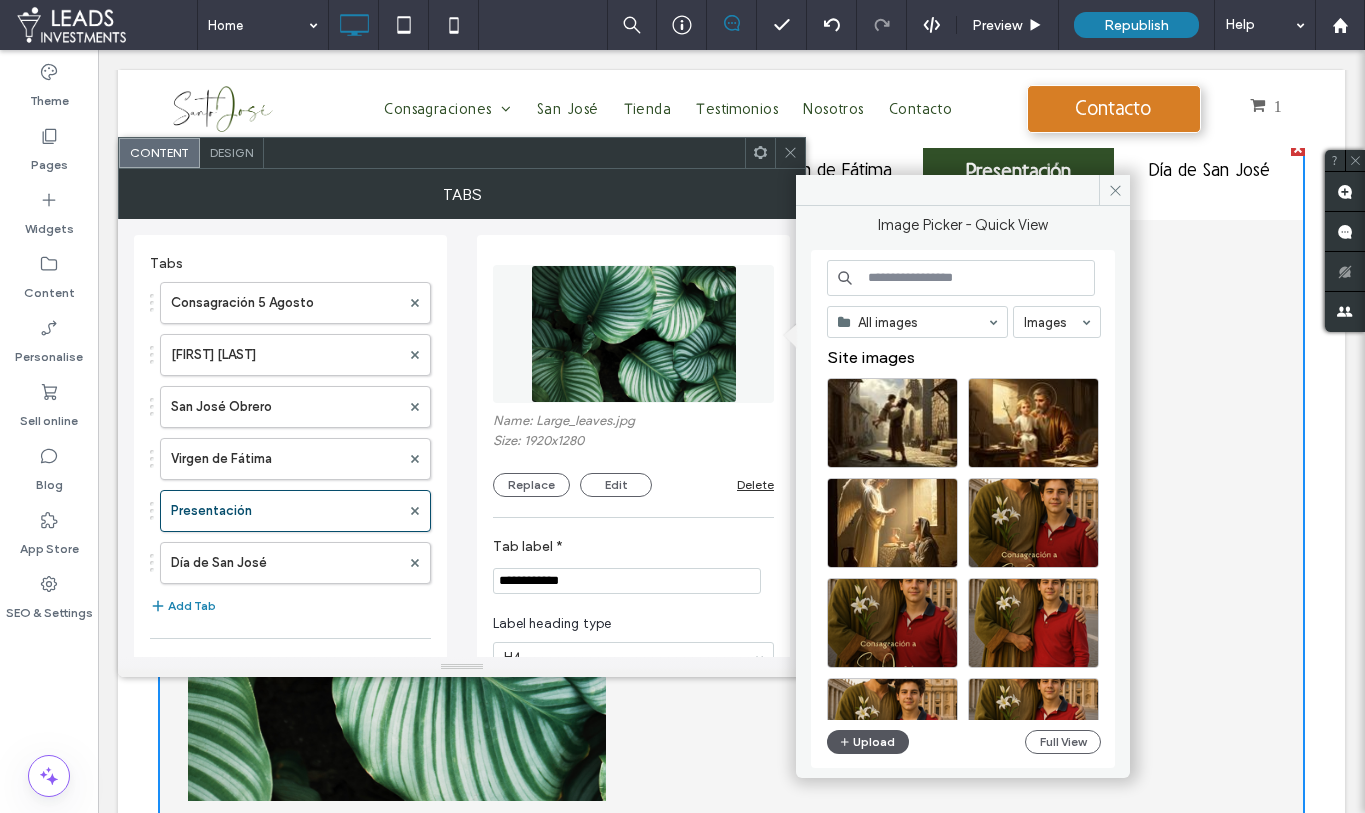 click on "Upload" at bounding box center [868, 742] 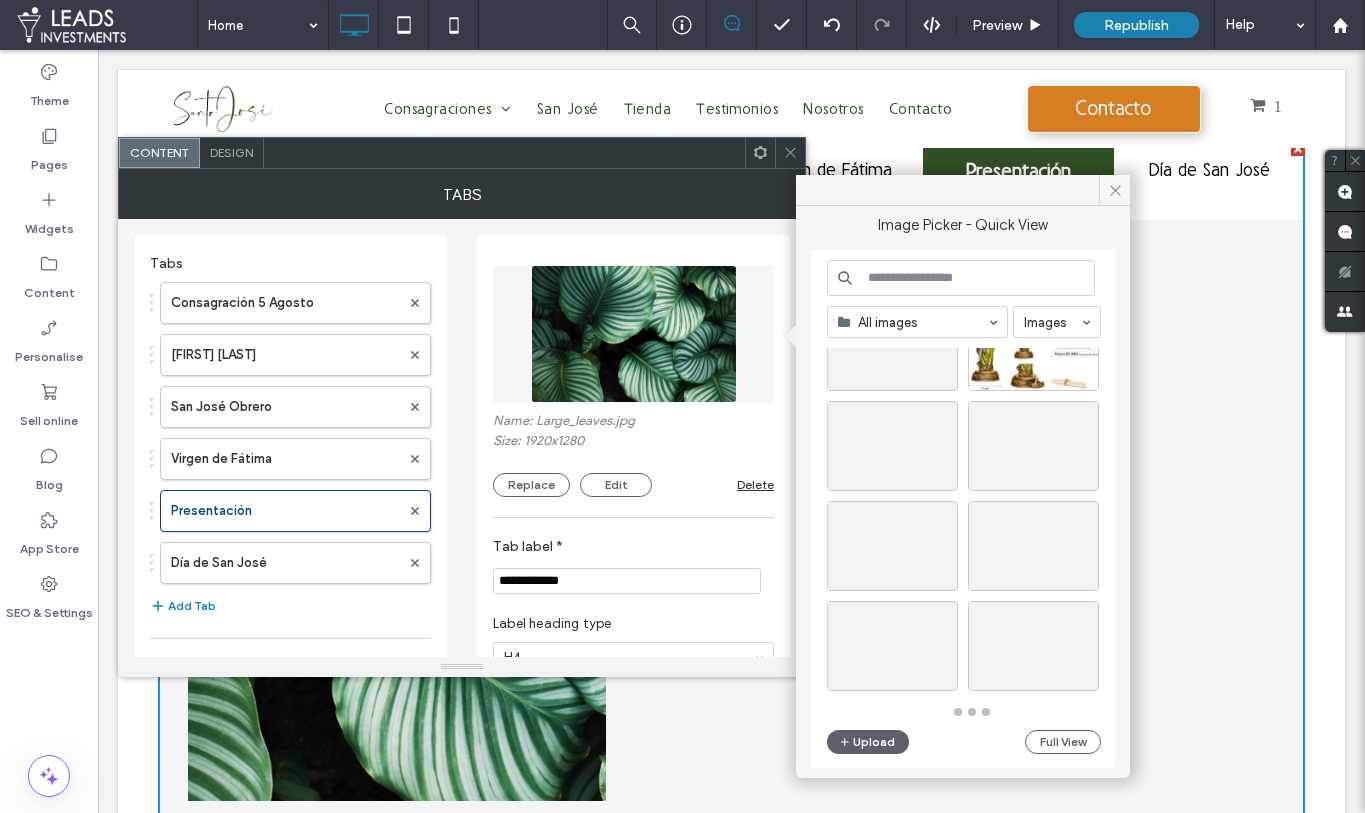 scroll, scrollTop: 3341, scrollLeft: 0, axis: vertical 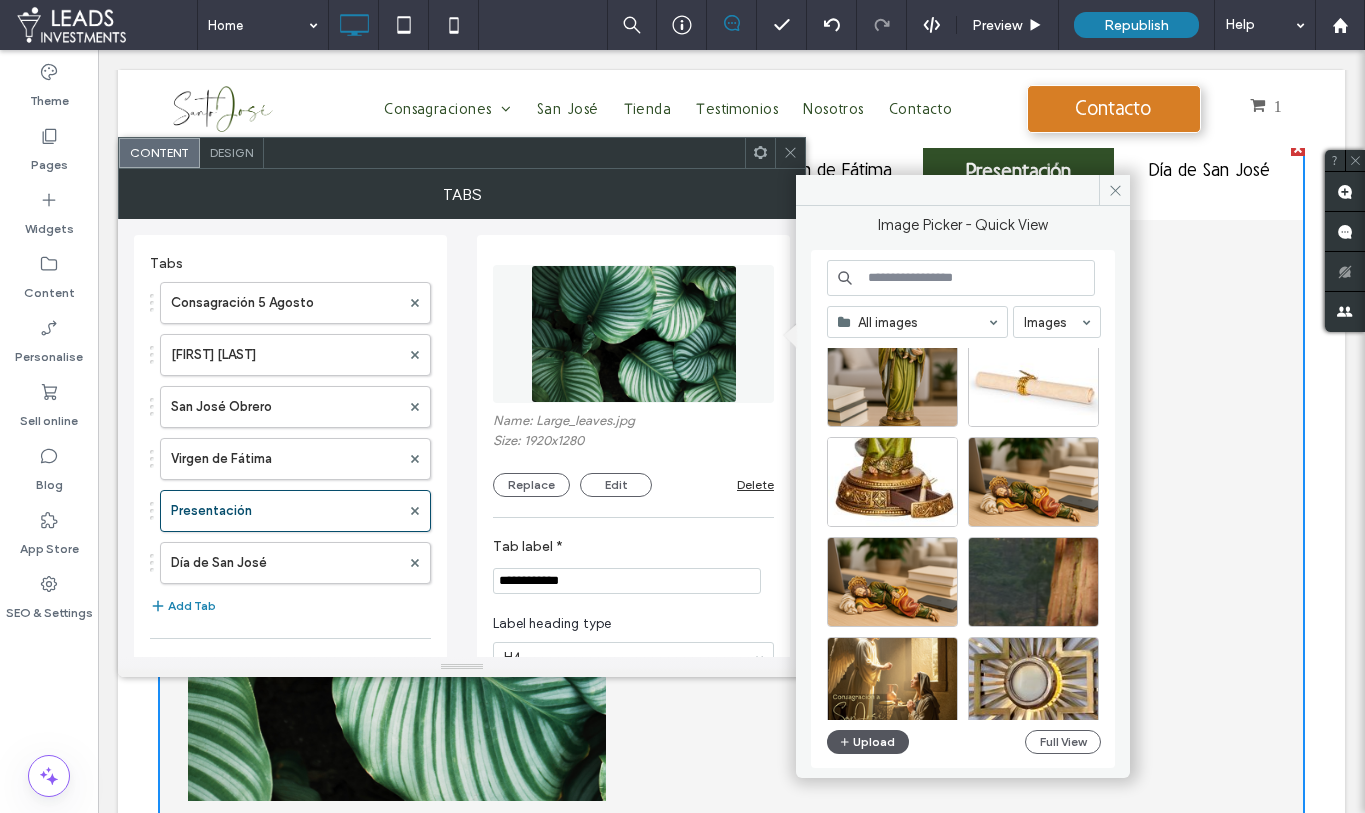 click on "Upload" at bounding box center (868, 742) 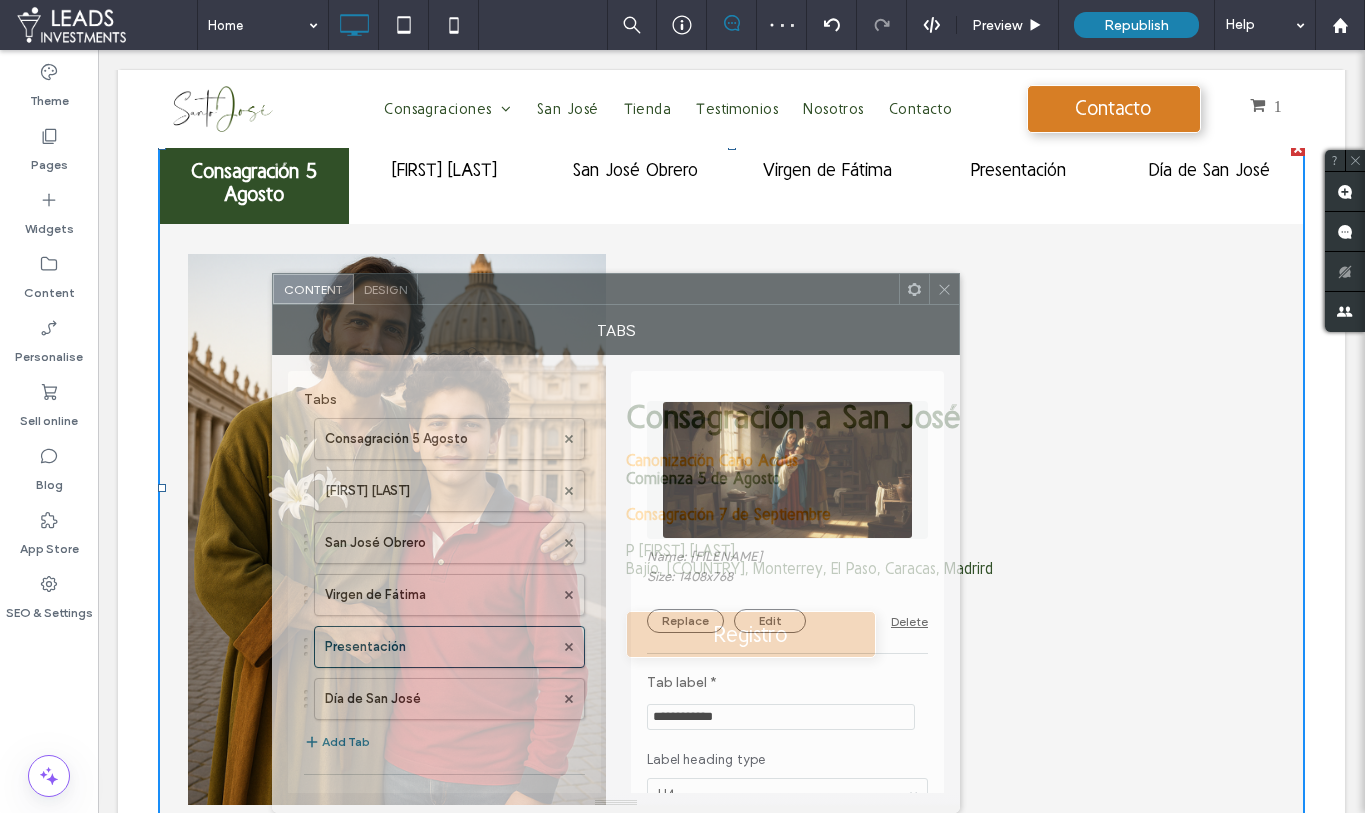 drag, startPoint x: 715, startPoint y: 165, endPoint x: 913, endPoint y: 333, distance: 259.669 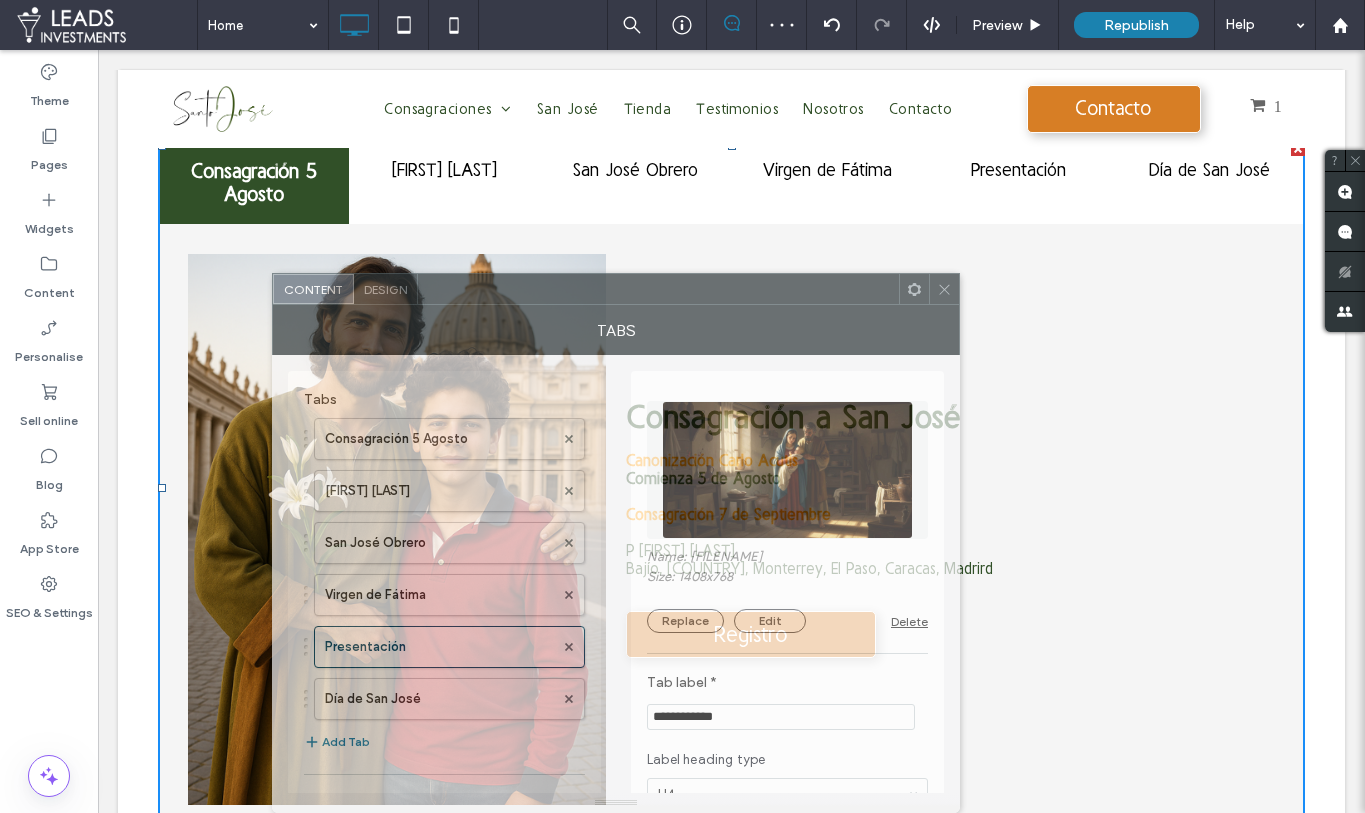 click on "**********" at bounding box center [616, 543] 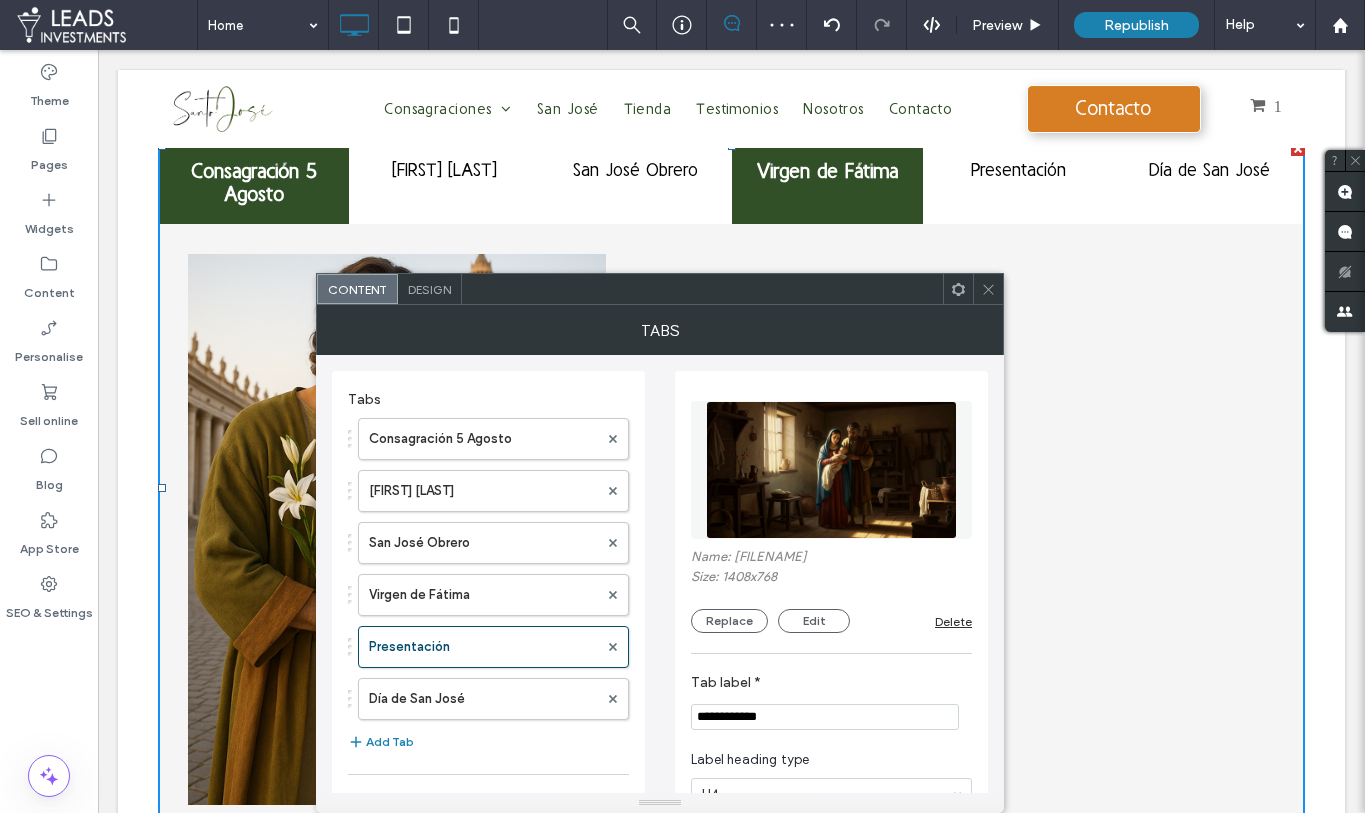 click on "Virgen de Fátima" at bounding box center (827, 171) 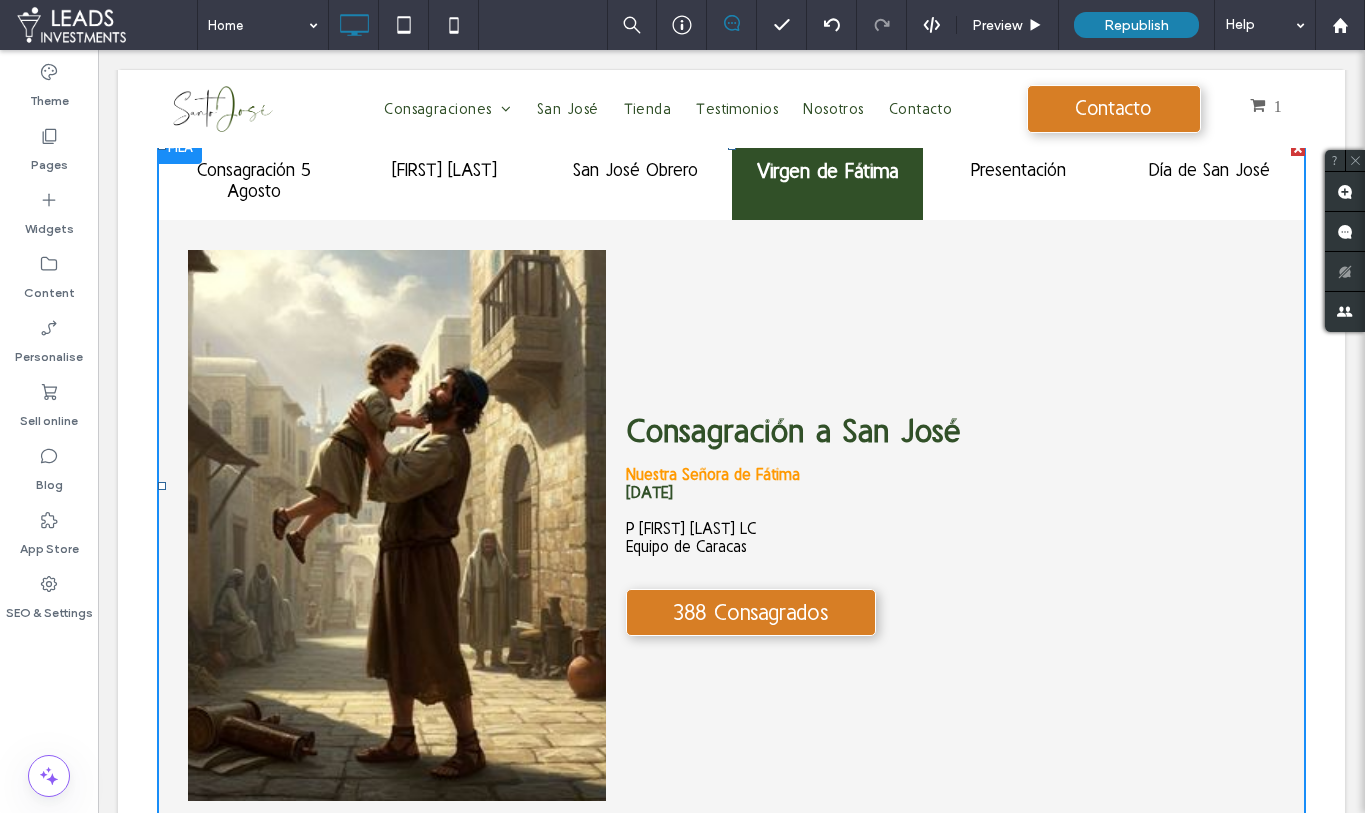 click at bounding box center (731, 486) 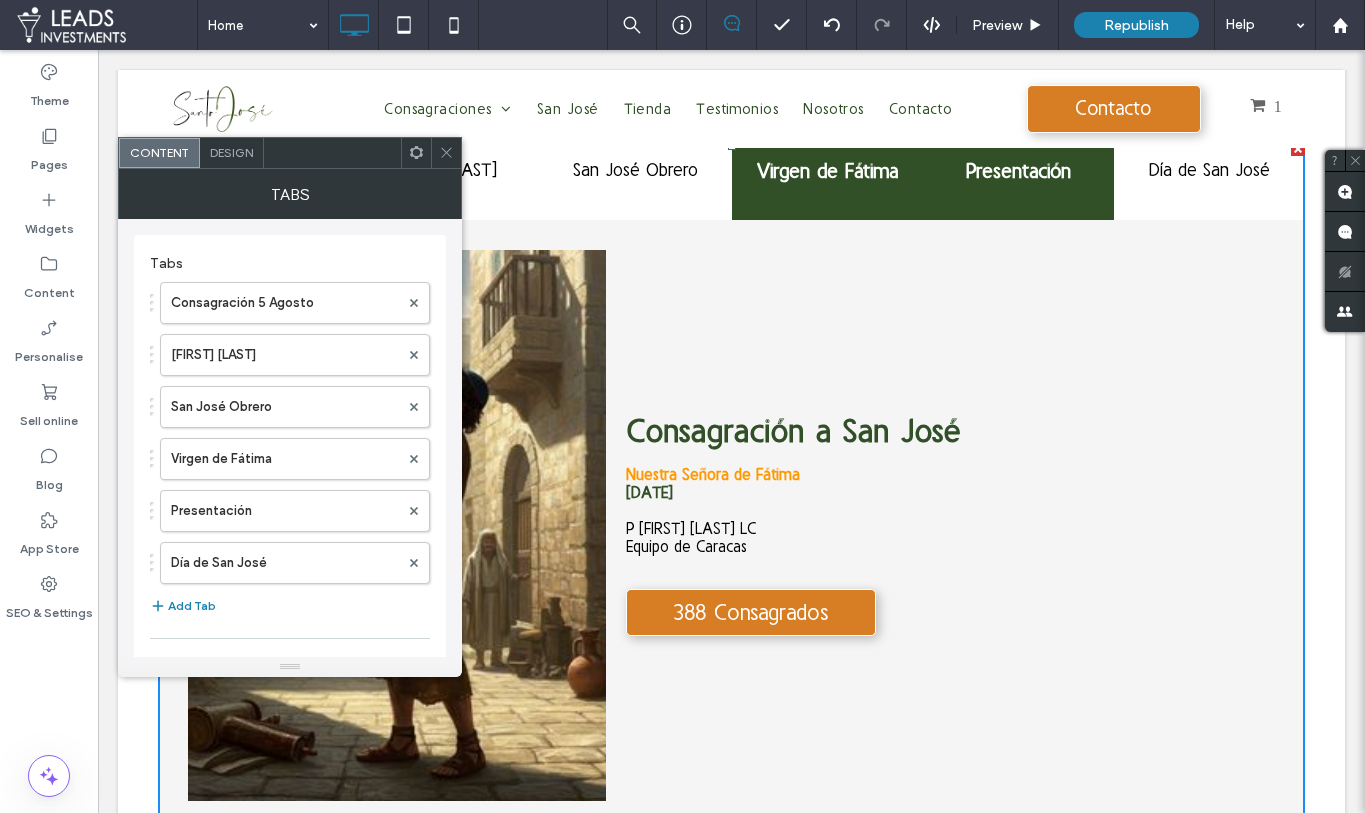 click on "Presentación" at bounding box center (1018, 171) 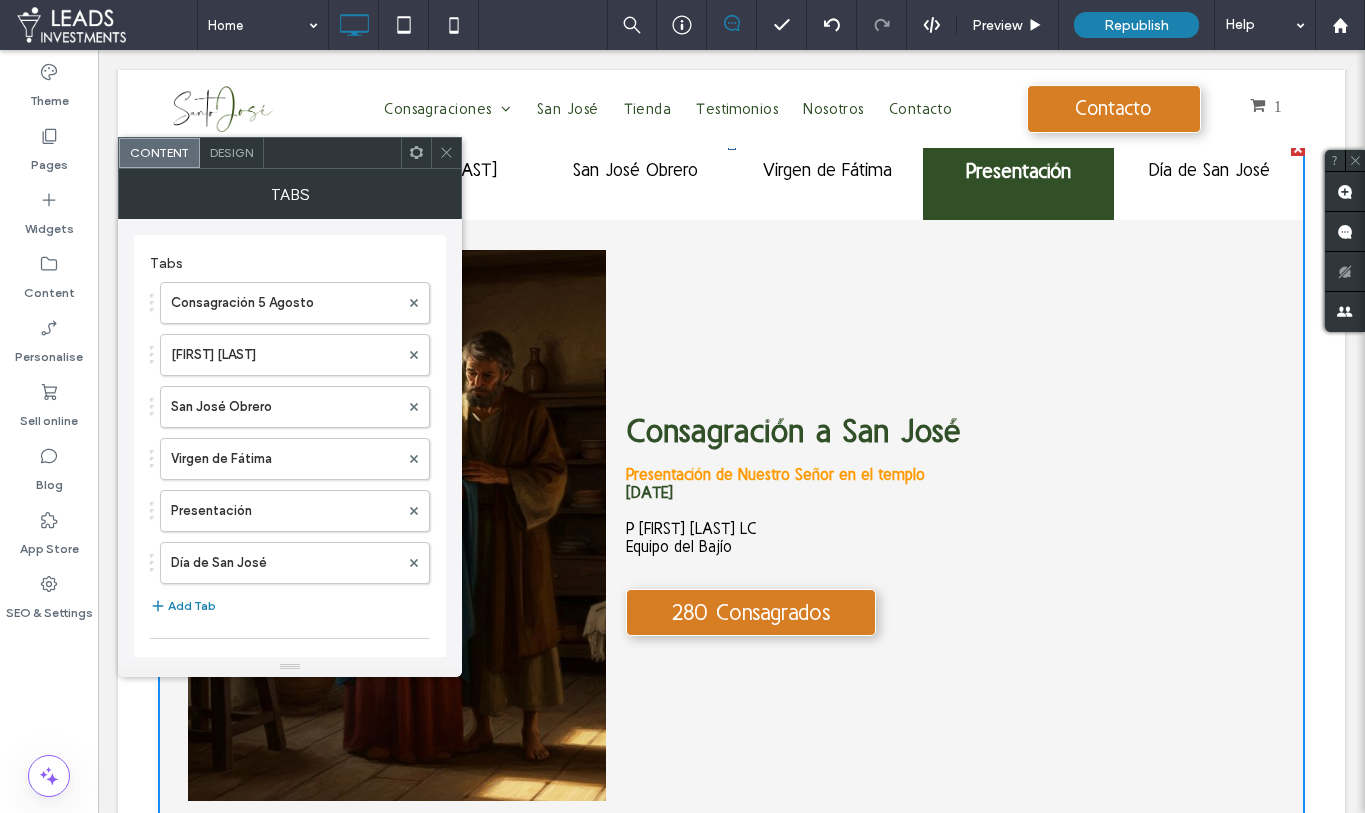click 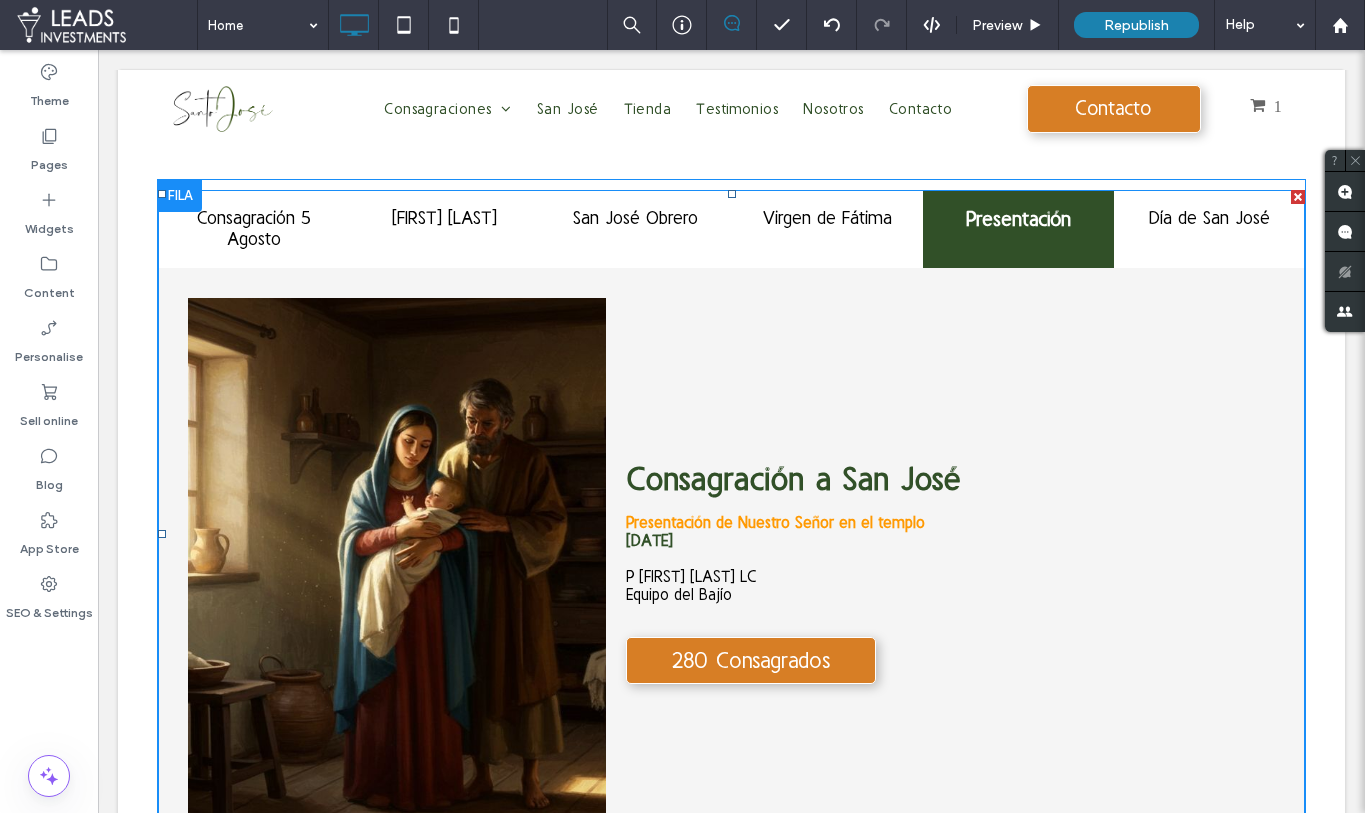 scroll, scrollTop: 1325, scrollLeft: 0, axis: vertical 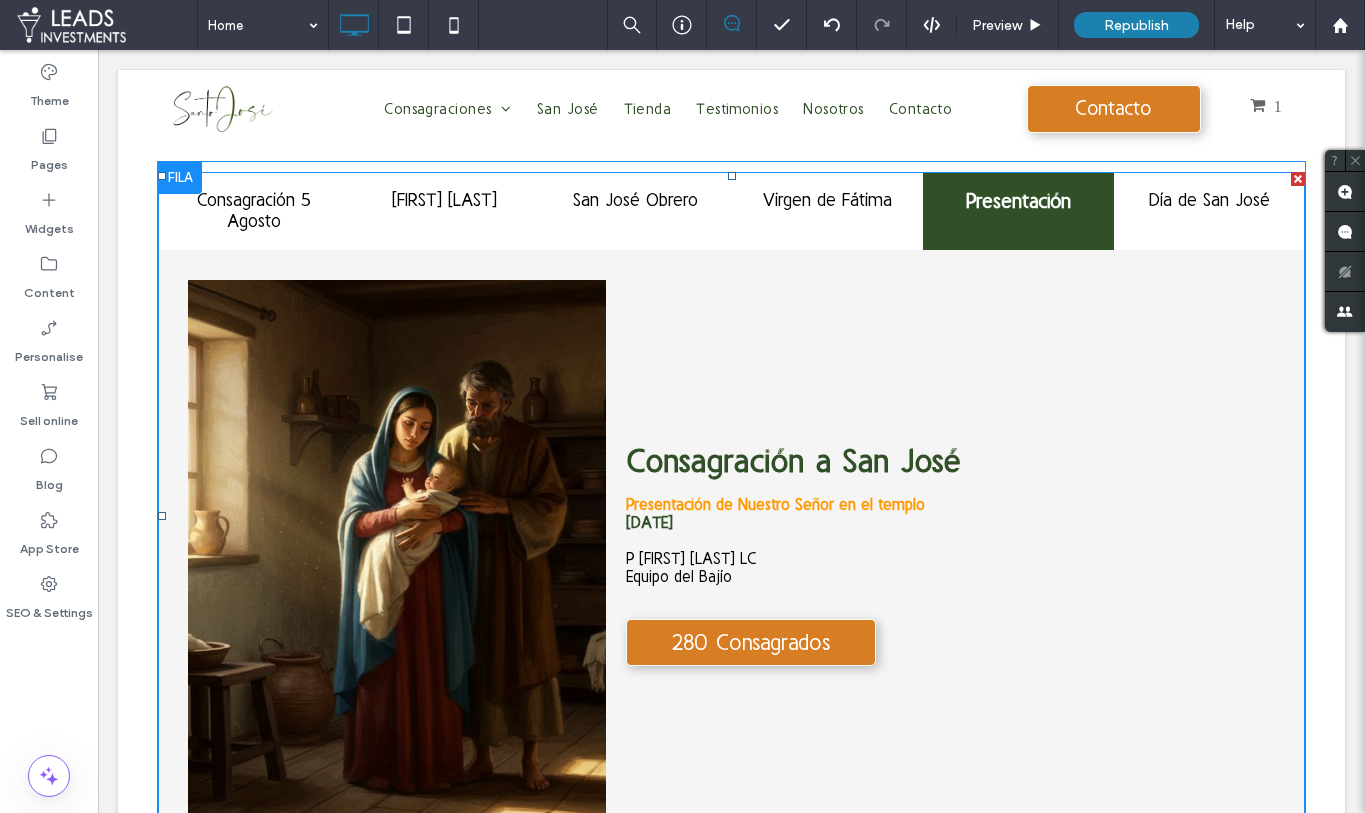 click at bounding box center (731, 516) 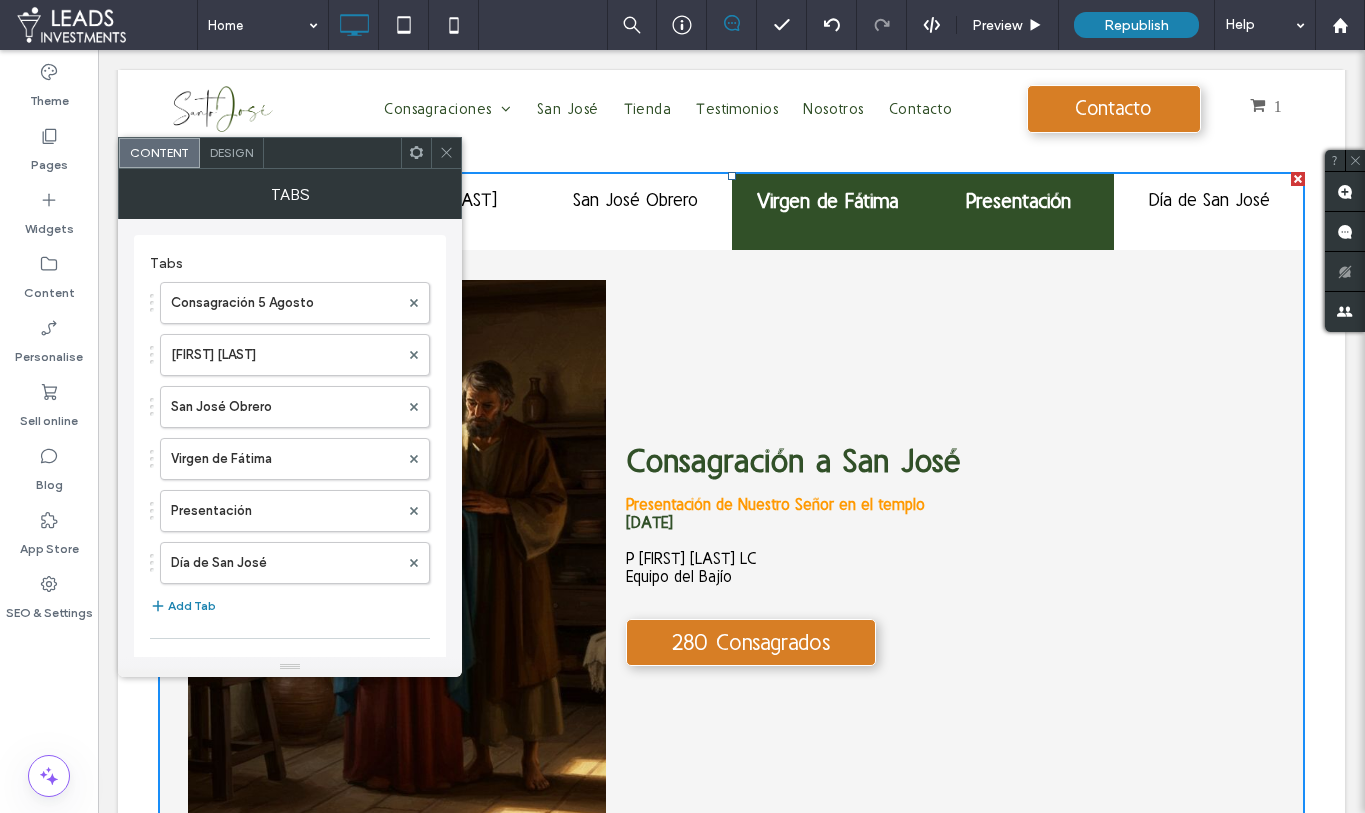 click on "Virgen de Fátima" at bounding box center [827, 201] 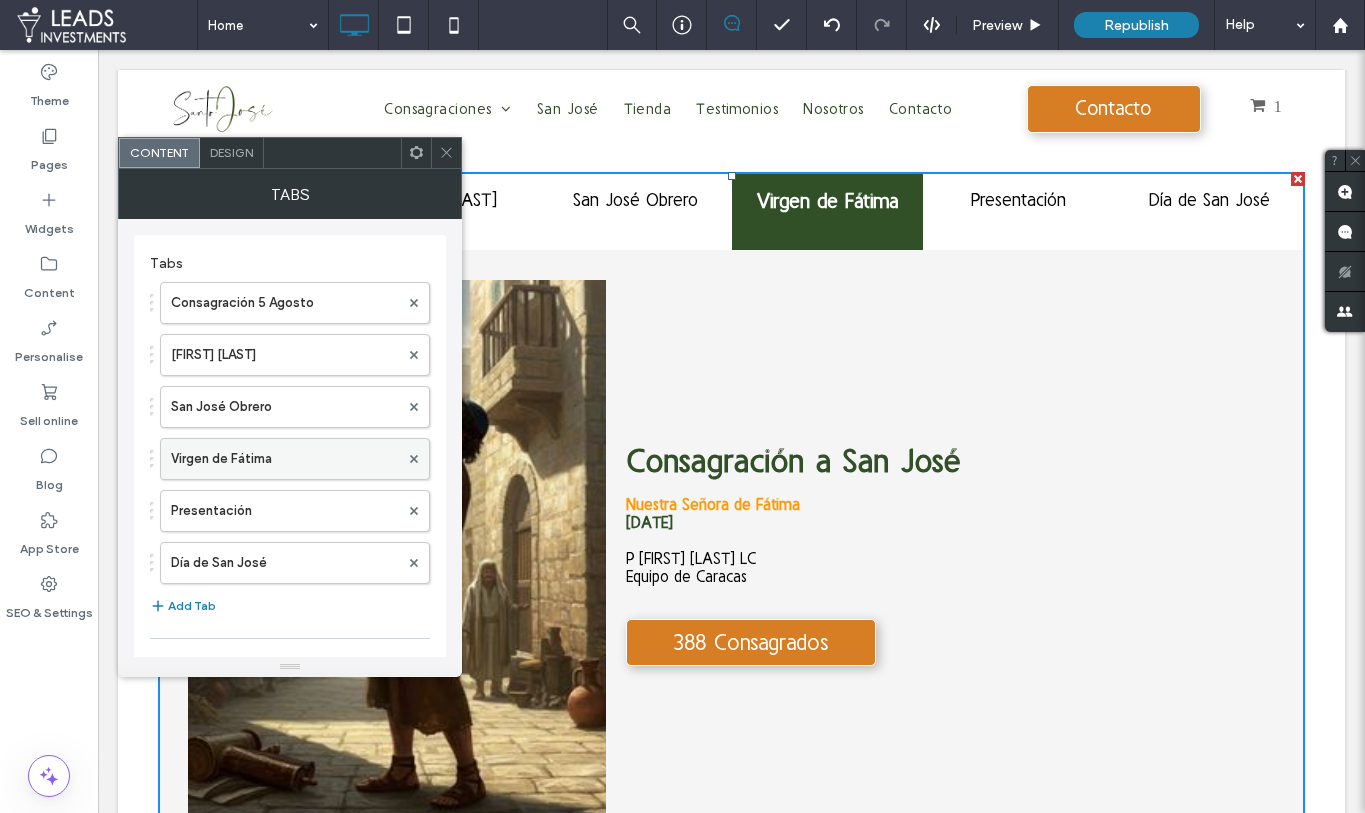click on "Virgen de Fátima" at bounding box center [285, 459] 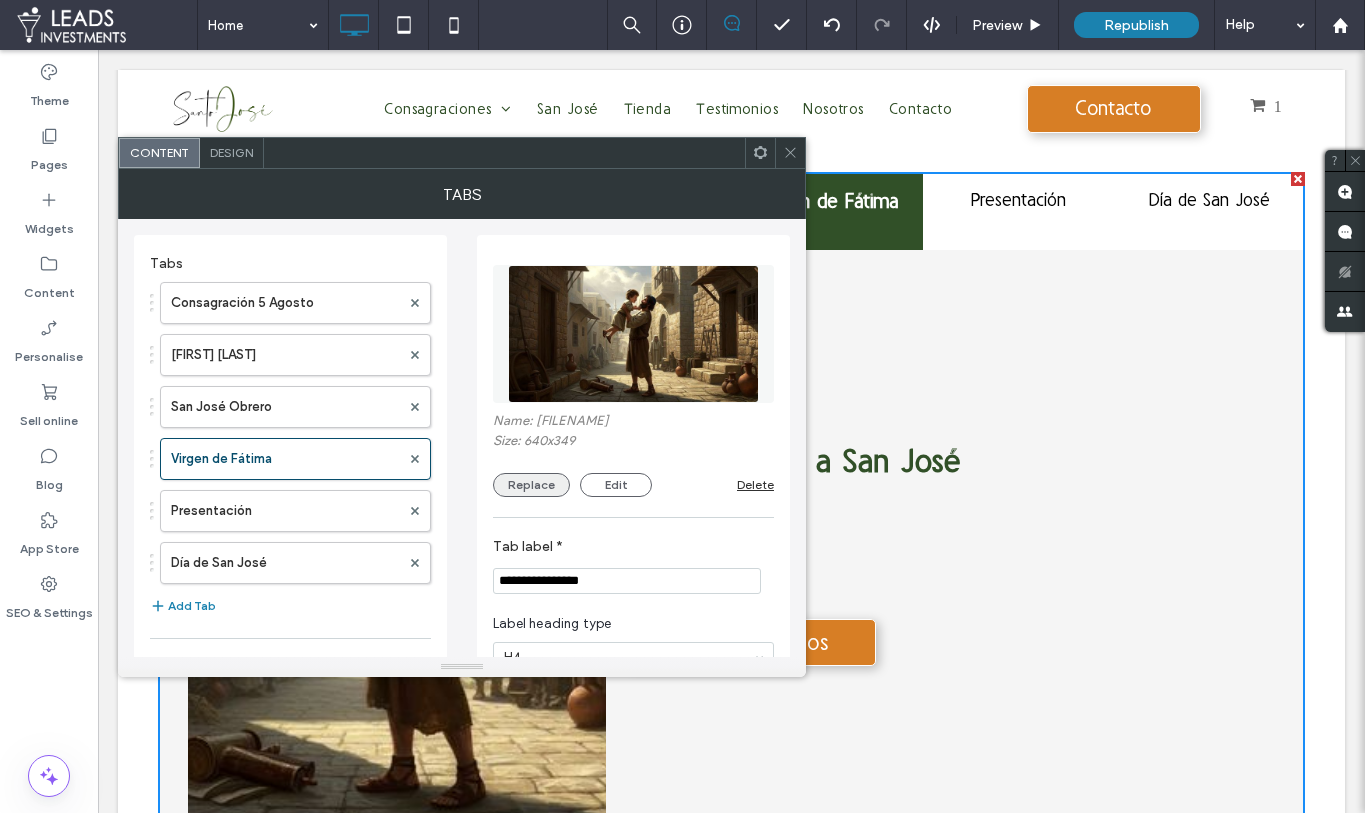 click on "Replace" at bounding box center (531, 485) 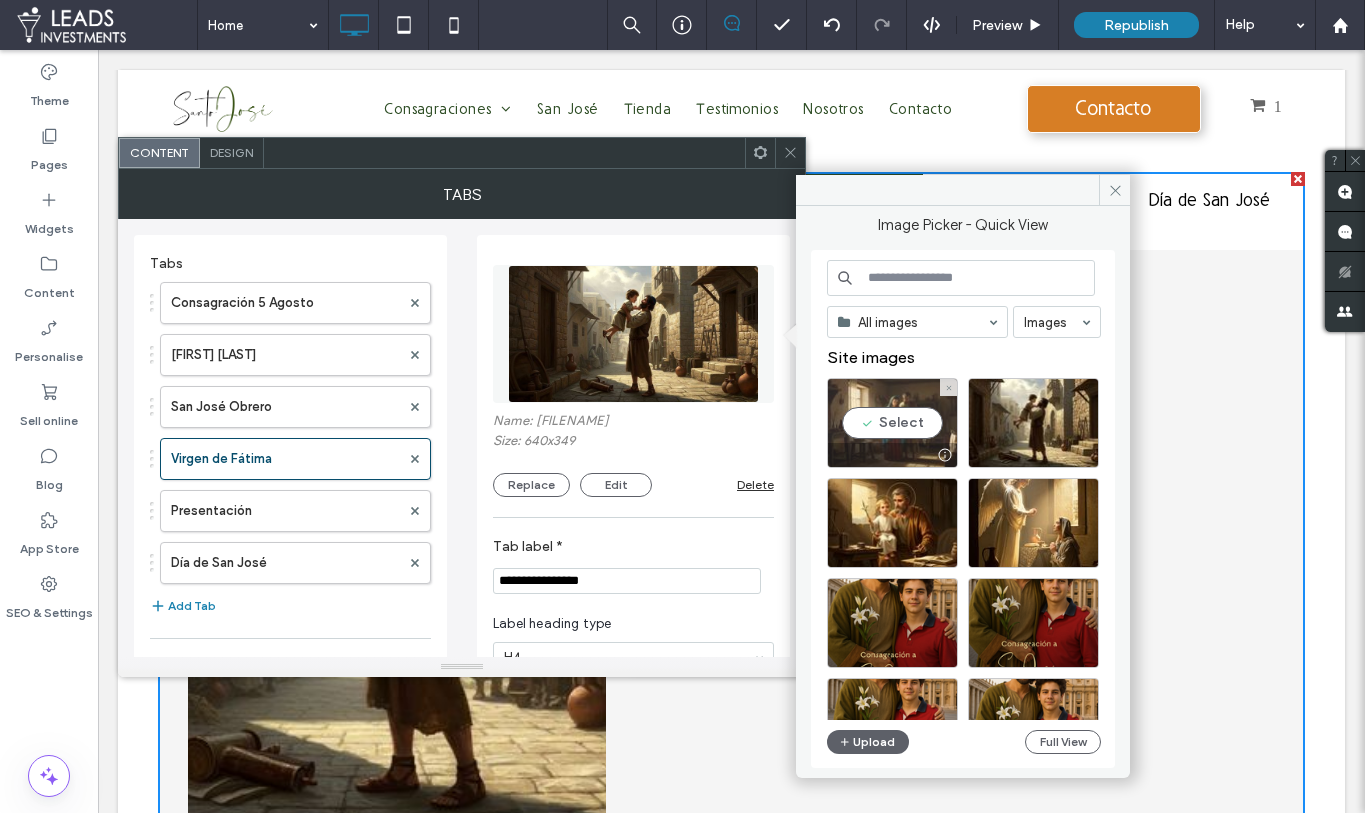 click on "Select" at bounding box center (892, 423) 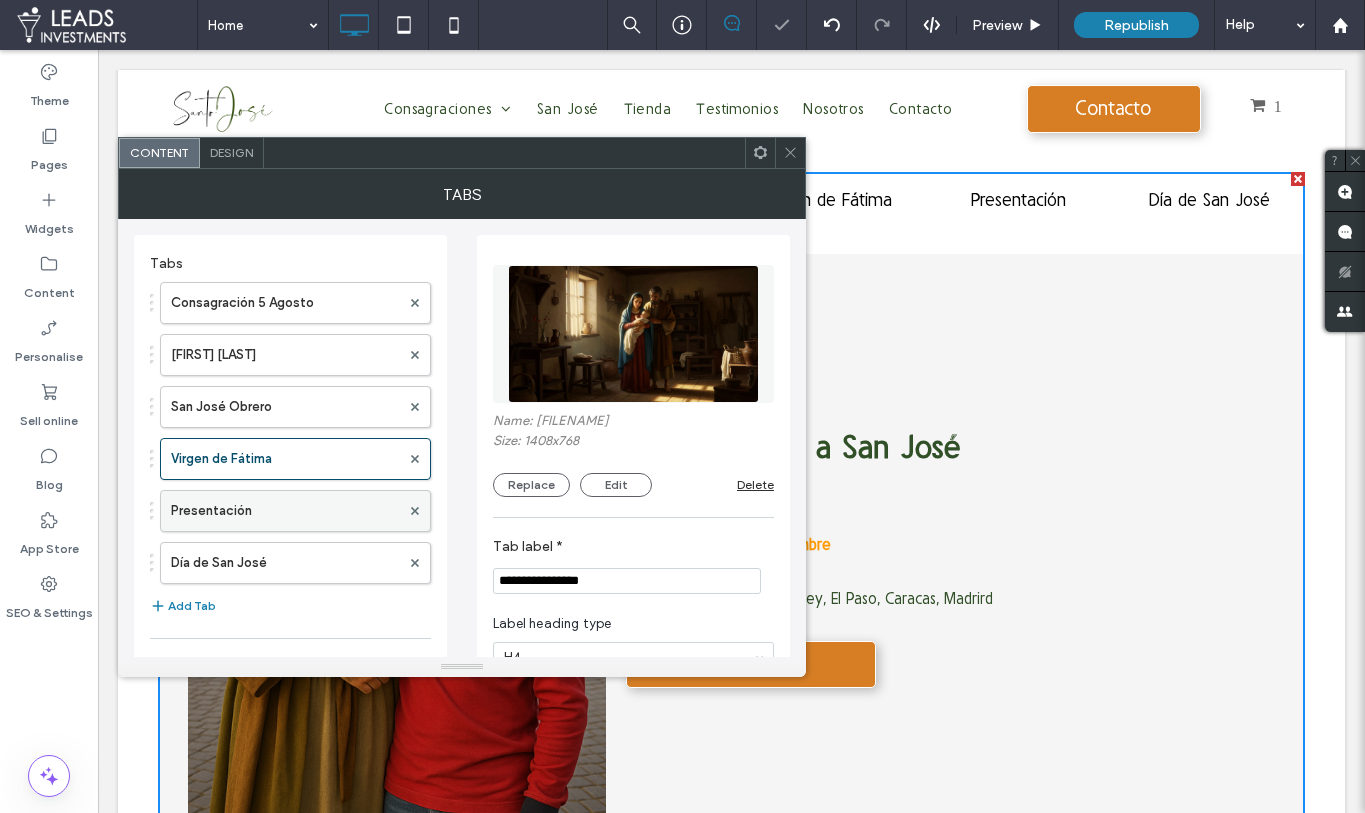 click on "Presentación" at bounding box center [285, 511] 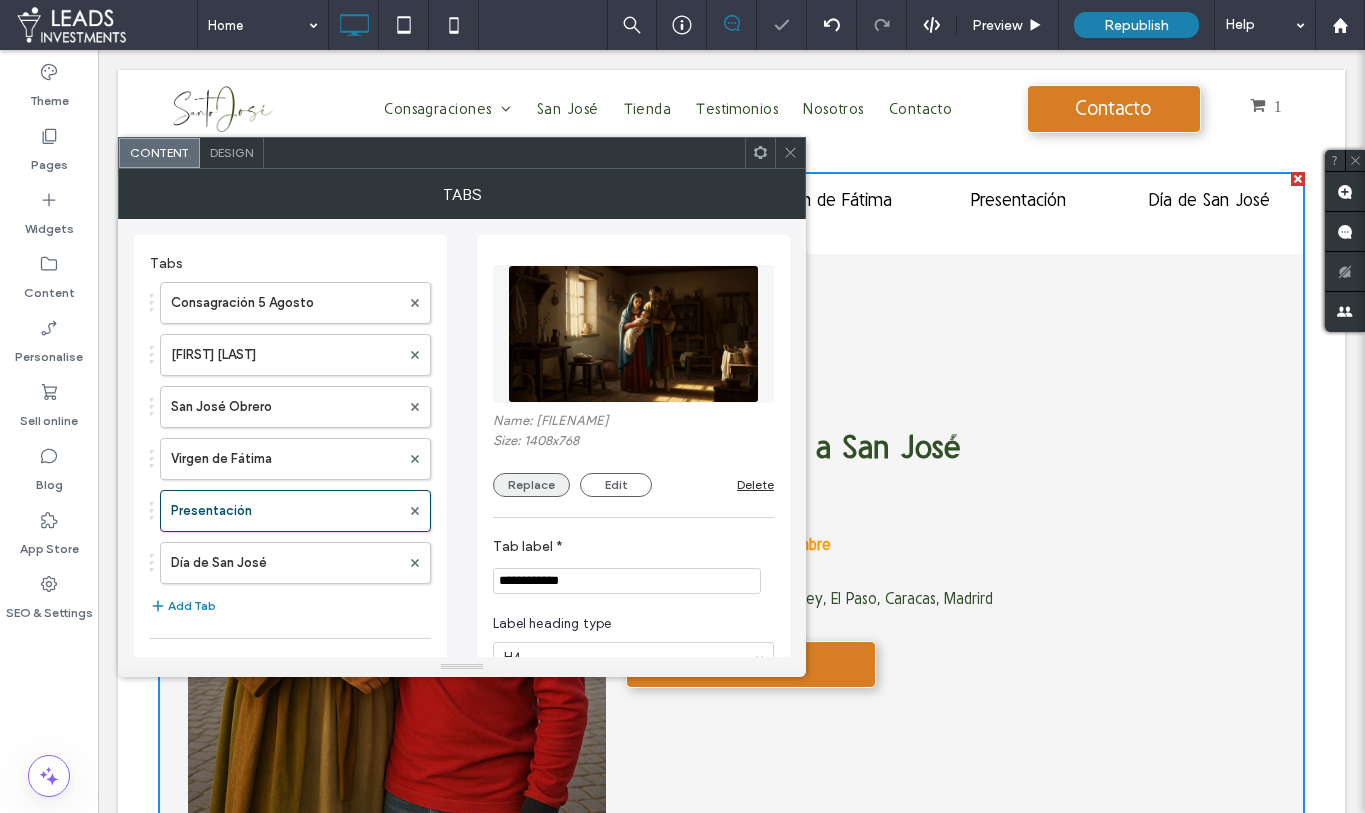 click on "Replace" at bounding box center [531, 485] 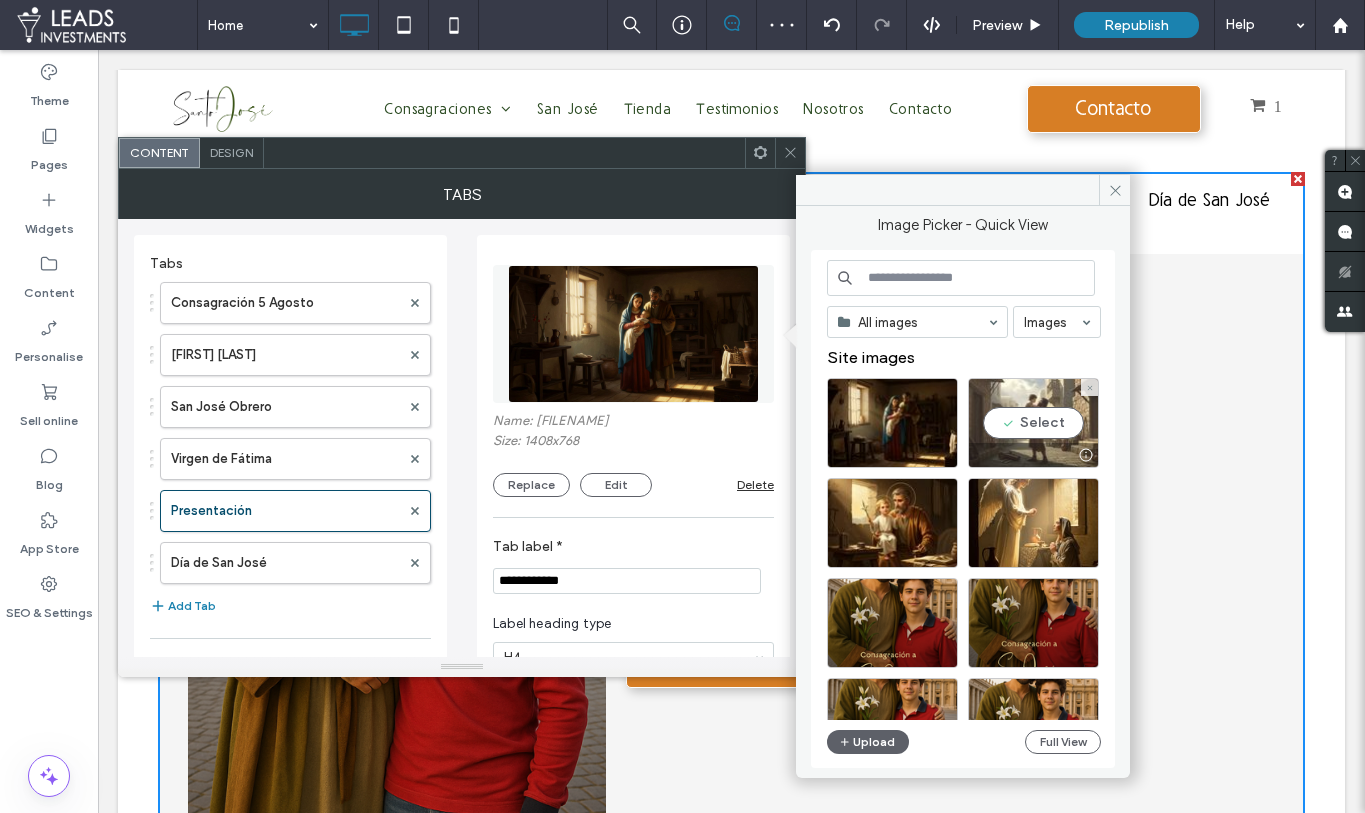 click on "Select" at bounding box center [1033, 423] 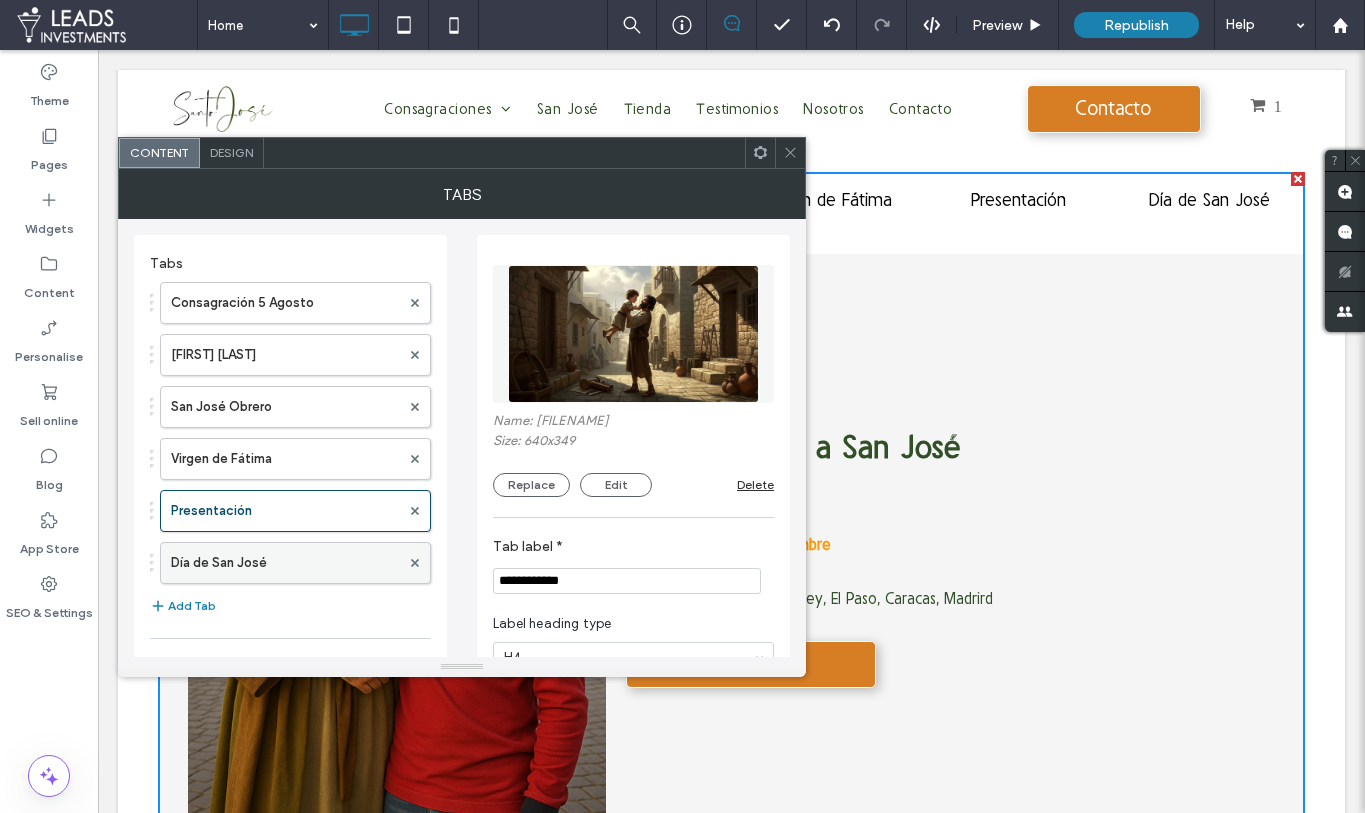 click on "Día de San José" at bounding box center [285, 563] 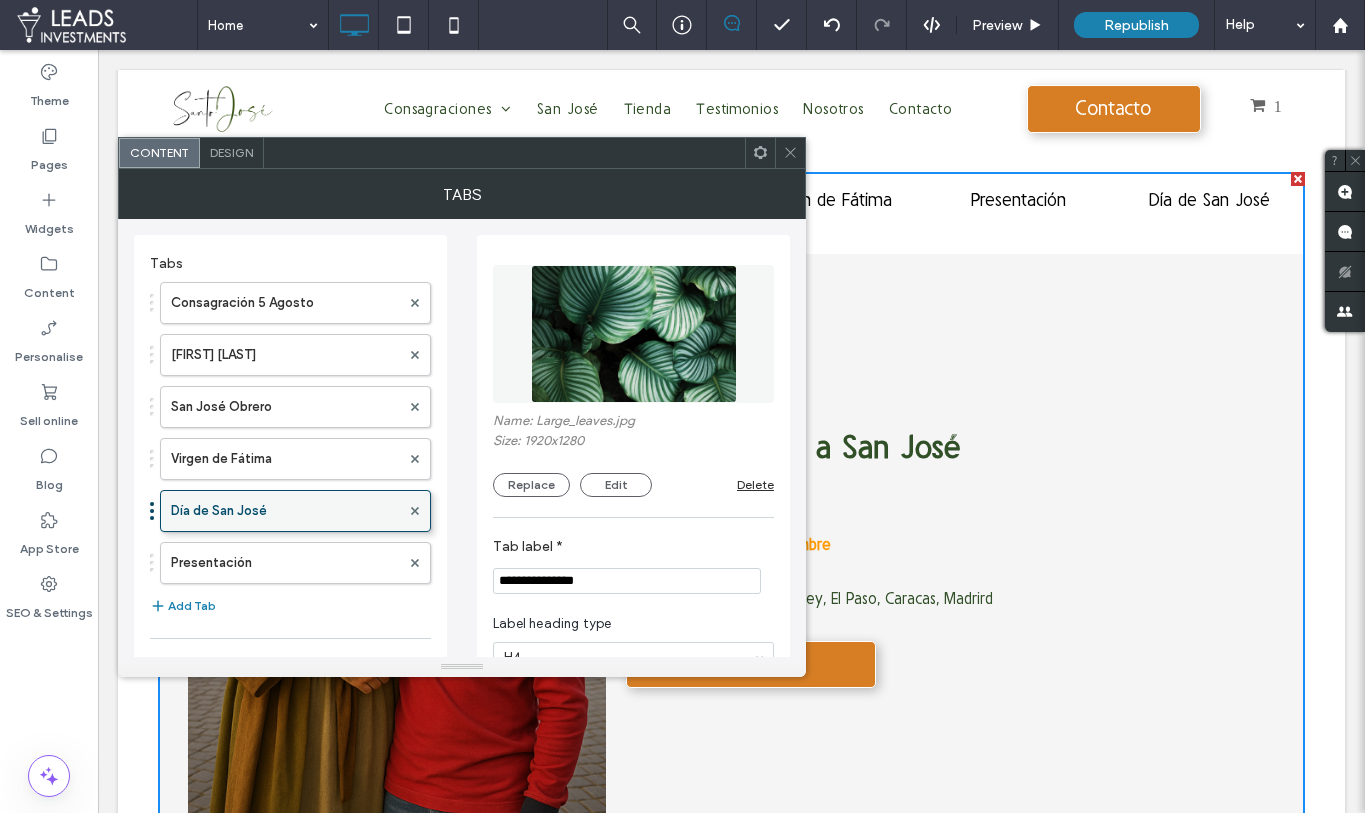 drag, startPoint x: 347, startPoint y: 563, endPoint x: 335, endPoint y: 504, distance: 60.207973 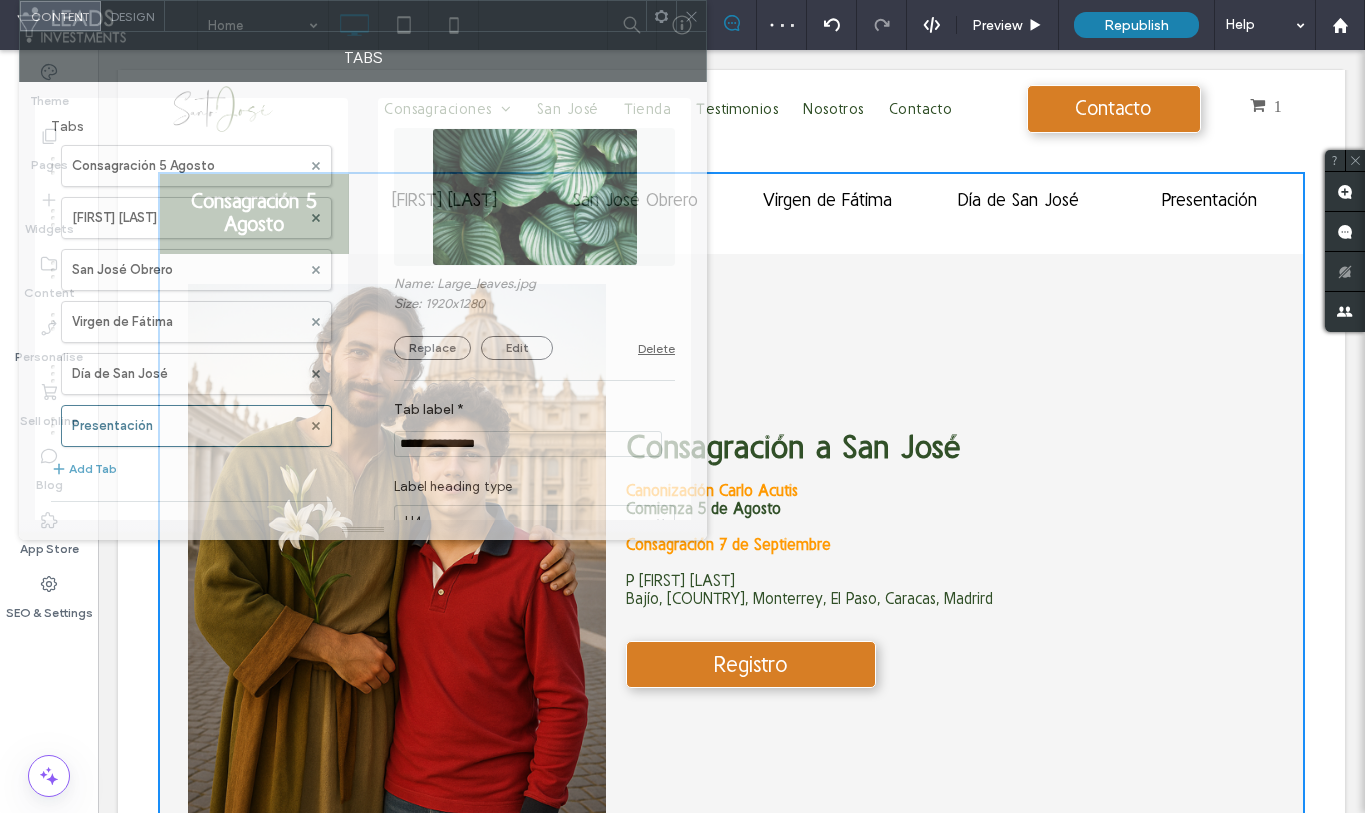 drag, startPoint x: 387, startPoint y: 159, endPoint x: 288, endPoint y: -3, distance: 189.85521 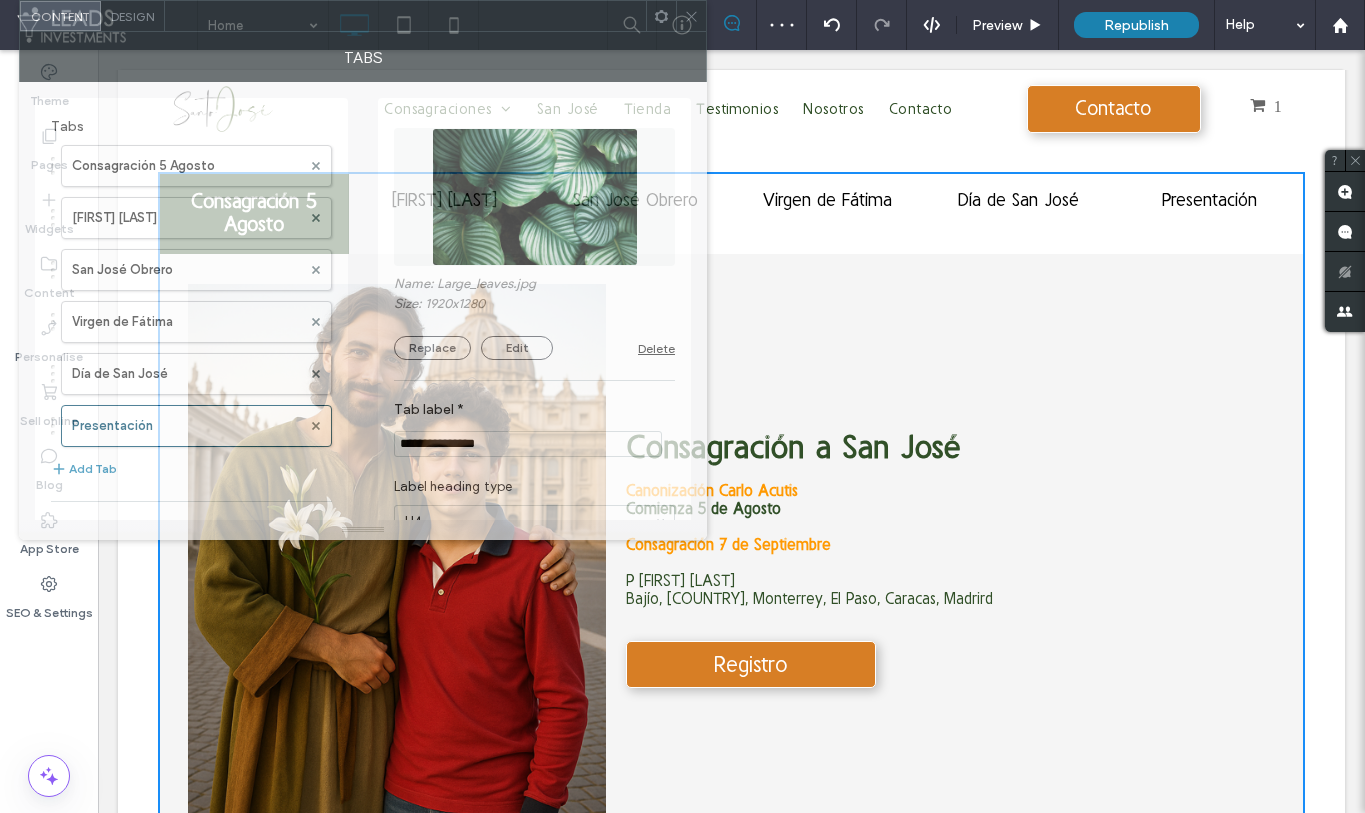 click on ".wqwq-1{fill:#231f20;}
.cls-1q, .cls-2q { fill-rule: evenodd; }
.cls-2q { fill: #6e8188; }
True_local
Agendize
HealthEngine
x_close_popup
from_your_site
multi_language
zoom-out
zoom-in
z_vimeo
z_yelp
z_picassa
w_vCita
youtube
yelp
x2
x
x_x
x_alignright
x_handwritten
wrench
wordpress
windowsvv
win8
whats_app
wallet
warning-sign
w_youtube
w_youtube_channel
w_yelp
w_video
w_twitter
w_title
w_tabs
w_social_icons
w_spacer
w_share
w_rss_feed
w_recent-posts
w_push
w_paypal
w_photo_gallery" at bounding box center (682, 406) 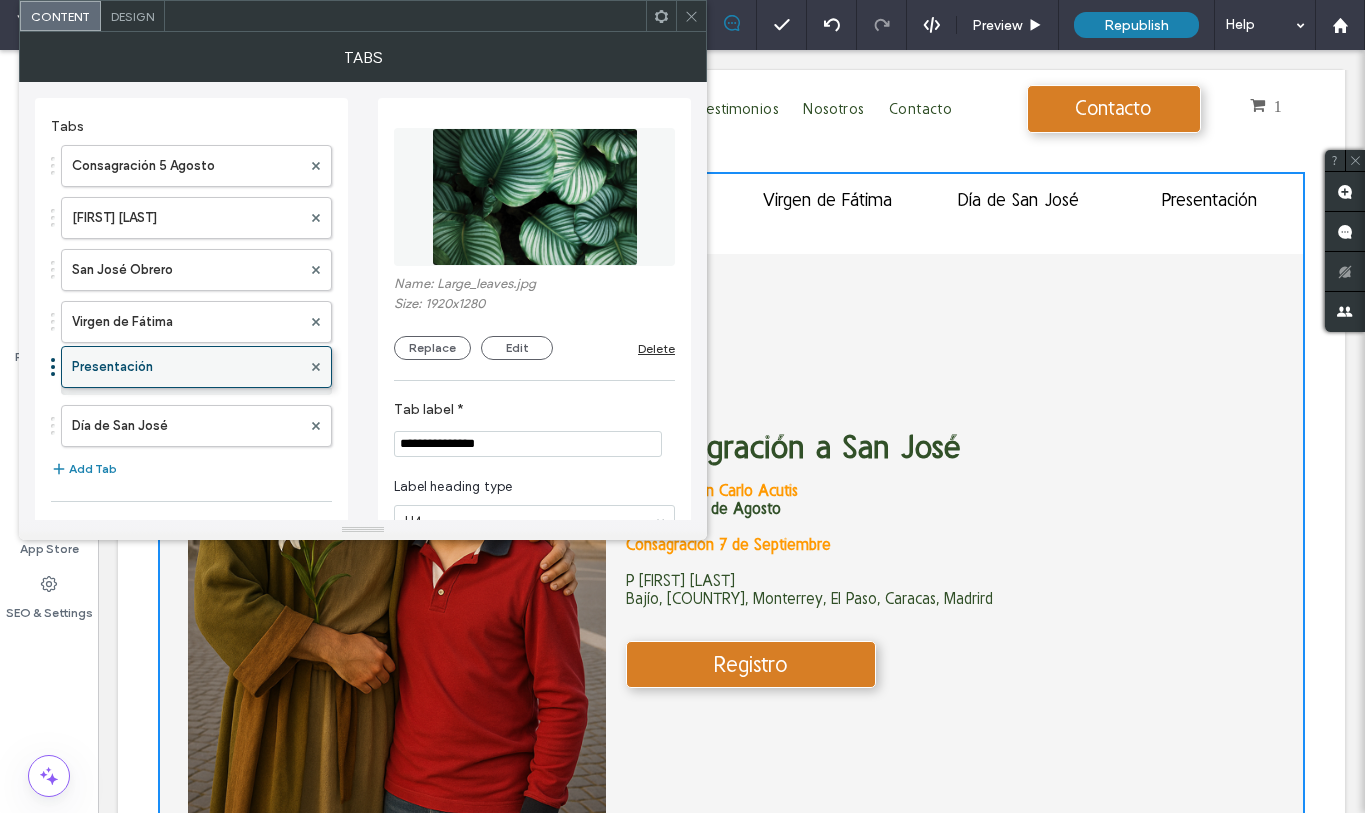 drag, startPoint x: 171, startPoint y: 423, endPoint x: 171, endPoint y: 354, distance: 69 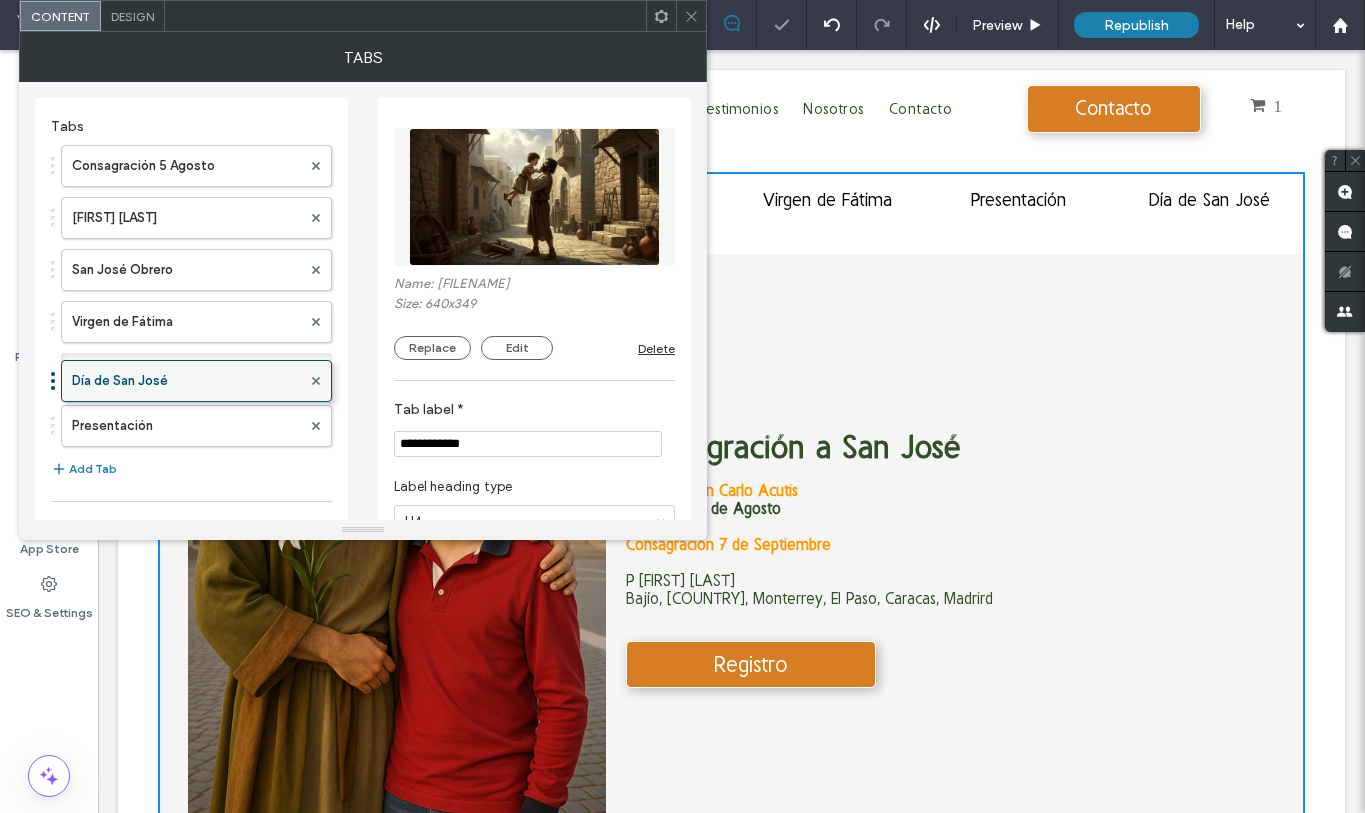 drag, startPoint x: 171, startPoint y: 421, endPoint x: 169, endPoint y: 350, distance: 71.02816 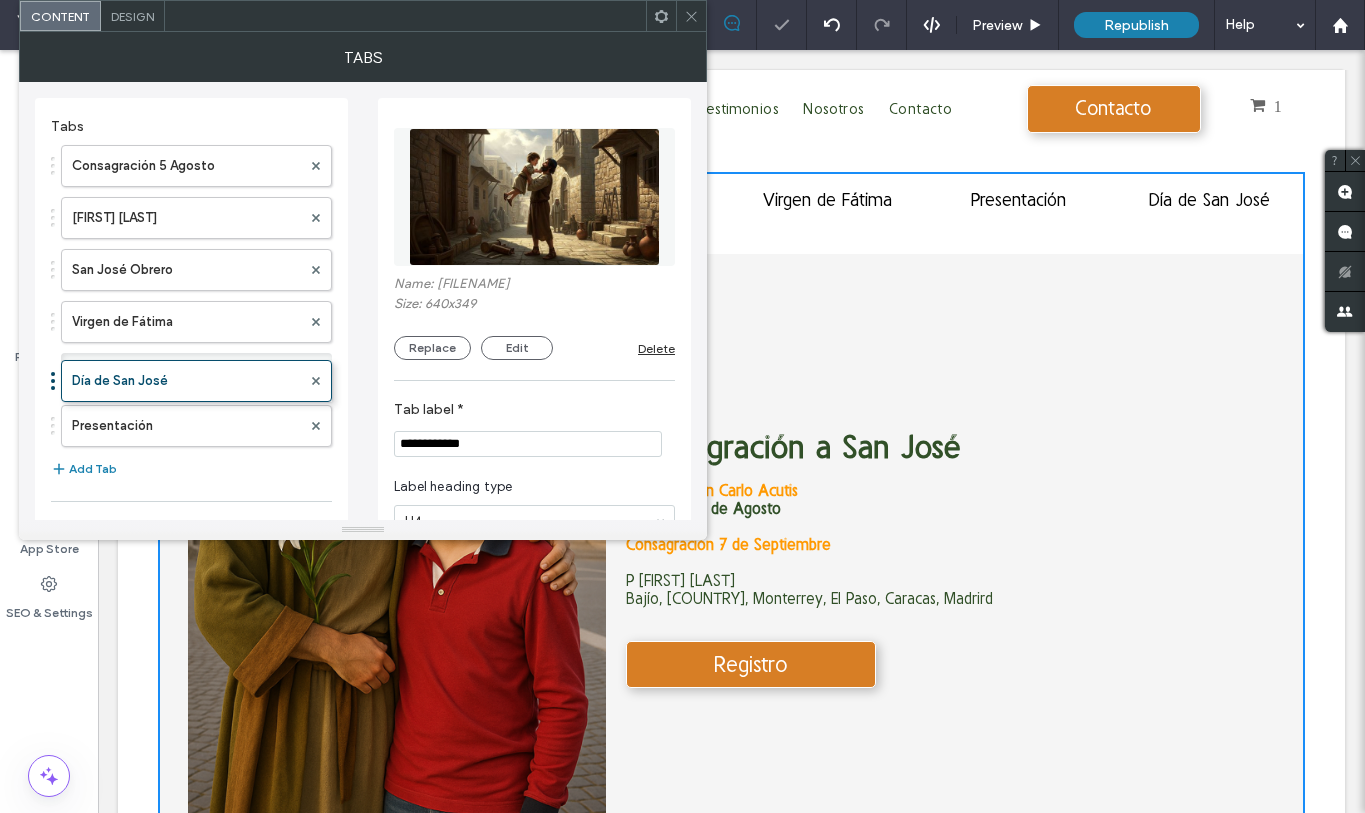 type on "**********" 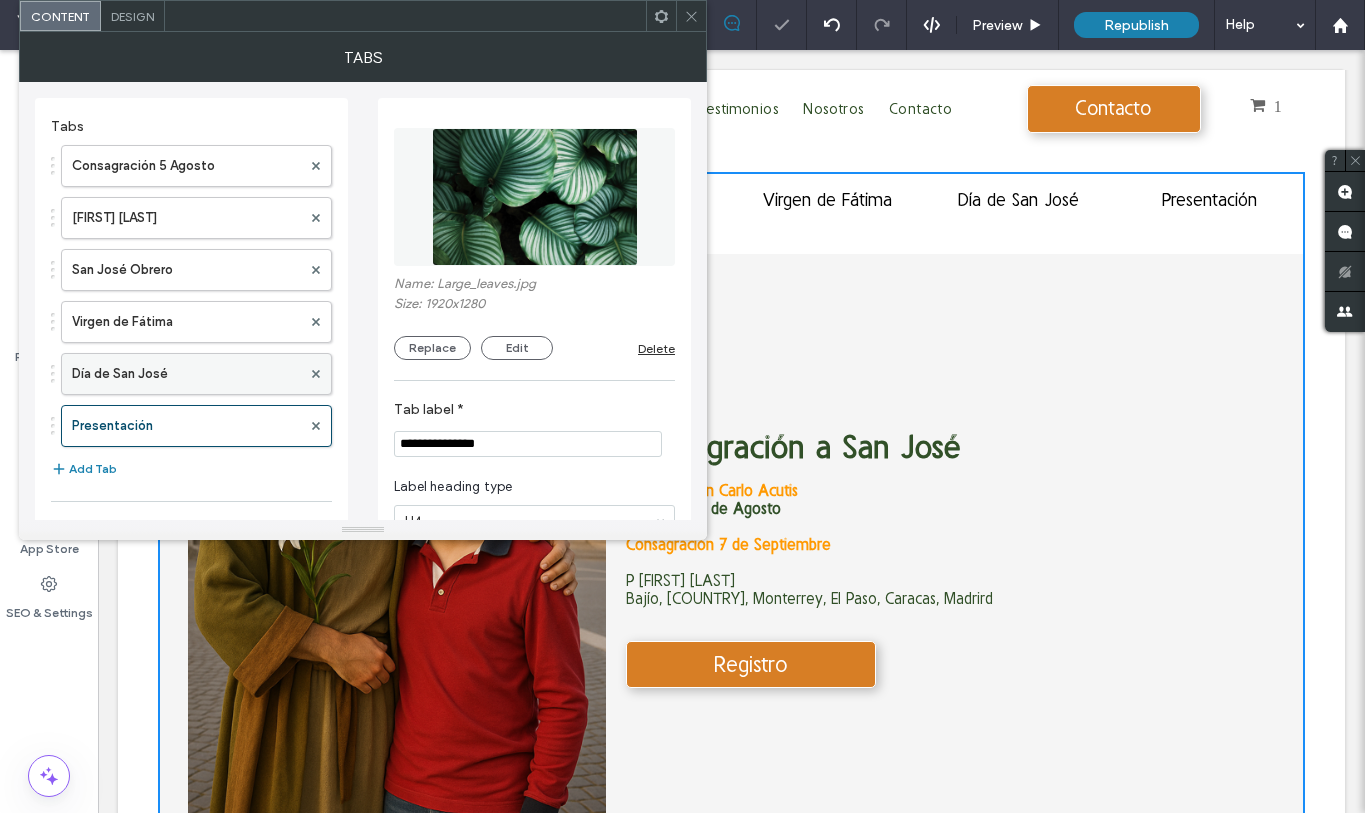click on "Día de San José" at bounding box center (186, 374) 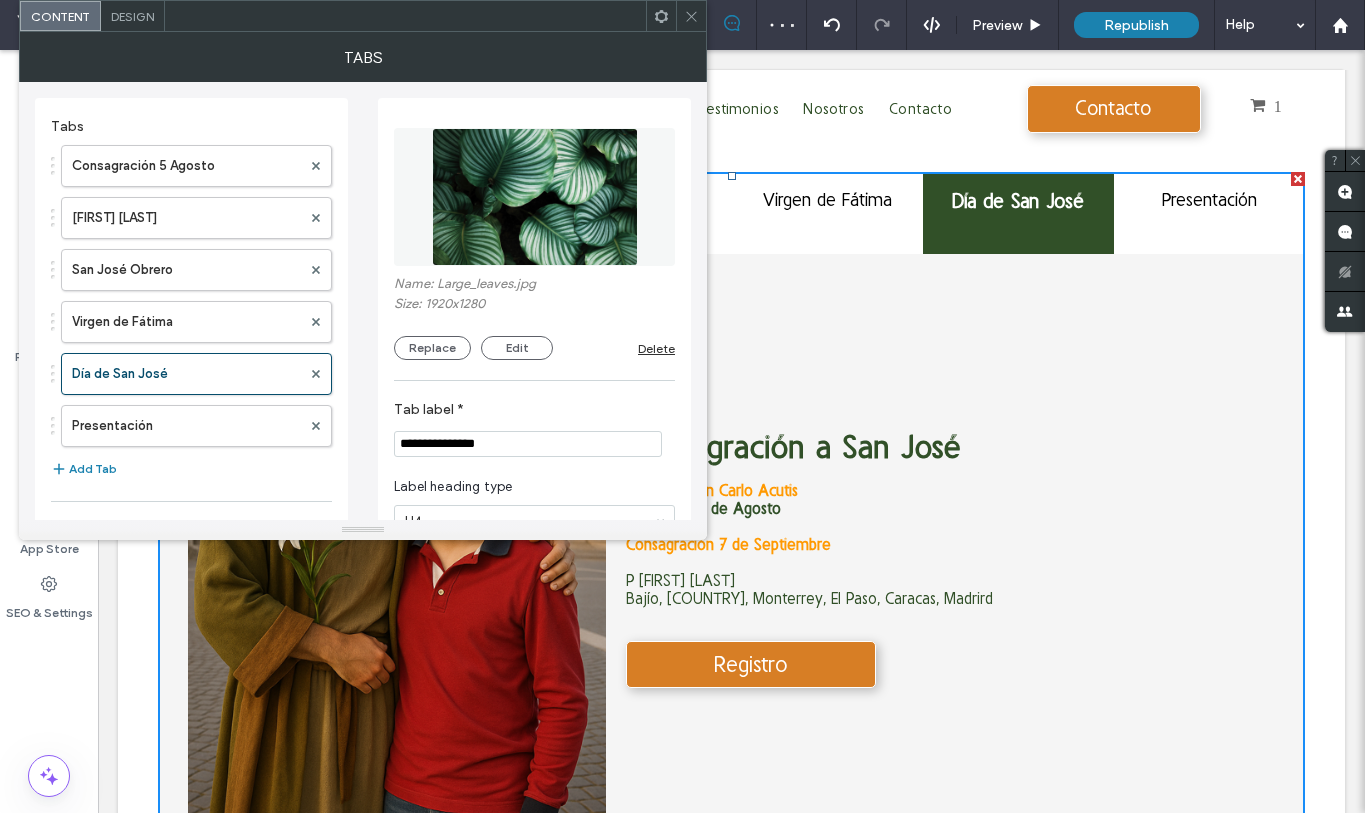 click on "Día de San José" at bounding box center [1018, 213] 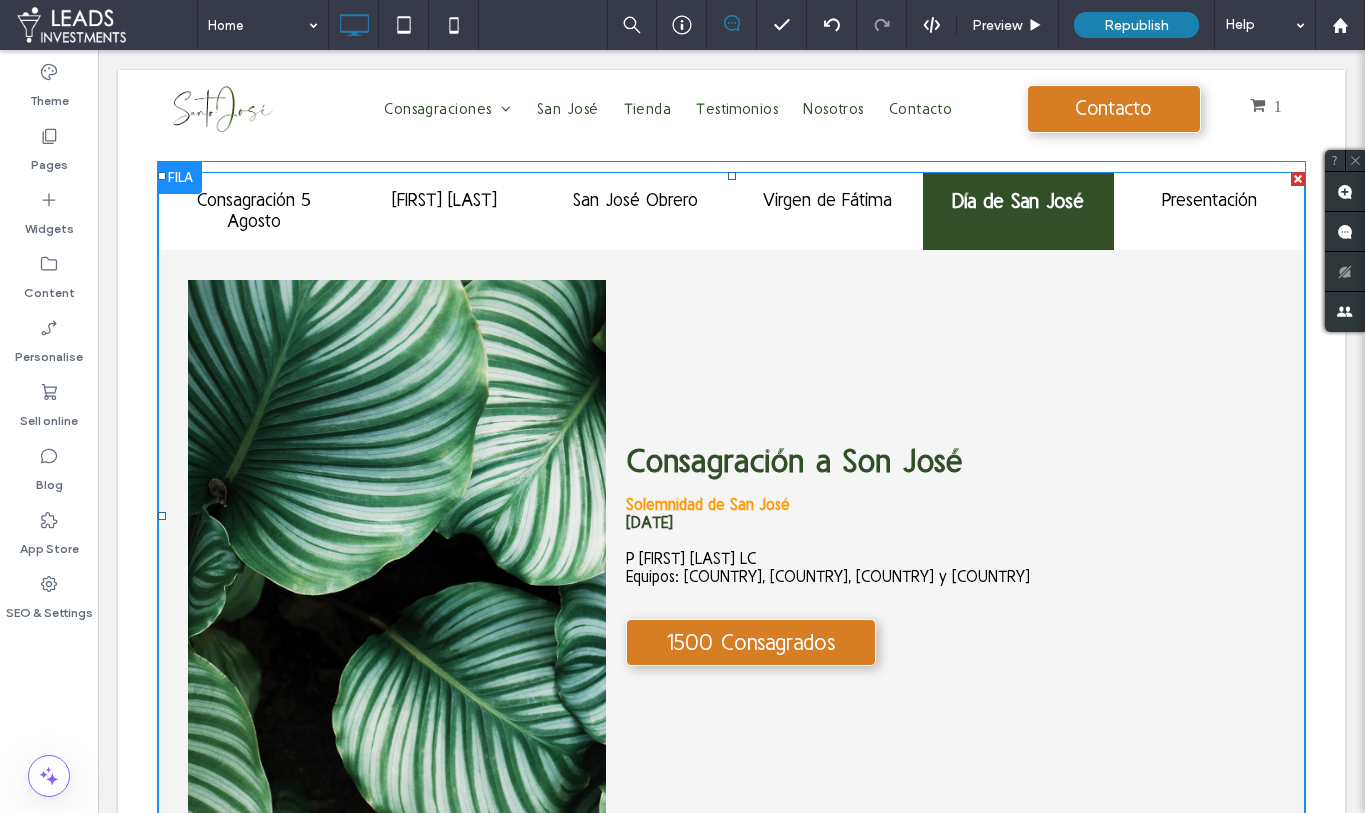 click at bounding box center (731, 516) 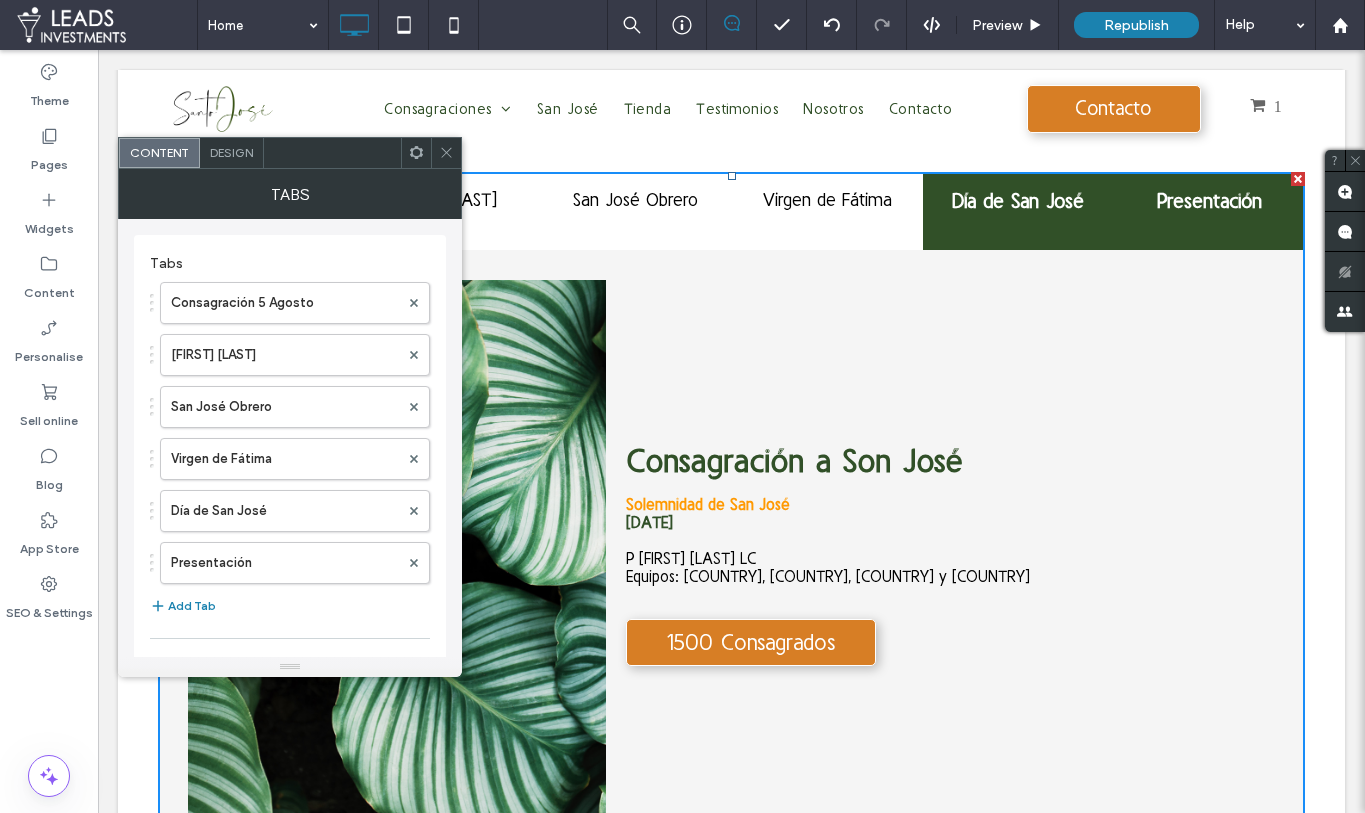 click on "Presentación" at bounding box center [1209, 201] 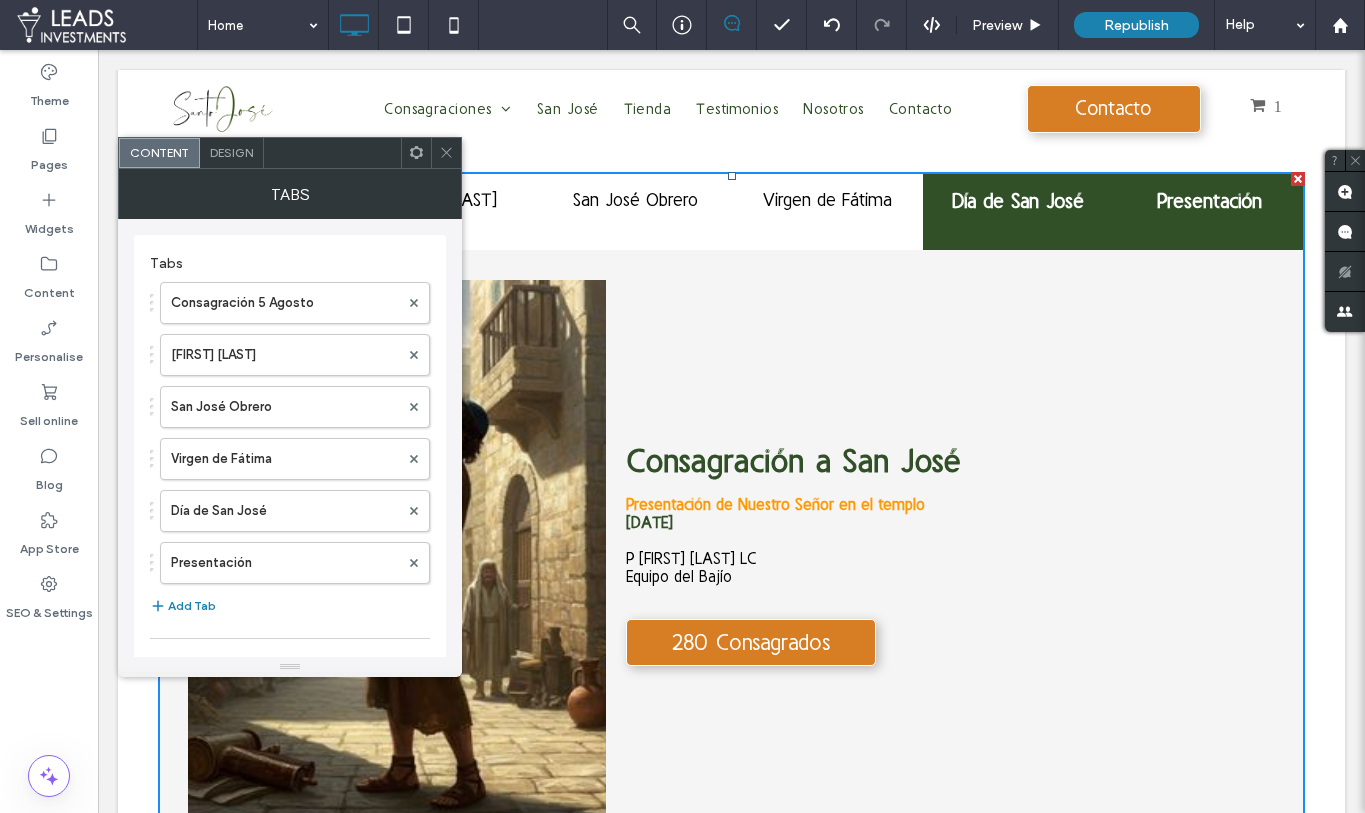 click on "Día de San José" at bounding box center [1018, 201] 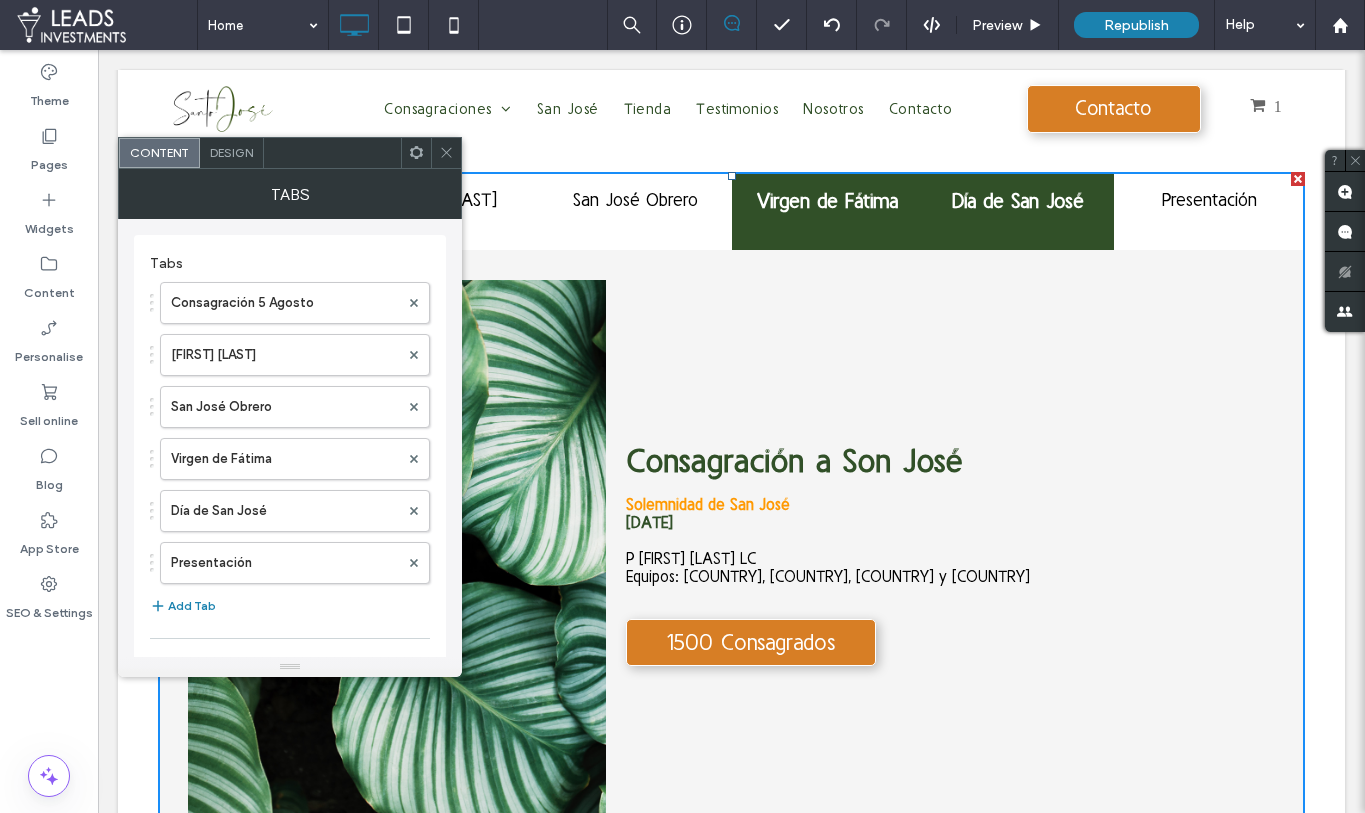 click on "Virgen de Fátima" at bounding box center [827, 201] 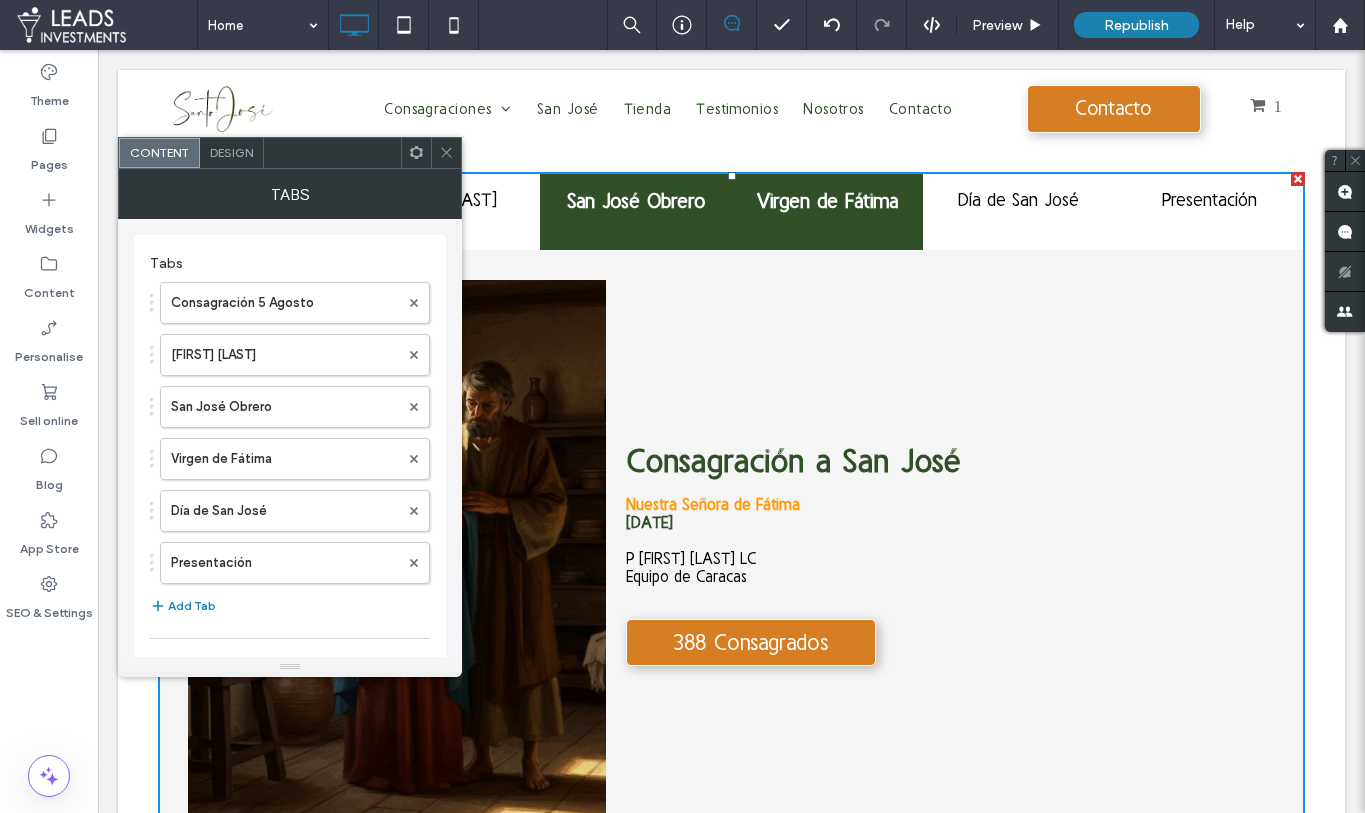 click on "San José Obrero" at bounding box center (635, 211) 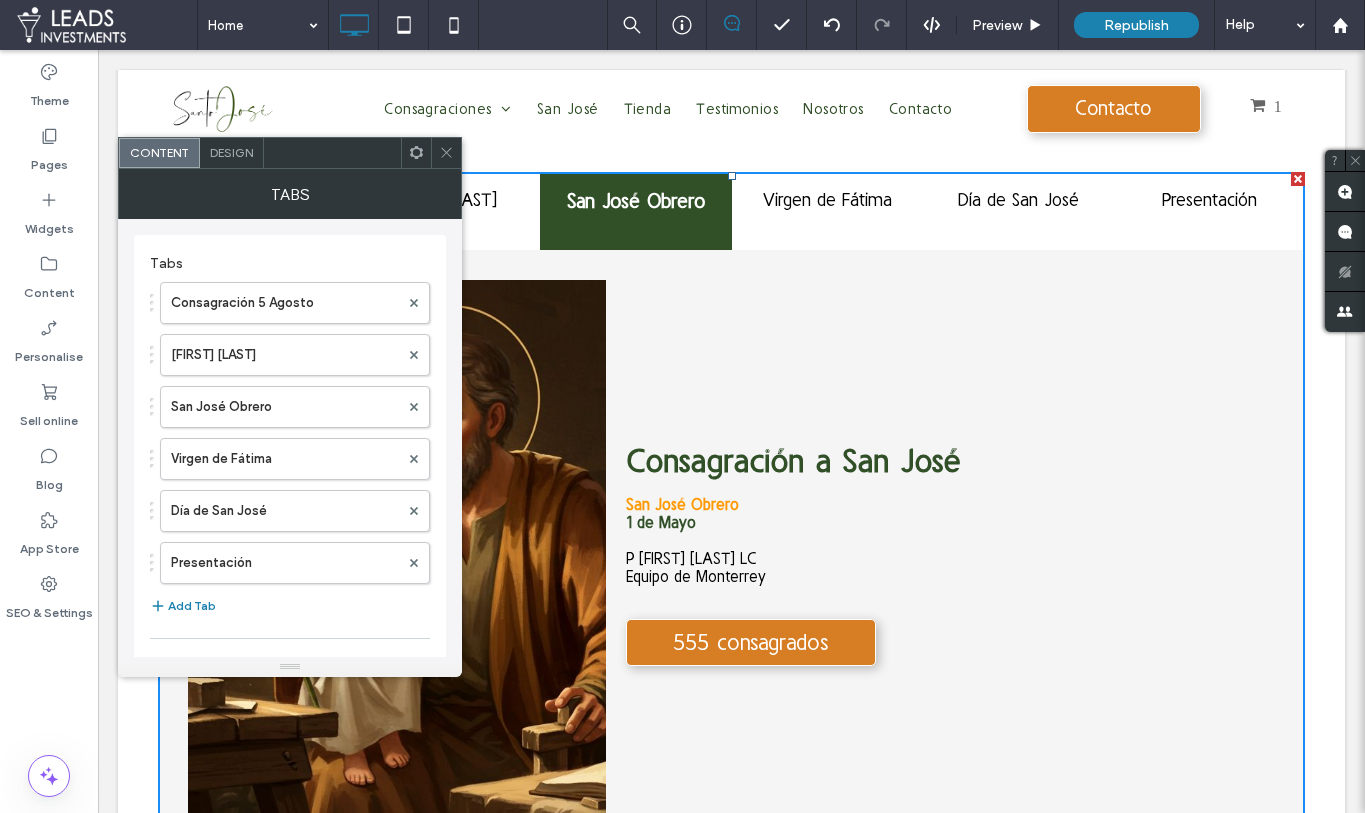 click on "San José Obrero" at bounding box center [635, 211] 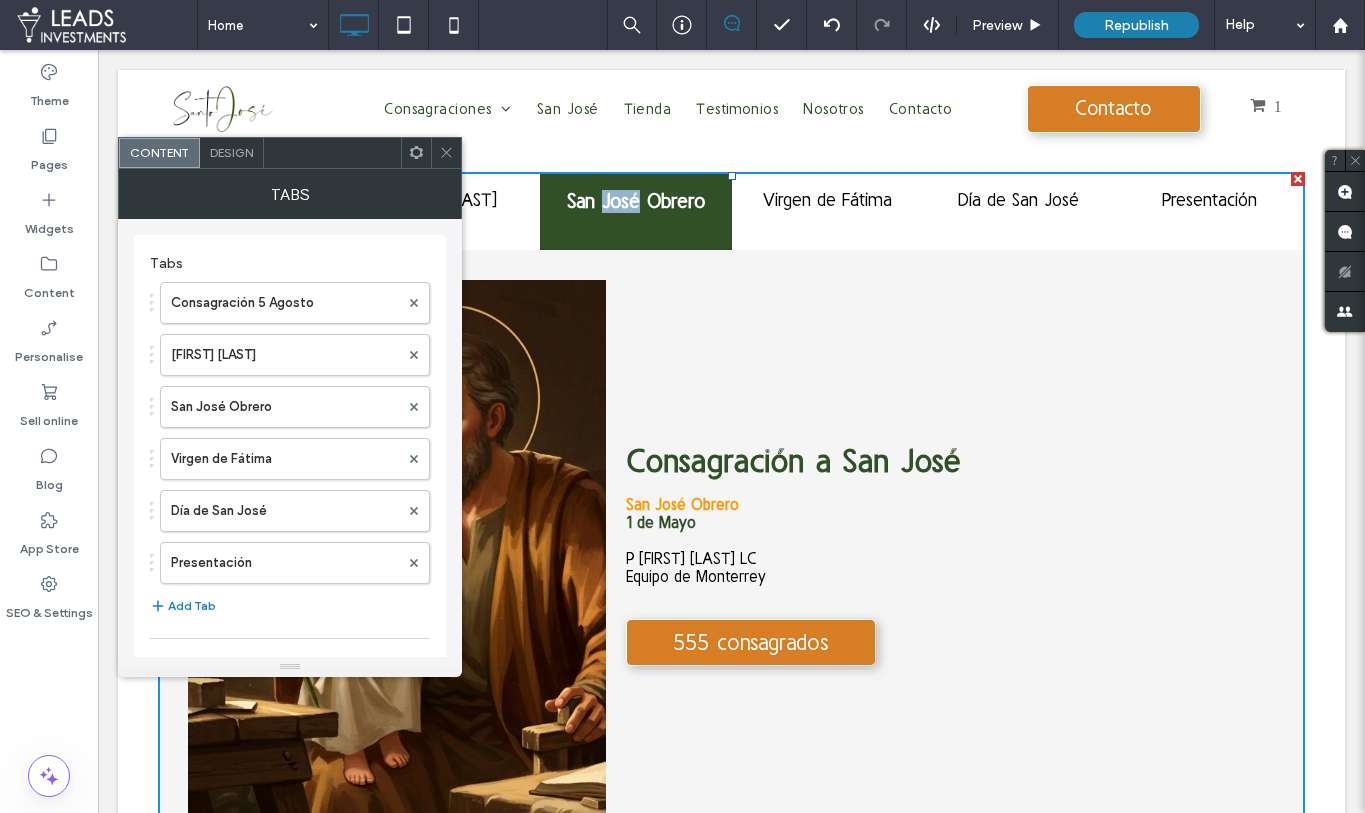 click on "San José Obrero" at bounding box center [635, 201] 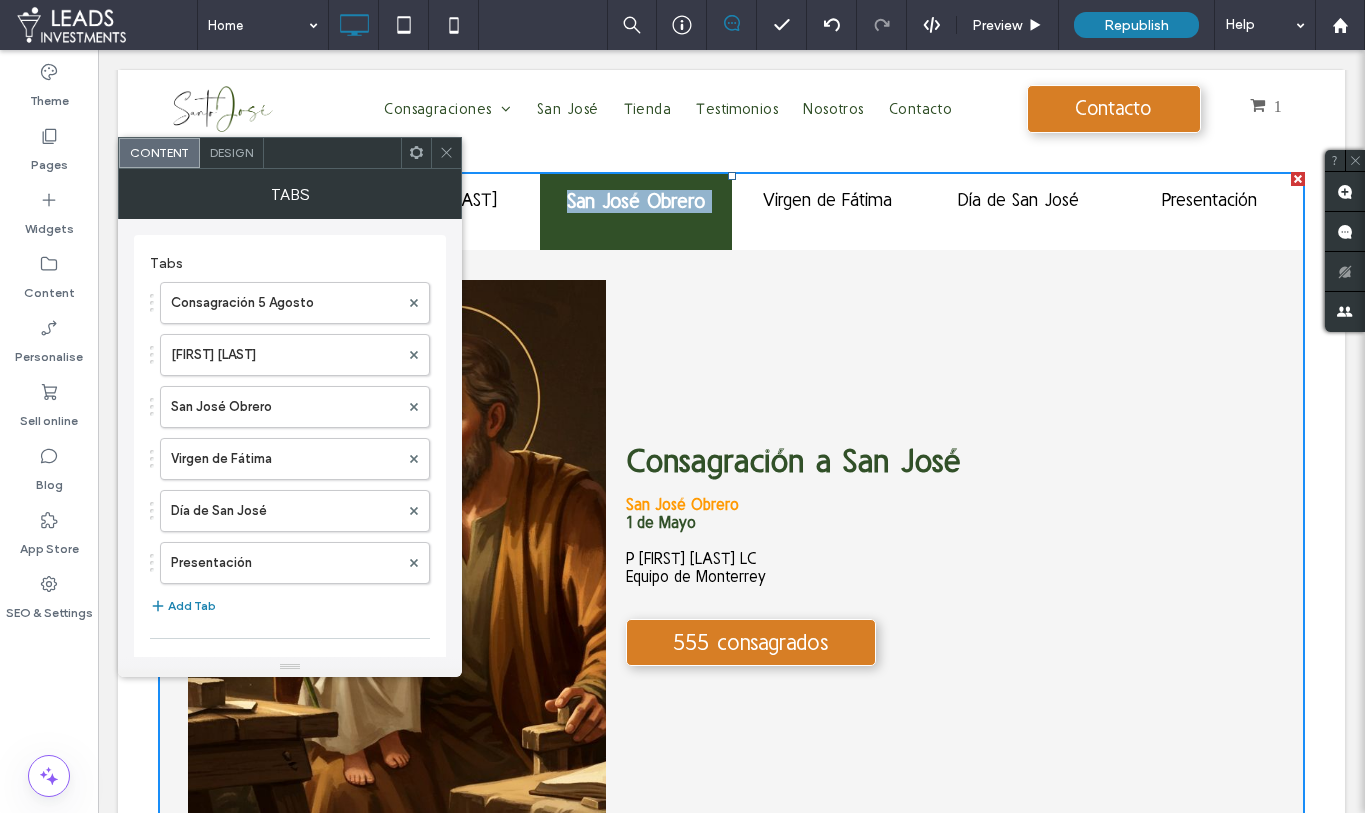 click on "San José Obrero" at bounding box center [635, 201] 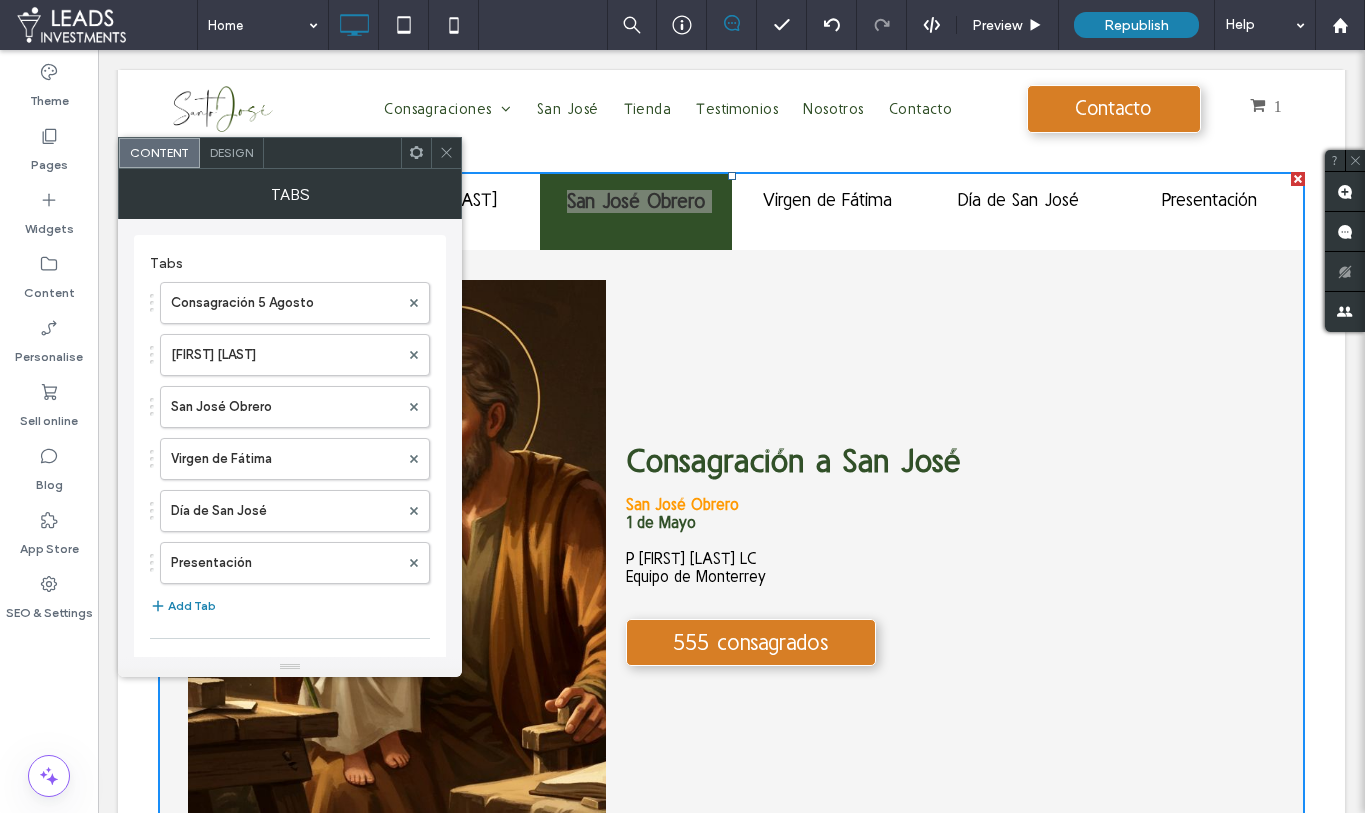 click 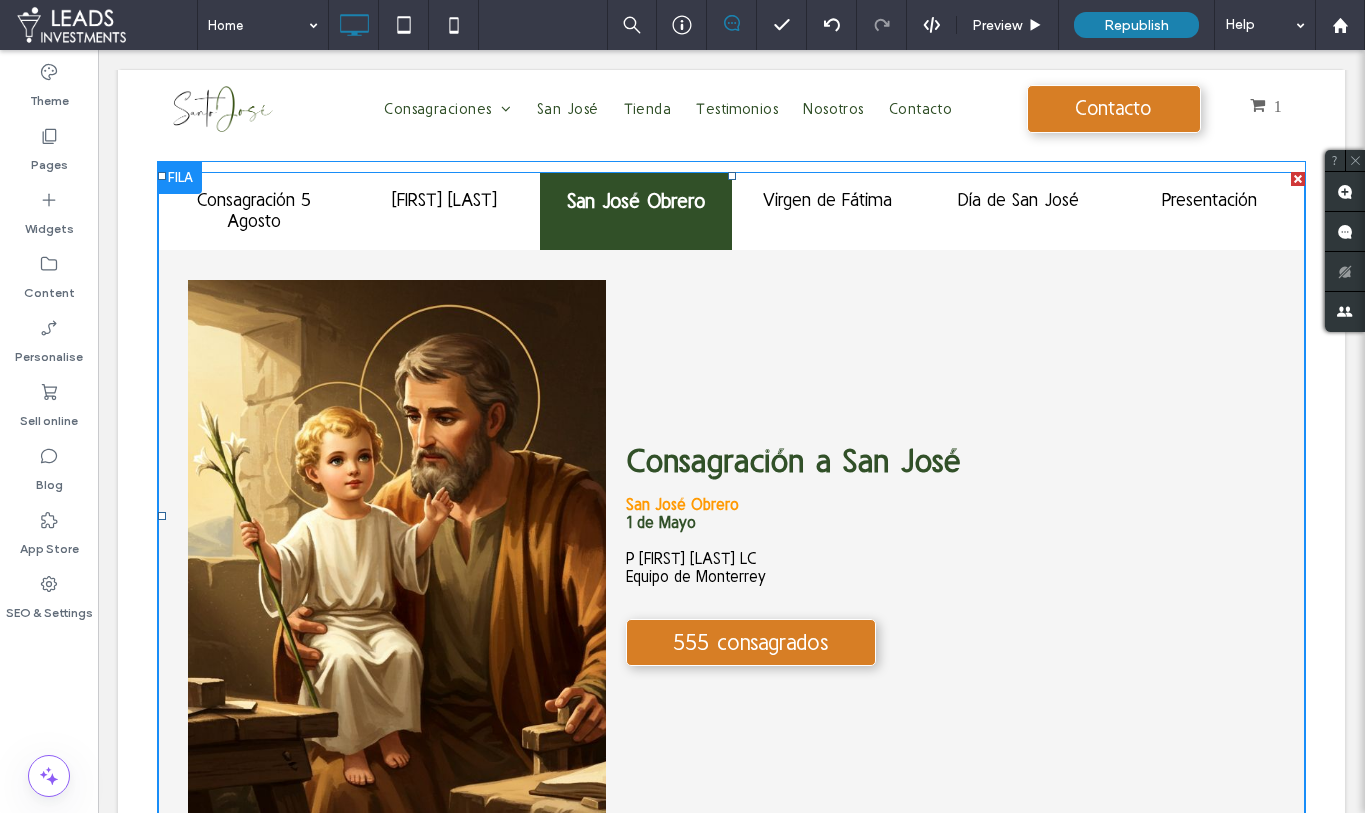 click at bounding box center (731, 516) 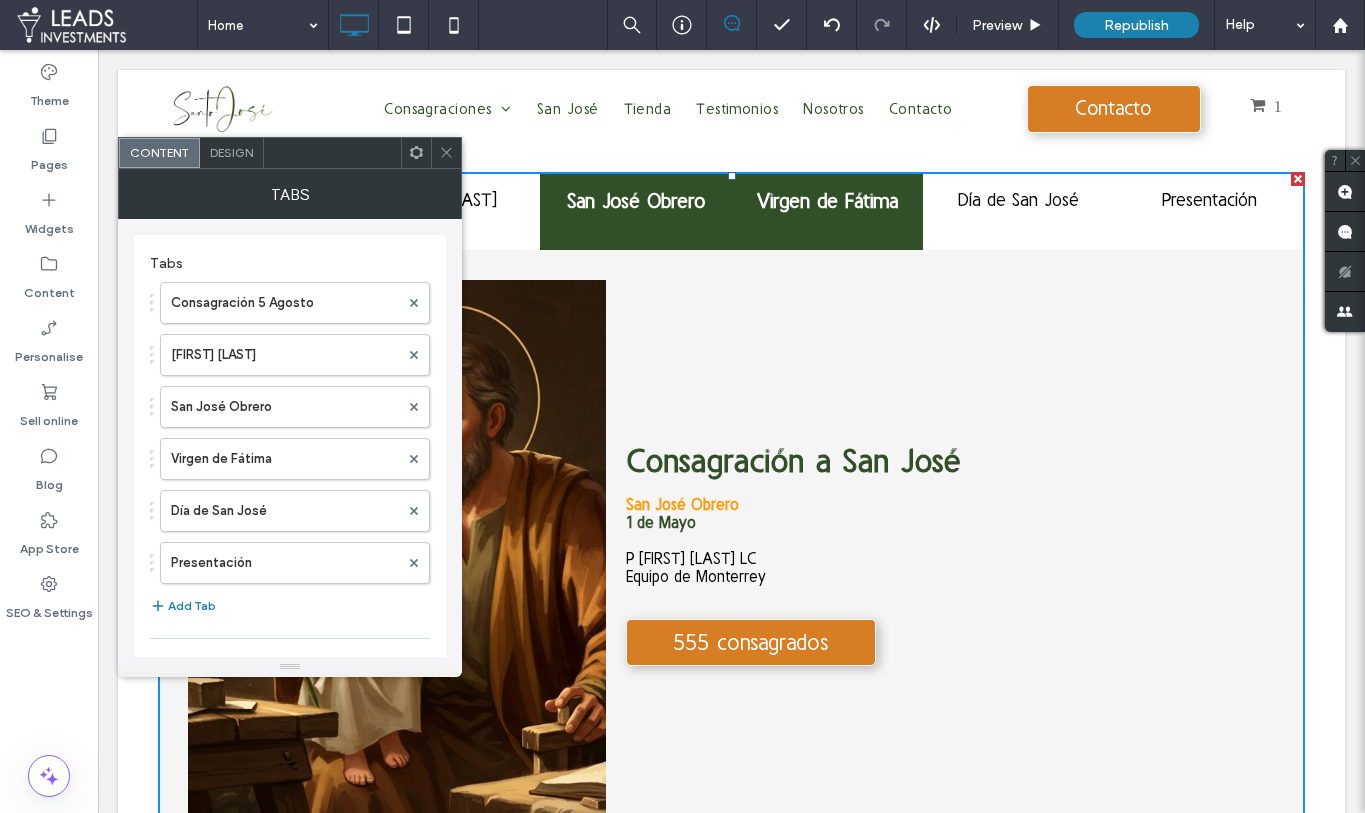 click on "Virgen de Fátima" at bounding box center [827, 211] 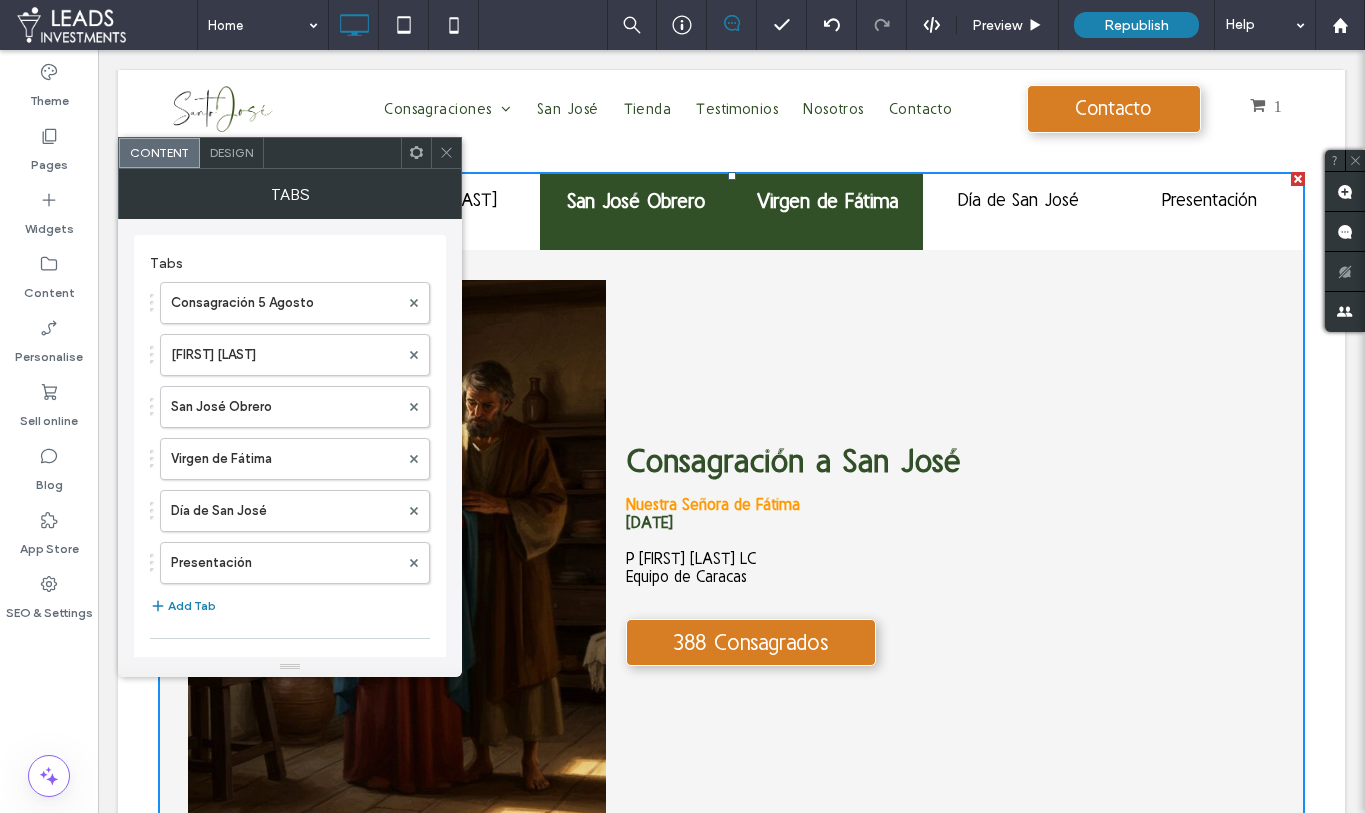 click on "San José Obrero" at bounding box center [635, 211] 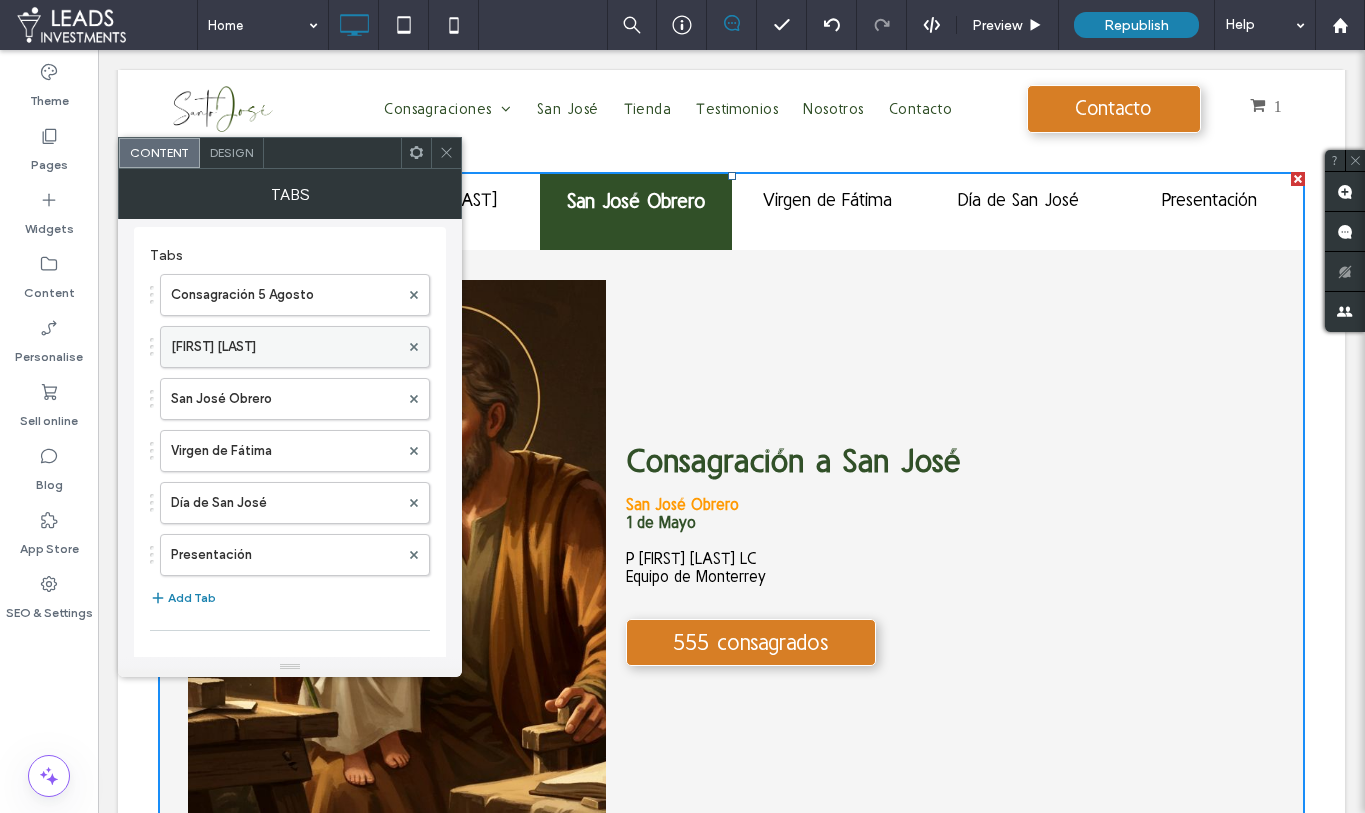 scroll, scrollTop: 0, scrollLeft: 0, axis: both 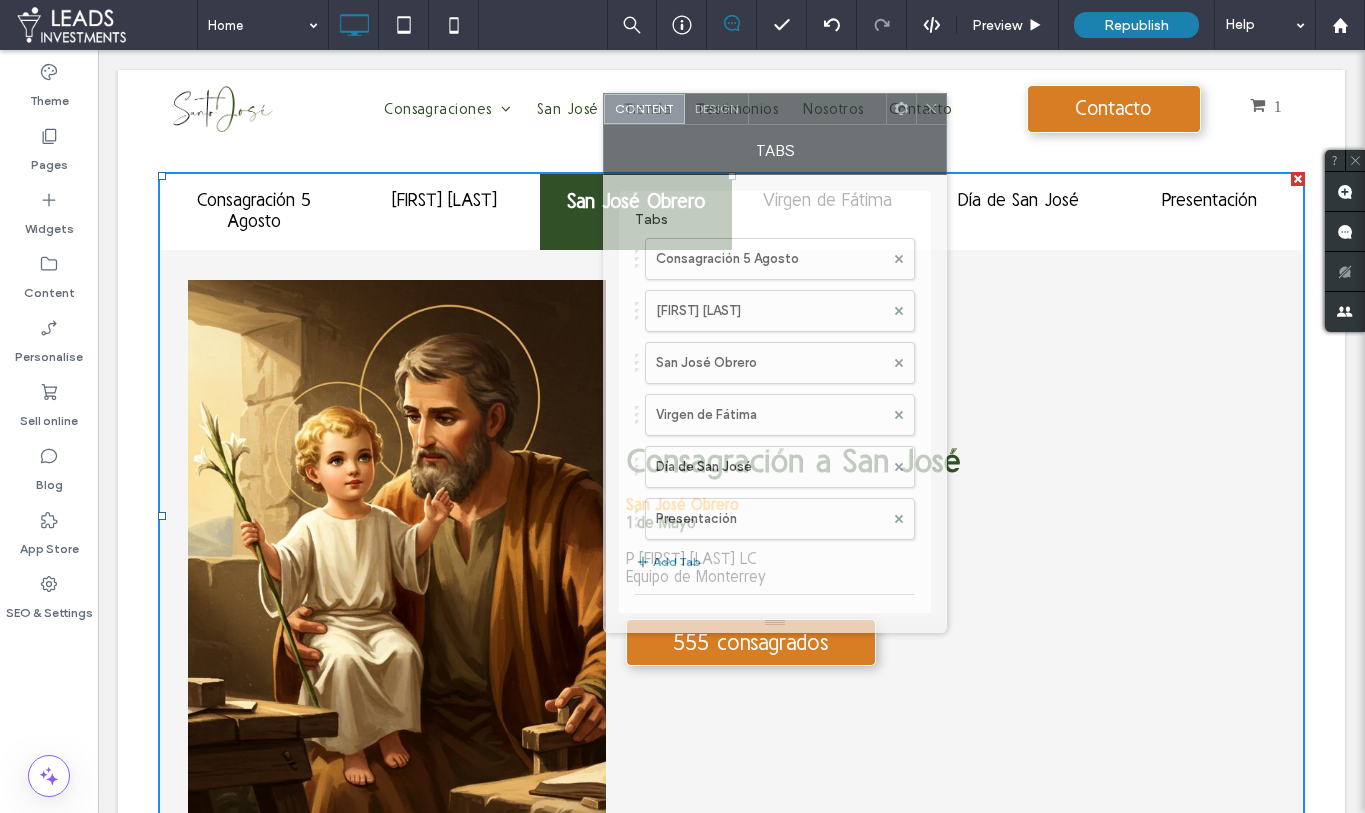 drag, startPoint x: 310, startPoint y: 151, endPoint x: 795, endPoint y: 106, distance: 487.08316 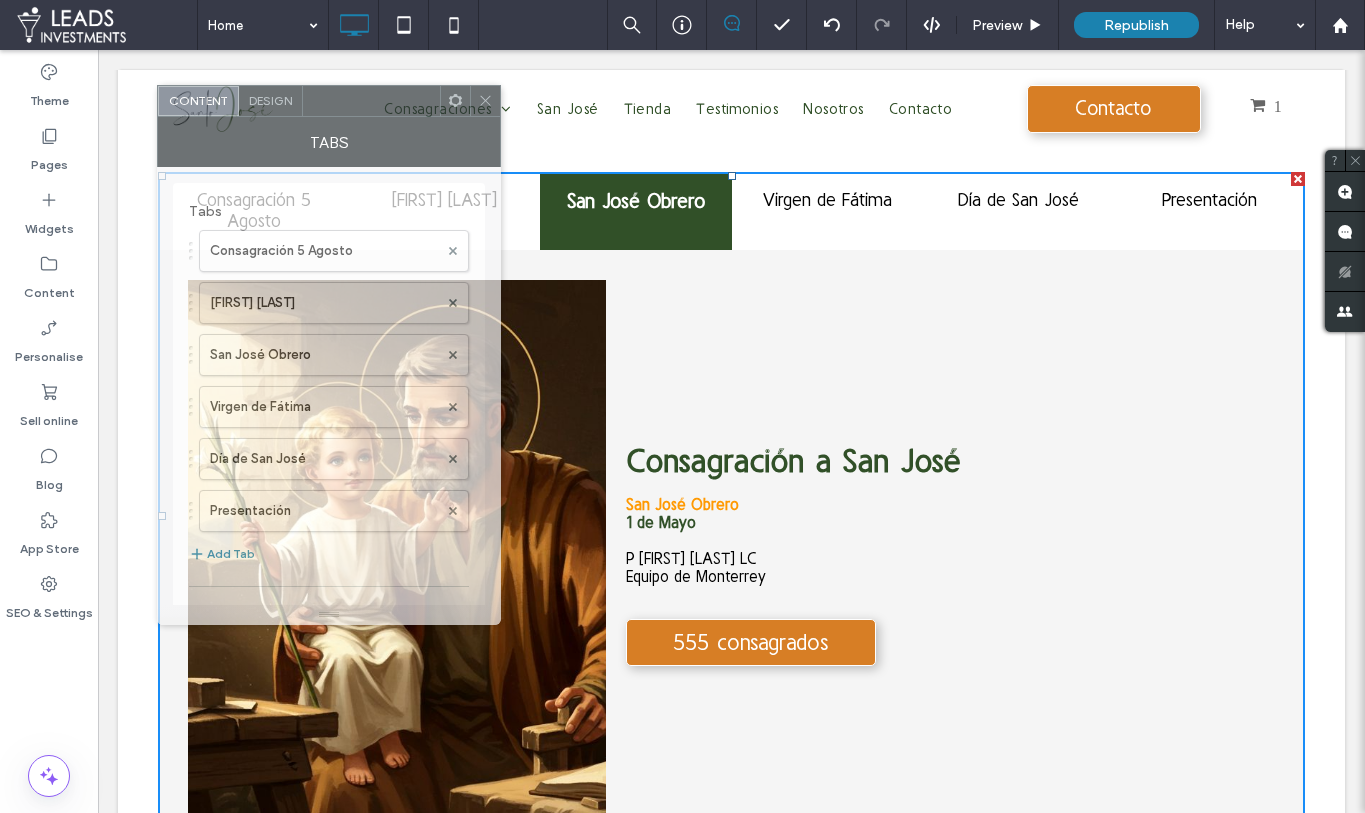 drag, startPoint x: 795, startPoint y: 108, endPoint x: 330, endPoint y: 97, distance: 465.1301 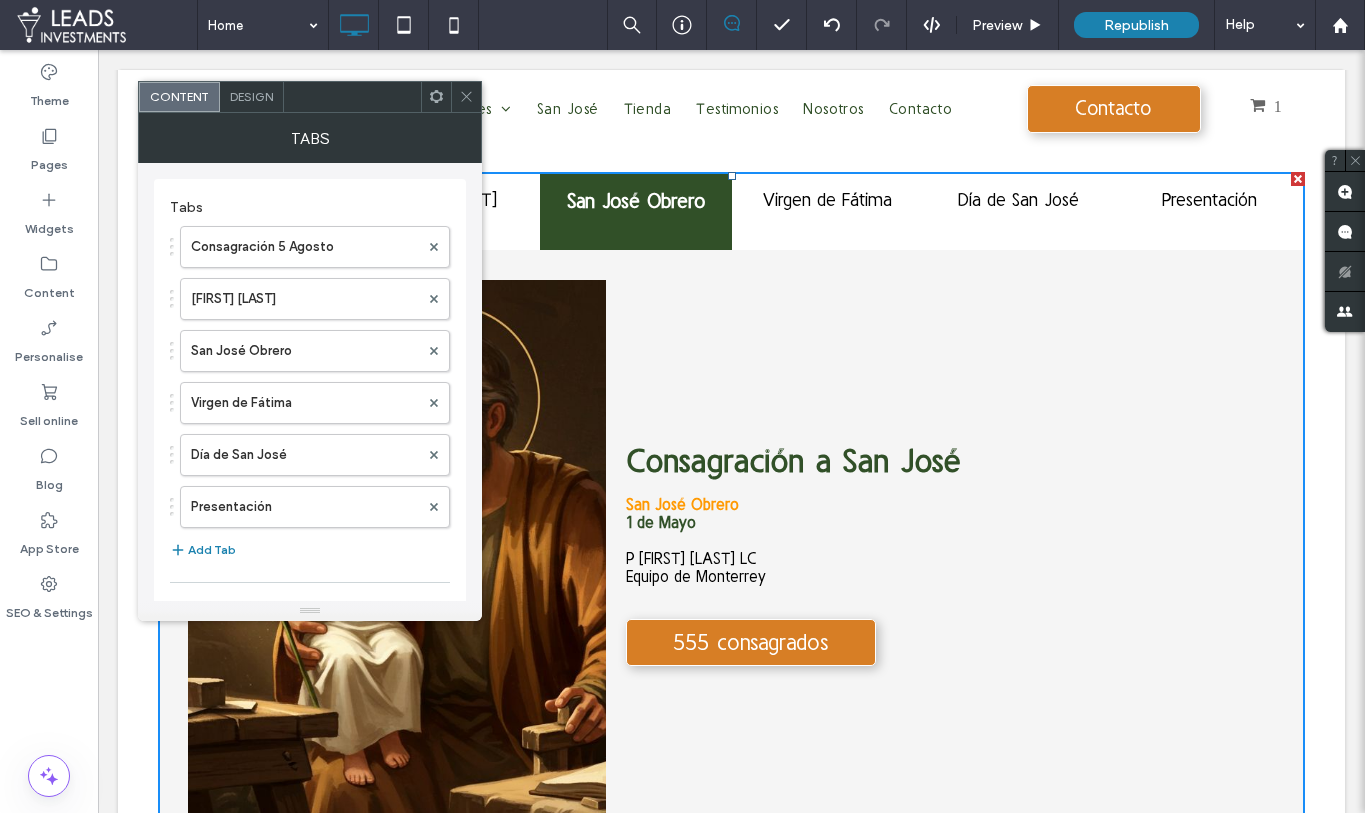 click 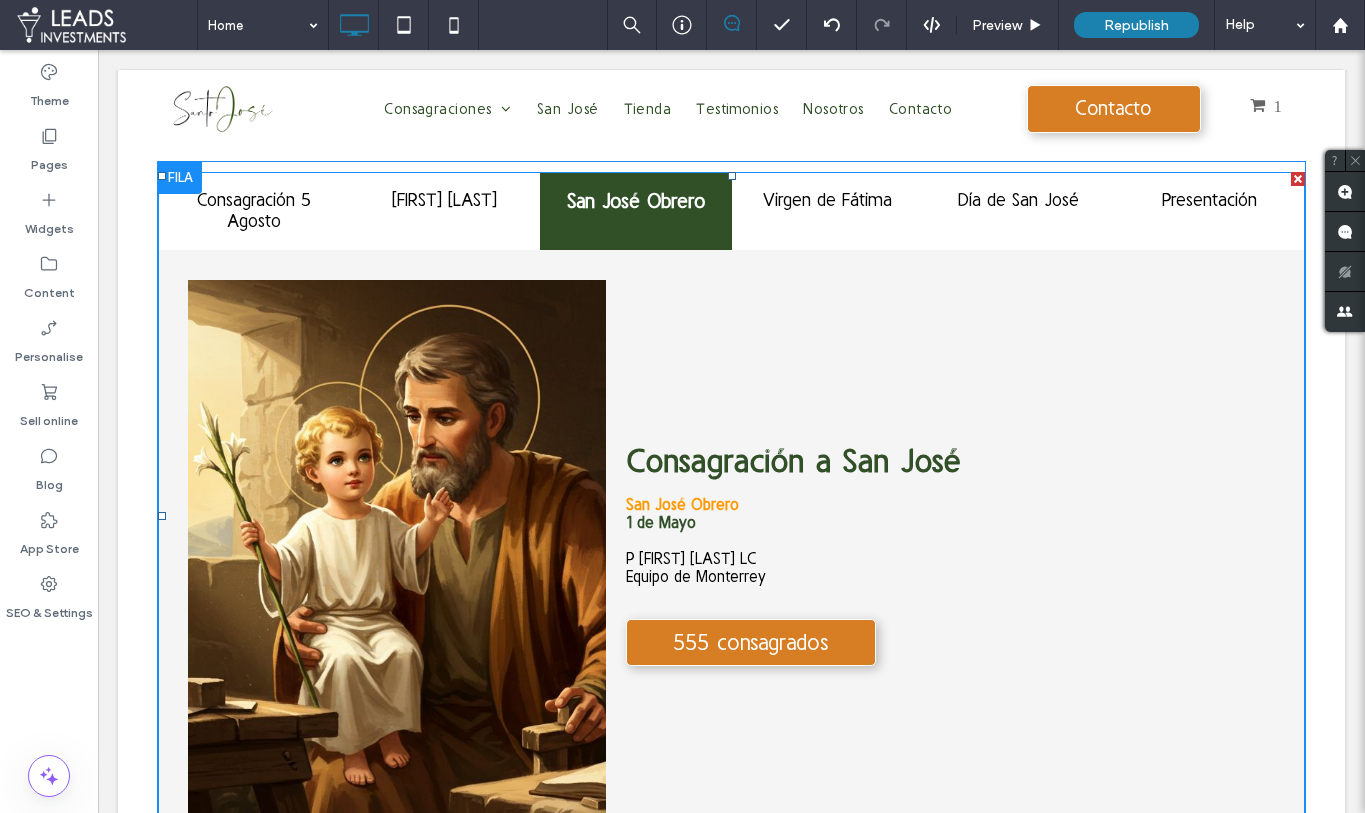 click at bounding box center [731, 516] 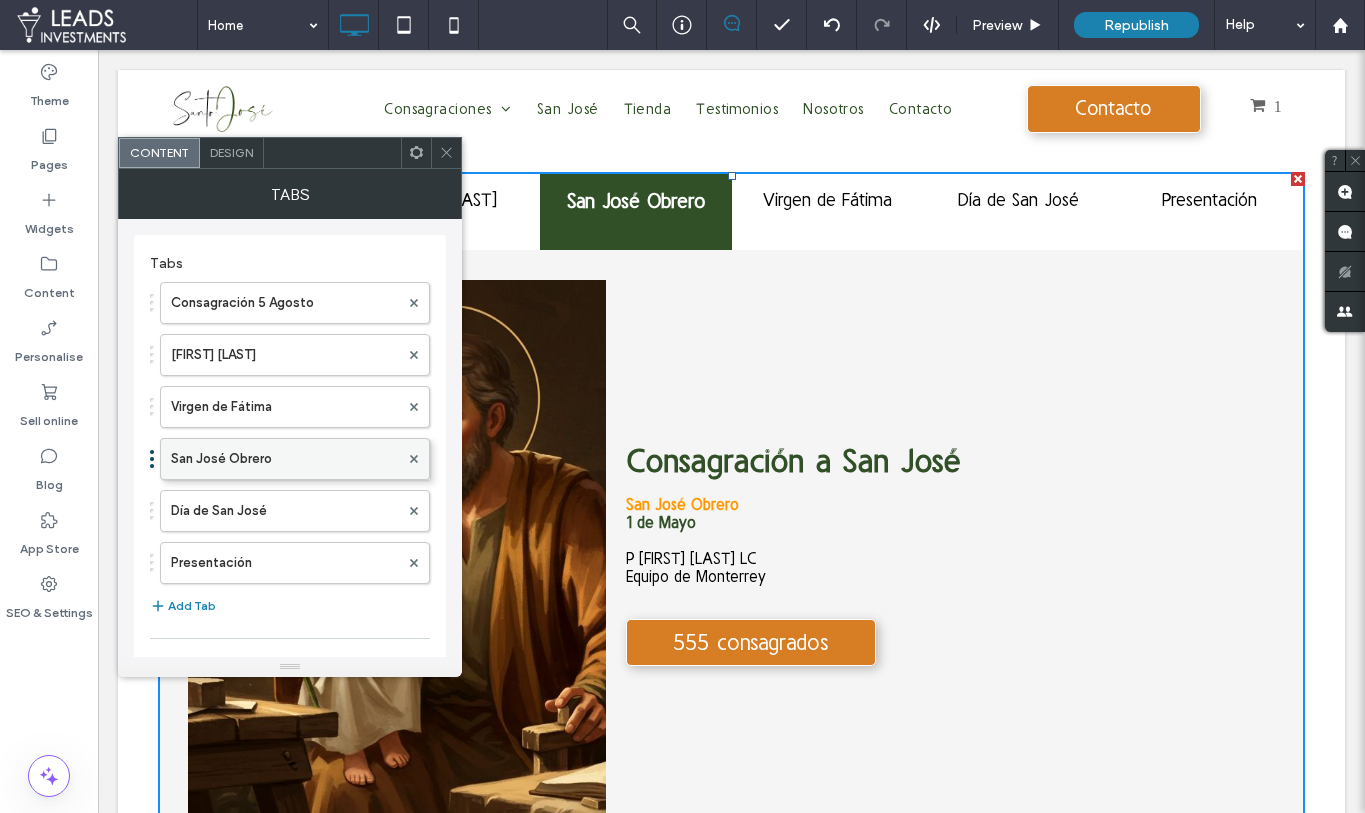 drag, startPoint x: 278, startPoint y: 407, endPoint x: 278, endPoint y: 450, distance: 43 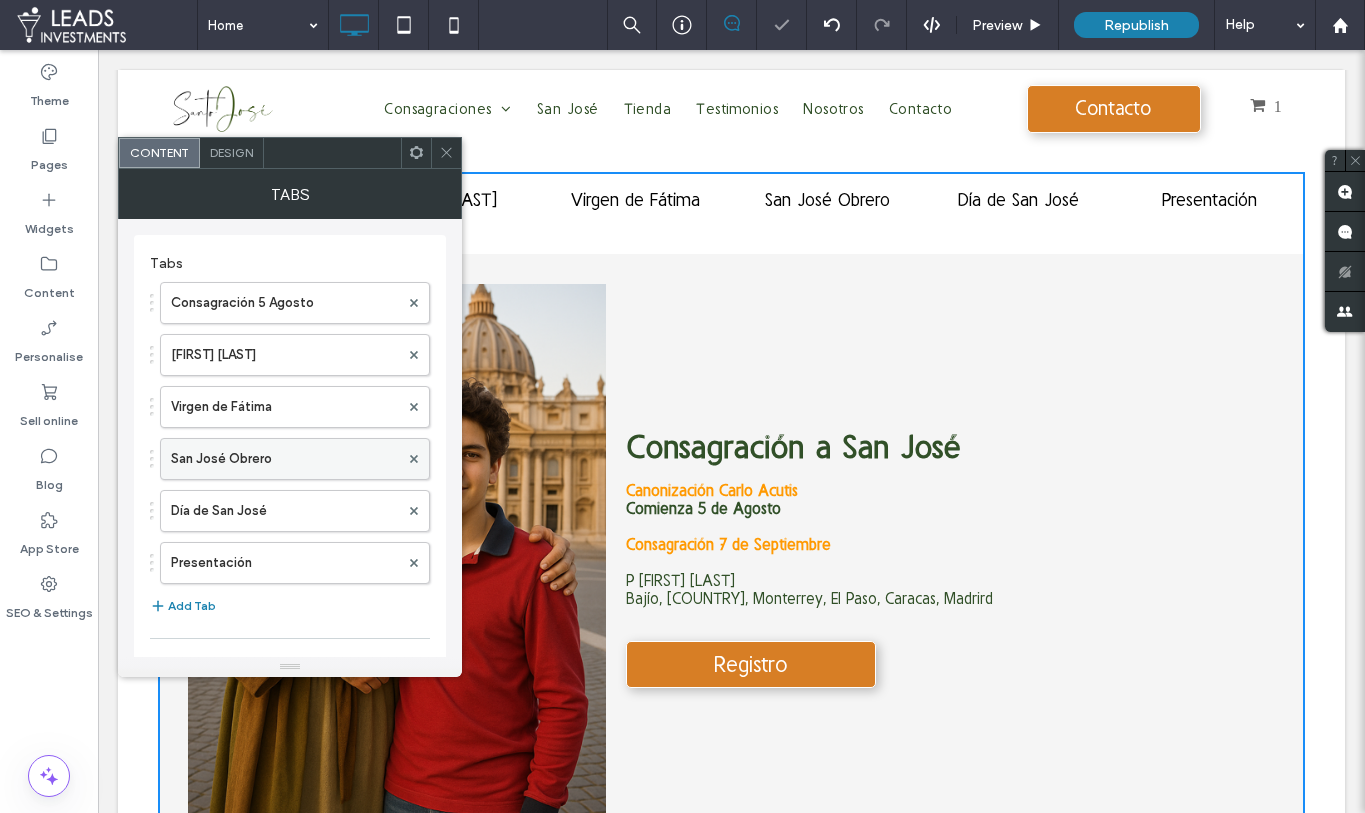 click on "San José Obrero" at bounding box center [285, 459] 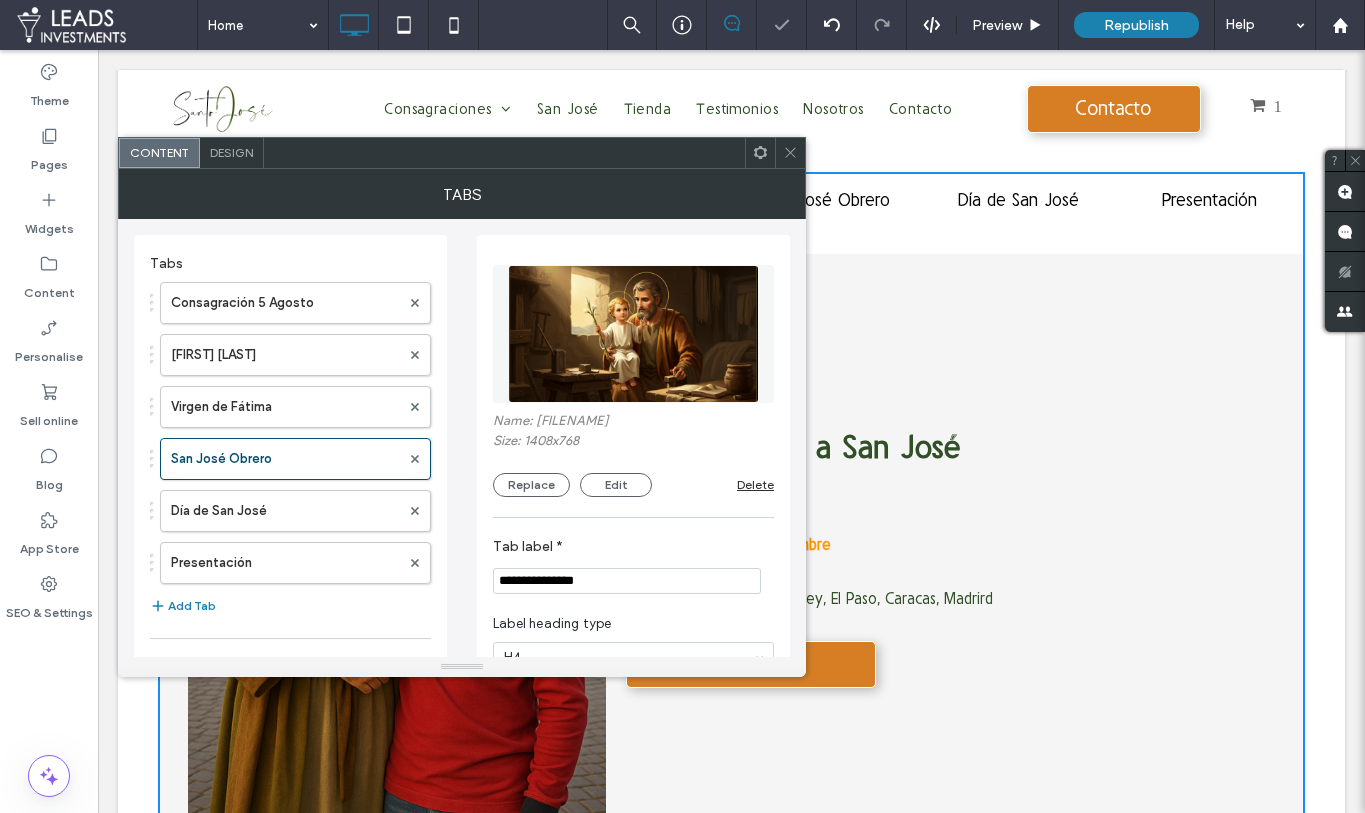 click on "San José Obrero" at bounding box center (285, 459) 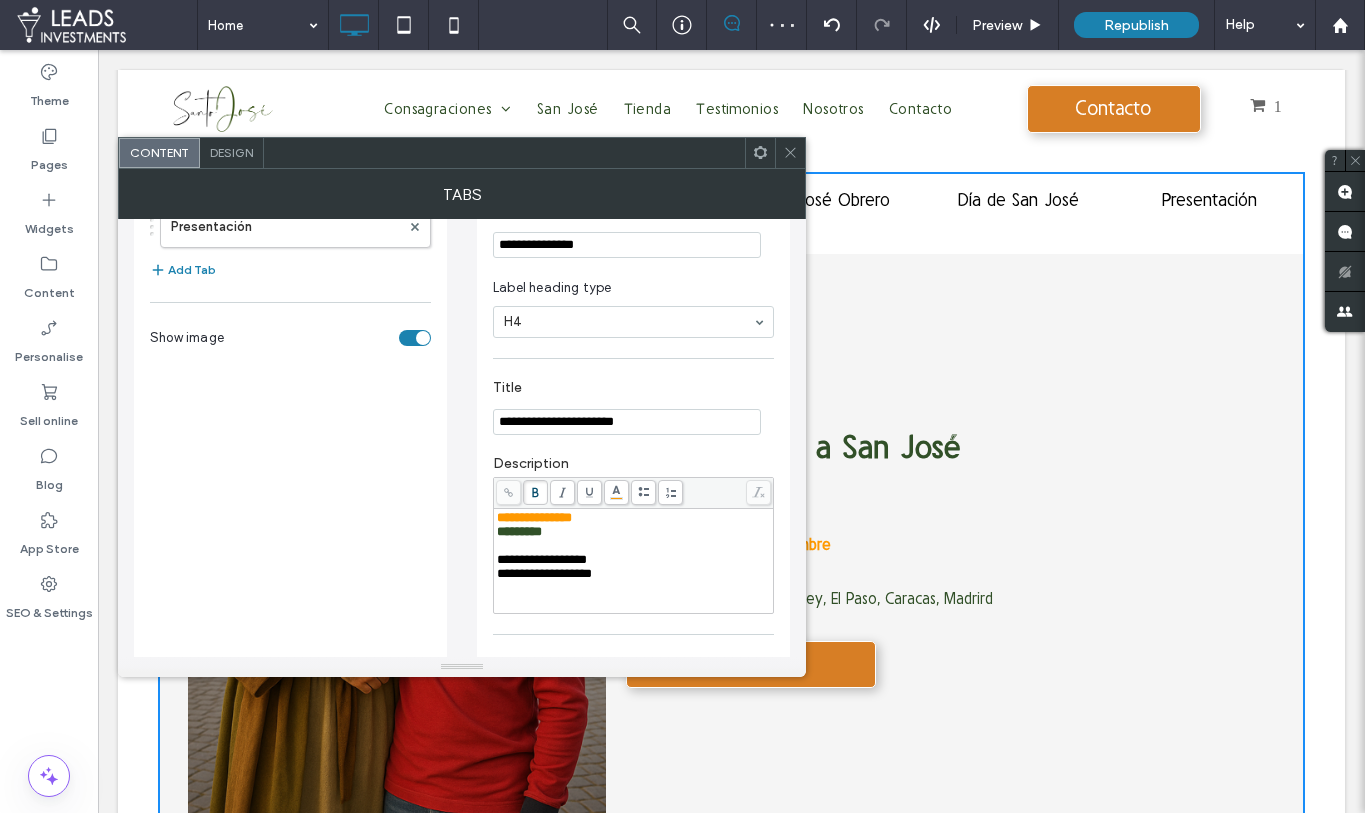 scroll, scrollTop: 384, scrollLeft: 0, axis: vertical 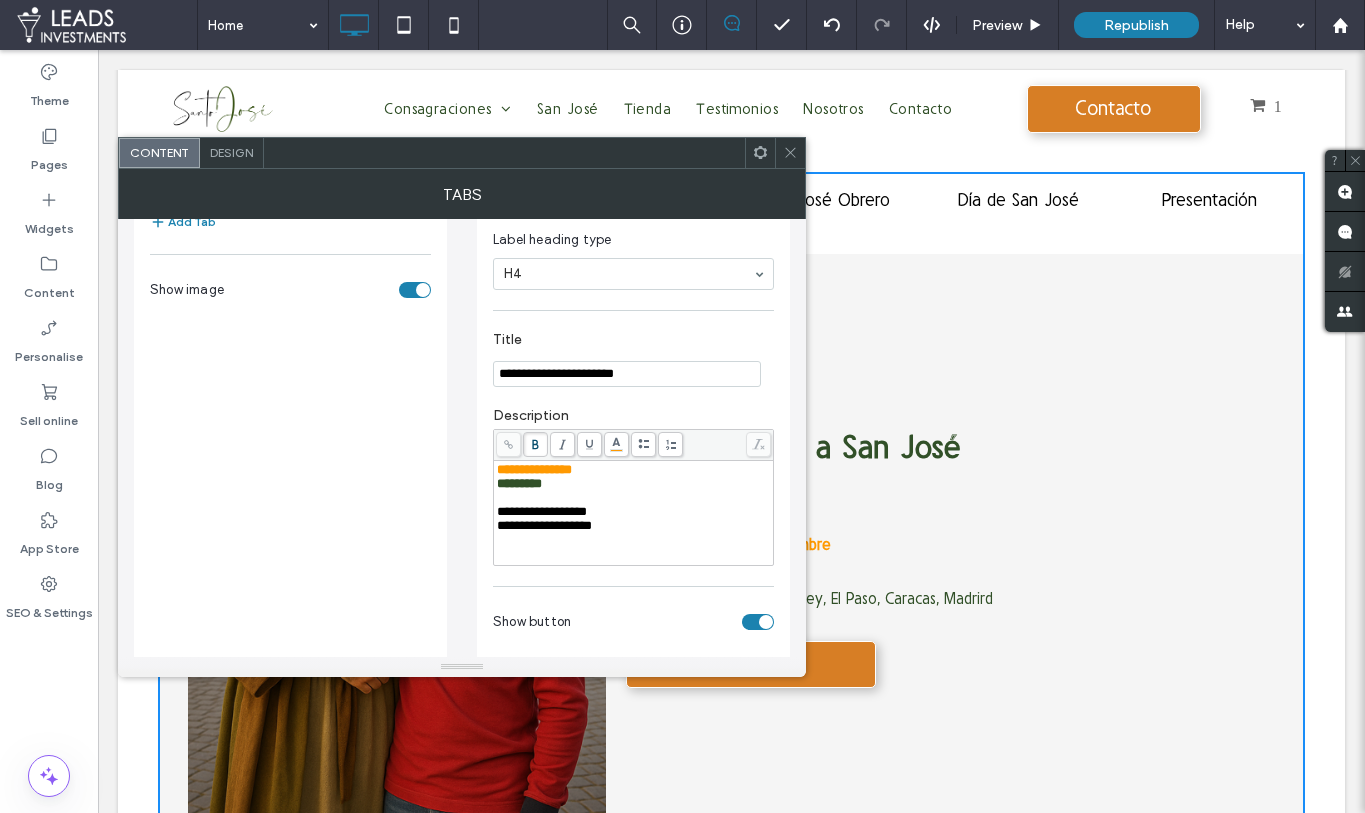click on "*********" at bounding box center (519, 483) 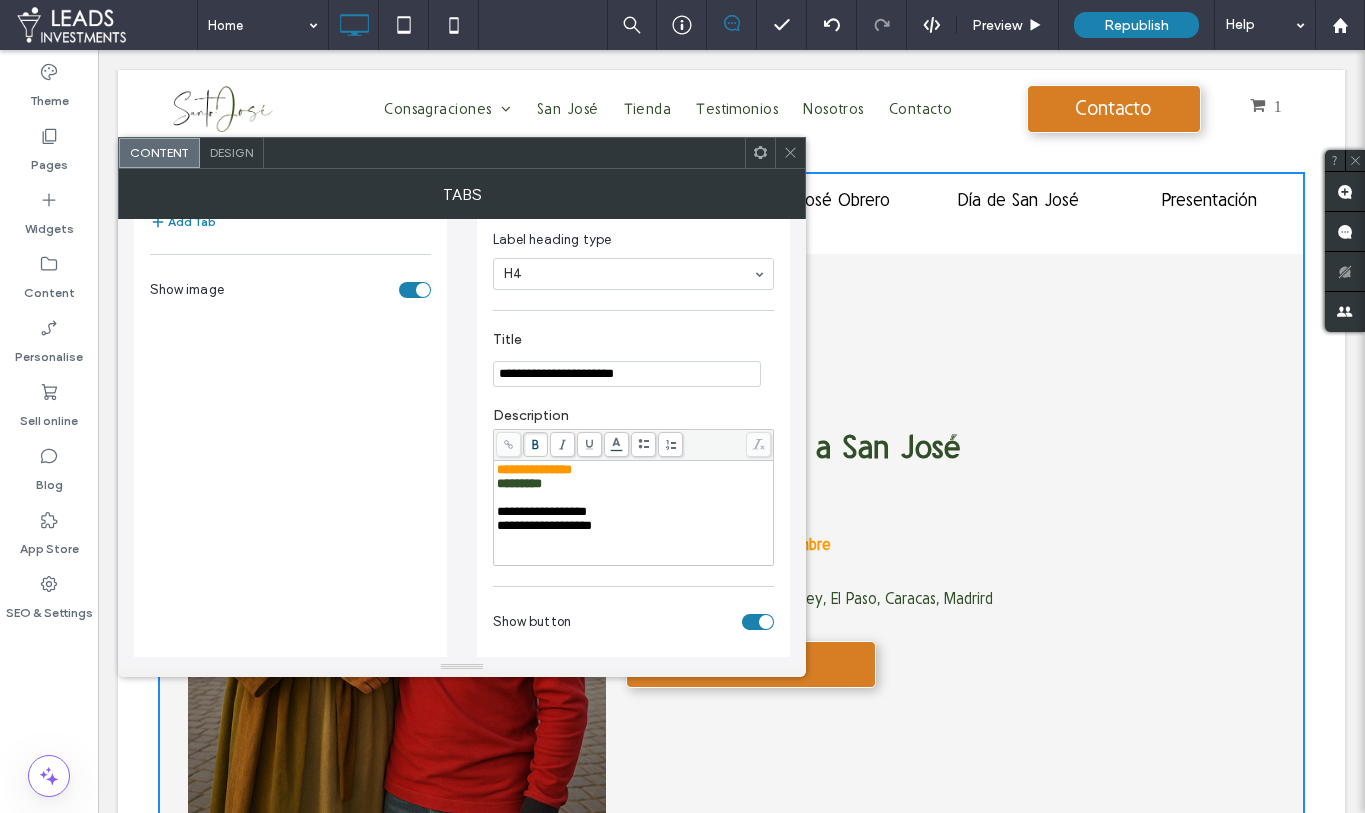 type 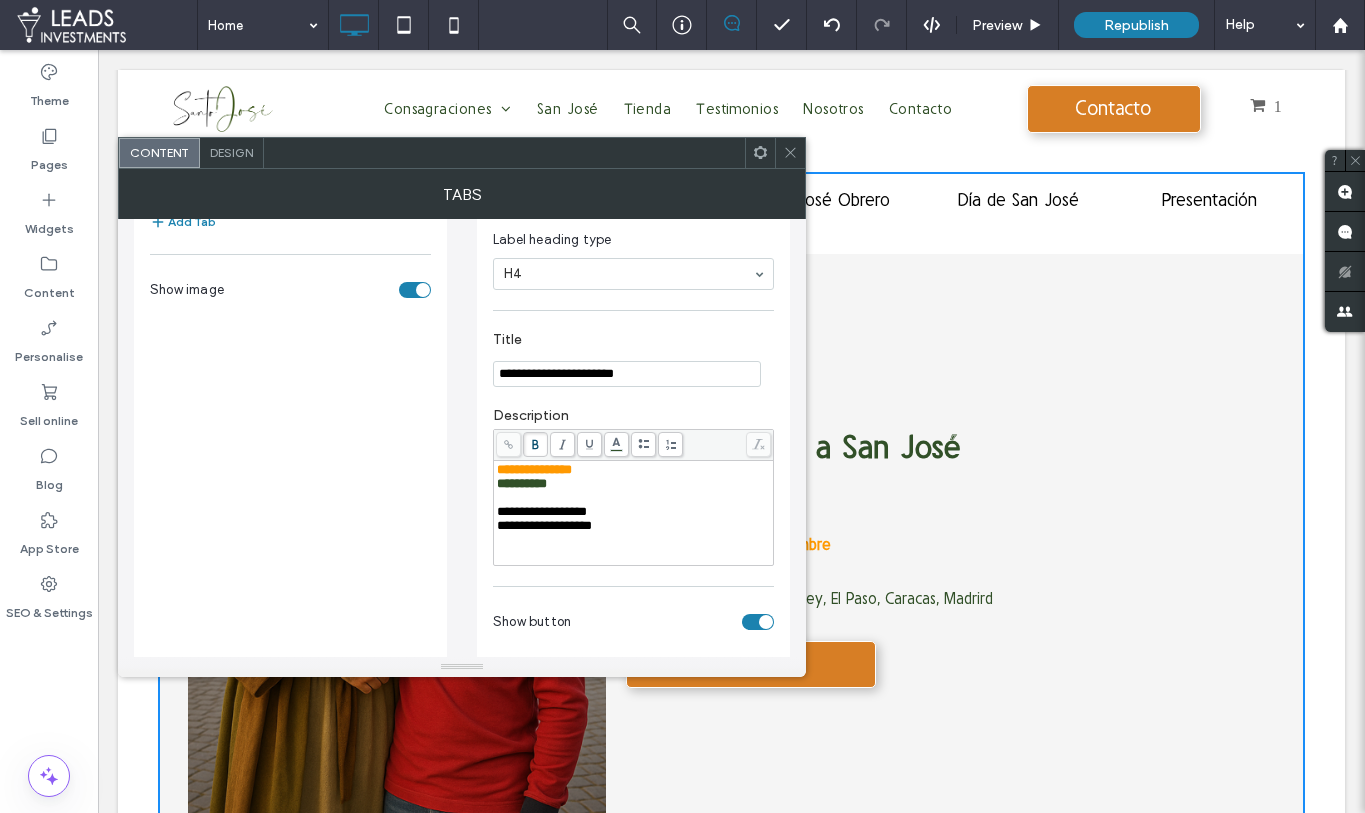 click on "**********" at bounding box center (522, 483) 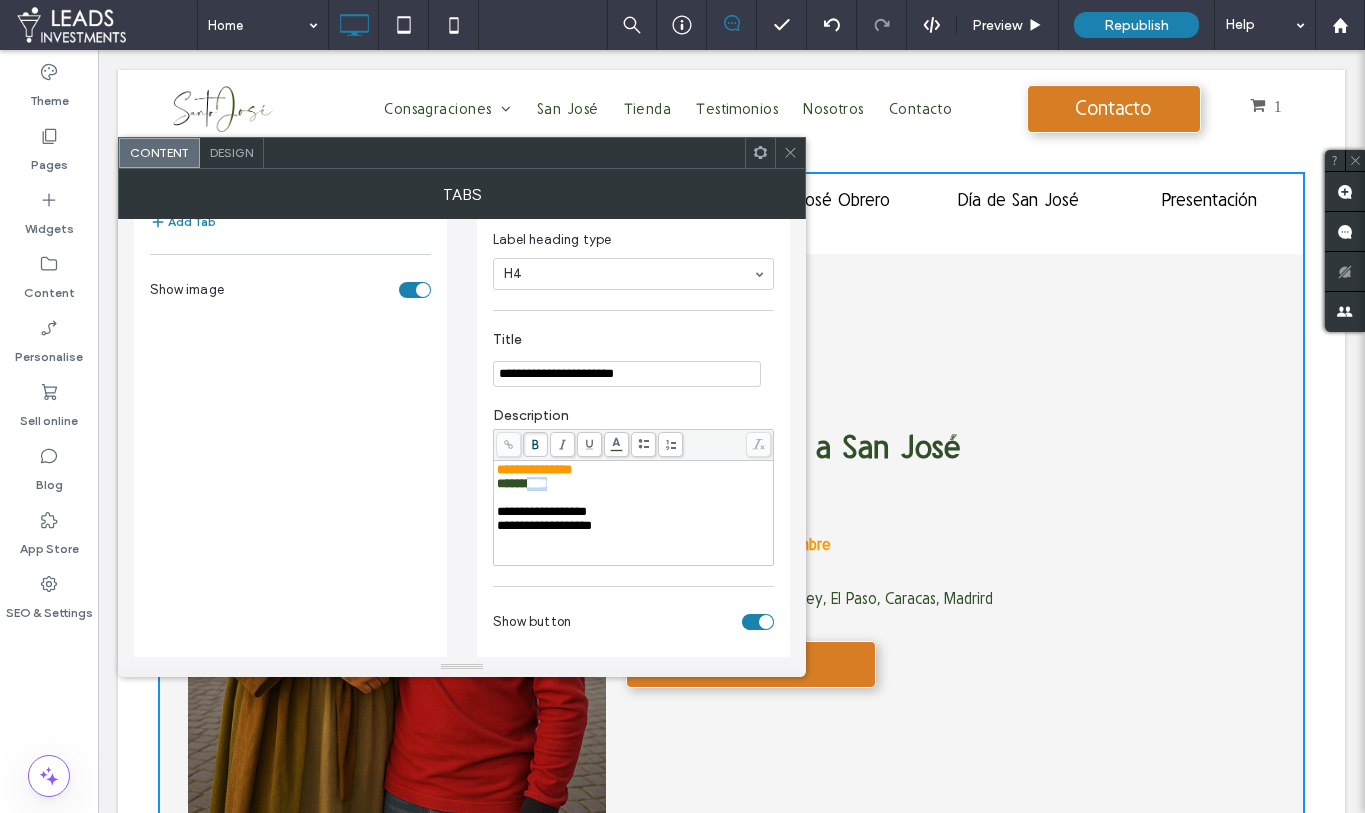 click on "**********" at bounding box center [522, 483] 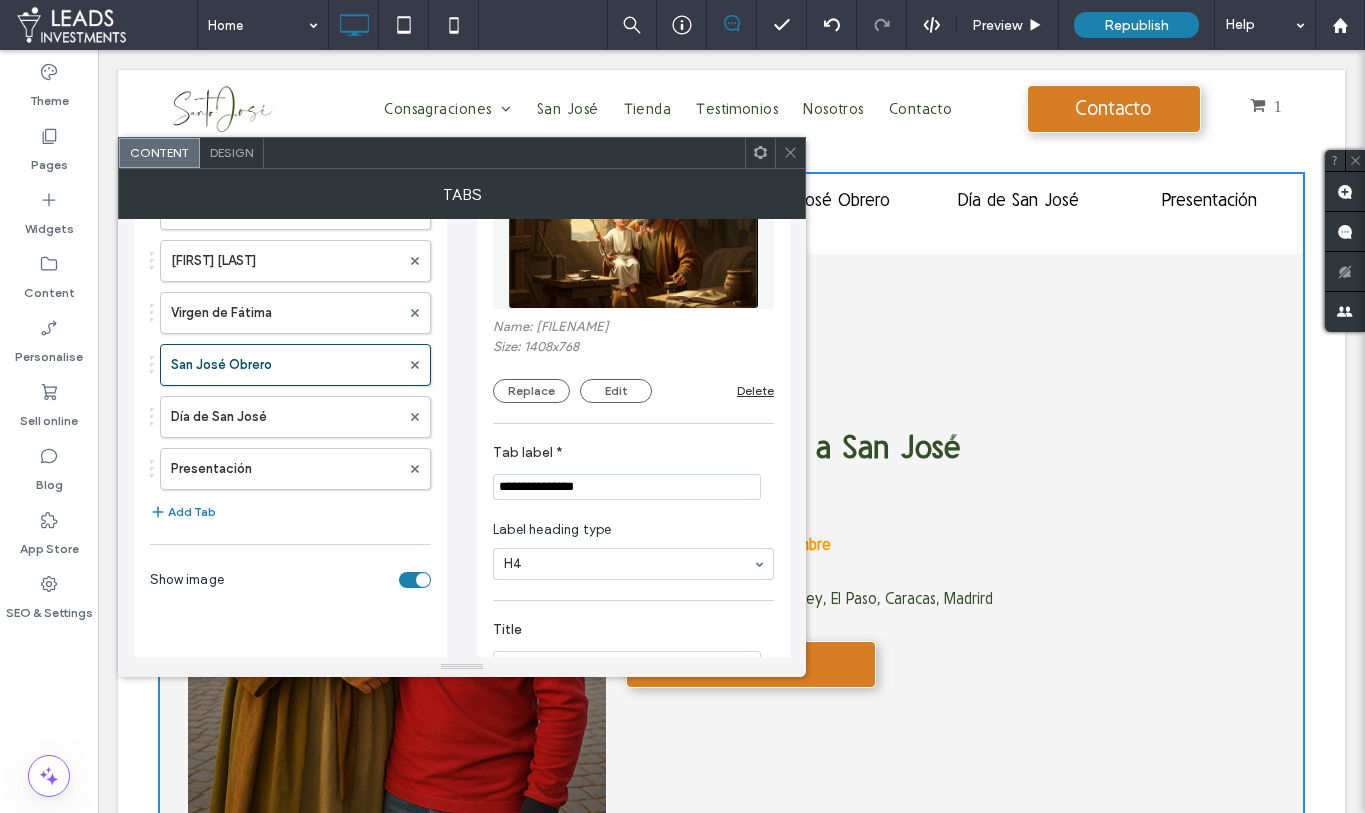 scroll, scrollTop: 93, scrollLeft: 0, axis: vertical 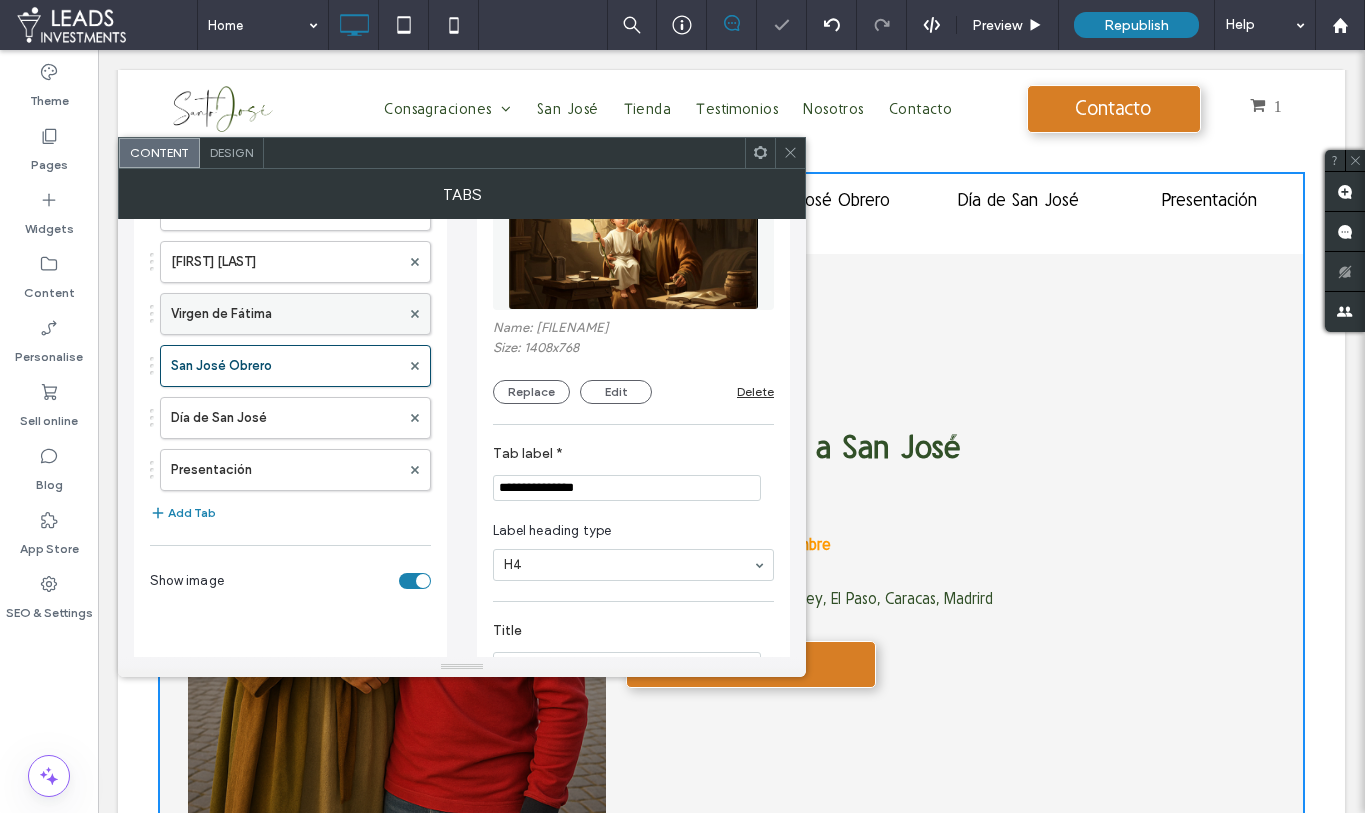 click on "Virgen de Fátima" at bounding box center [285, 314] 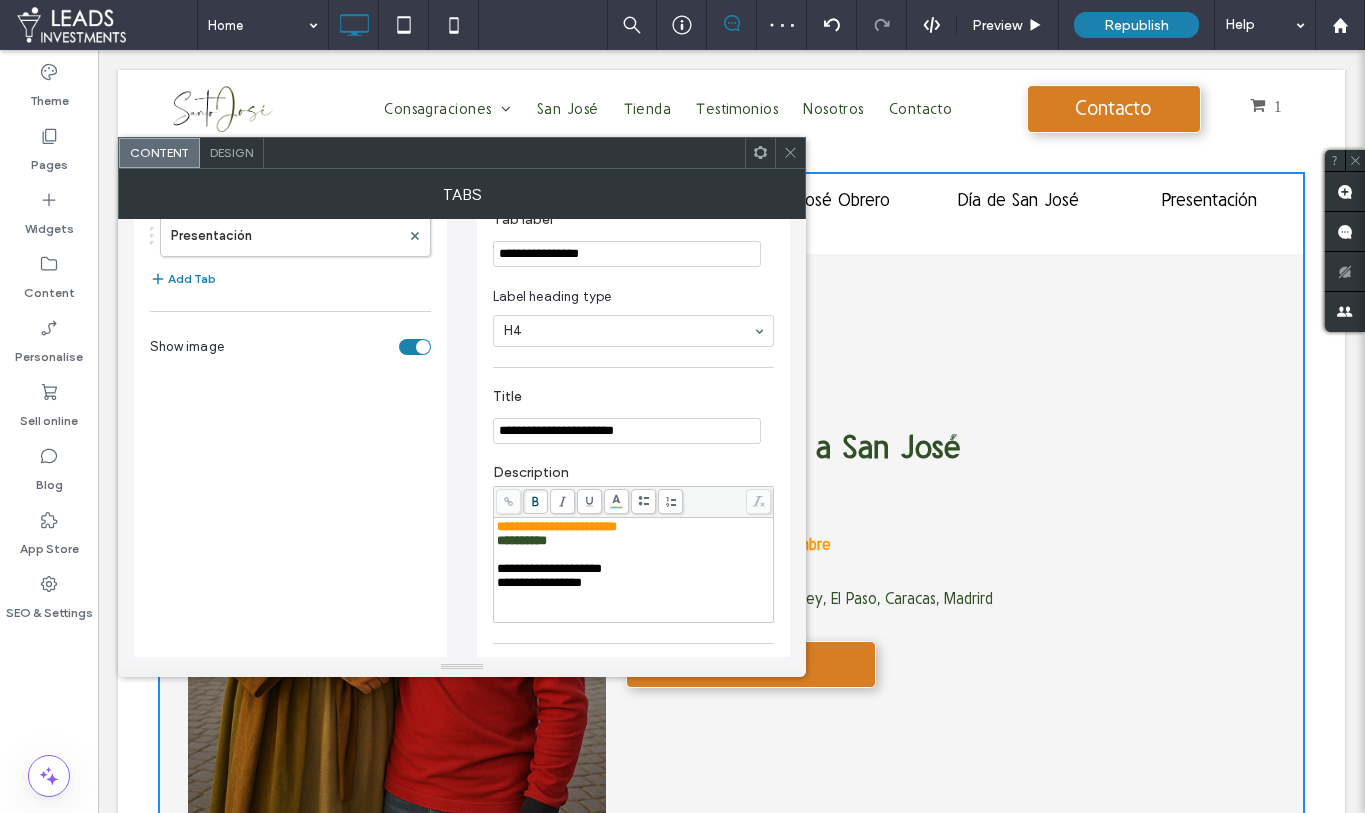 scroll, scrollTop: 332, scrollLeft: 0, axis: vertical 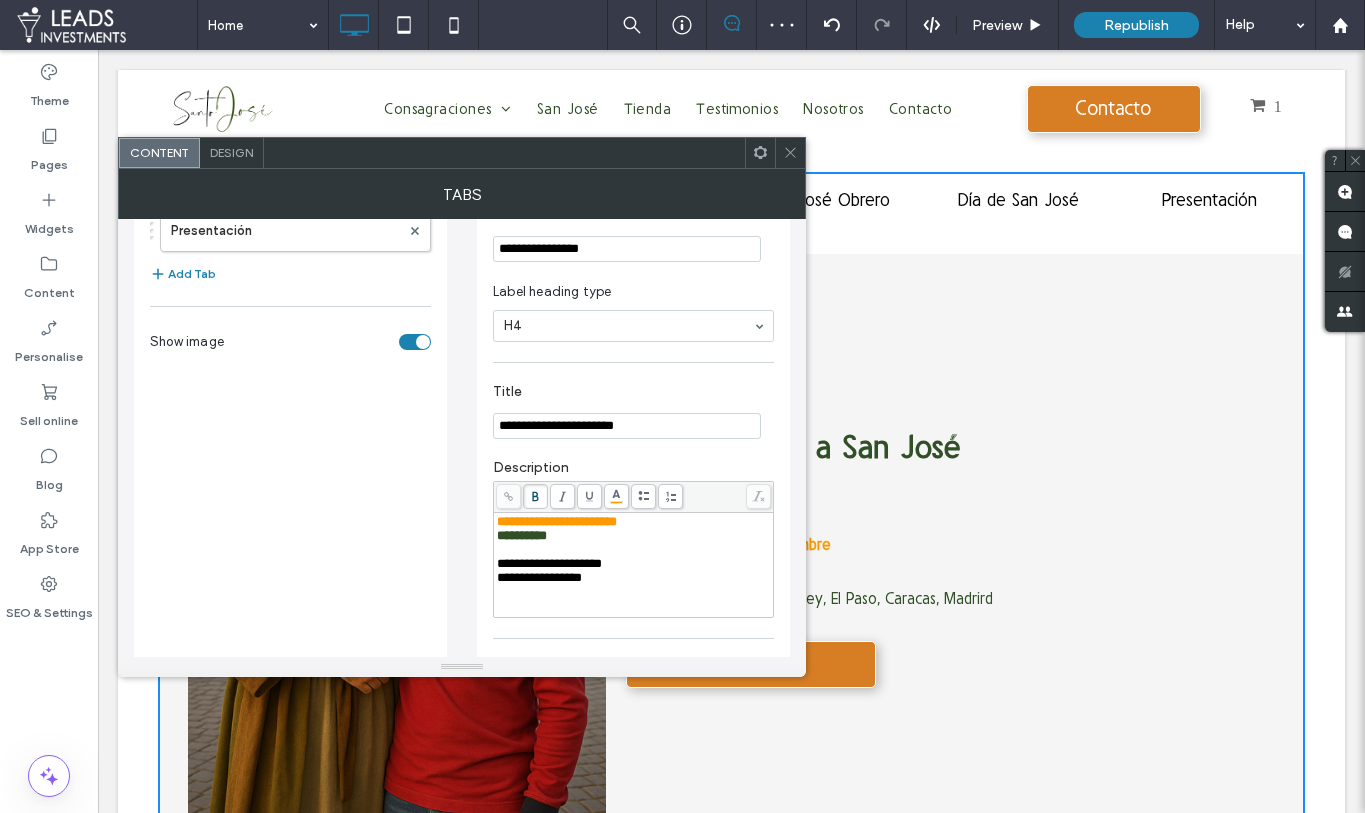 click 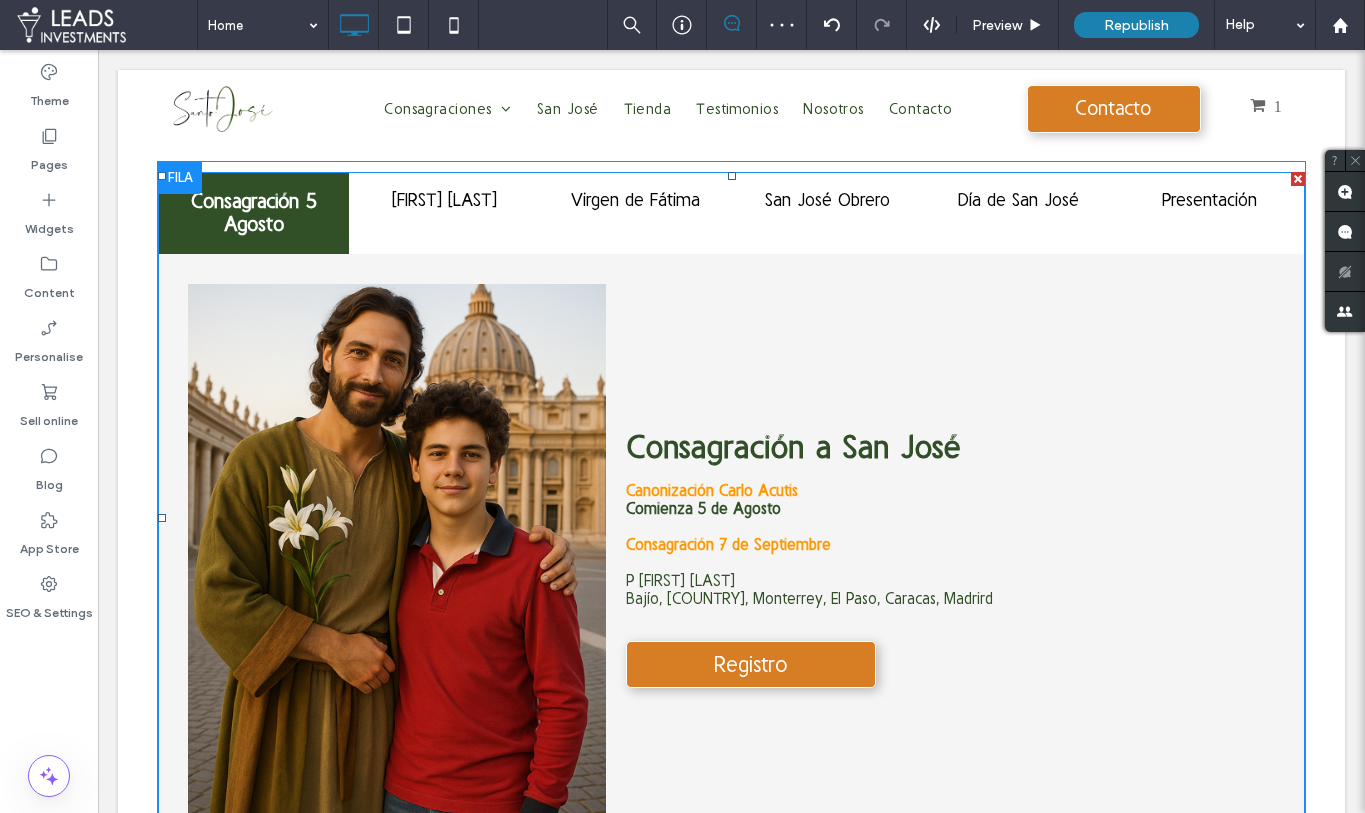 click at bounding box center (731, 518) 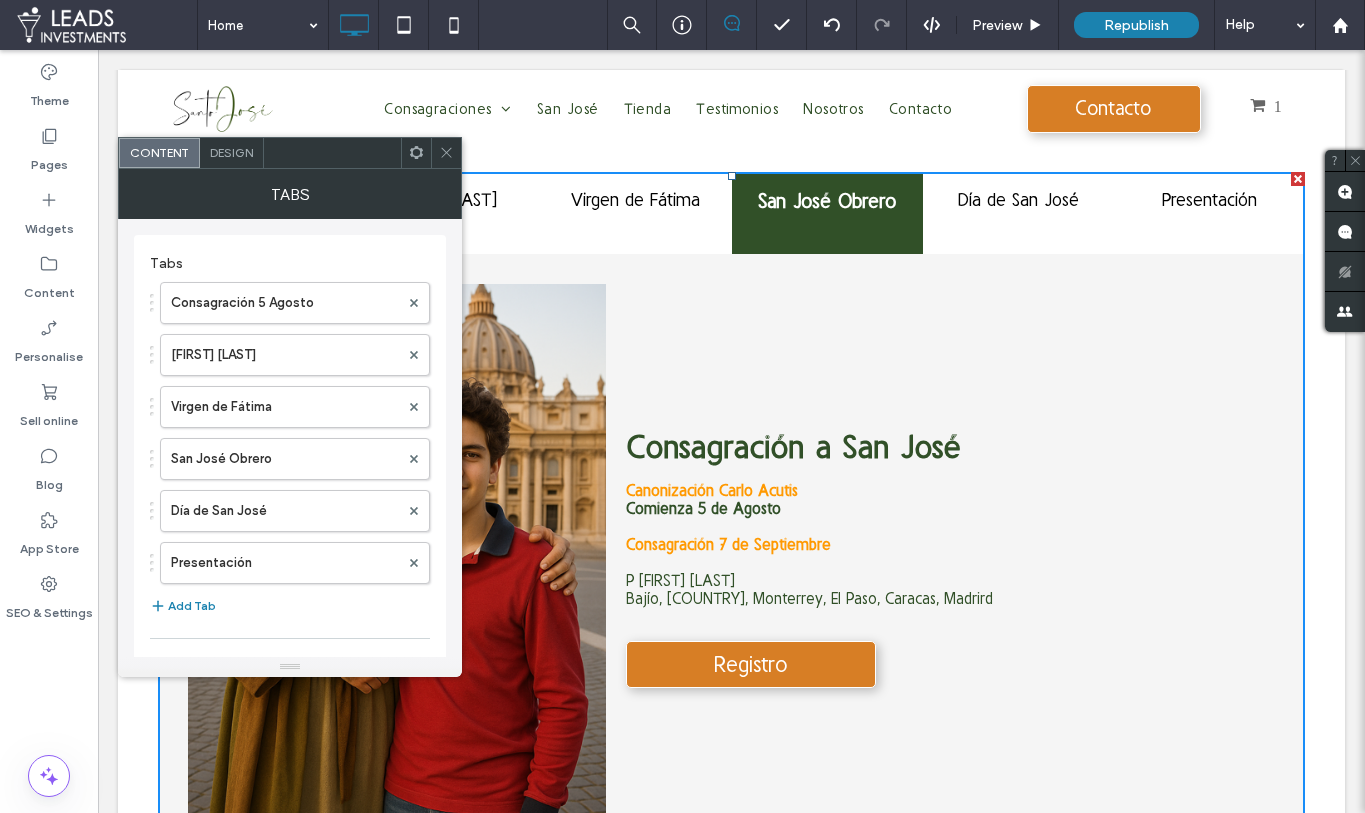 click on "San José Obrero" at bounding box center (827, 213) 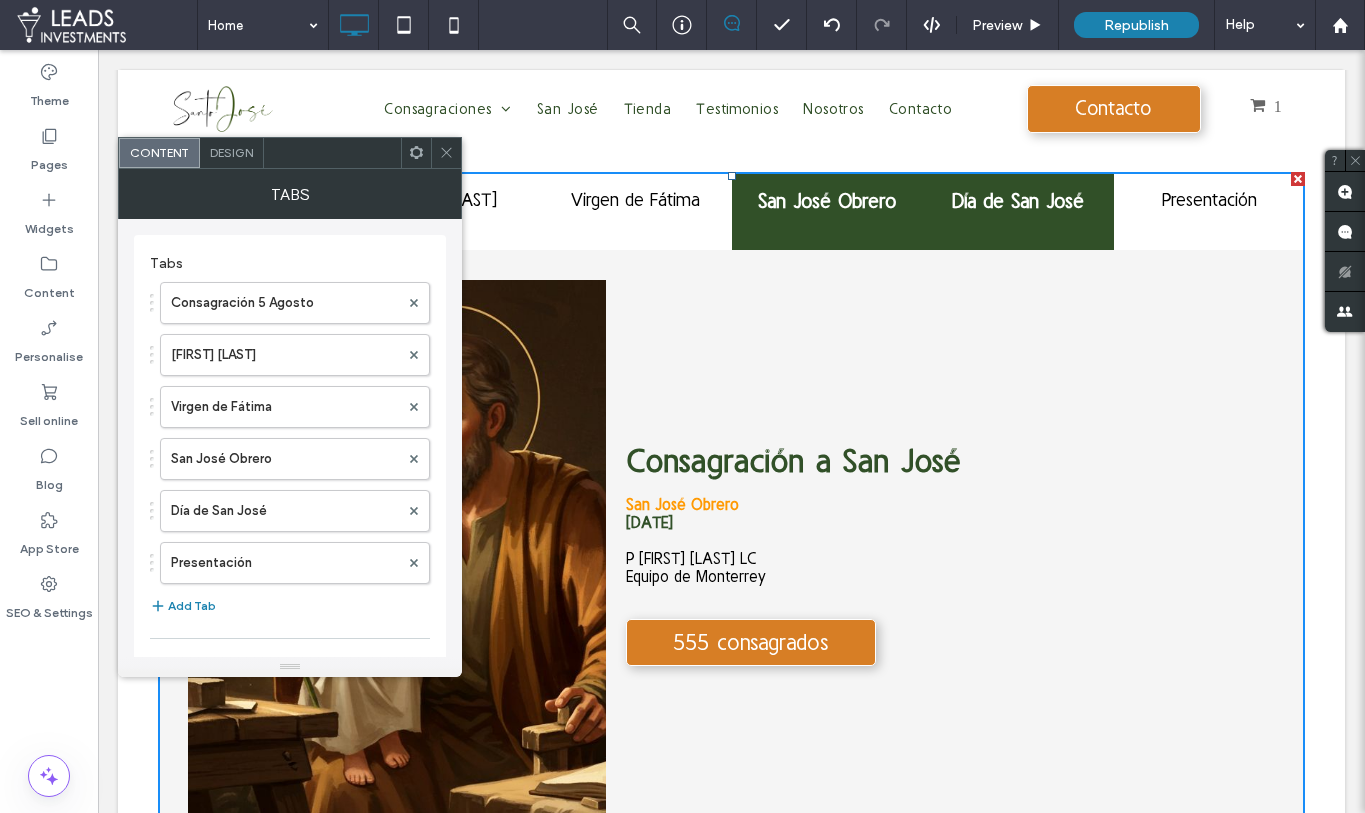 click on "Día de San José" at bounding box center (1018, 211) 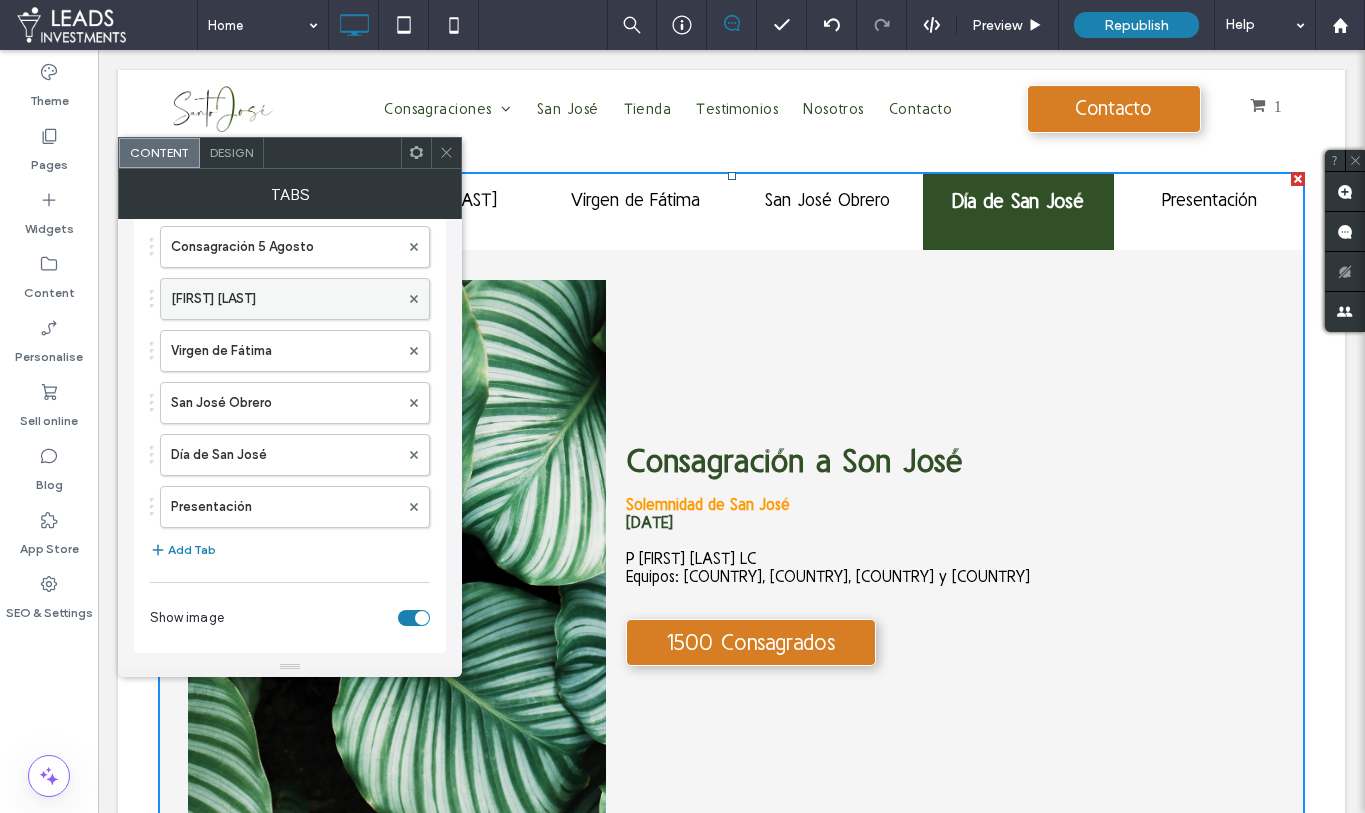 scroll, scrollTop: 62, scrollLeft: 0, axis: vertical 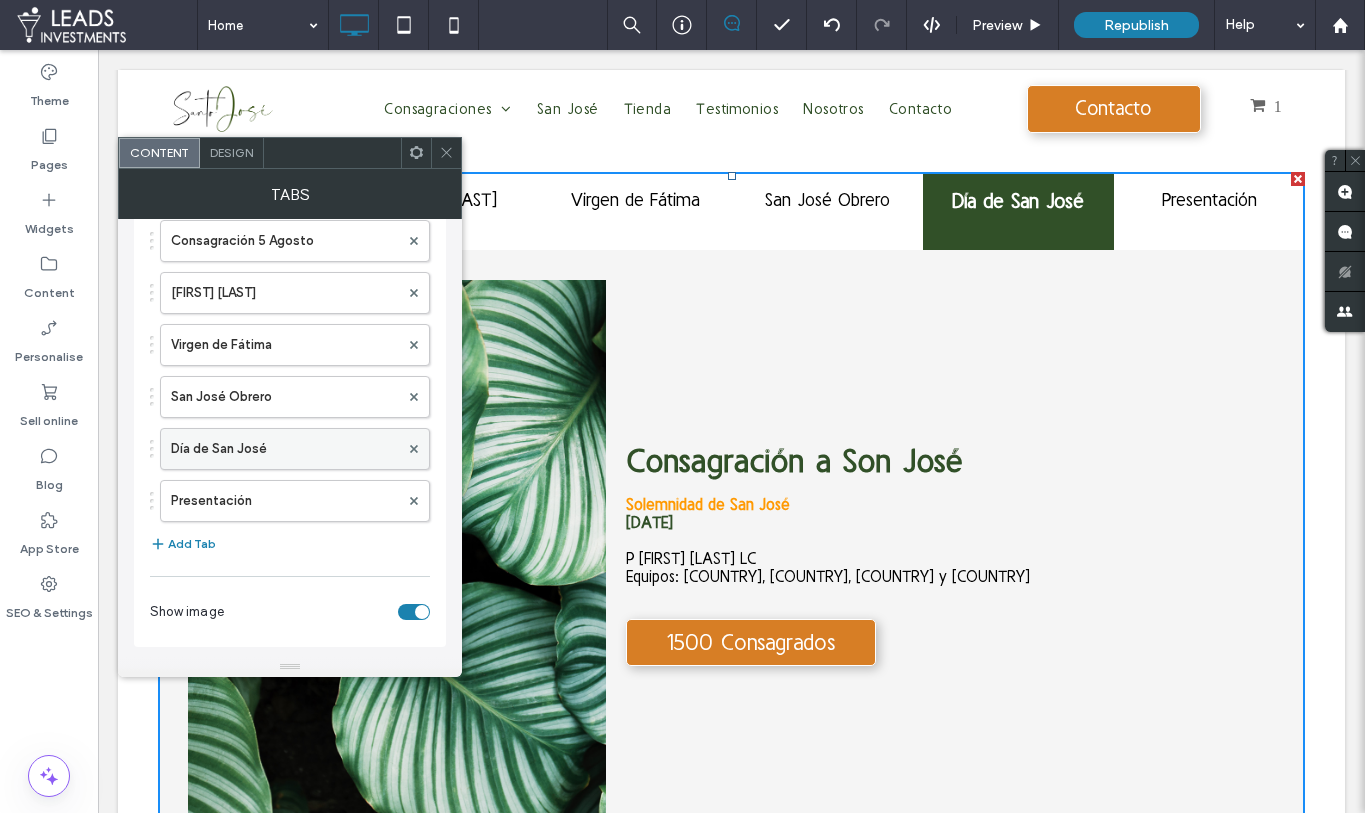 click on "Día de San José" at bounding box center [285, 449] 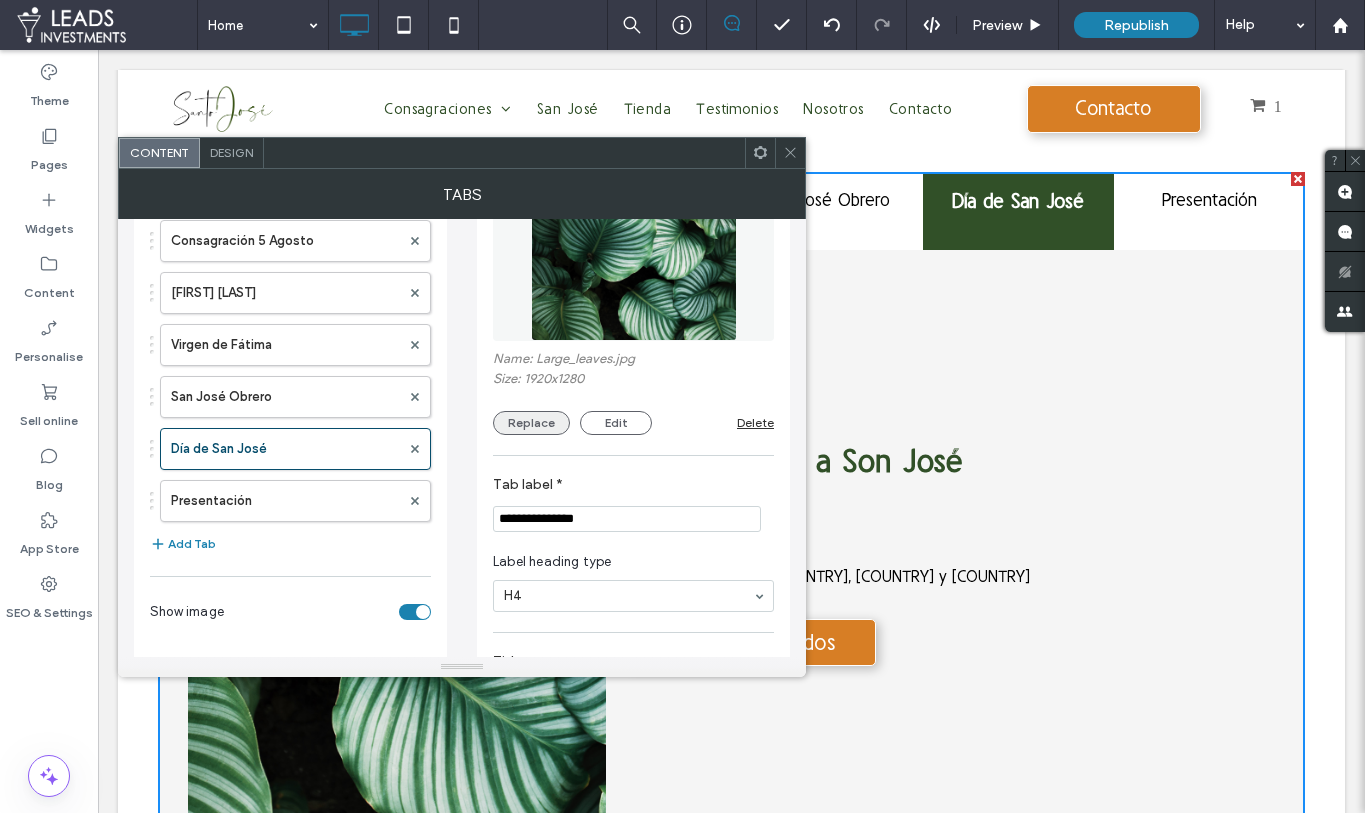 click on "Replace" at bounding box center [531, 423] 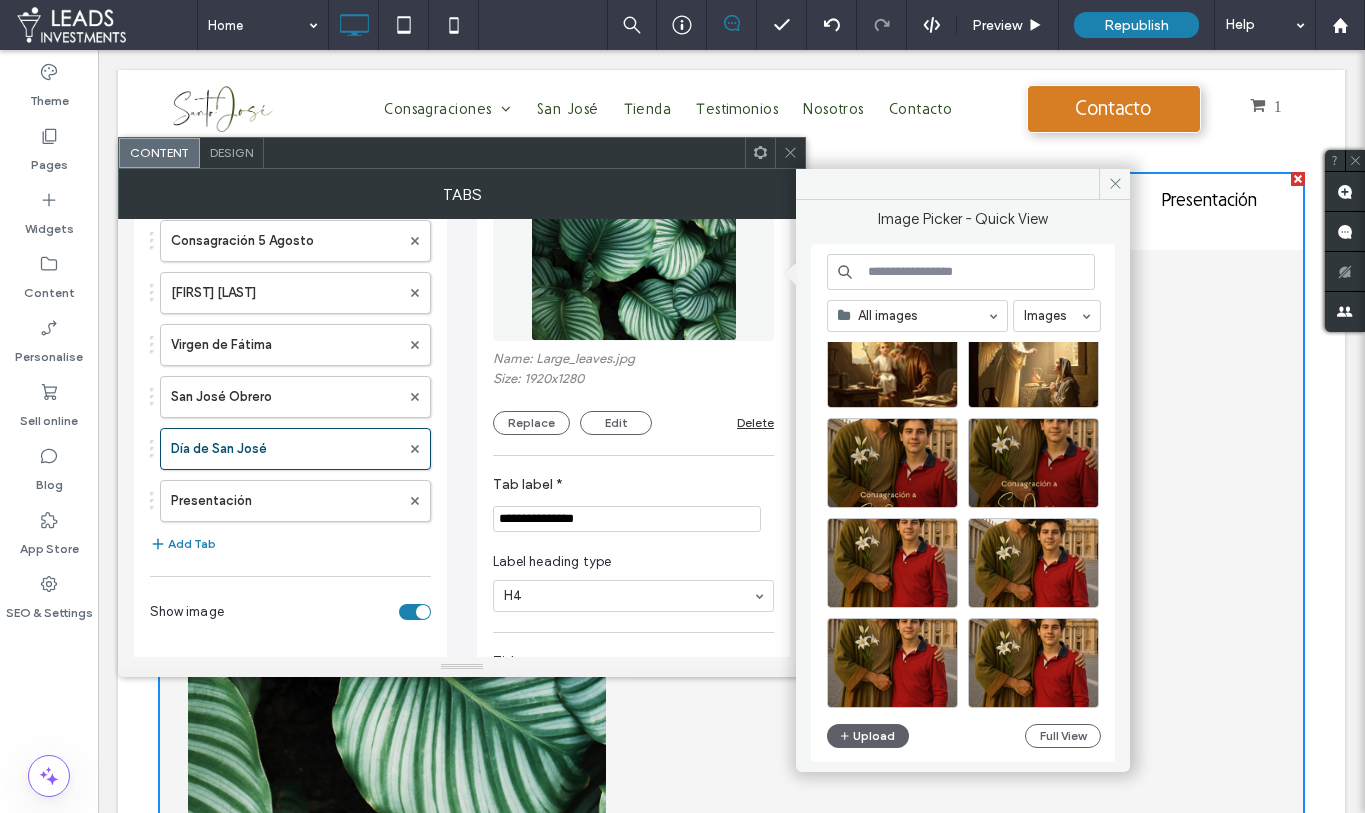 scroll, scrollTop: 157, scrollLeft: 0, axis: vertical 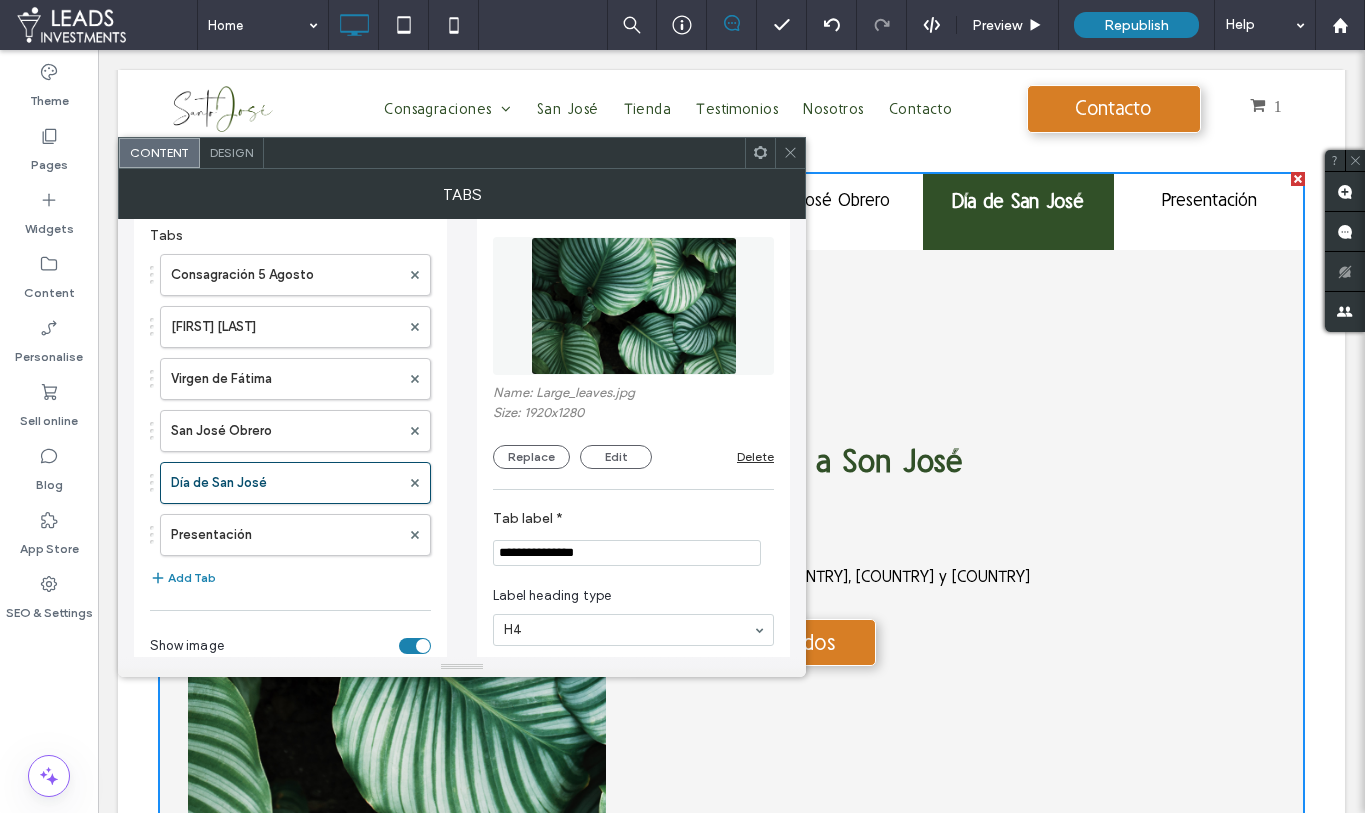 click on "Name: Large_leaves.jpg Size: 1920x1280 Replace Edit Delete" at bounding box center [633, 427] 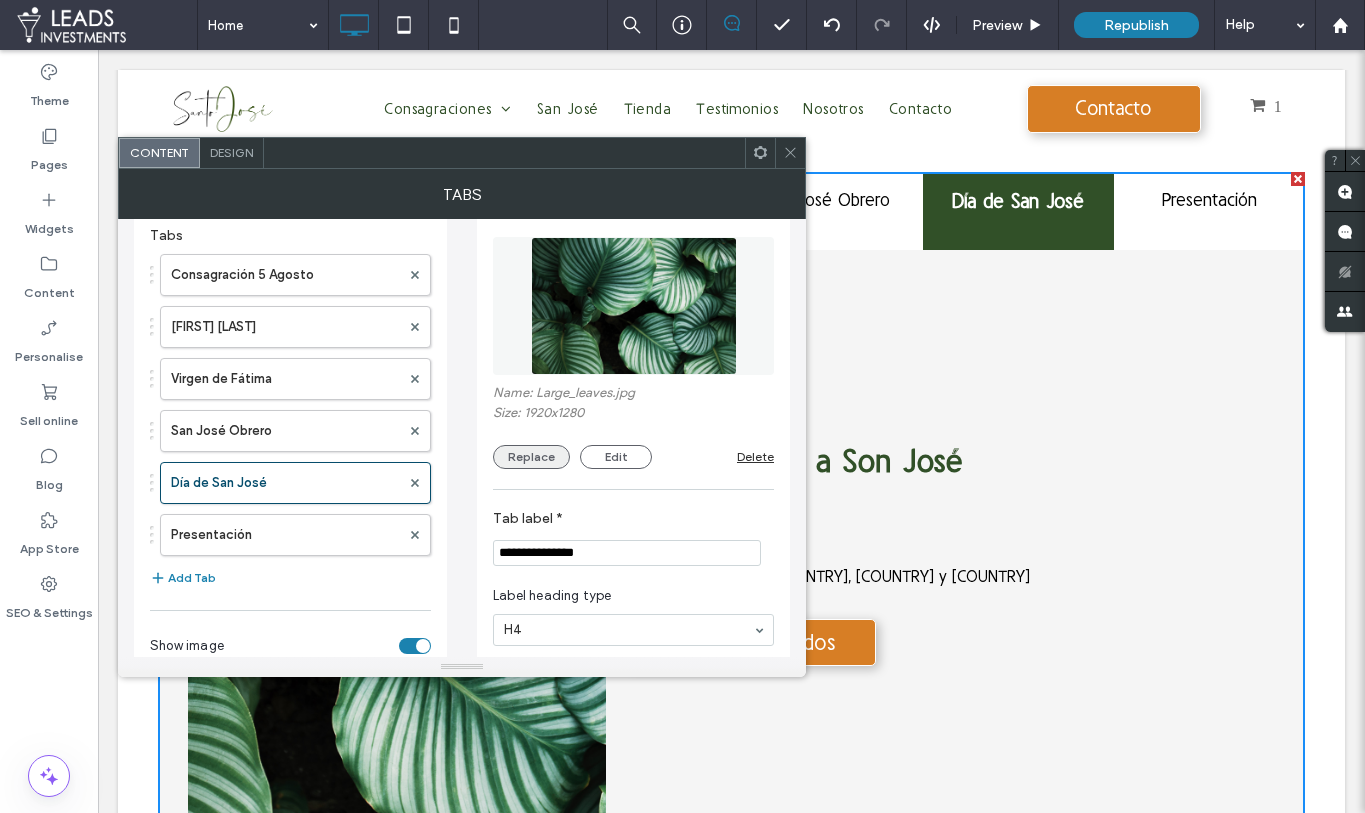 click on "Replace" at bounding box center [531, 457] 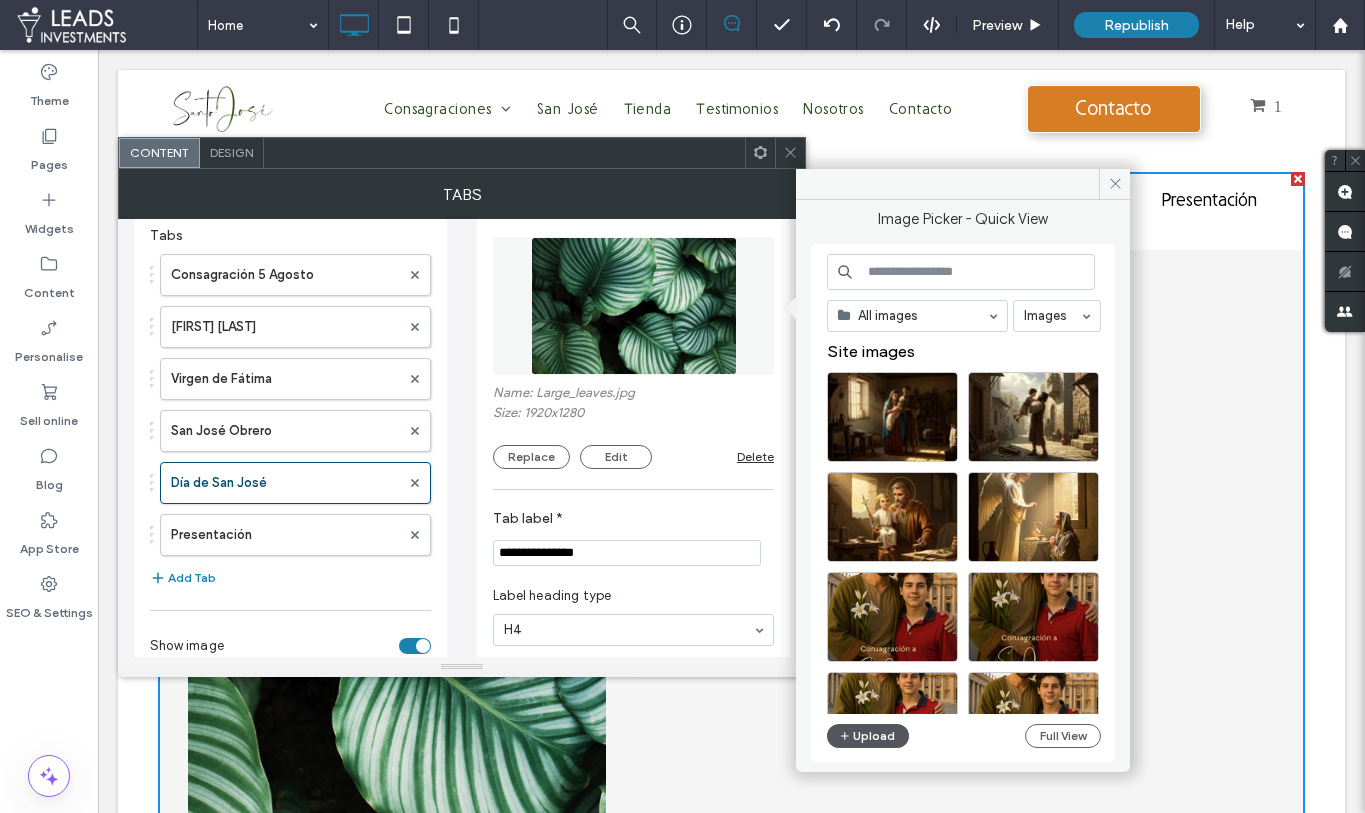 click on "Upload" at bounding box center (868, 736) 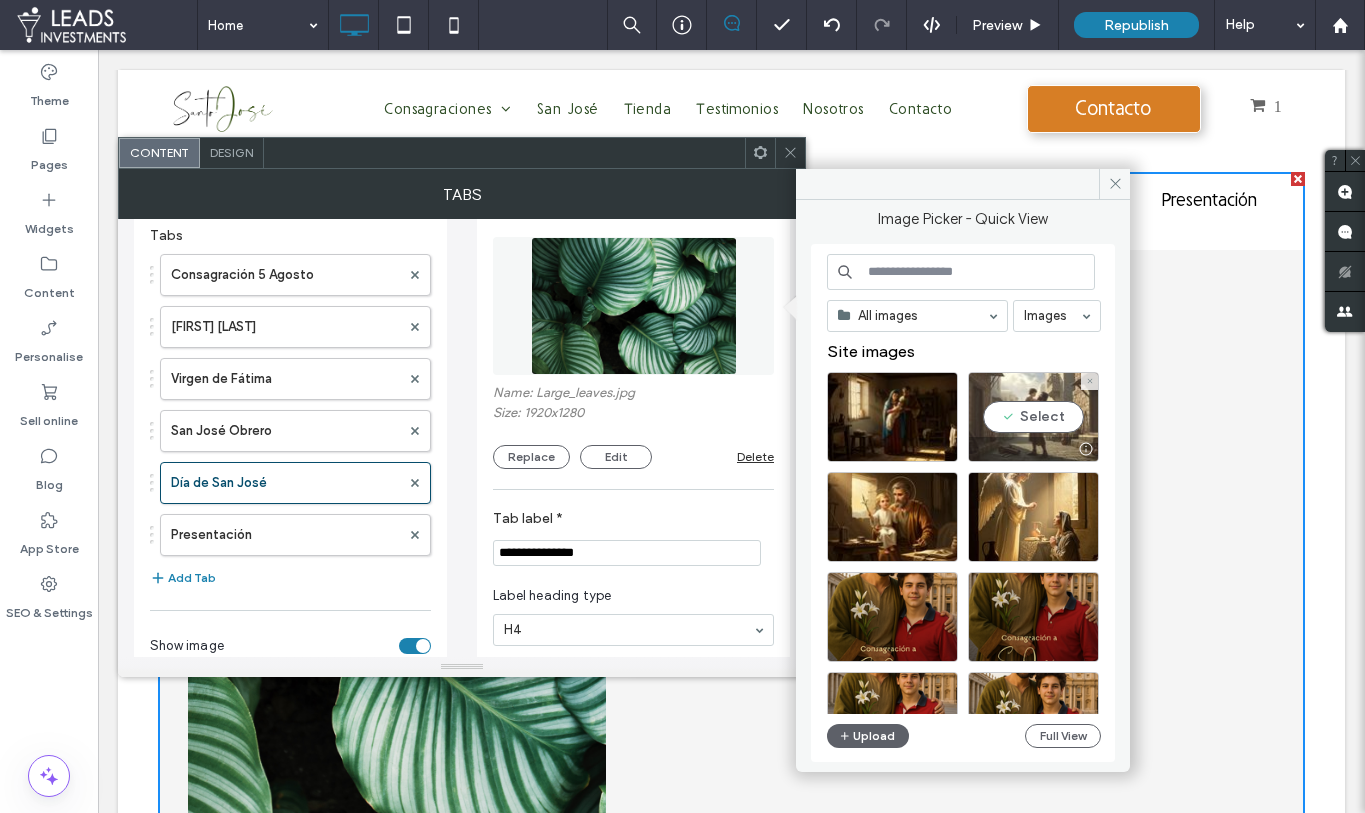 click on "Select" at bounding box center [1033, 417] 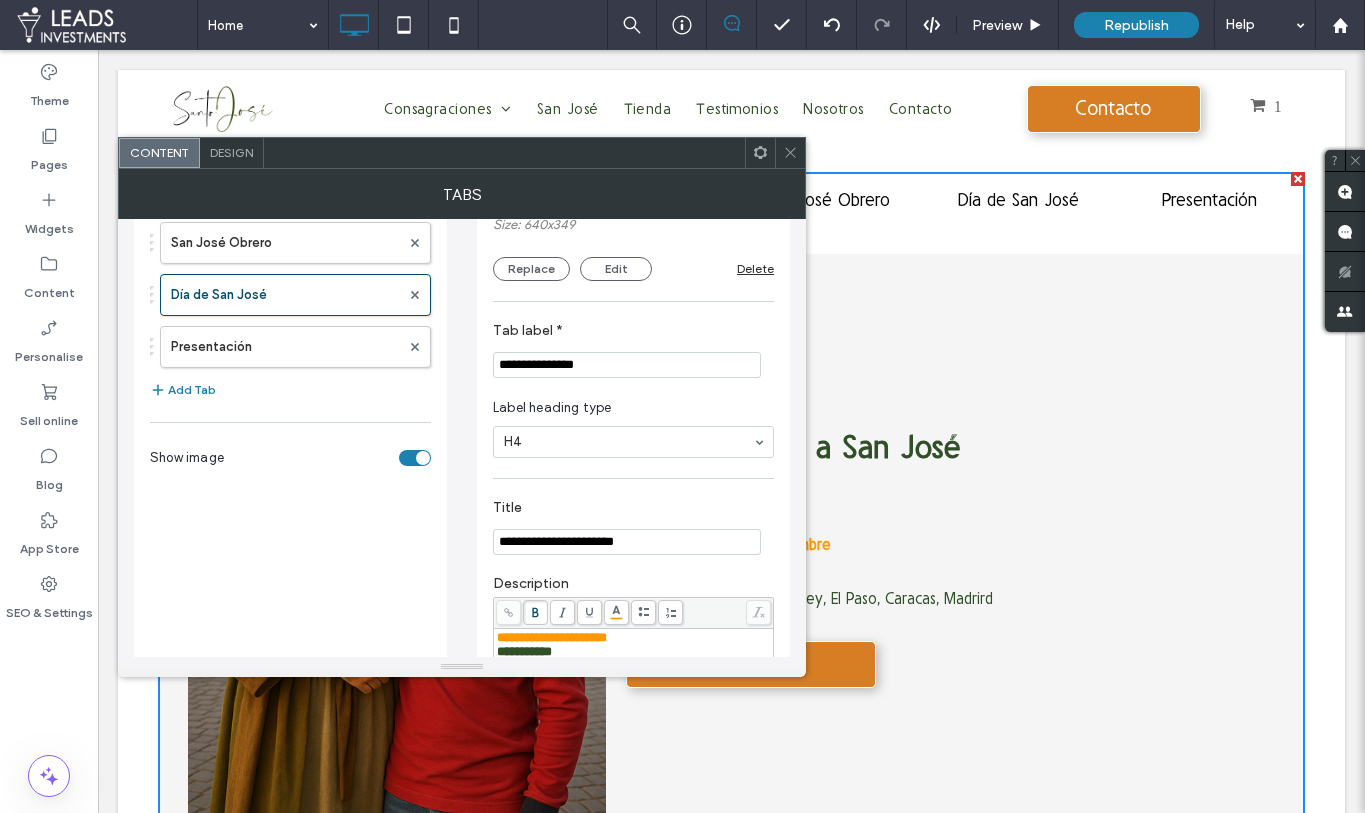 scroll, scrollTop: 212, scrollLeft: 0, axis: vertical 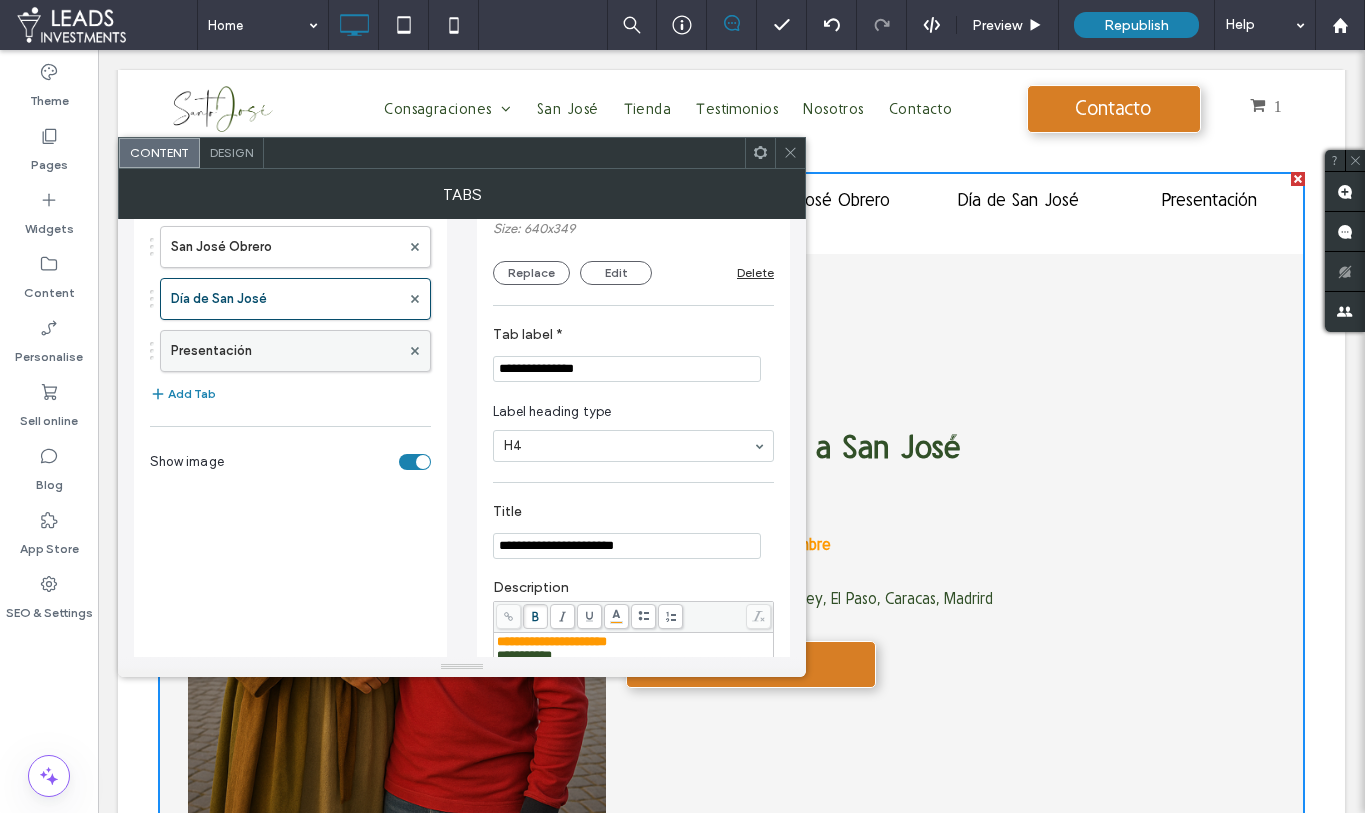 click on "Presentación" at bounding box center [285, 351] 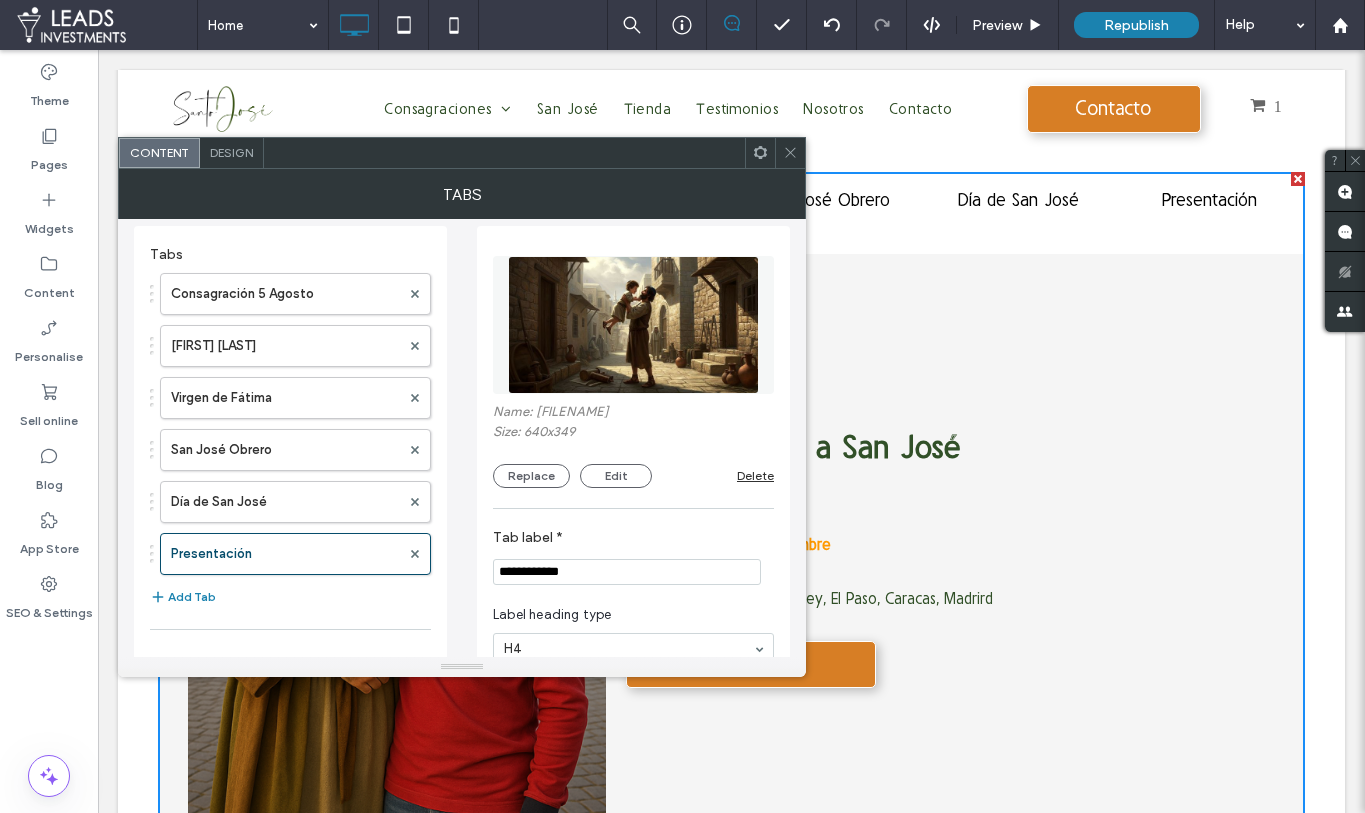 scroll, scrollTop: 0, scrollLeft: 0, axis: both 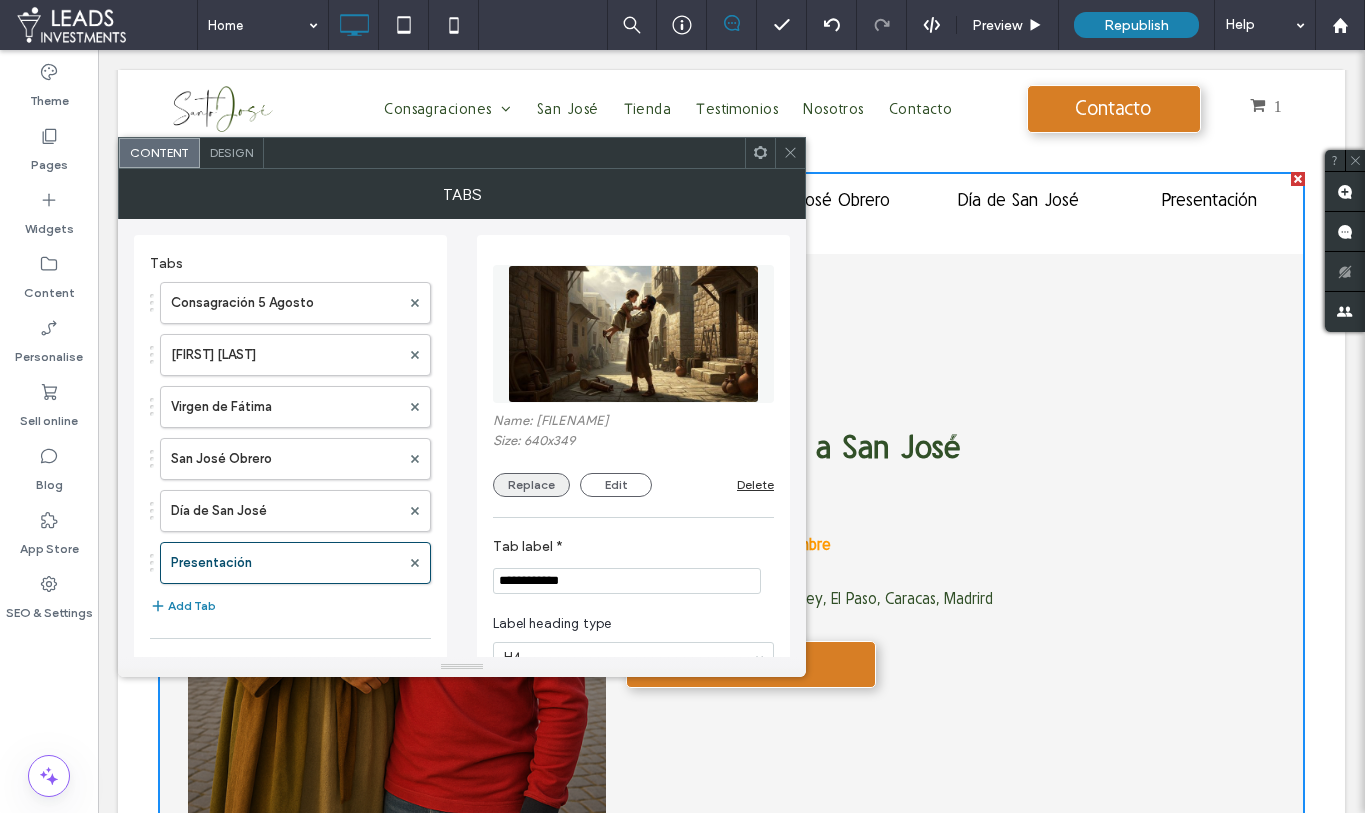 click on "Replace" at bounding box center (531, 485) 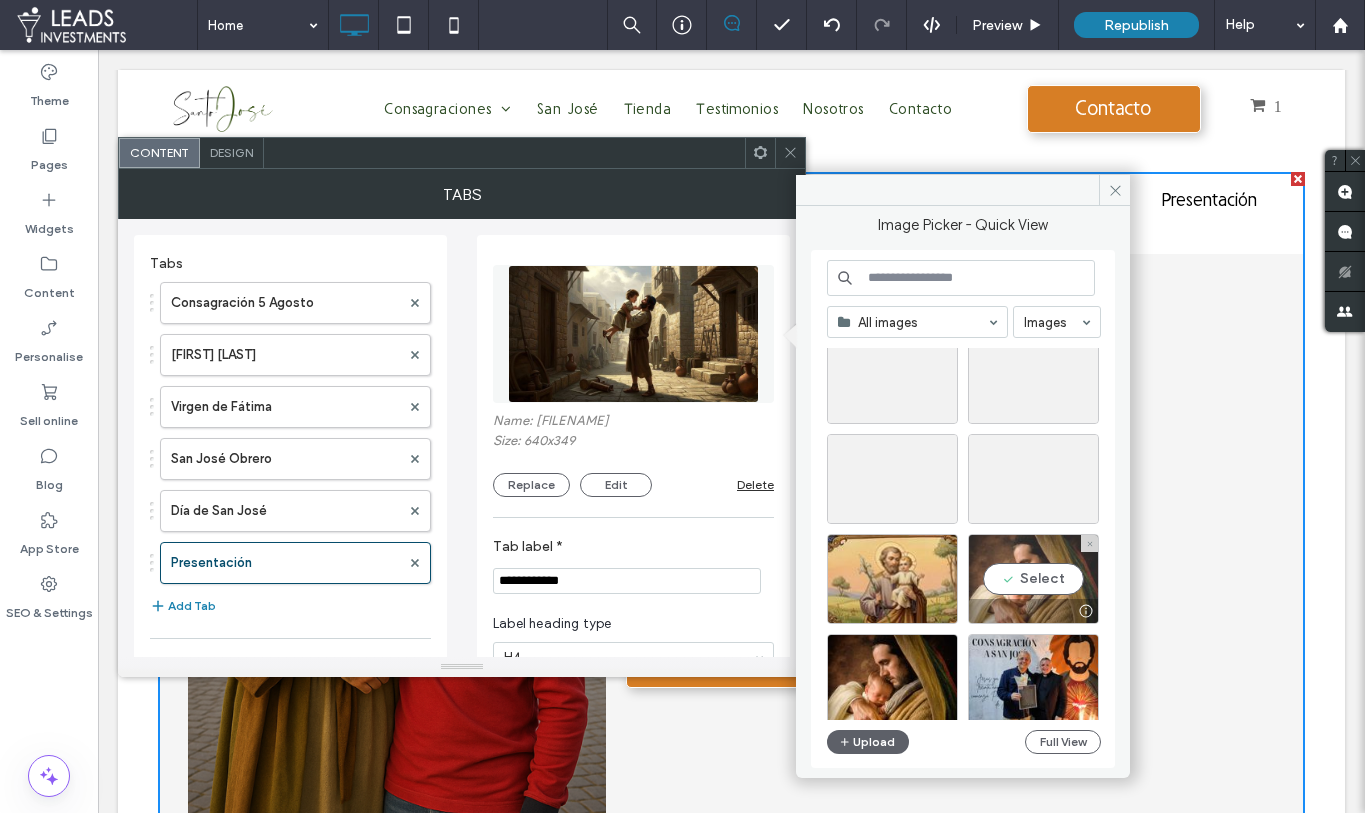 scroll, scrollTop: 8471, scrollLeft: 0, axis: vertical 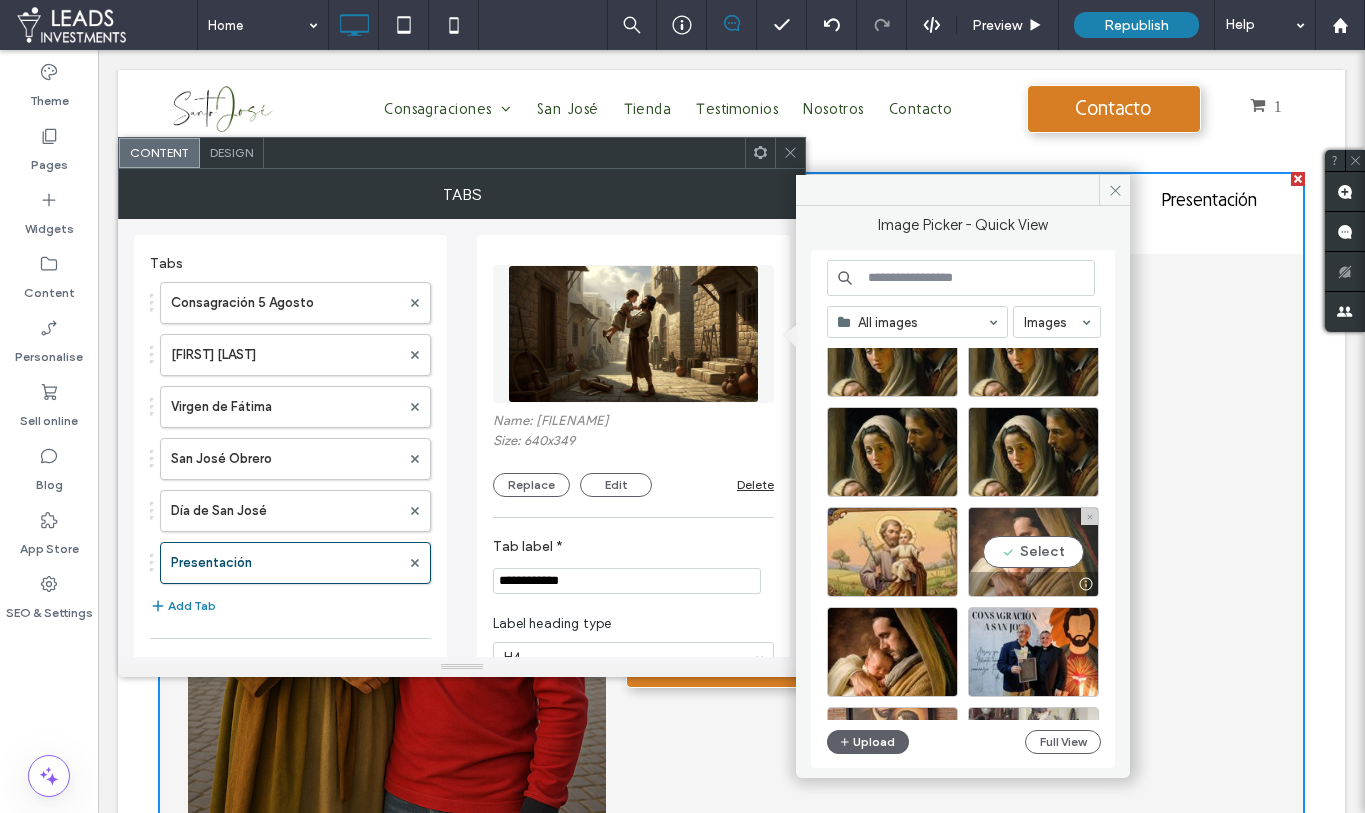 click on "Select" at bounding box center [1033, 552] 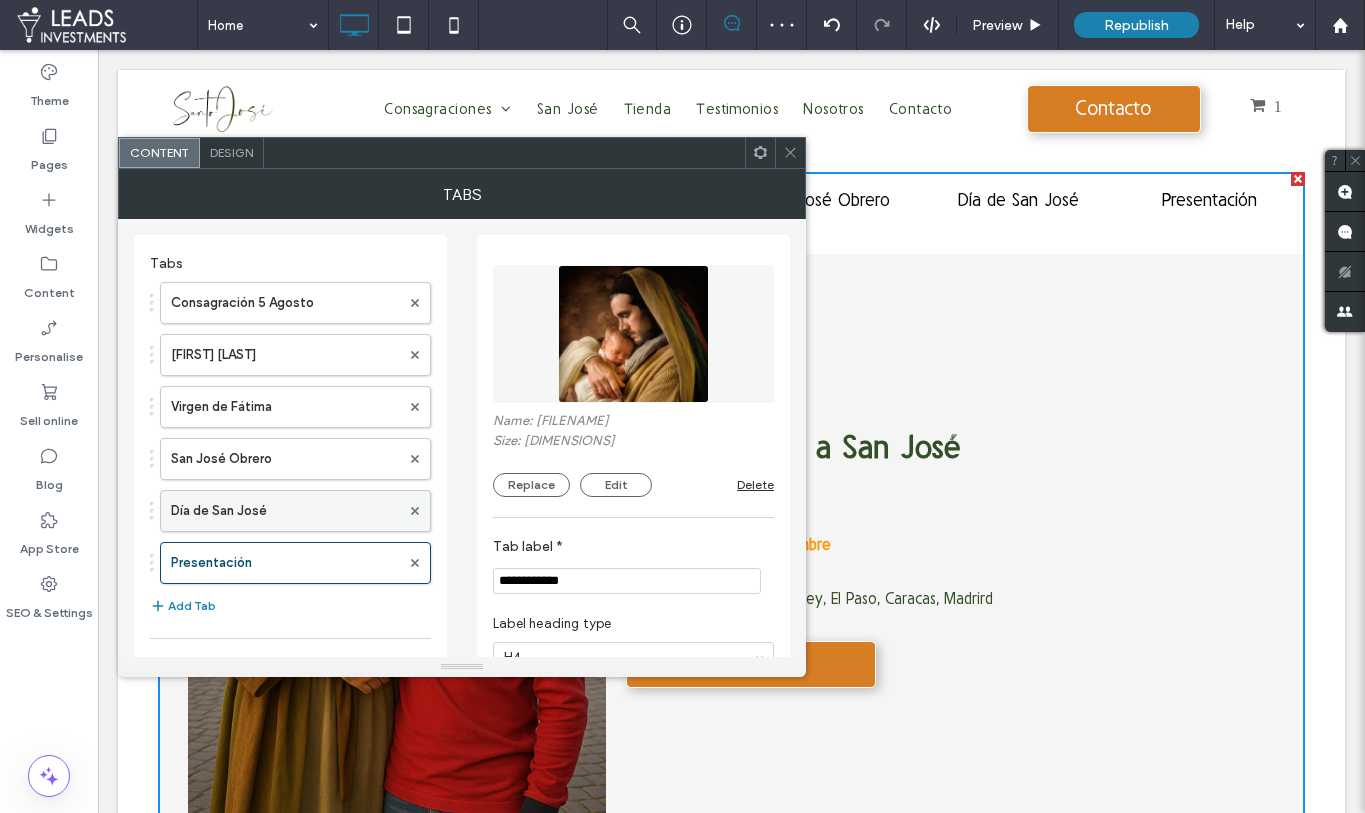 click on "Día de San José" at bounding box center (285, 511) 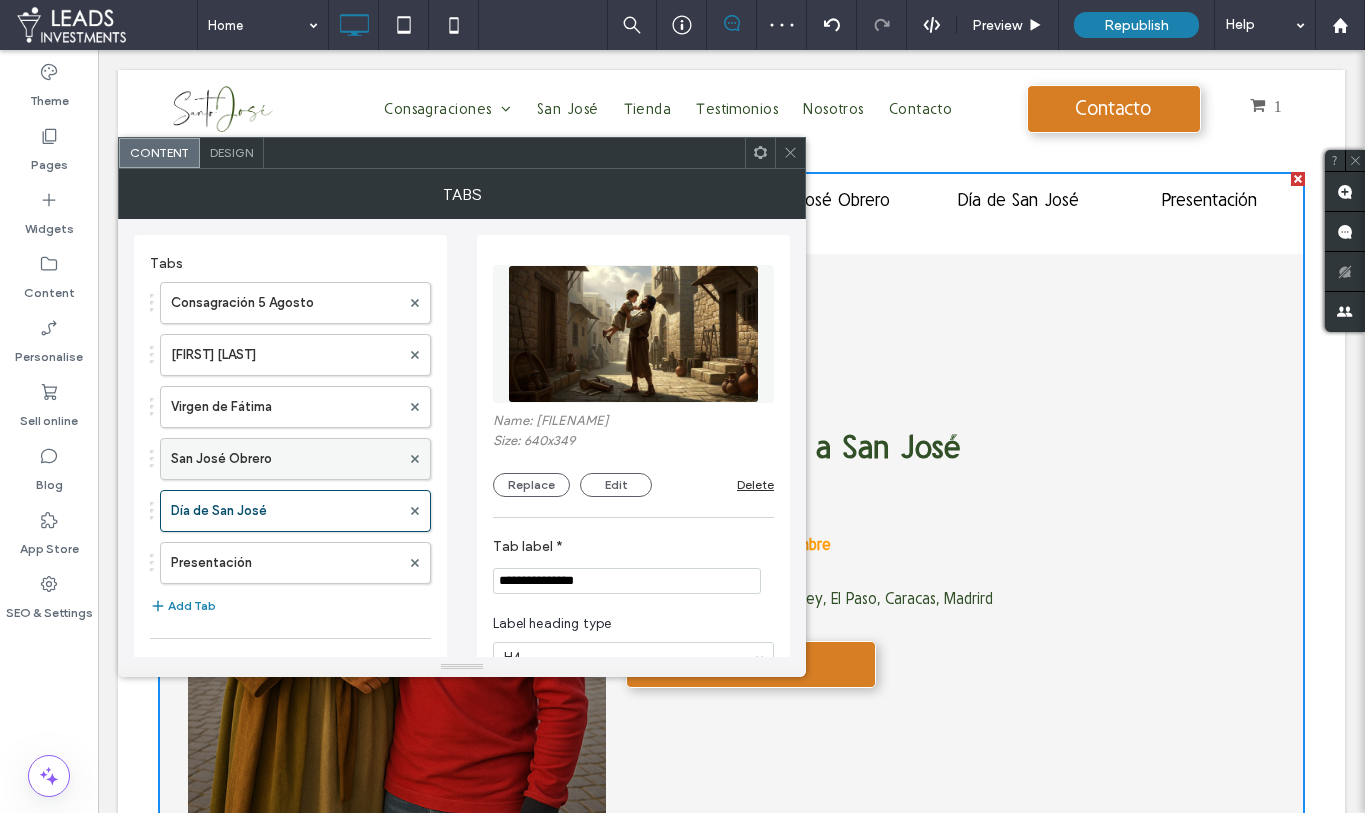 click on "San José Obrero" at bounding box center [285, 459] 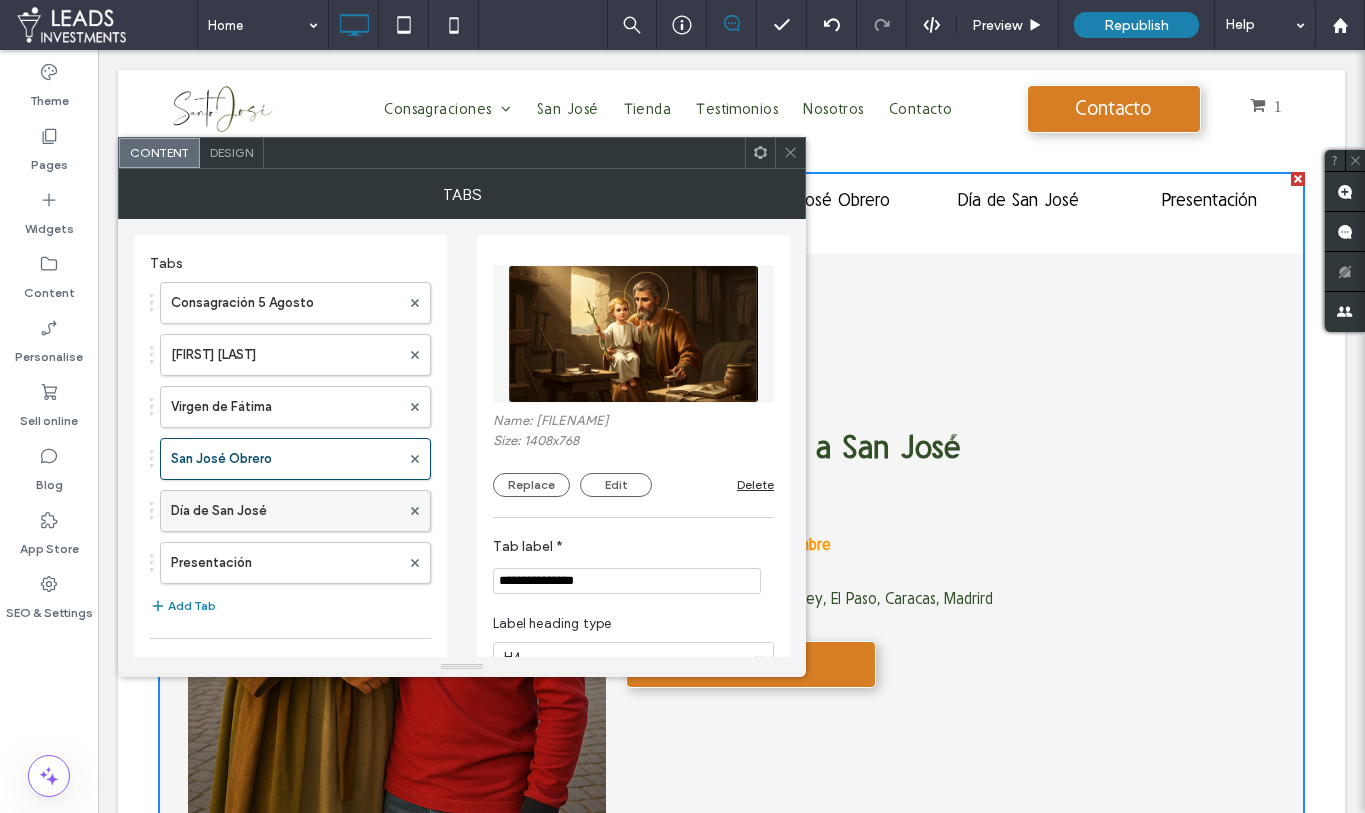 click on "Día de San José" at bounding box center [285, 511] 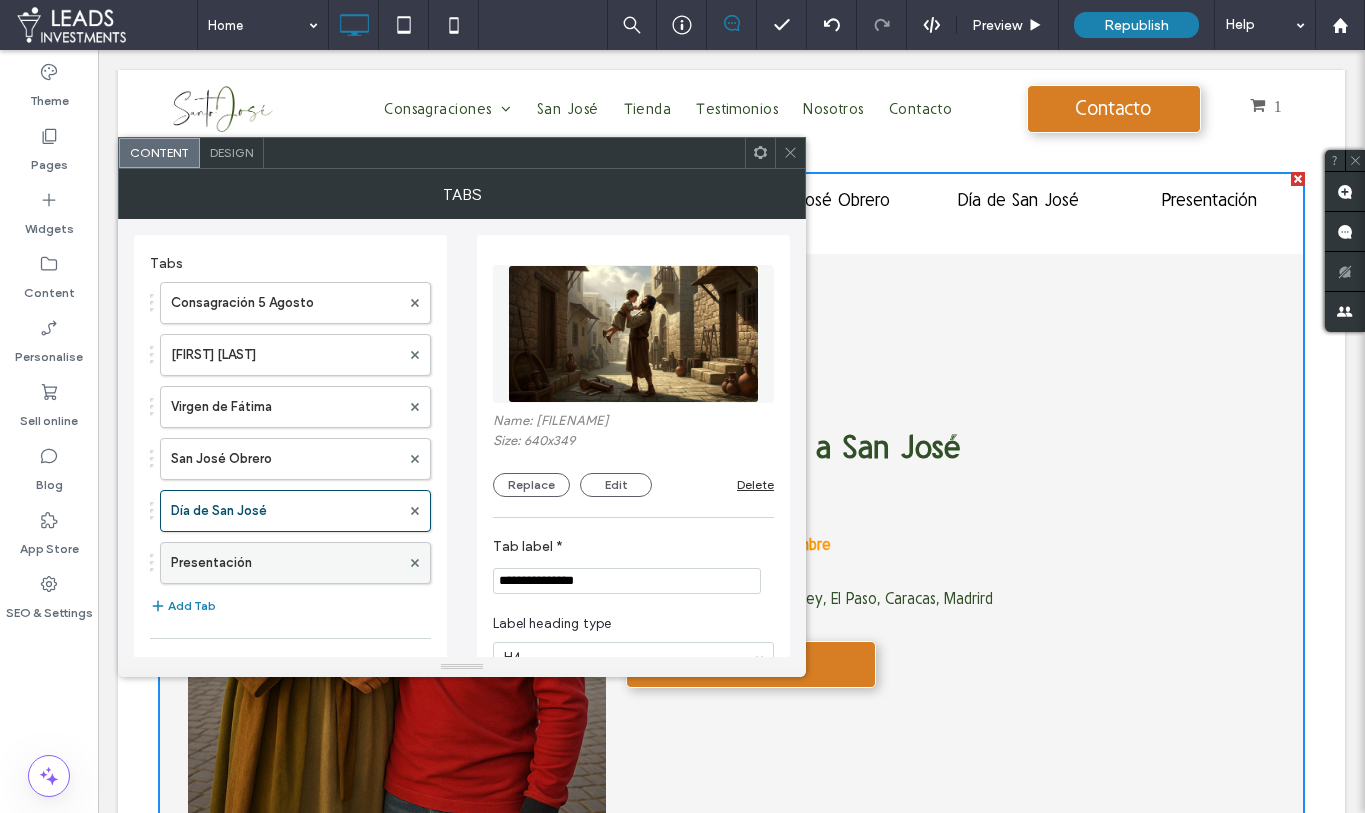 click on "Presentación" at bounding box center (285, 563) 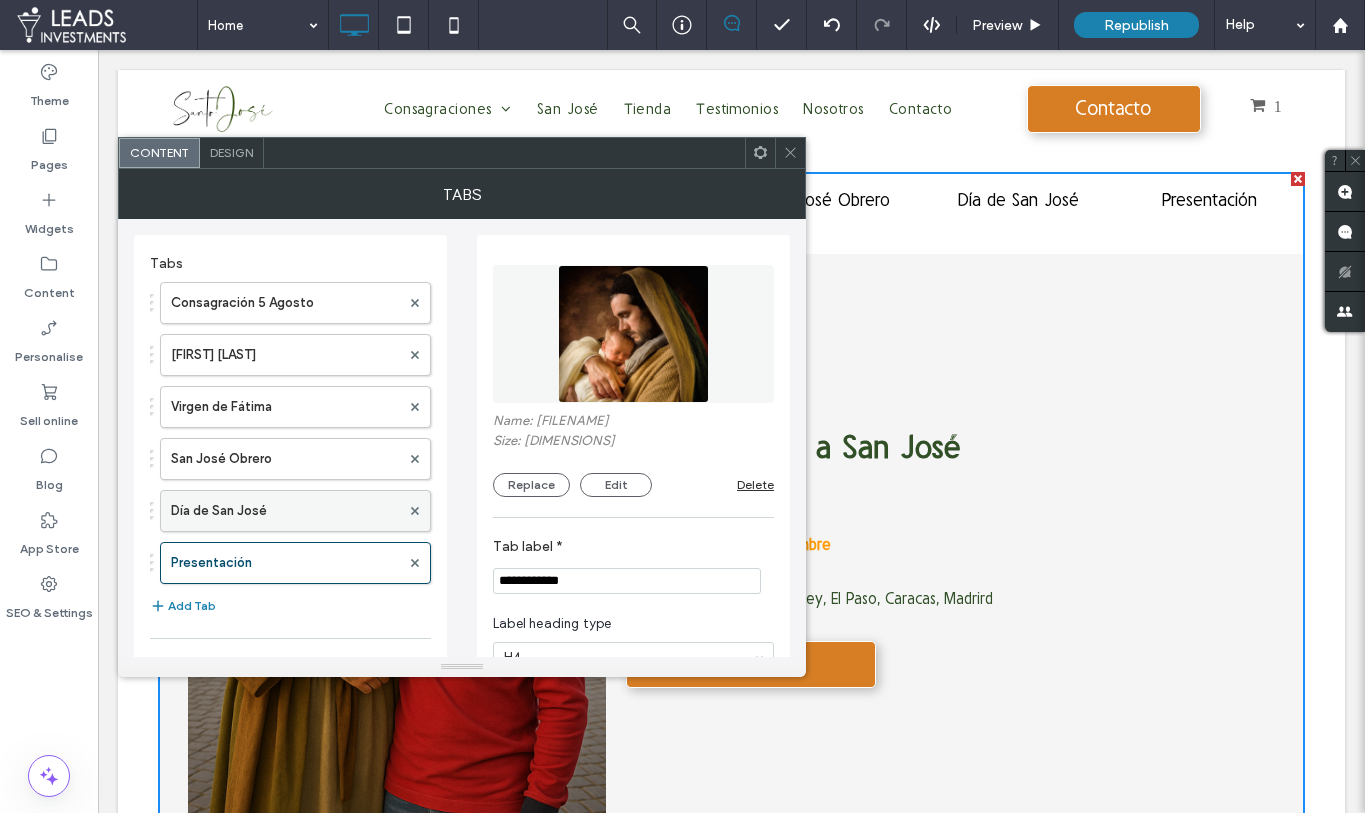 click on "Día de San José" at bounding box center (285, 511) 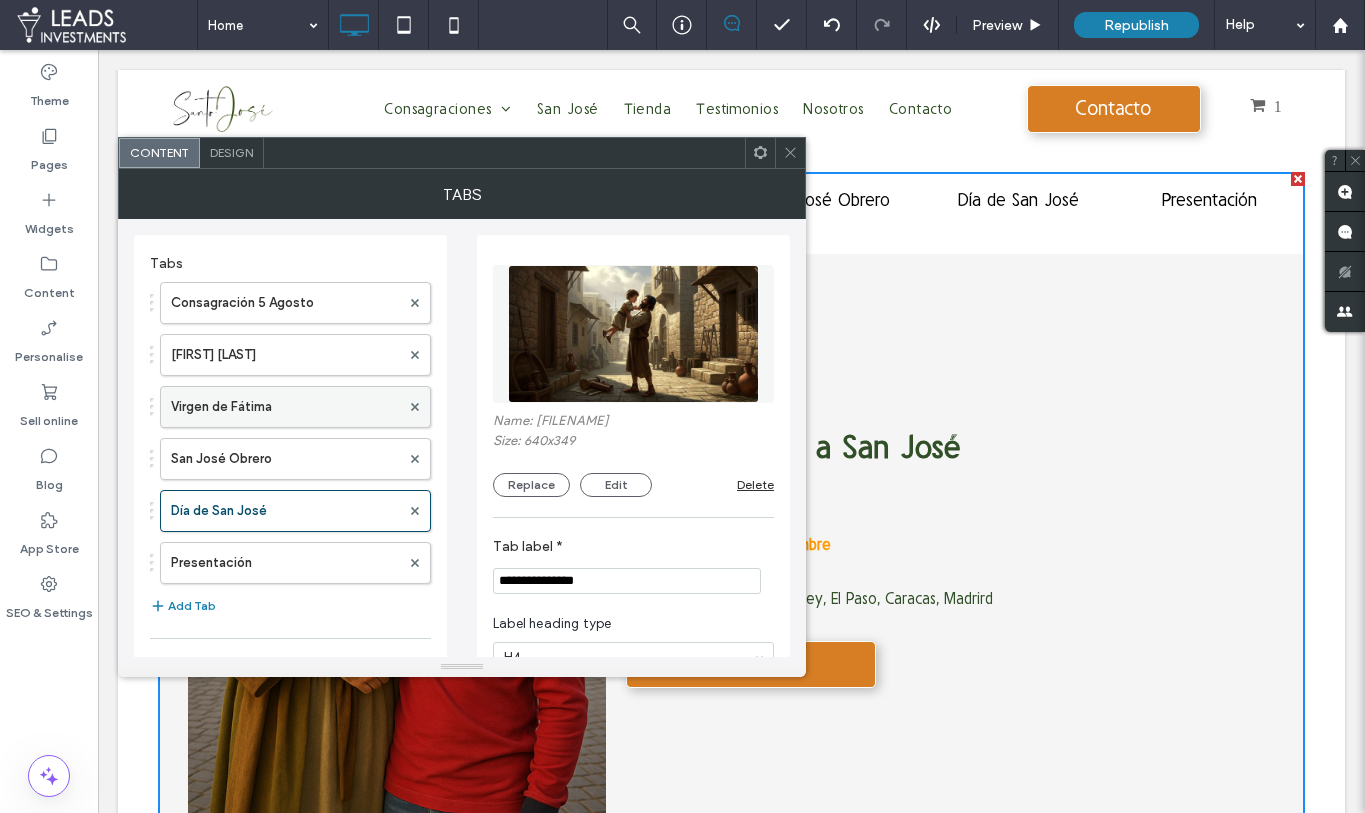 click on "Virgen de Fátima" at bounding box center [285, 407] 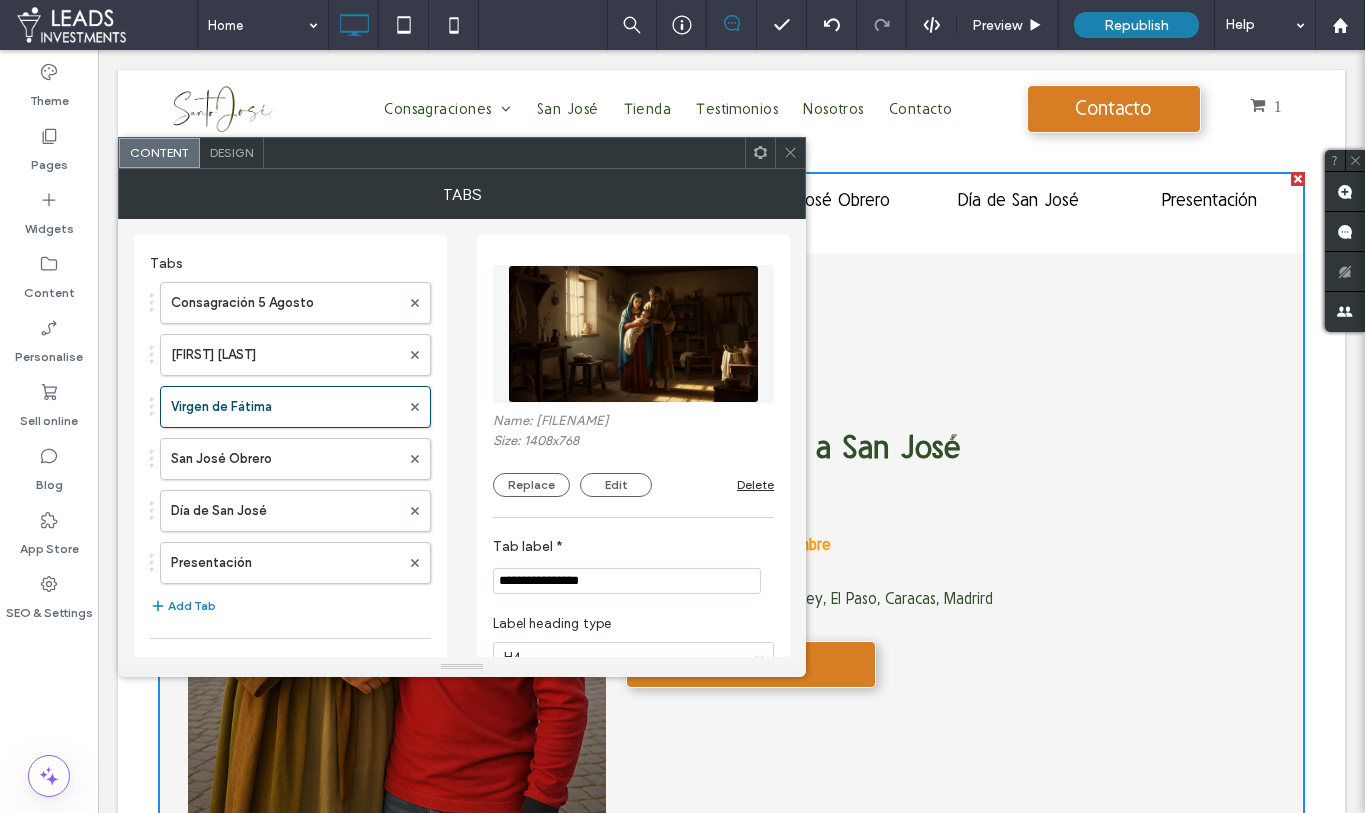 click at bounding box center [790, 153] 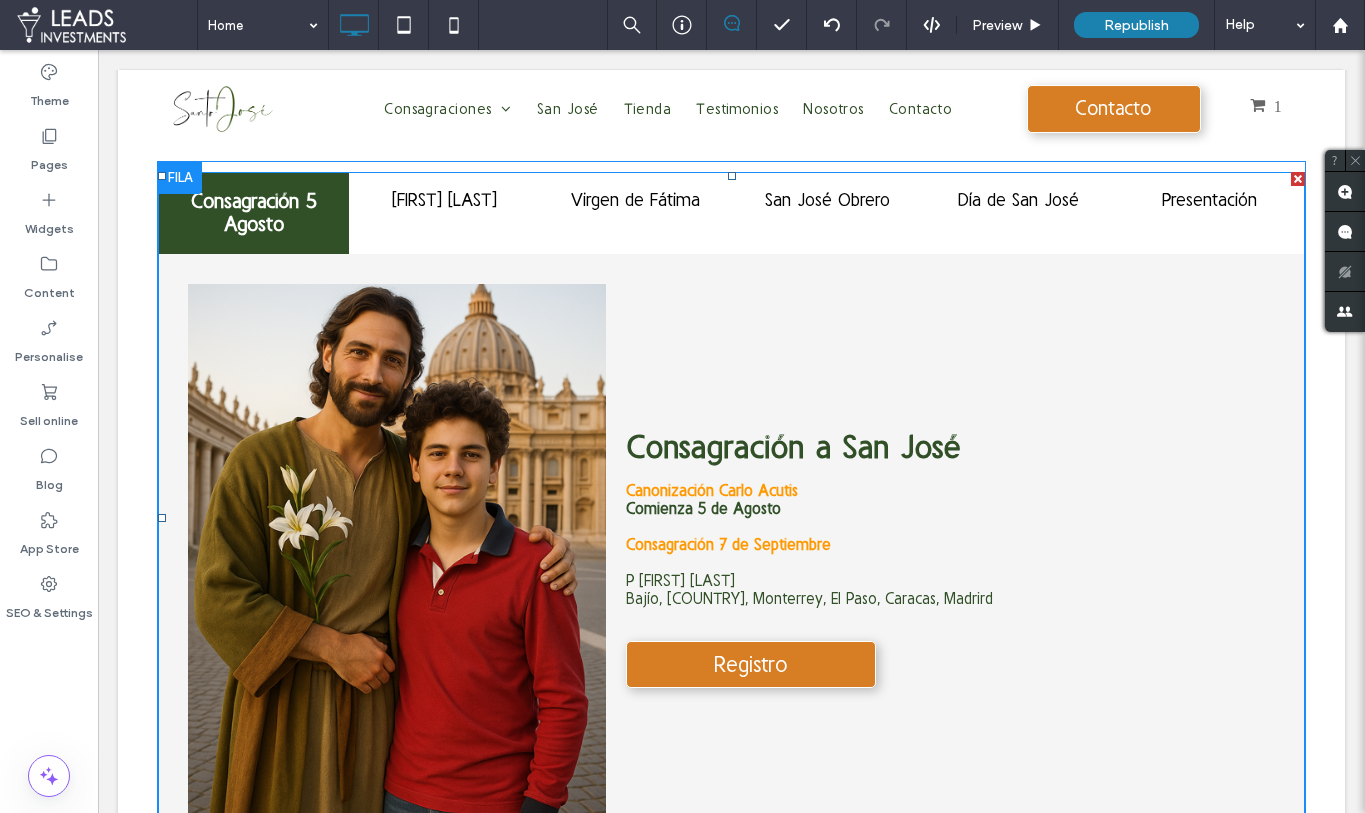 click at bounding box center [731, 518] 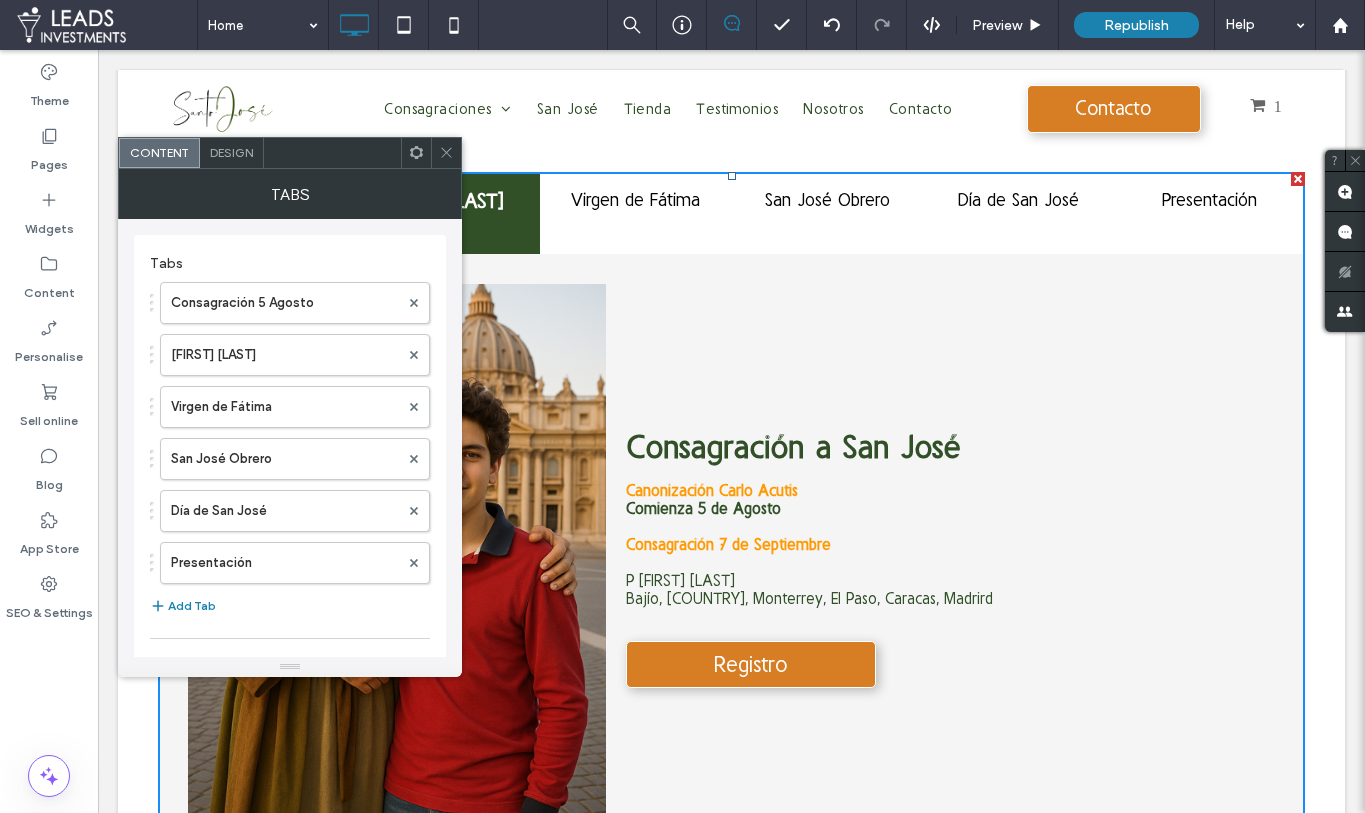 click on "[FIRST] de los [FIRST]" at bounding box center [444, 201] 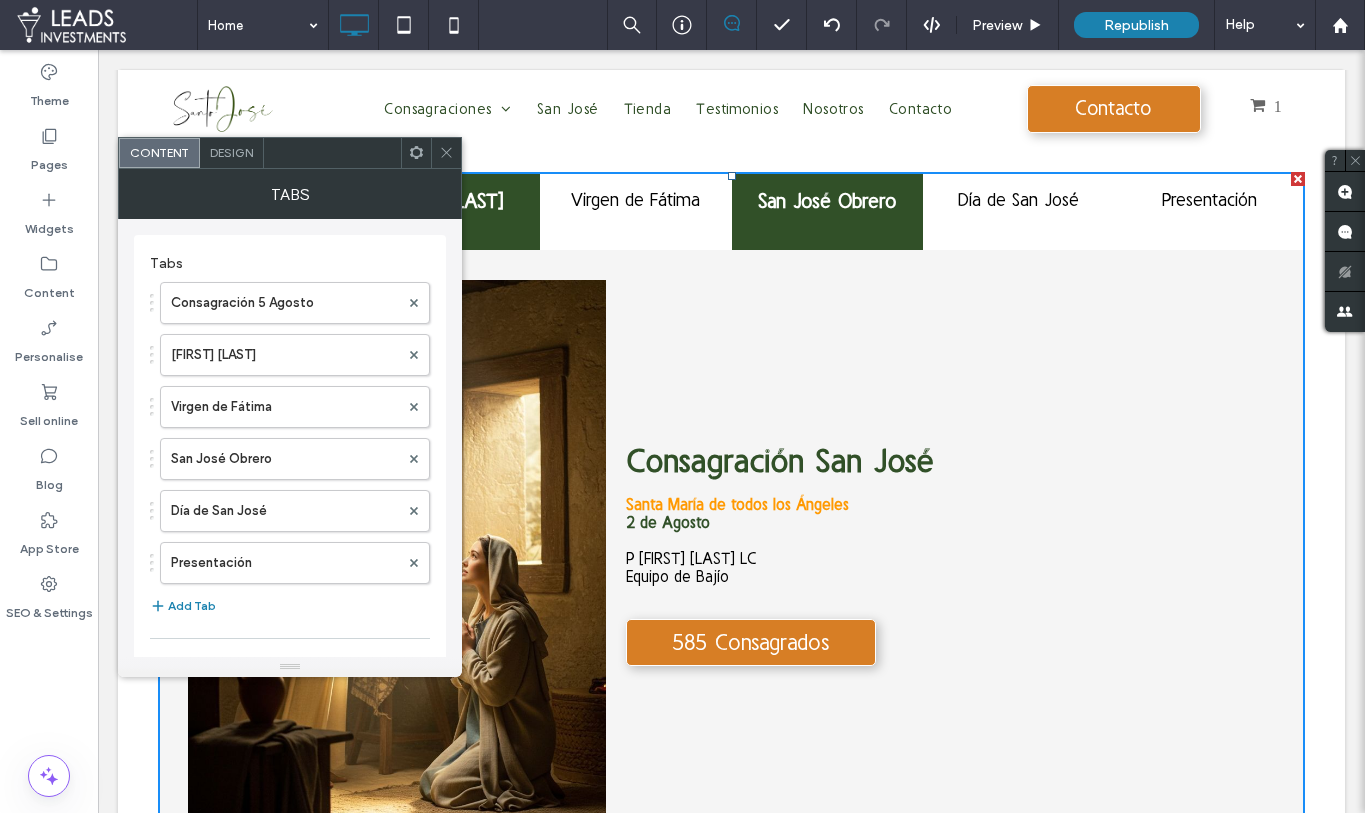 click on "San José Obrero" at bounding box center [827, 201] 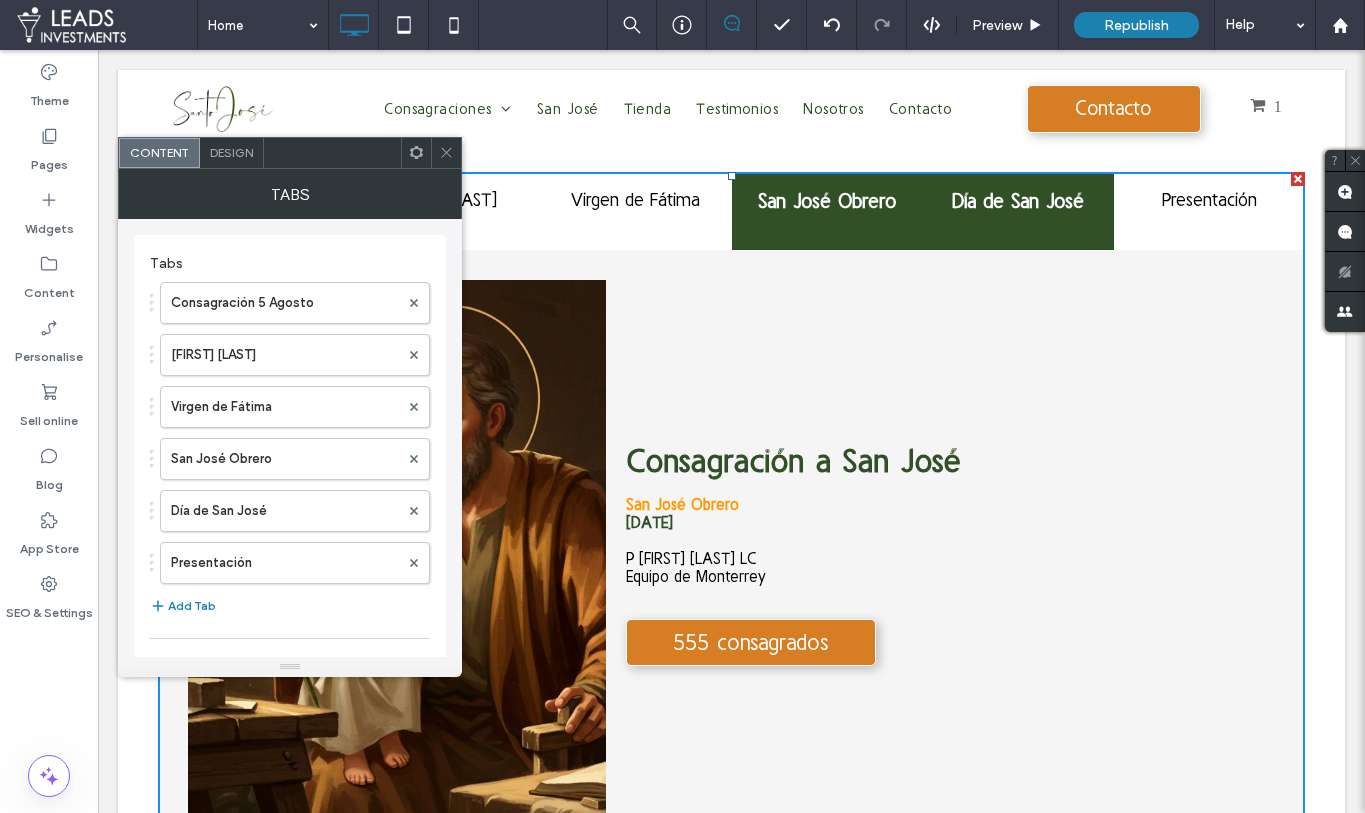 click on "Día de San José" at bounding box center [1018, 201] 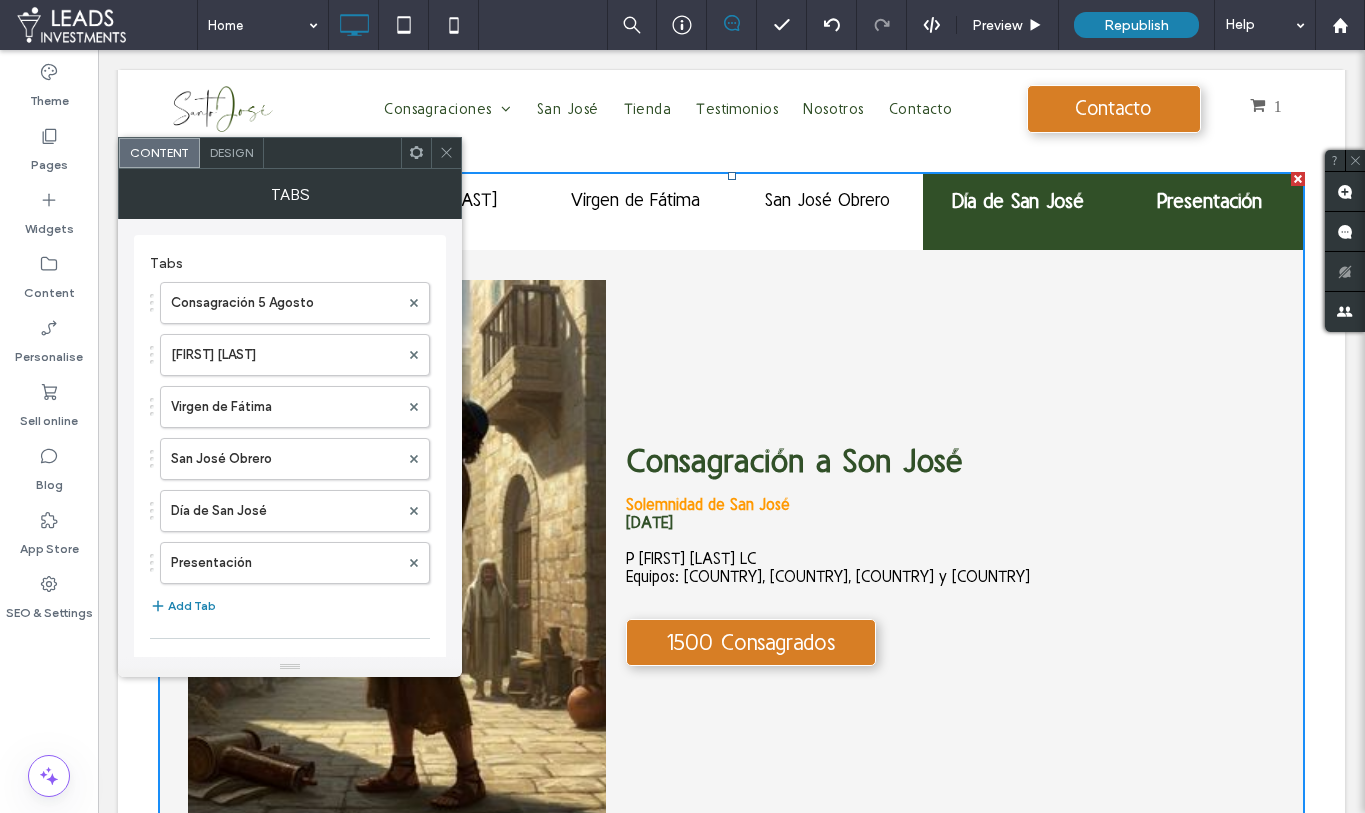 click on "Presentación" at bounding box center (1209, 211) 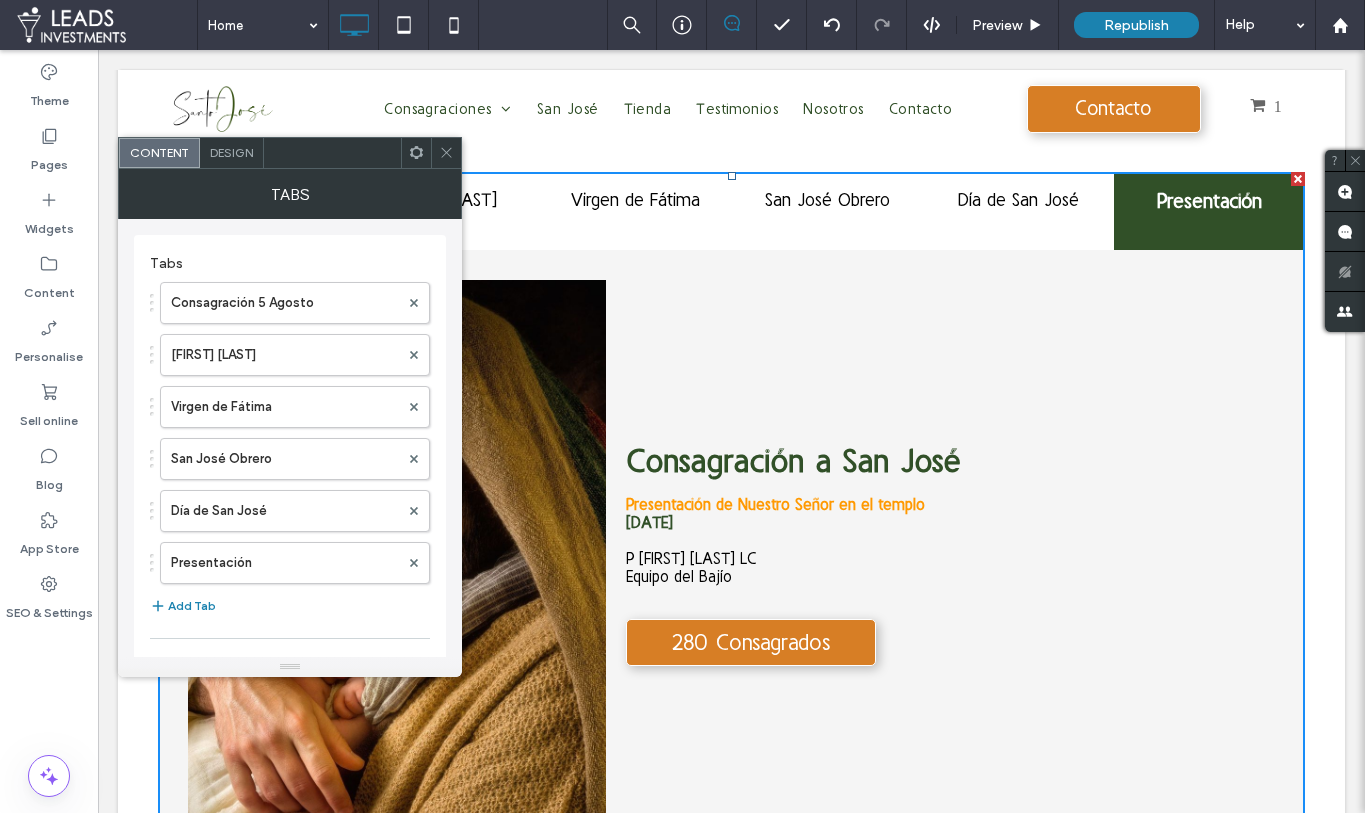 click 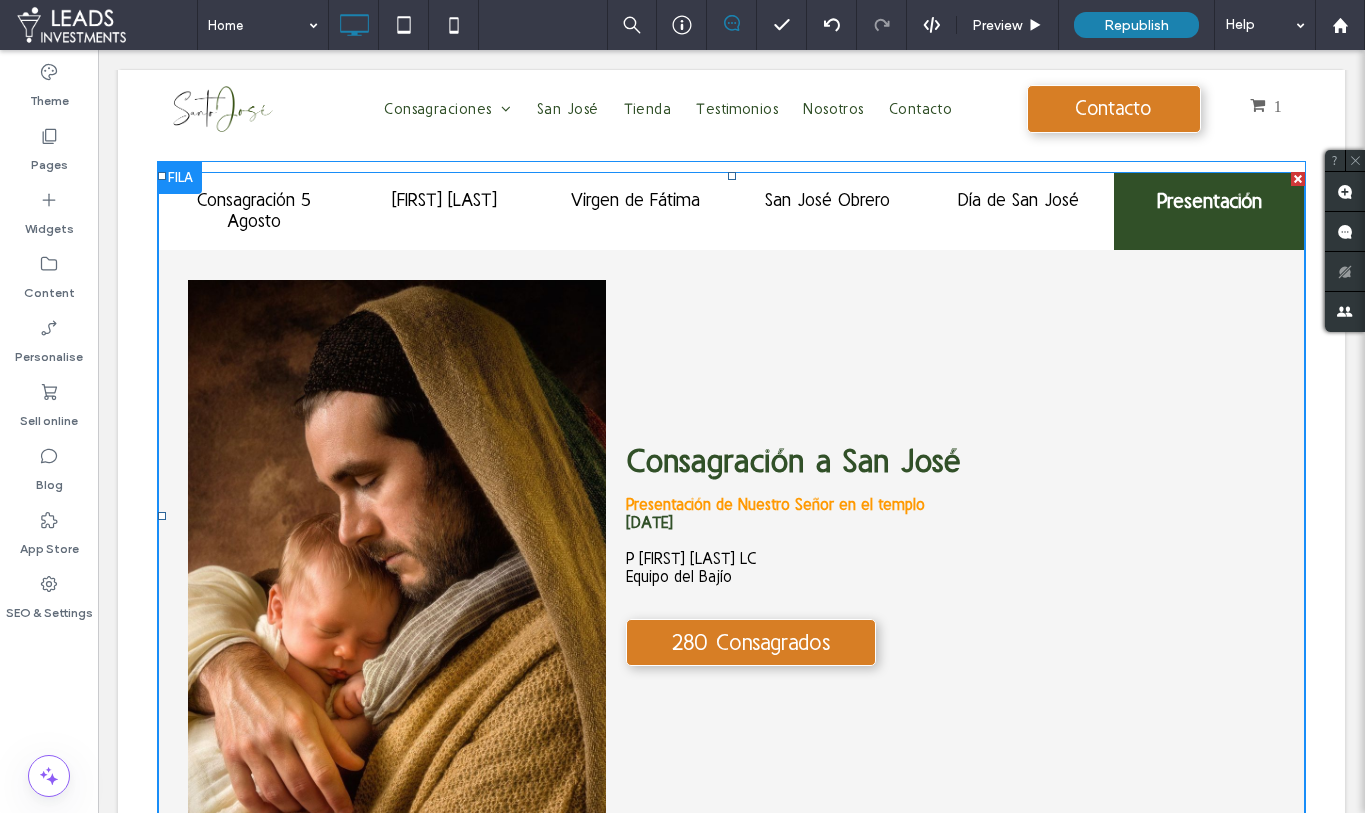 click at bounding box center (731, 516) 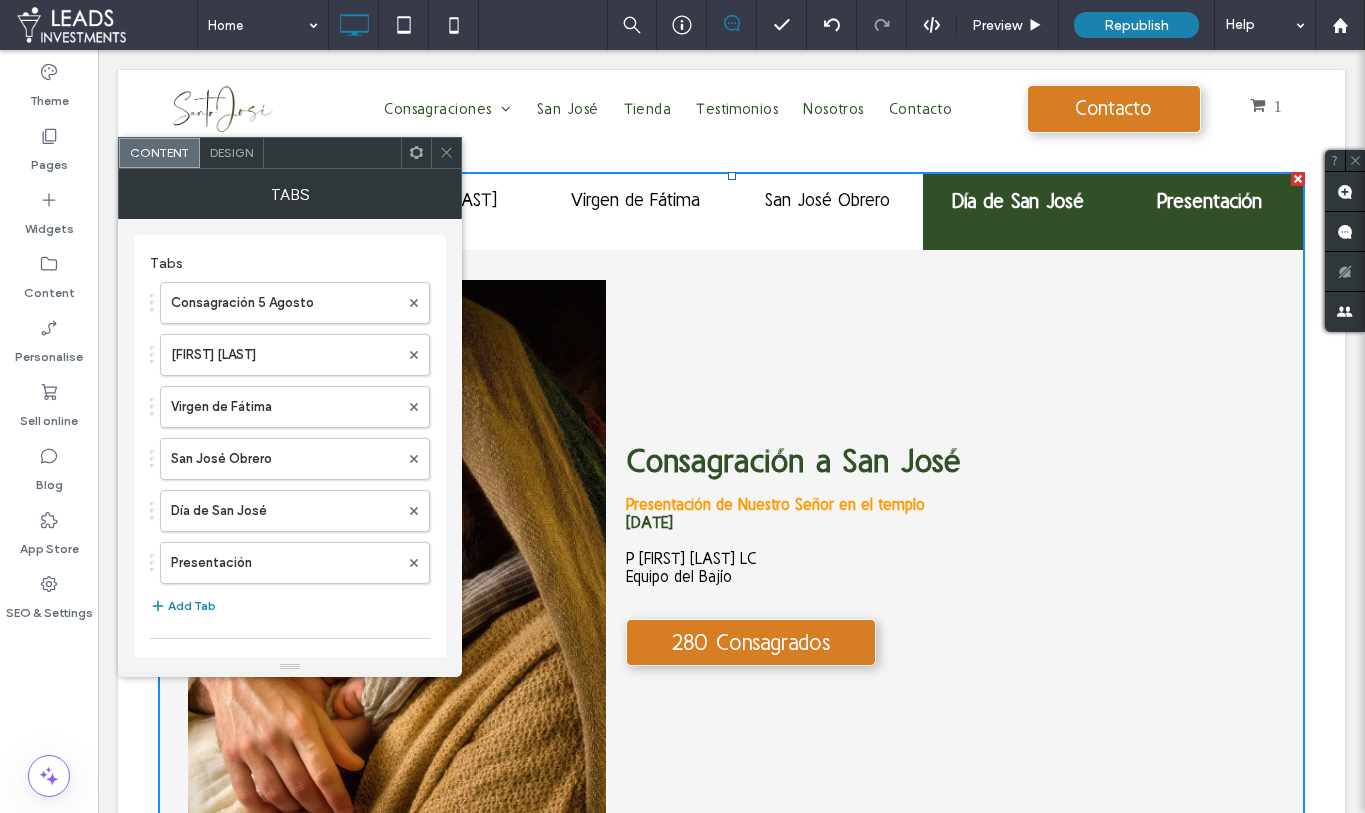 click on "Día de San José" at bounding box center [1018, 201] 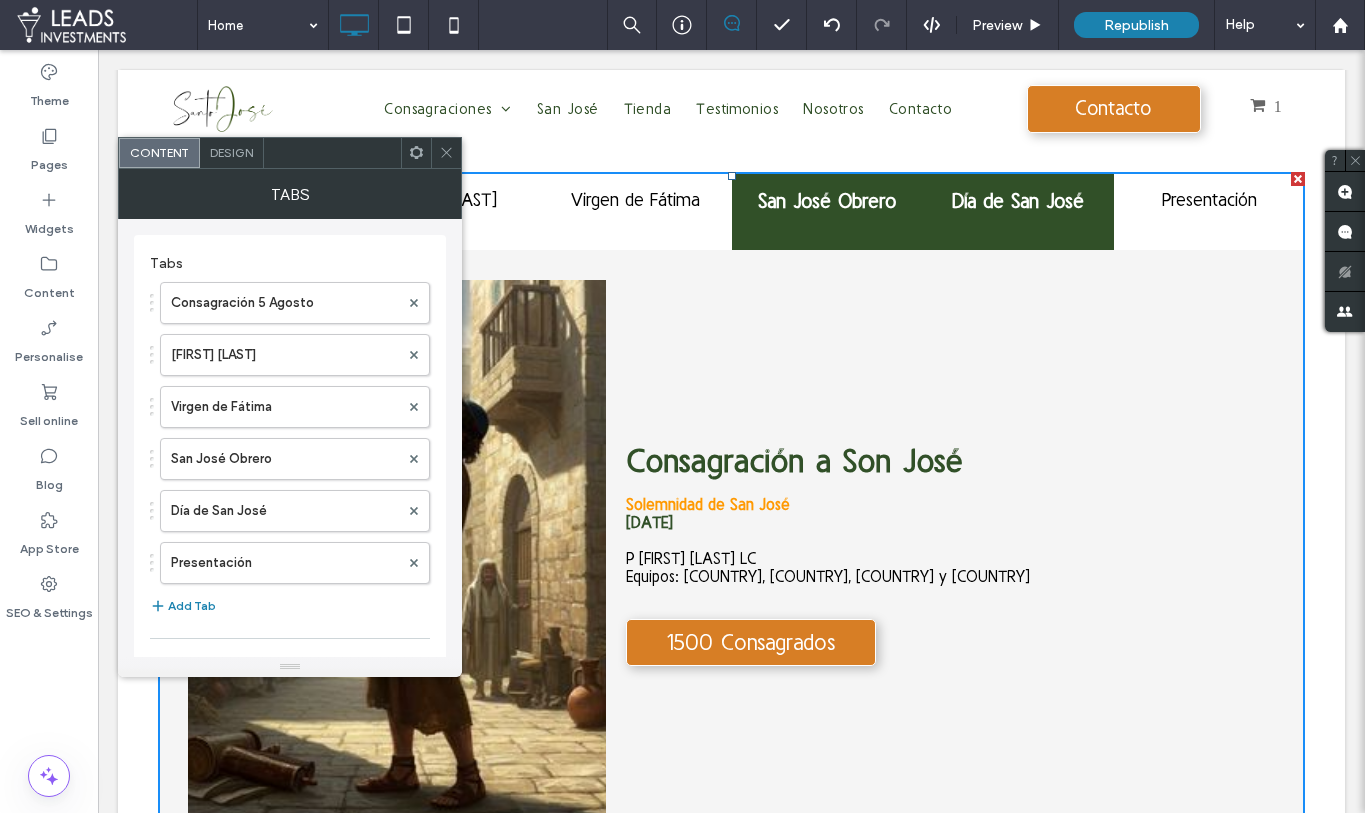click on "San José Obrero" at bounding box center (827, 201) 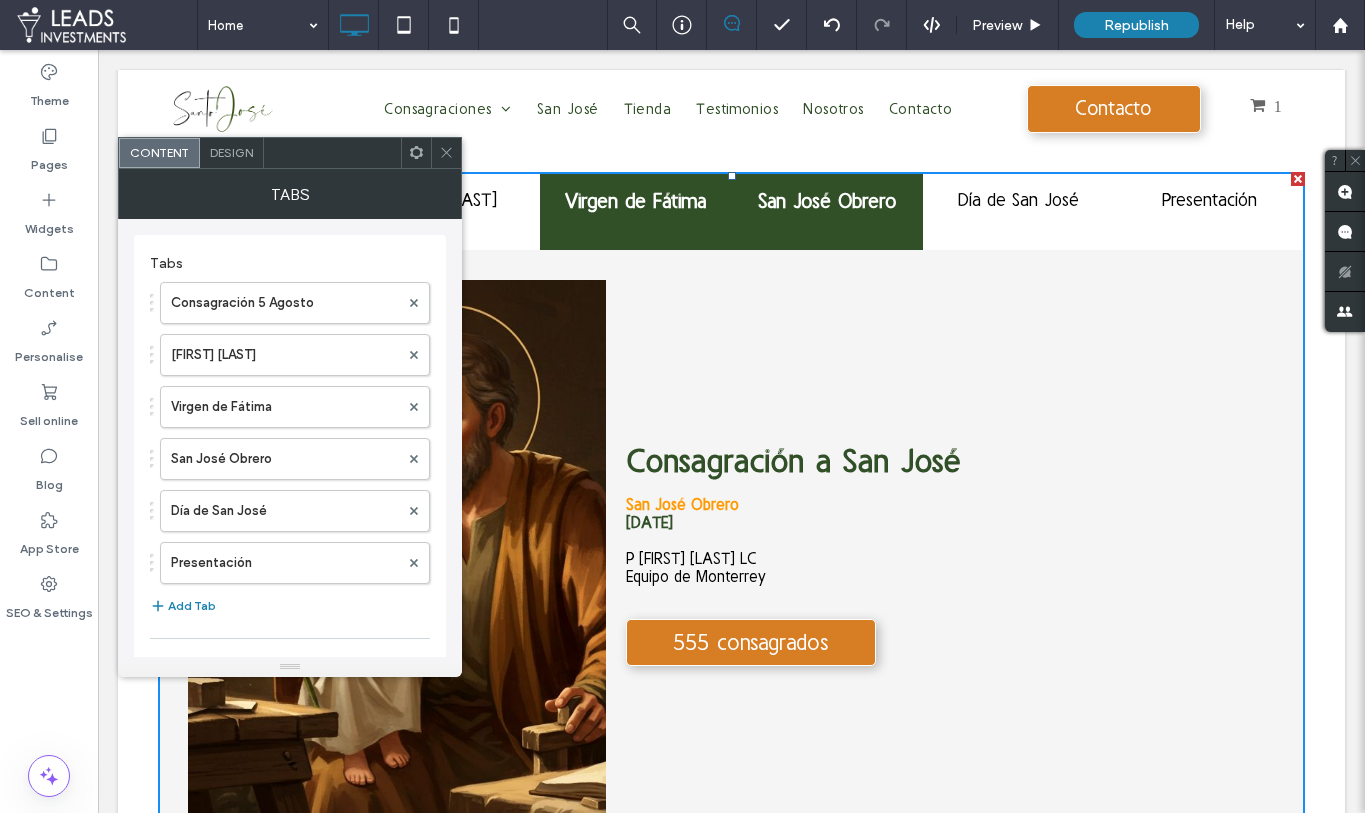 click on "Virgen de Fátima" at bounding box center (635, 201) 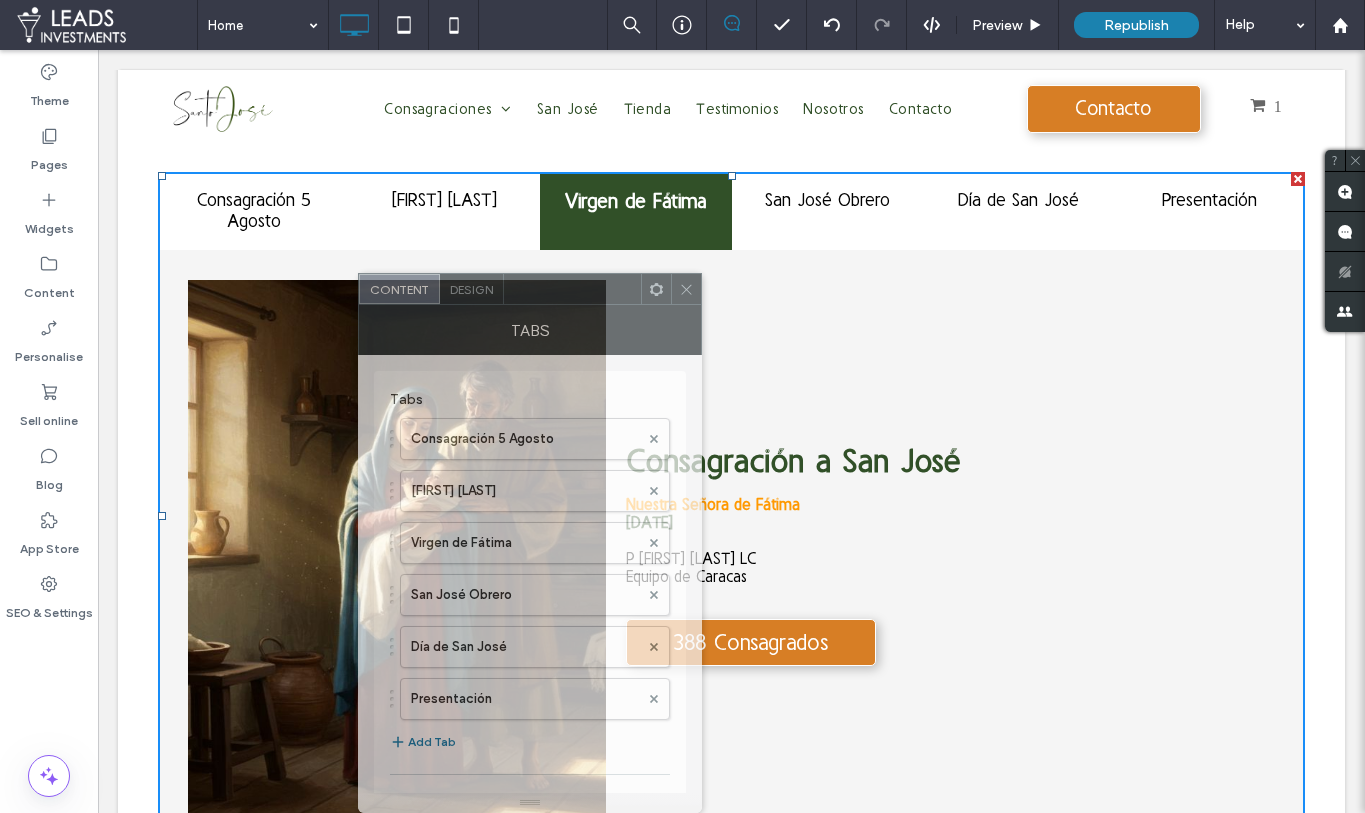 drag, startPoint x: 333, startPoint y: 162, endPoint x: 551, endPoint y: 349, distance: 287.21594 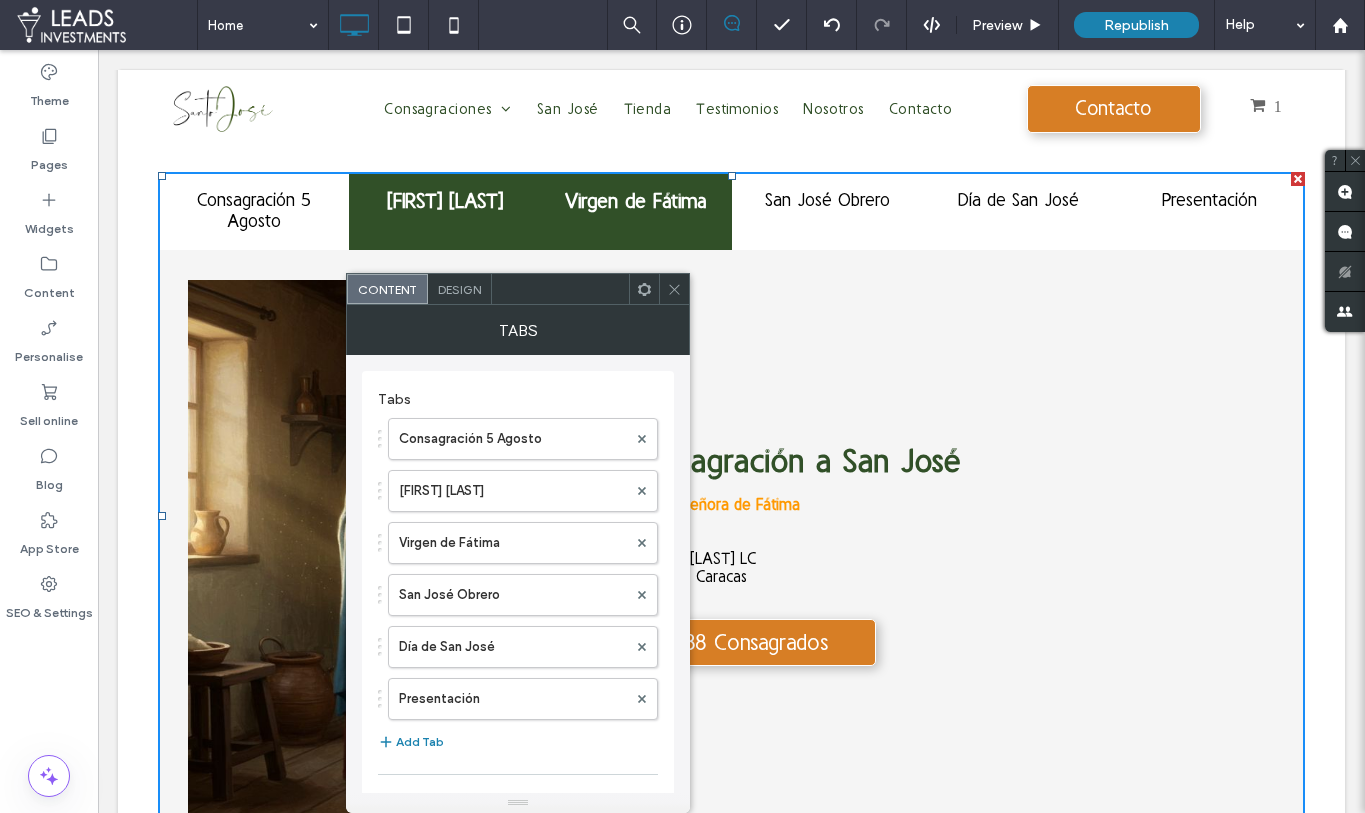 click on "[FIRST] de los [FIRST]" at bounding box center [444, 211] 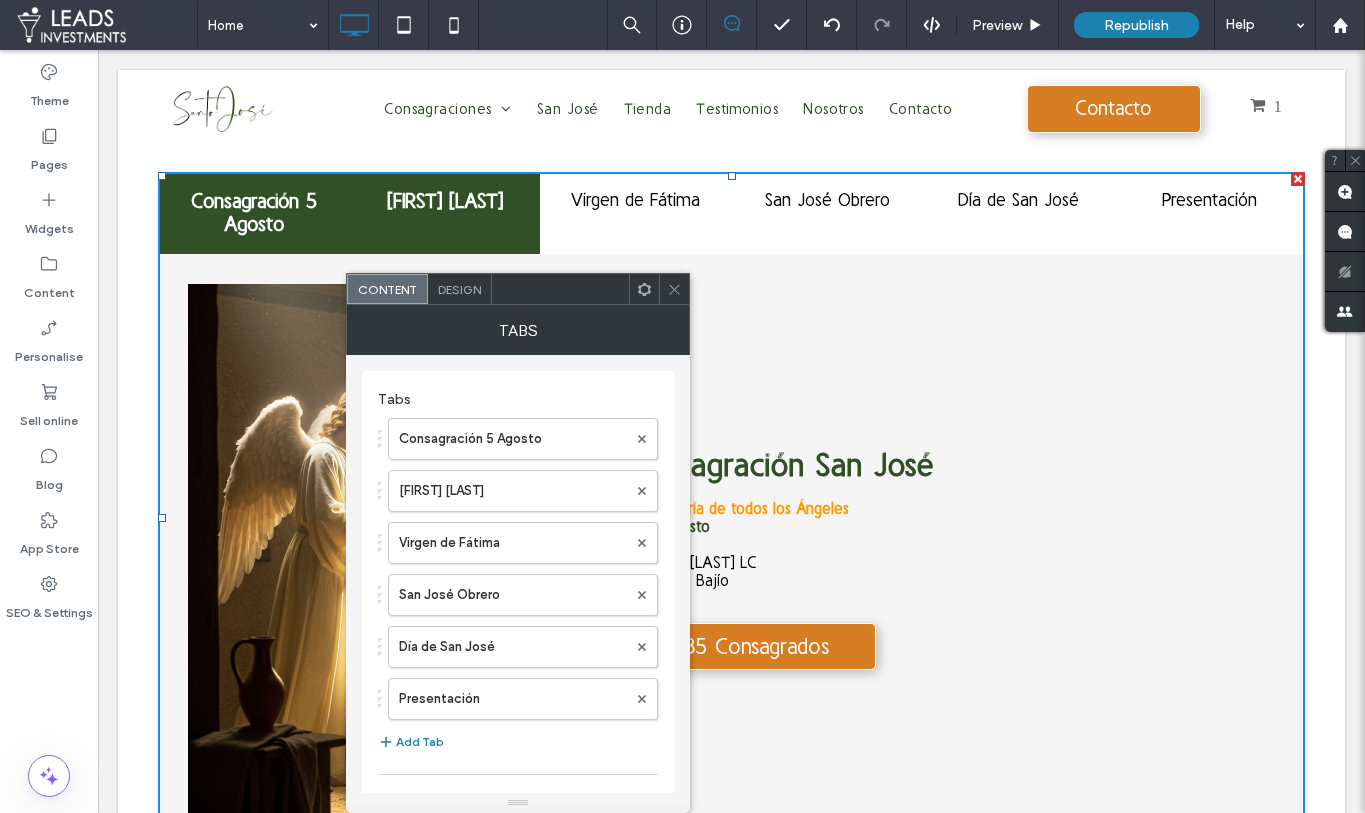 click on "Consagración 5 Agosto" at bounding box center (253, 213) 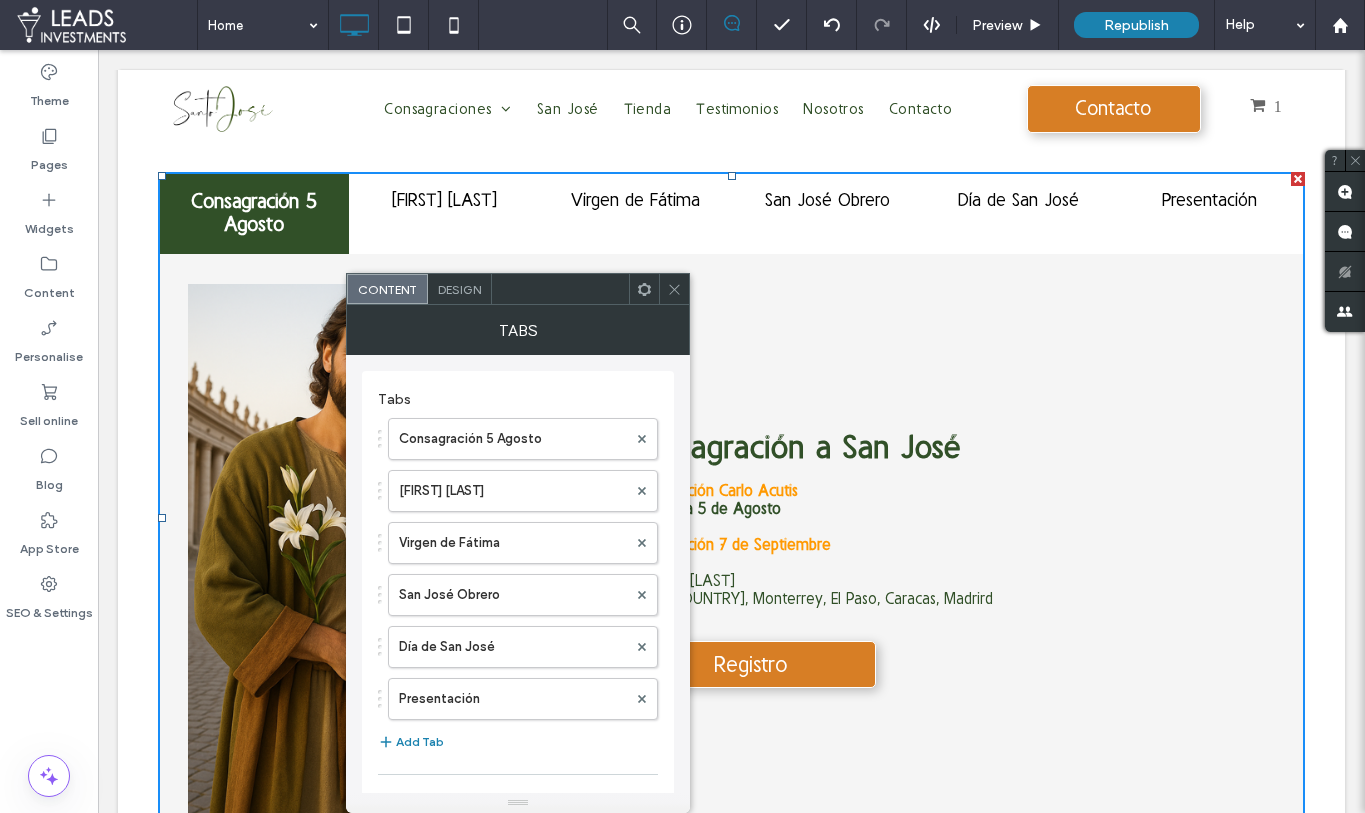 click 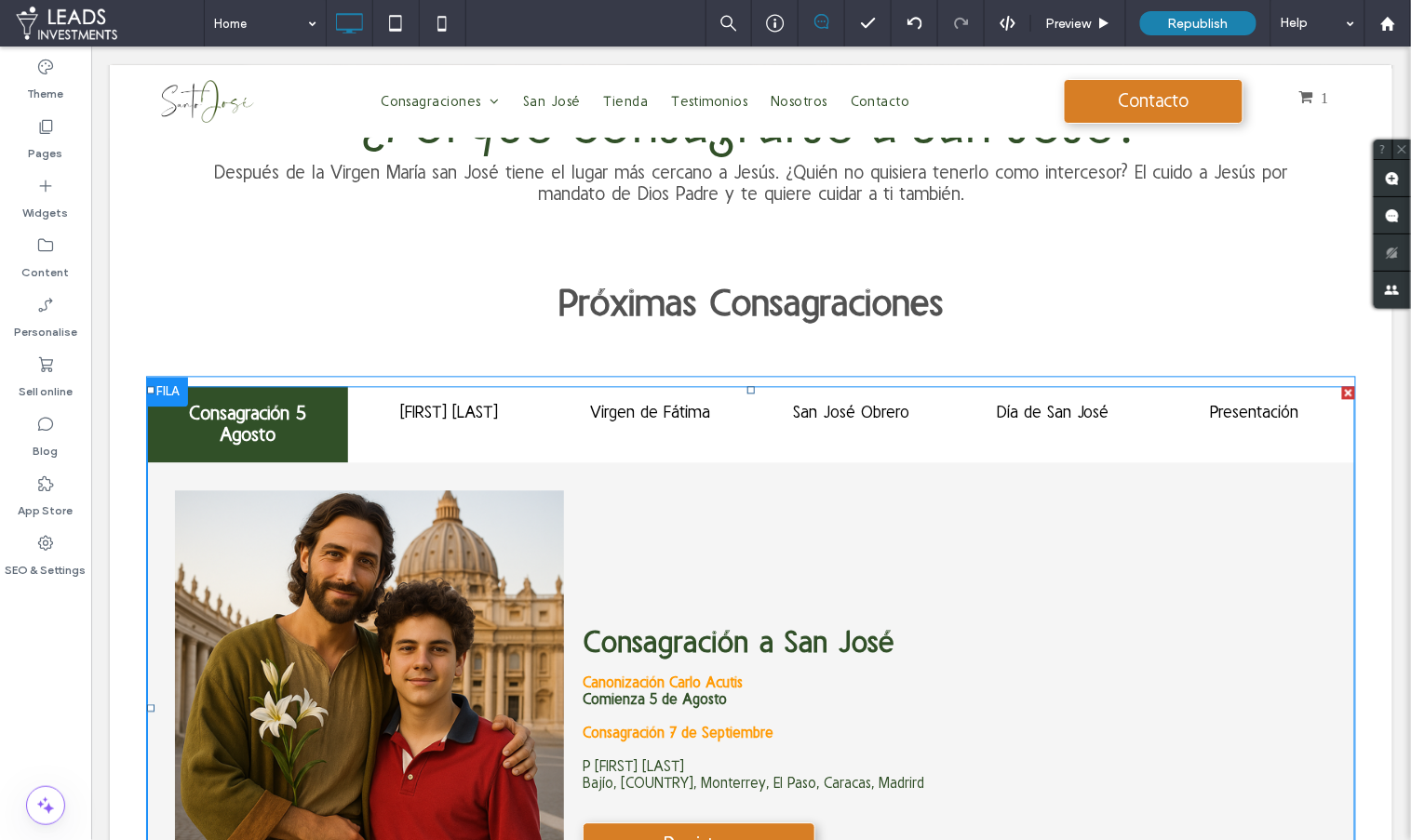 scroll, scrollTop: 1000, scrollLeft: 0, axis: vertical 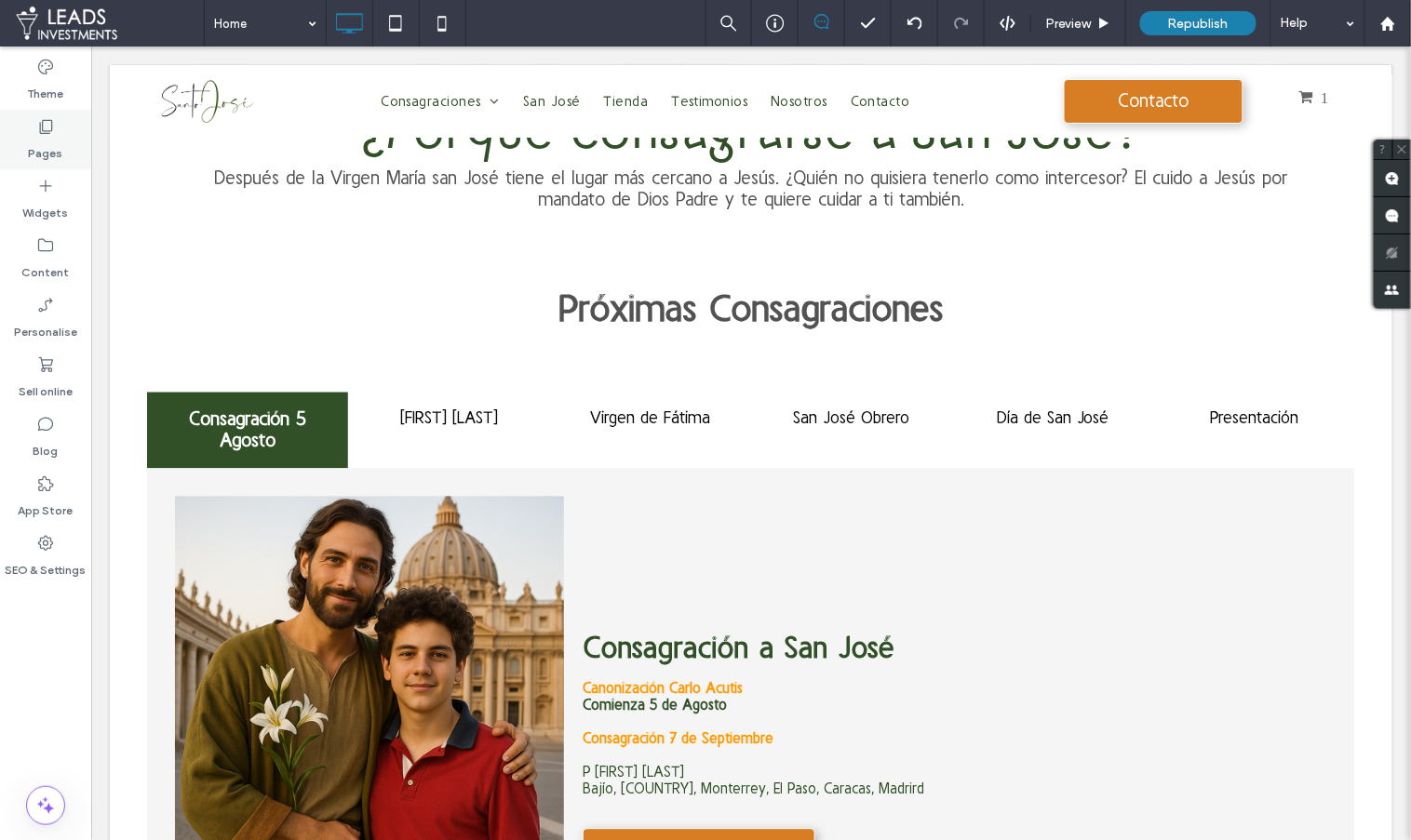 click on "Pages" at bounding box center (46, 140) 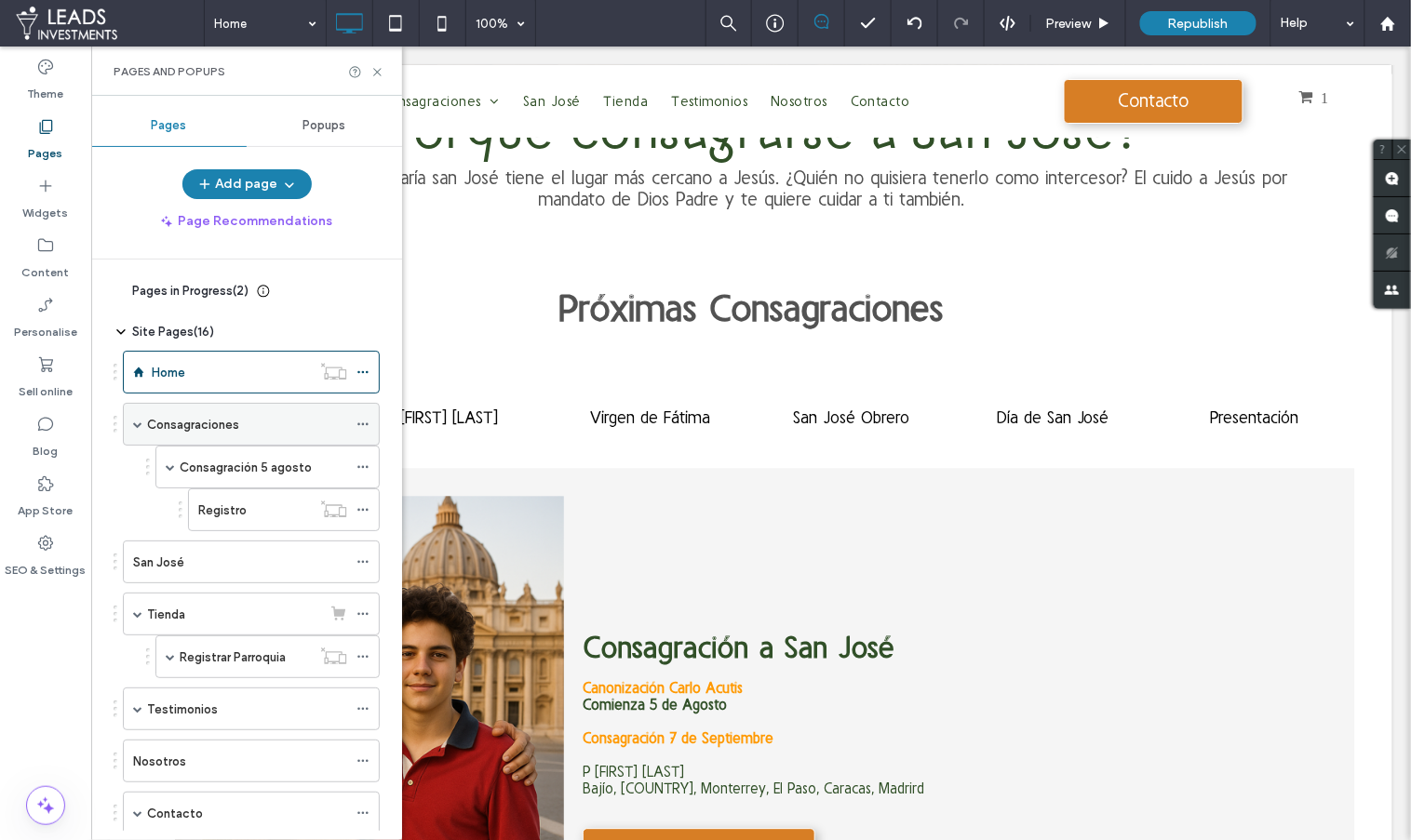click on "Consagraciones" at bounding box center [247, 424] 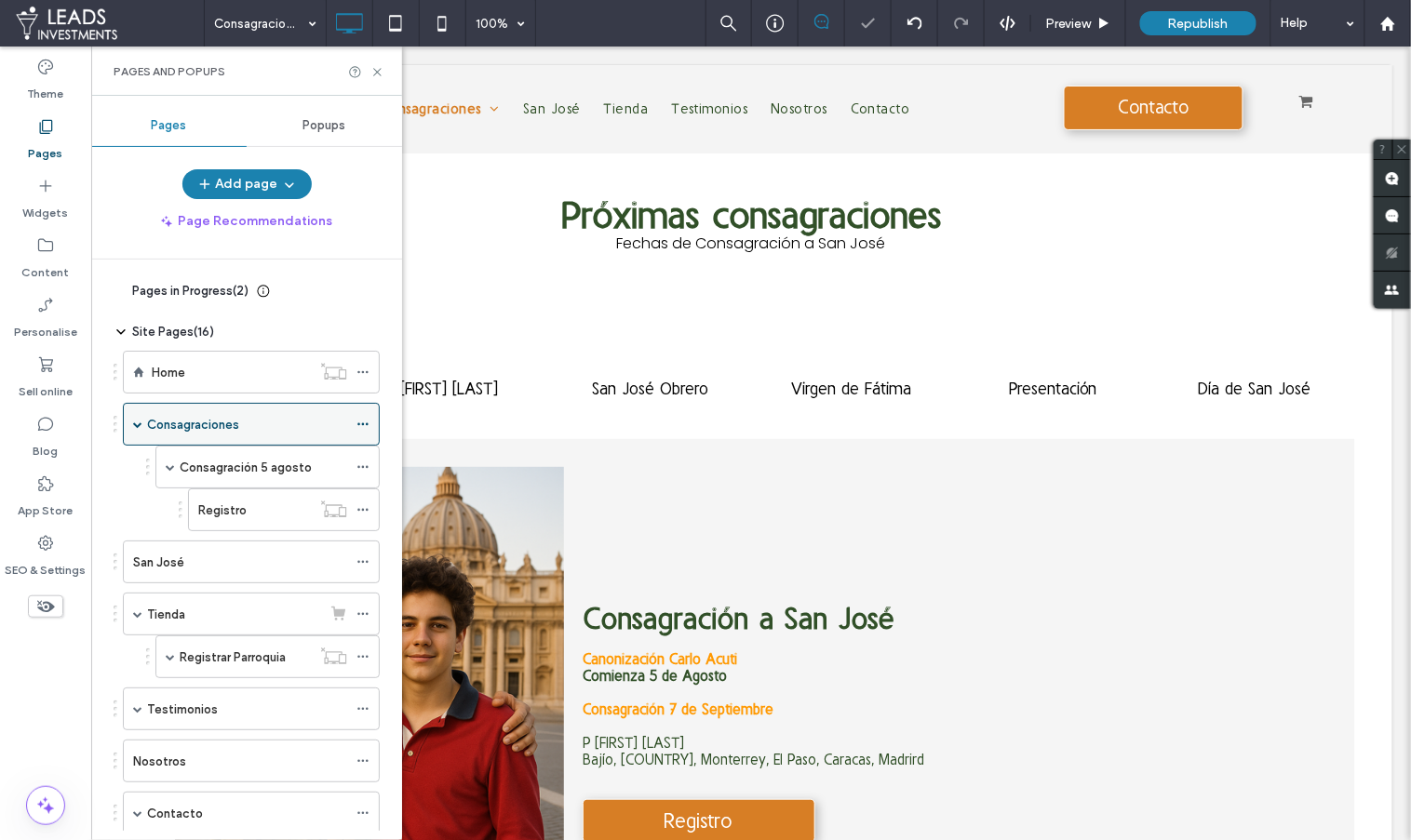 scroll, scrollTop: 0, scrollLeft: 0, axis: both 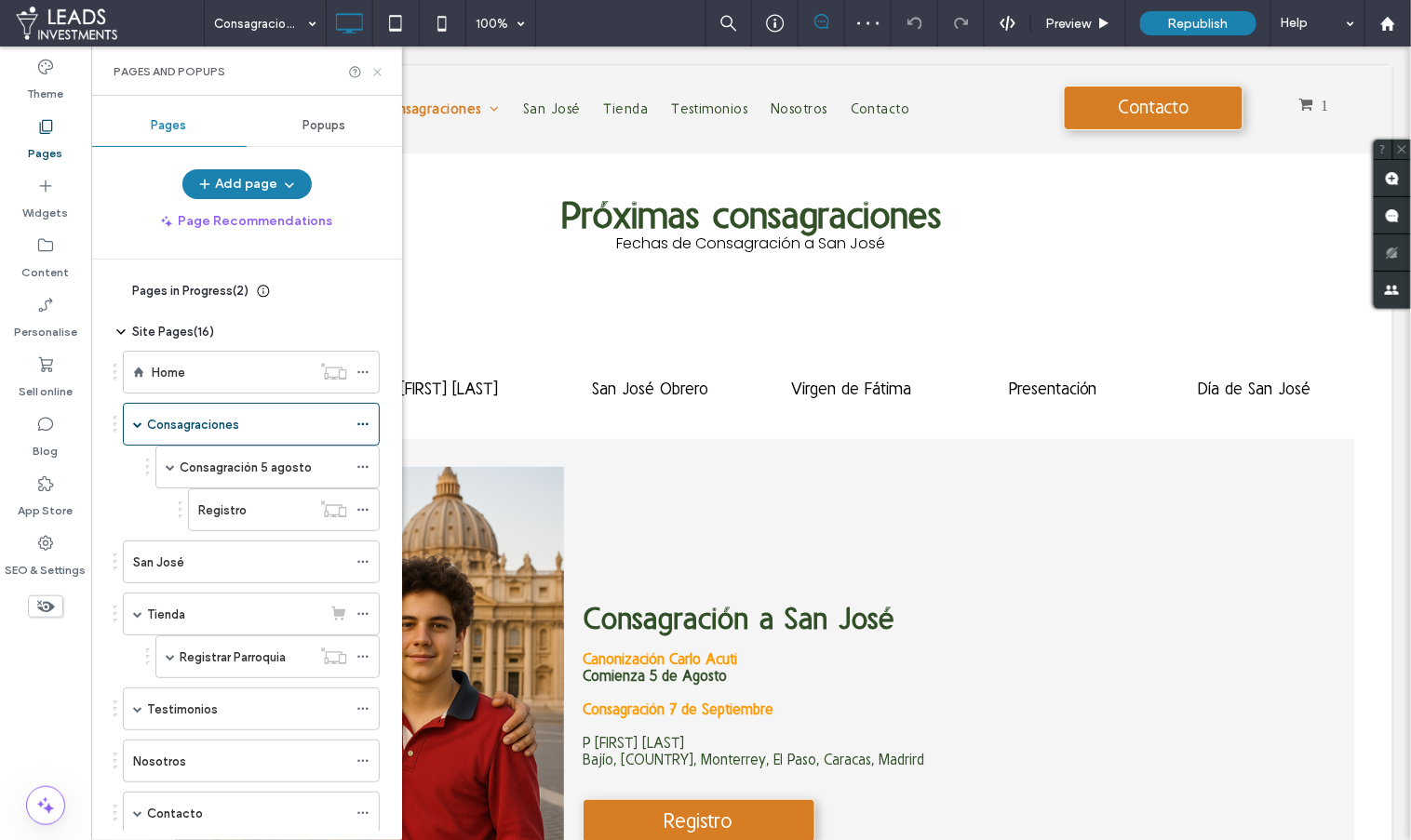 click 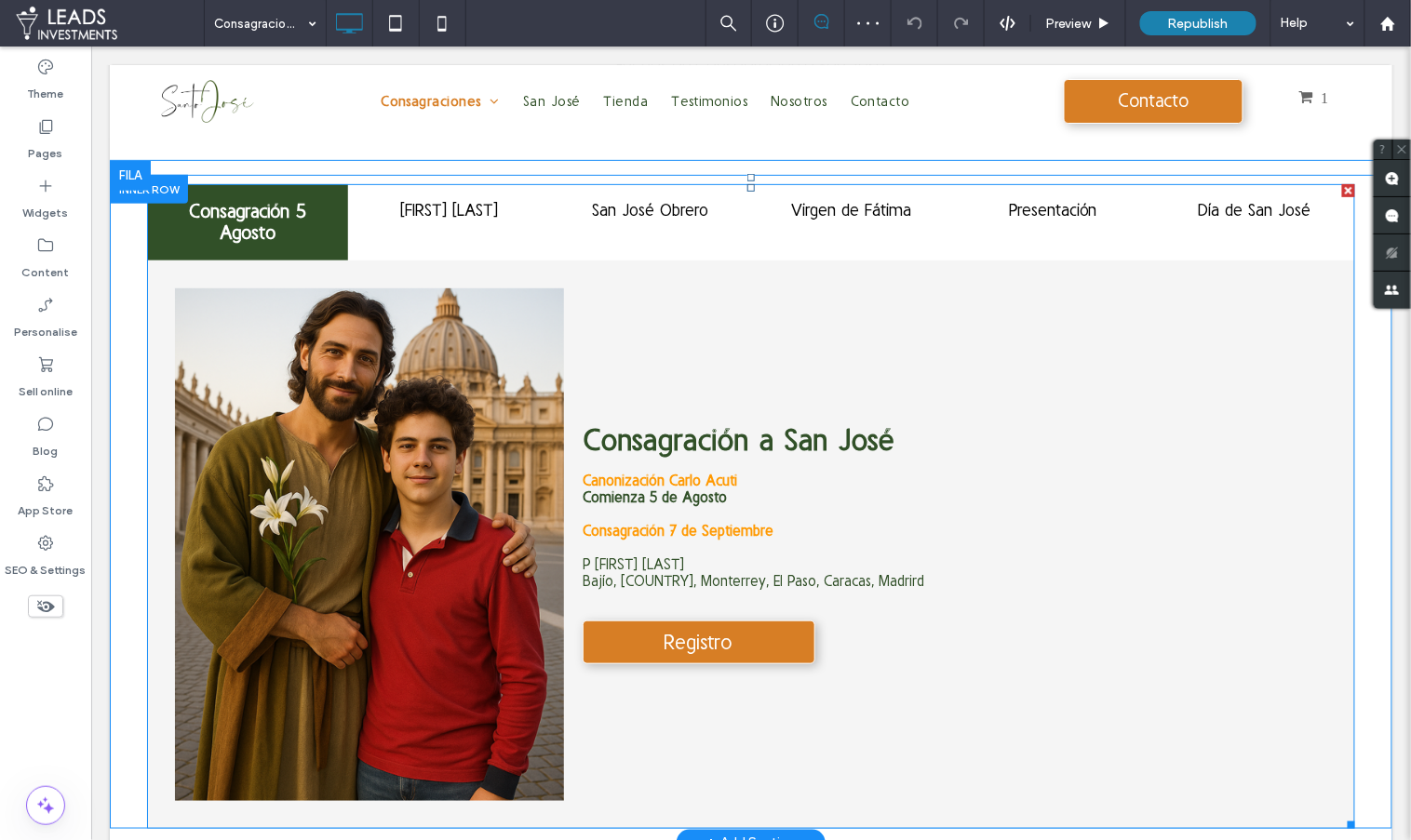 scroll, scrollTop: 137, scrollLeft: 0, axis: vertical 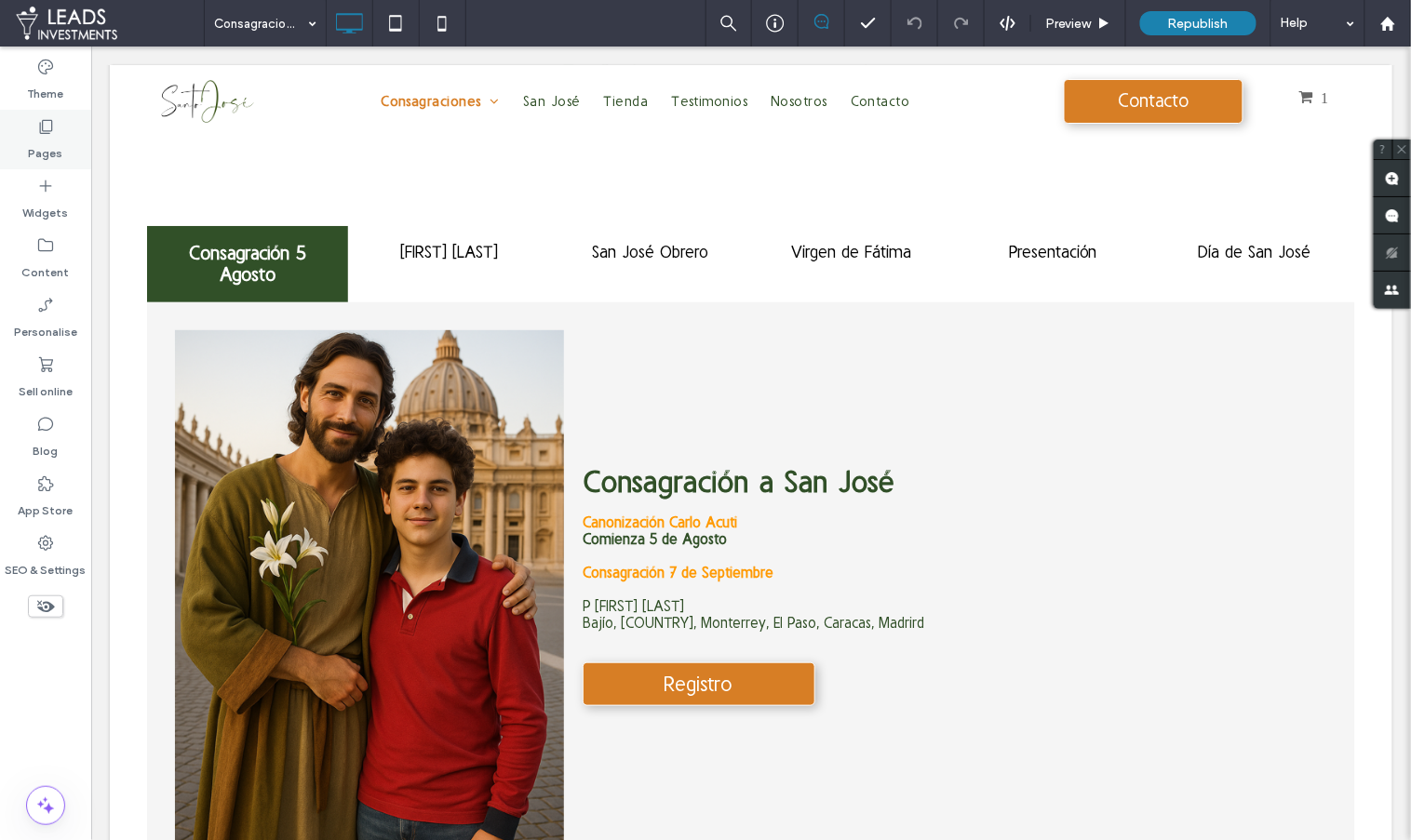 click on "Pages" at bounding box center [46, 149] 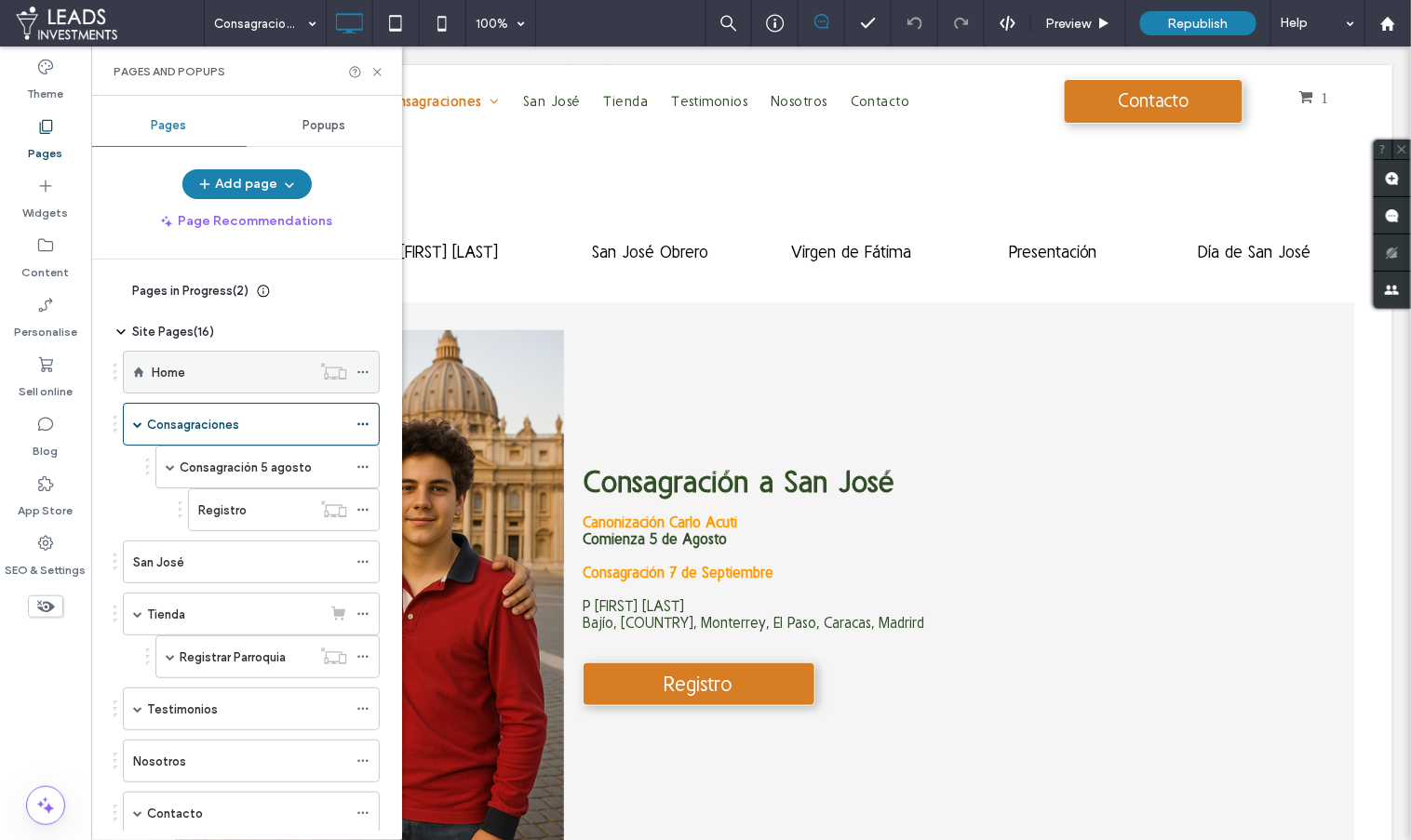 click on "Home" at bounding box center (231, 372) 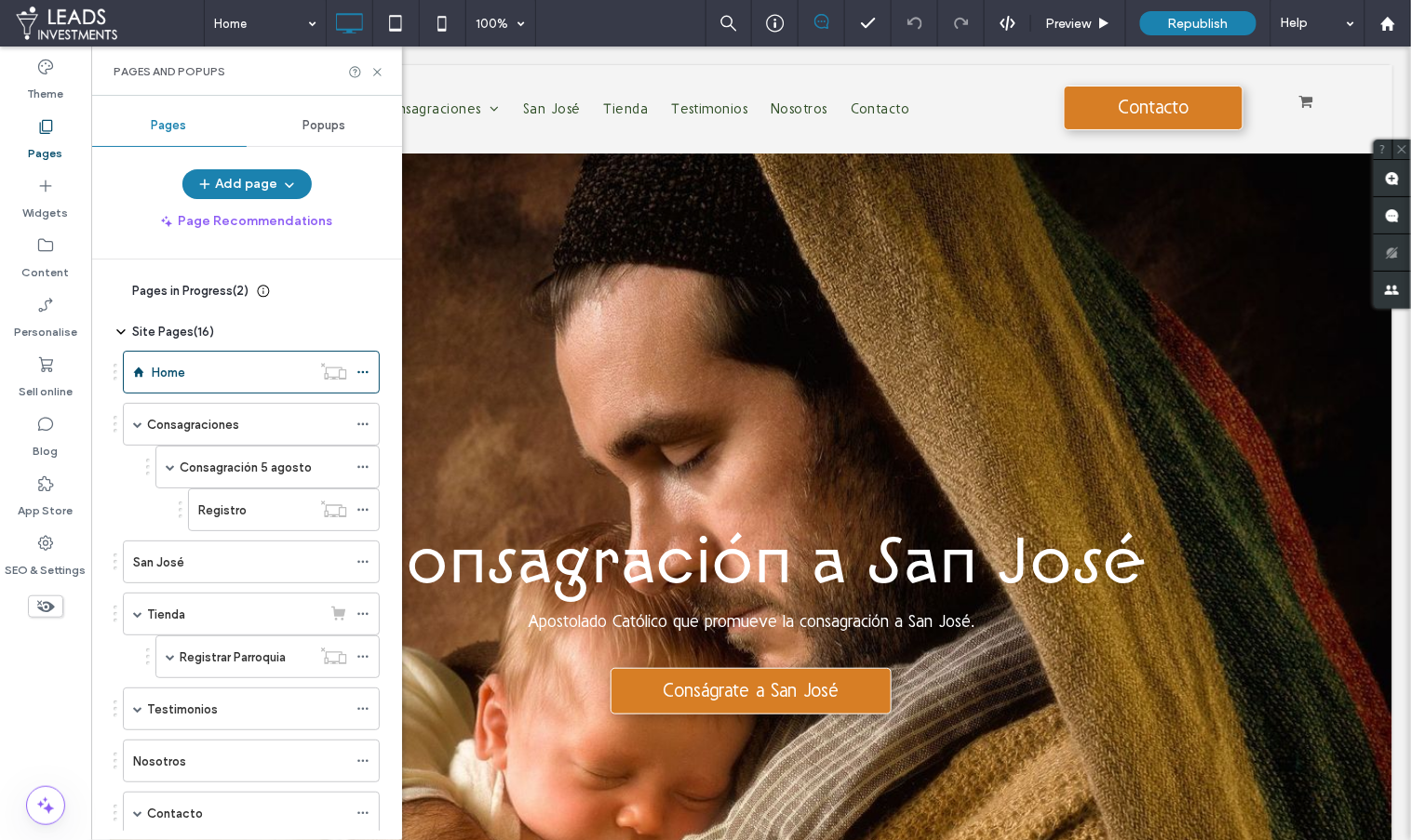 scroll, scrollTop: 0, scrollLeft: 0, axis: both 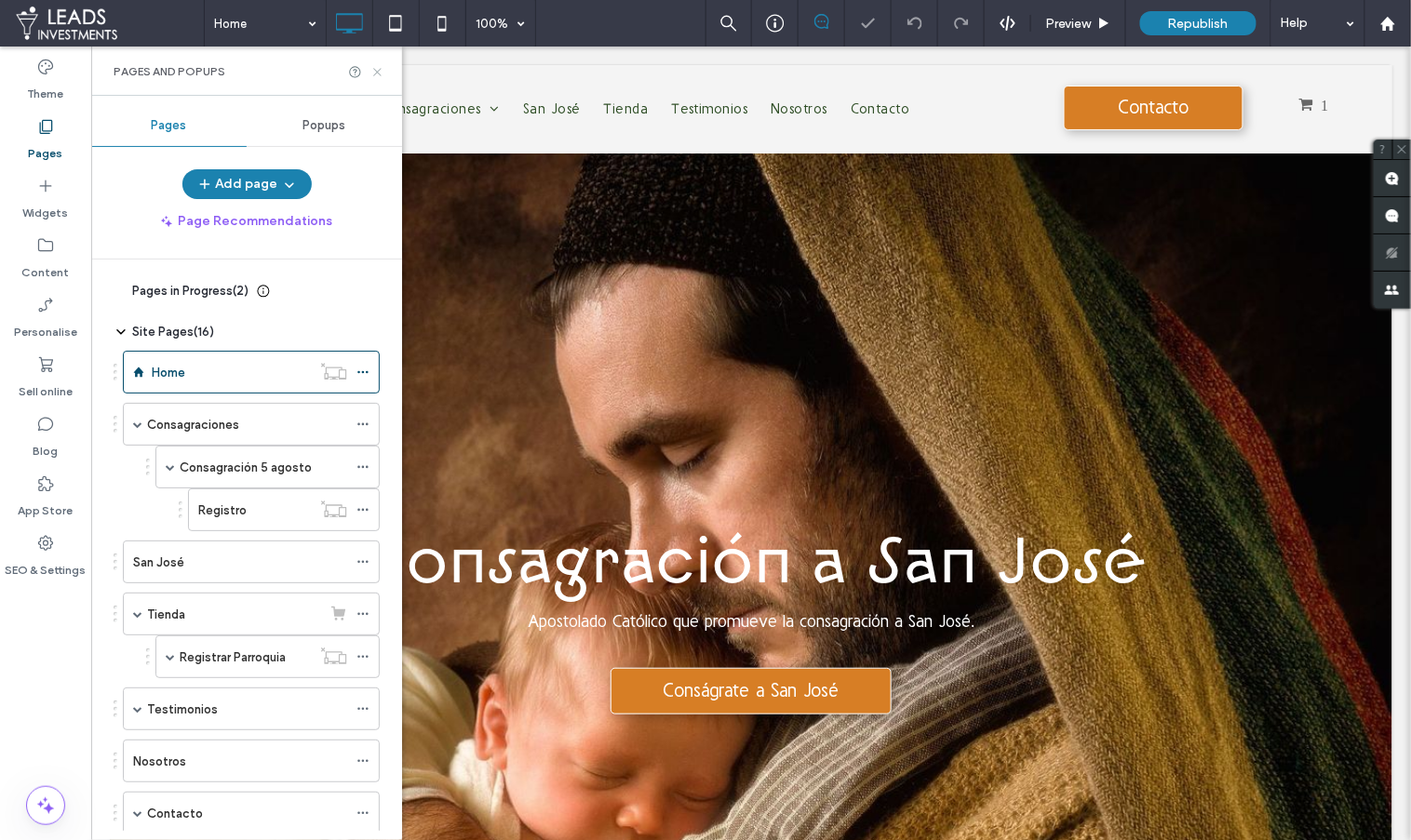 click 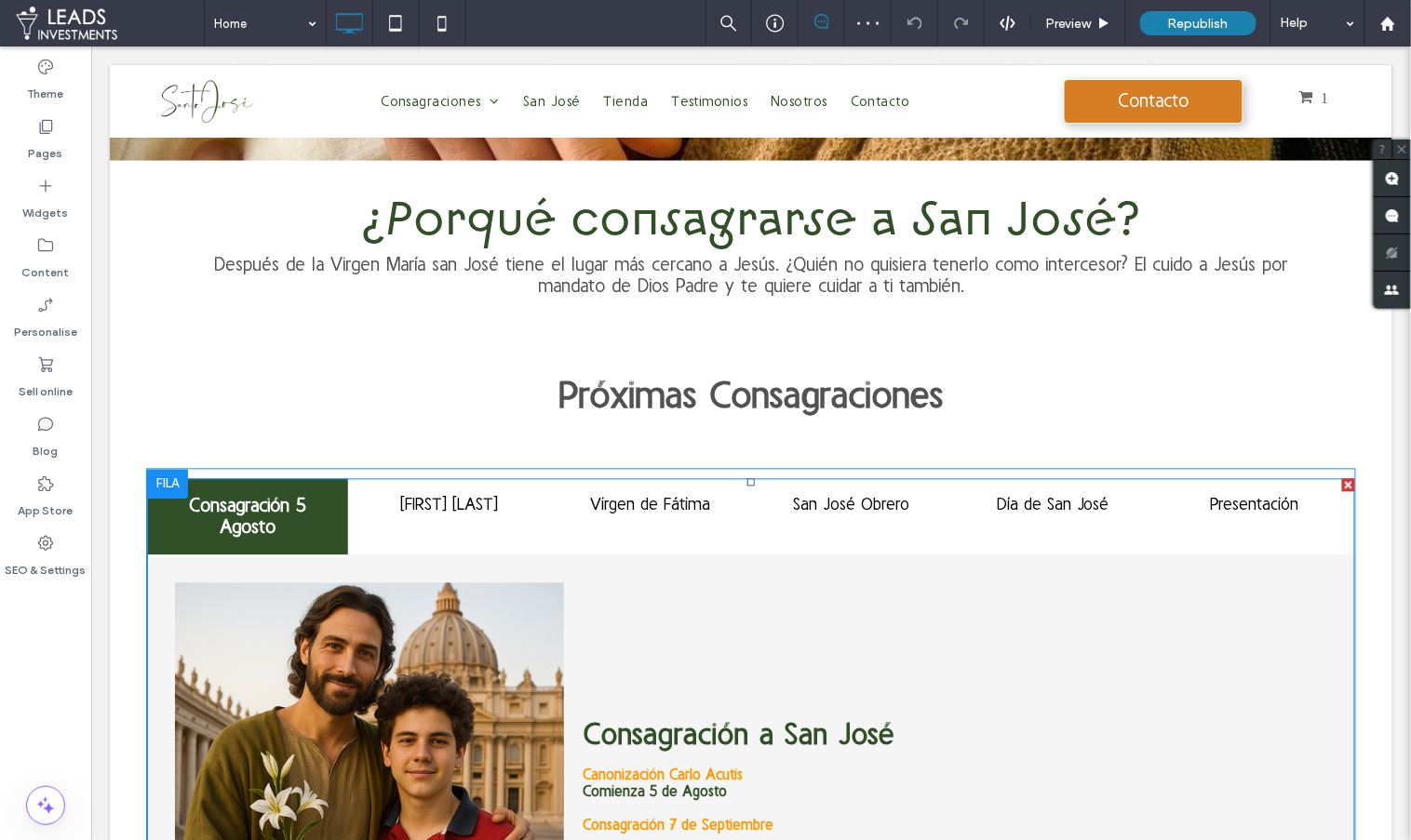 scroll, scrollTop: 983, scrollLeft: 0, axis: vertical 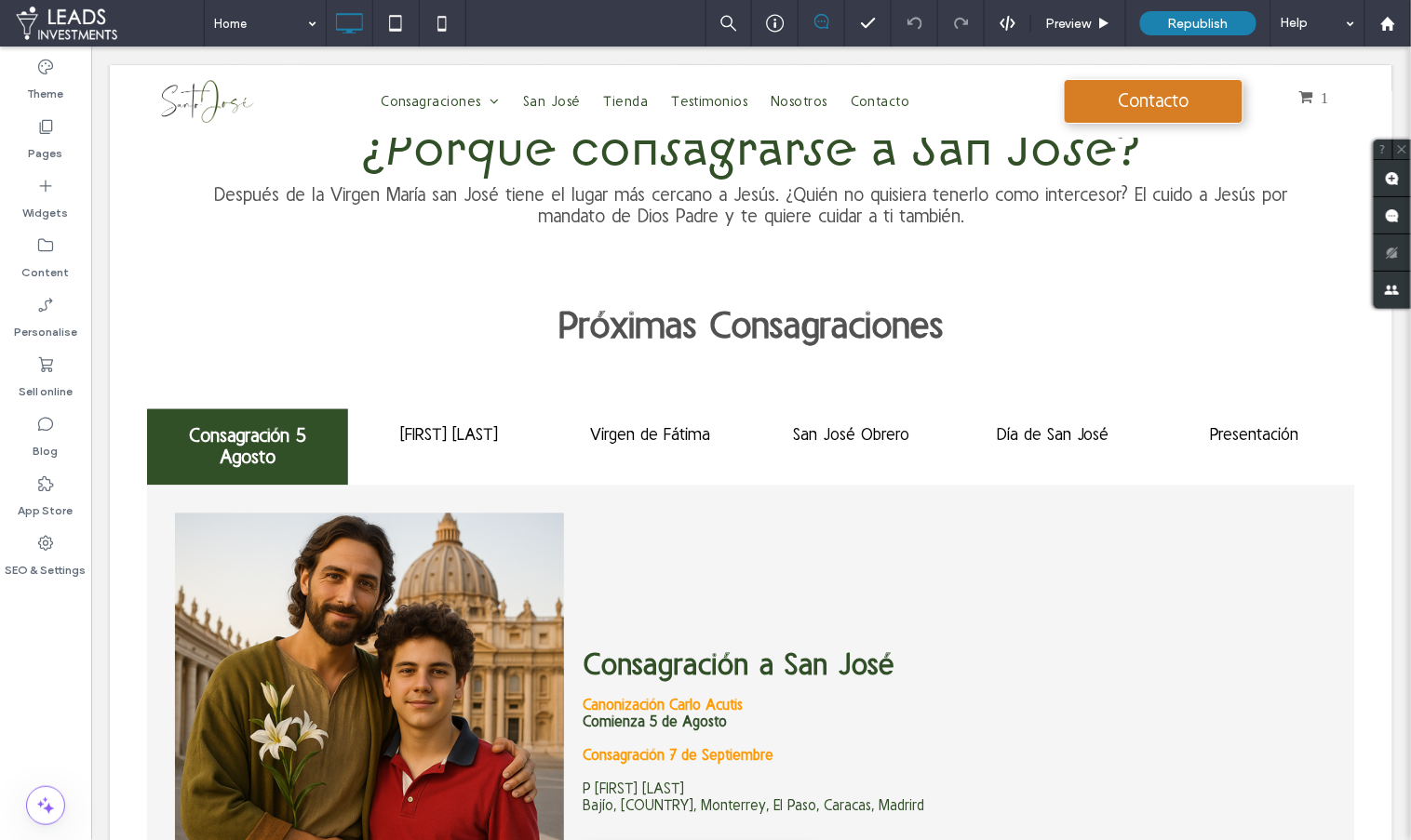 click on "Consagración a San José Apostolado Católico que promueve la consagración a San José.
Conságrate a San José
Click To Paste
Row + Add Section
¿Porqué consagrarse a San José? Después de la Virgen María san José tiene el lugar más cercano a Jesús. ¿Quién no quisiera tenerlo como intercesor? El cuido a Jesús por mandato de Dios Padre y te quiere cuidar a ti también.
Click To Paste
Row + Add Section
Próximas Consagraciones
Click To Paste
Row + Add Section
Consagración 5 Agosto
María de los Ángeles
Virgen de Fátima
San José Obrero
Día de San José
Presentación
Consagración a San José
Canonización Carlo Acutis Comienza 5 de Agosto Consagración 7 de Septiembre P Adolfo Güemez Bajío, México, Monterrey, El Paso, Caracas, Madrird
Registro" at bounding box center [750, 954] 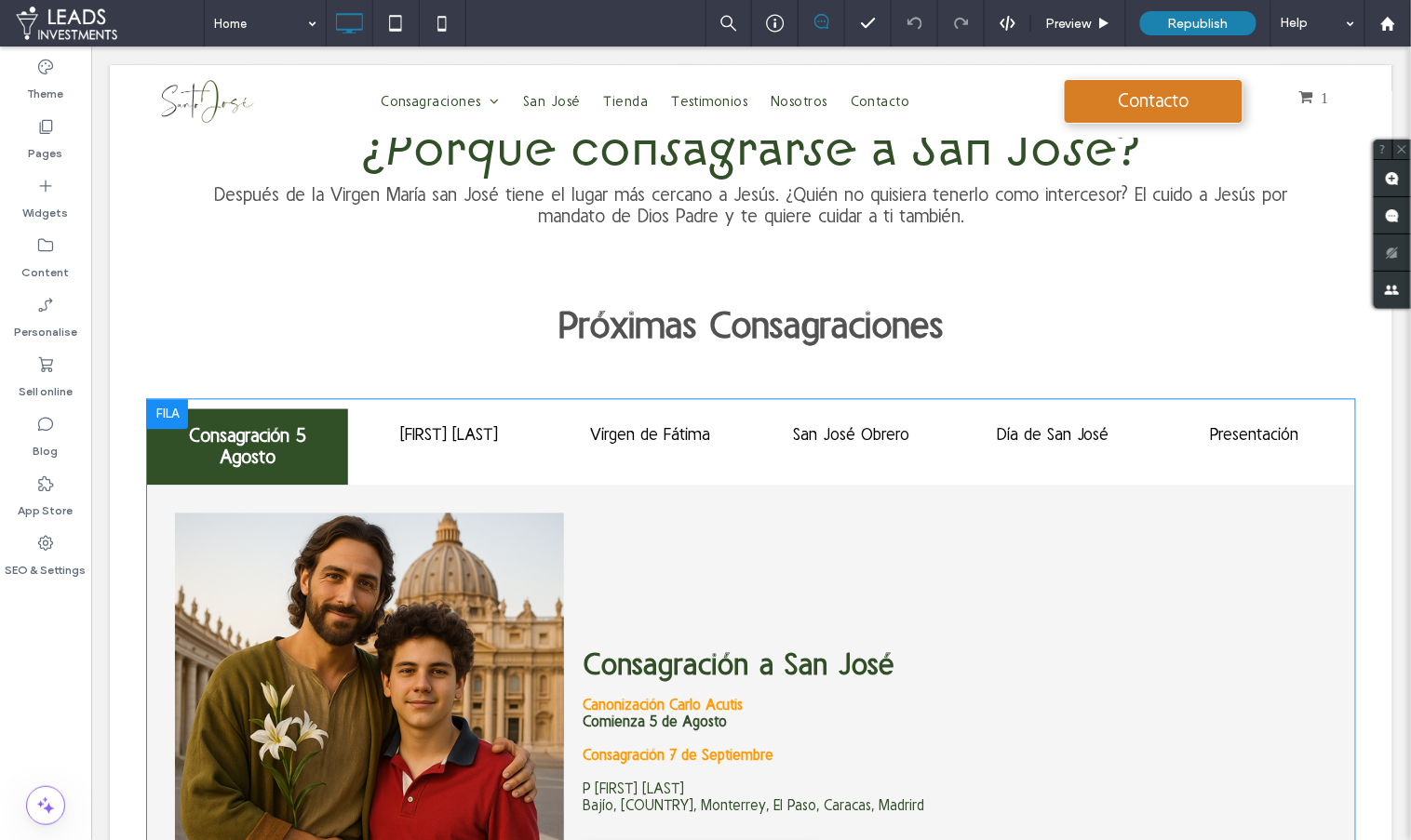 click at bounding box center [167, 414] 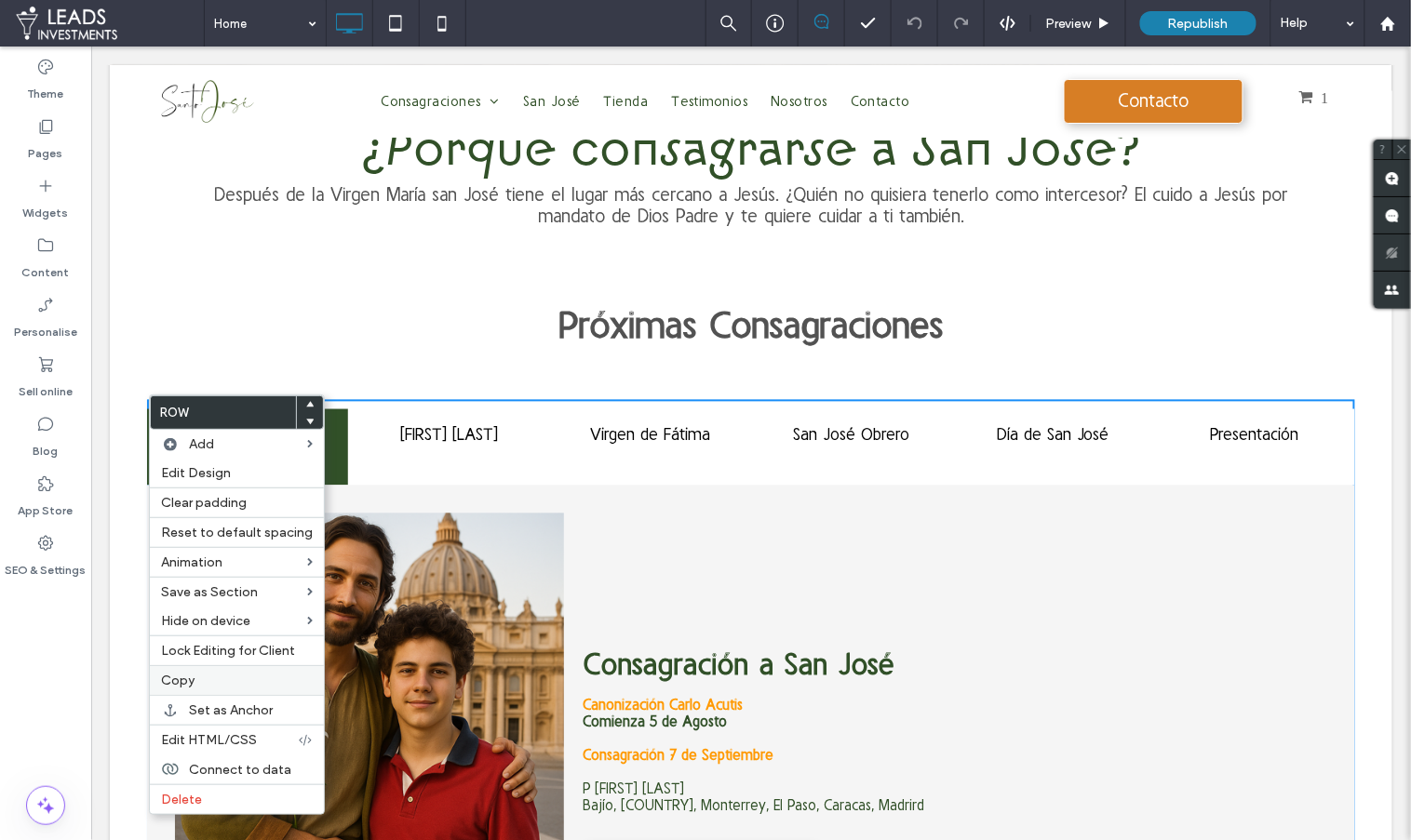 click on "Copy" at bounding box center (236, 680) 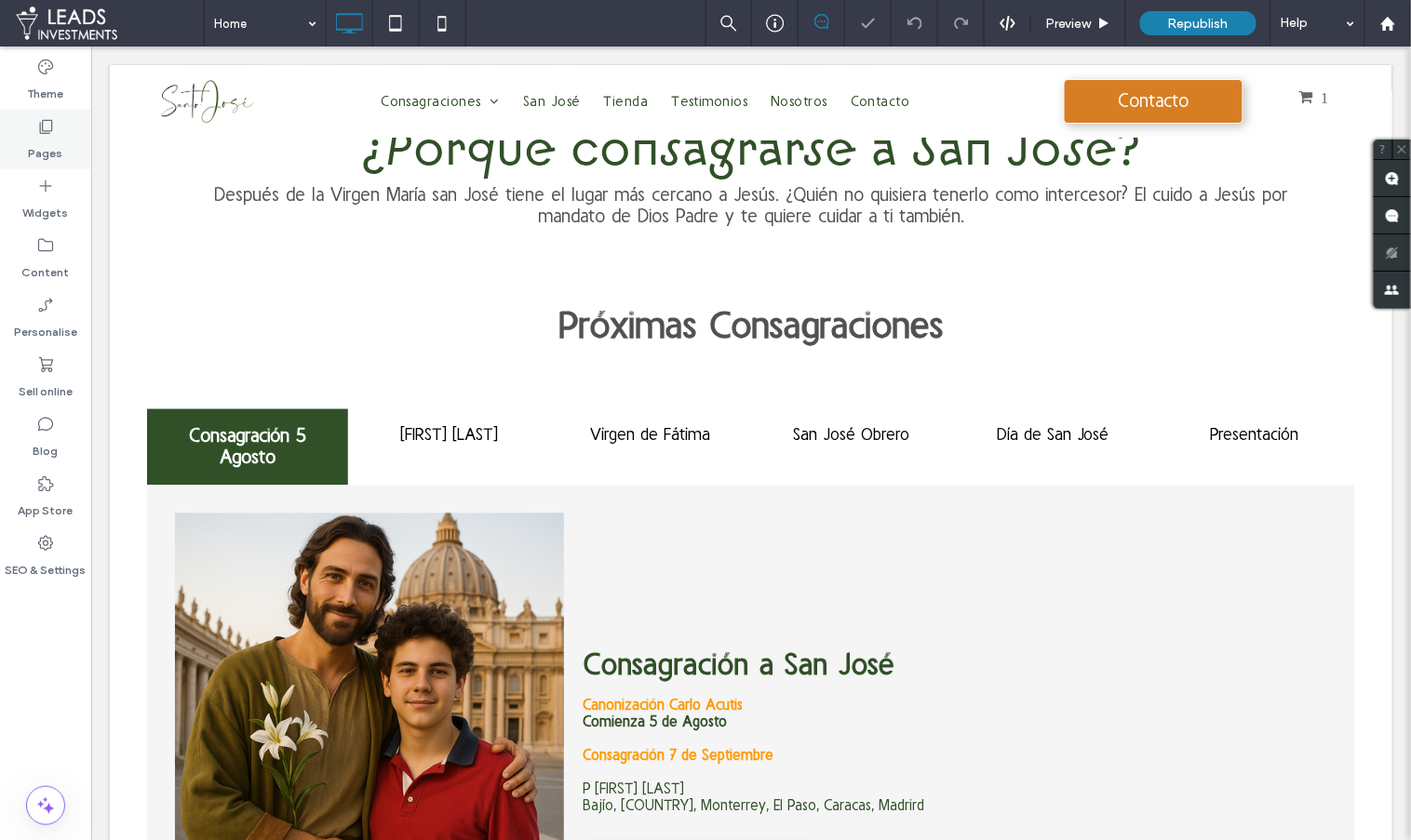 click on "Pages" at bounding box center (46, 149) 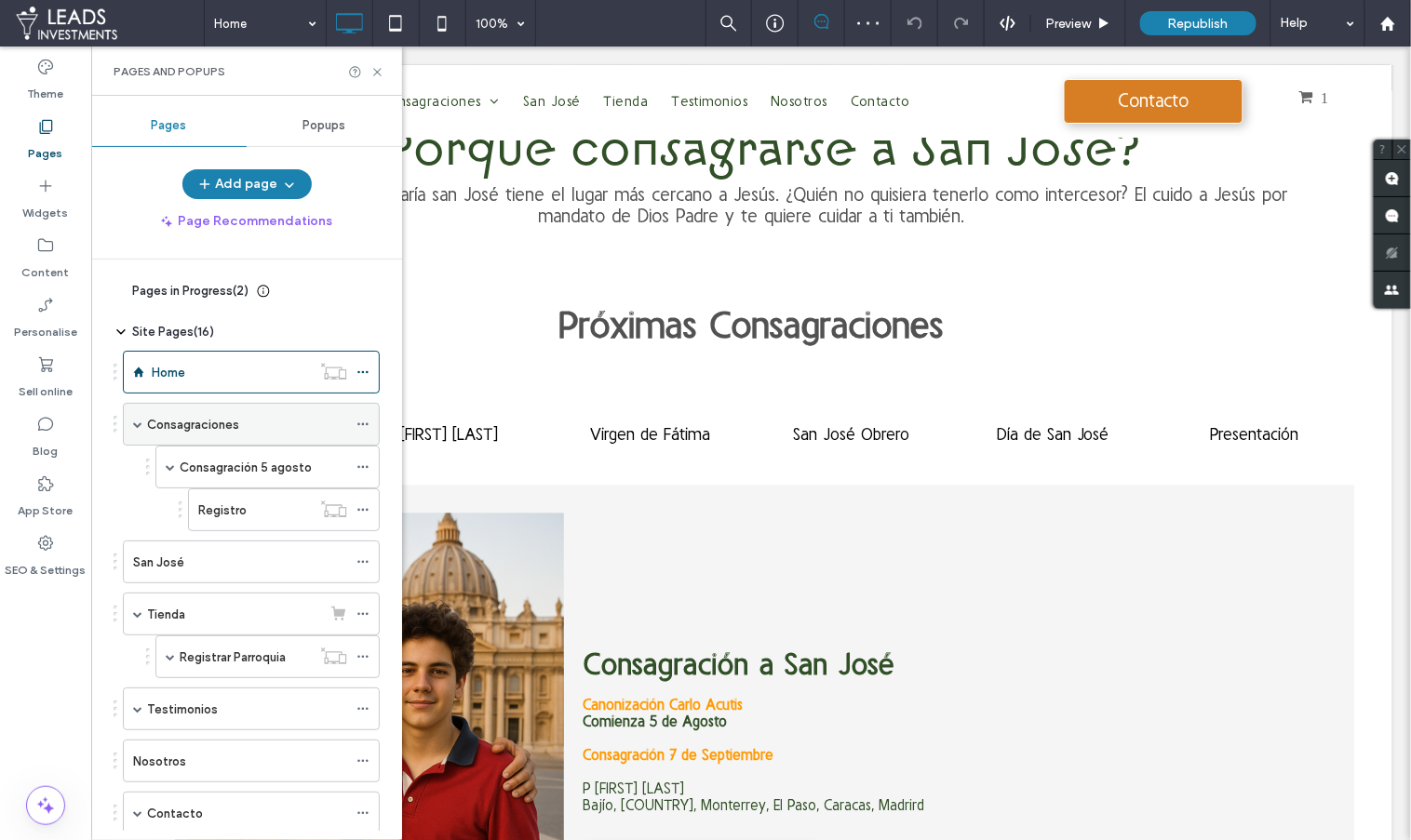 click on "Consagraciones" at bounding box center (193, 424) 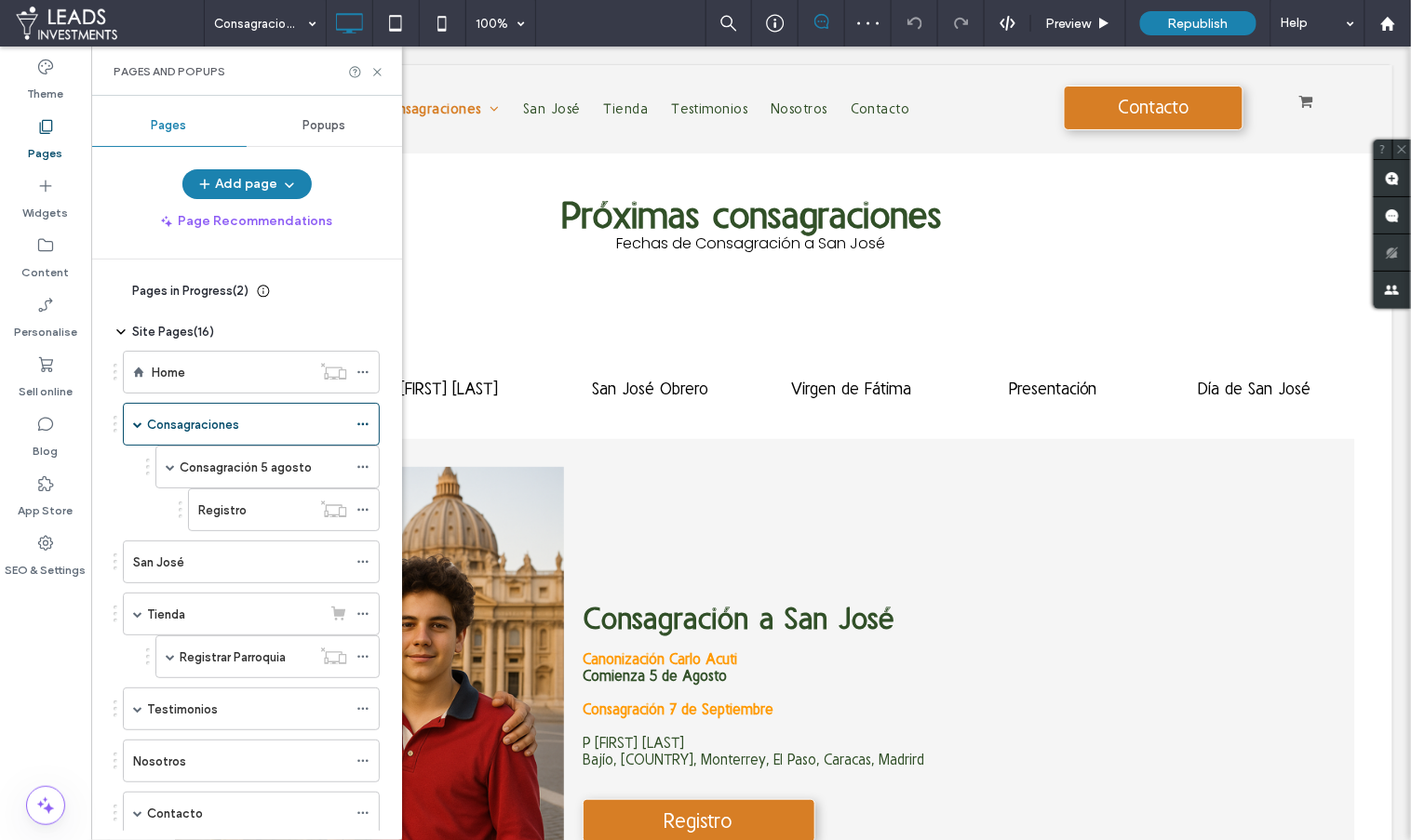 scroll, scrollTop: 0, scrollLeft: 0, axis: both 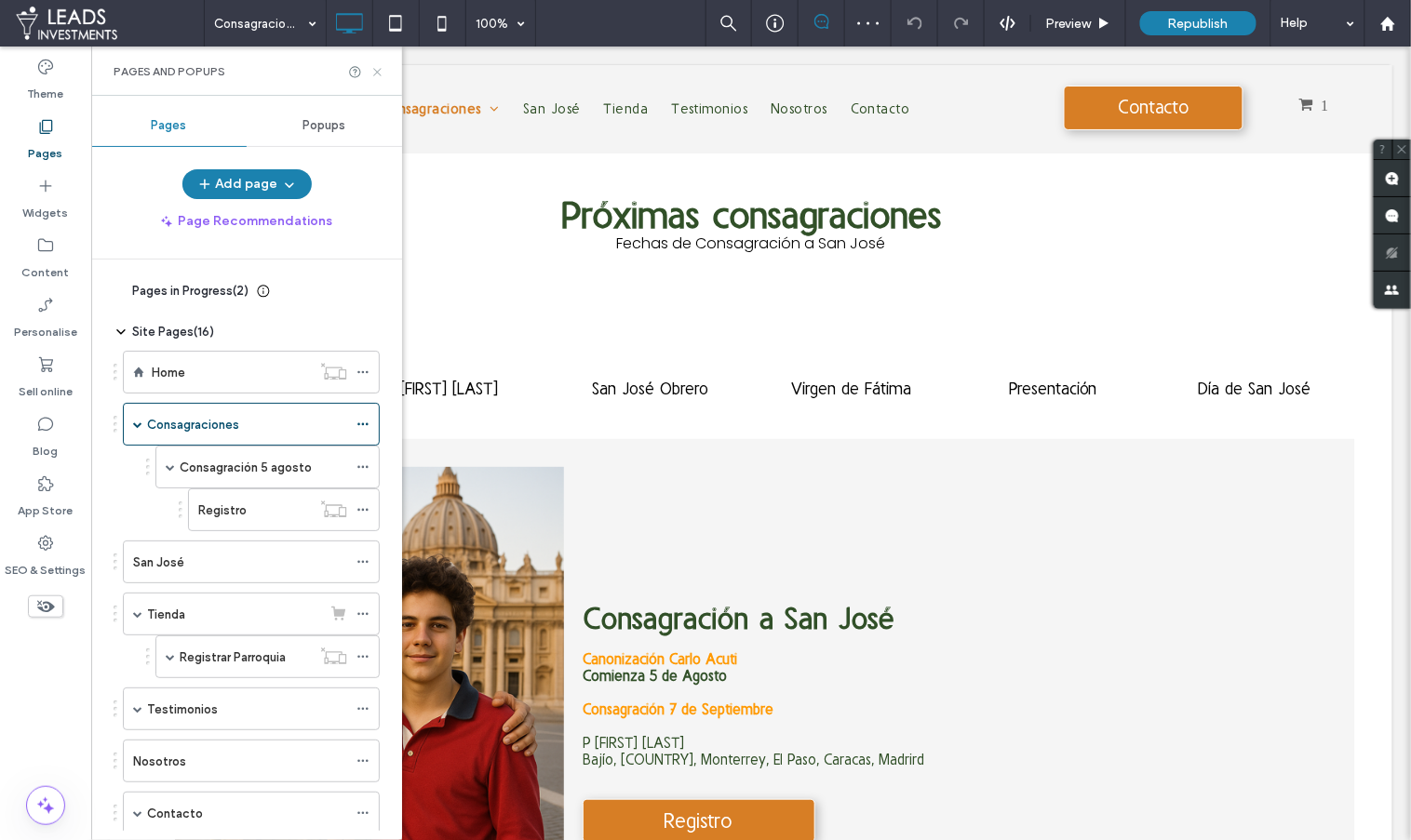 drag, startPoint x: 378, startPoint y: 67, endPoint x: 287, endPoint y: 32, distance: 97.49872 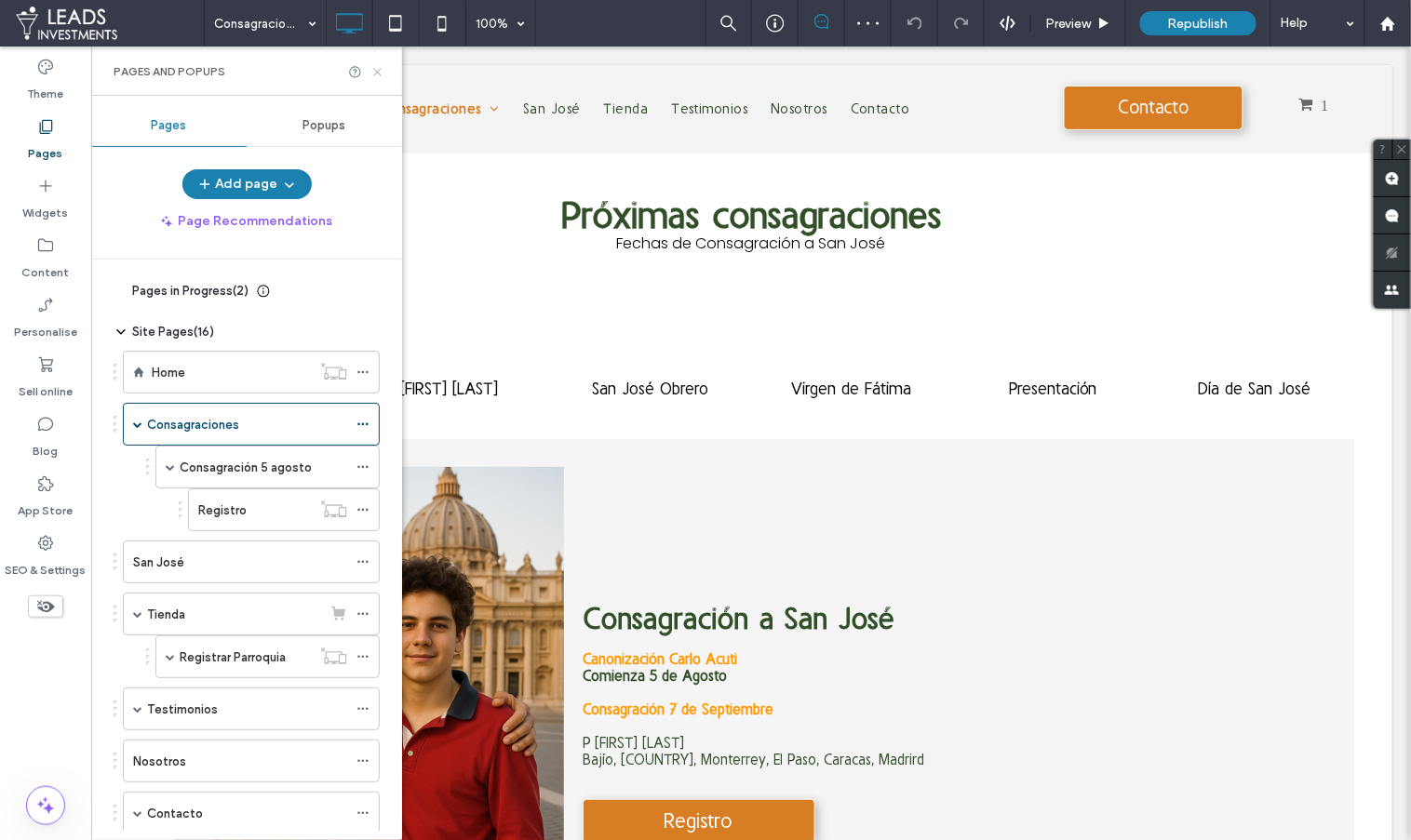 click 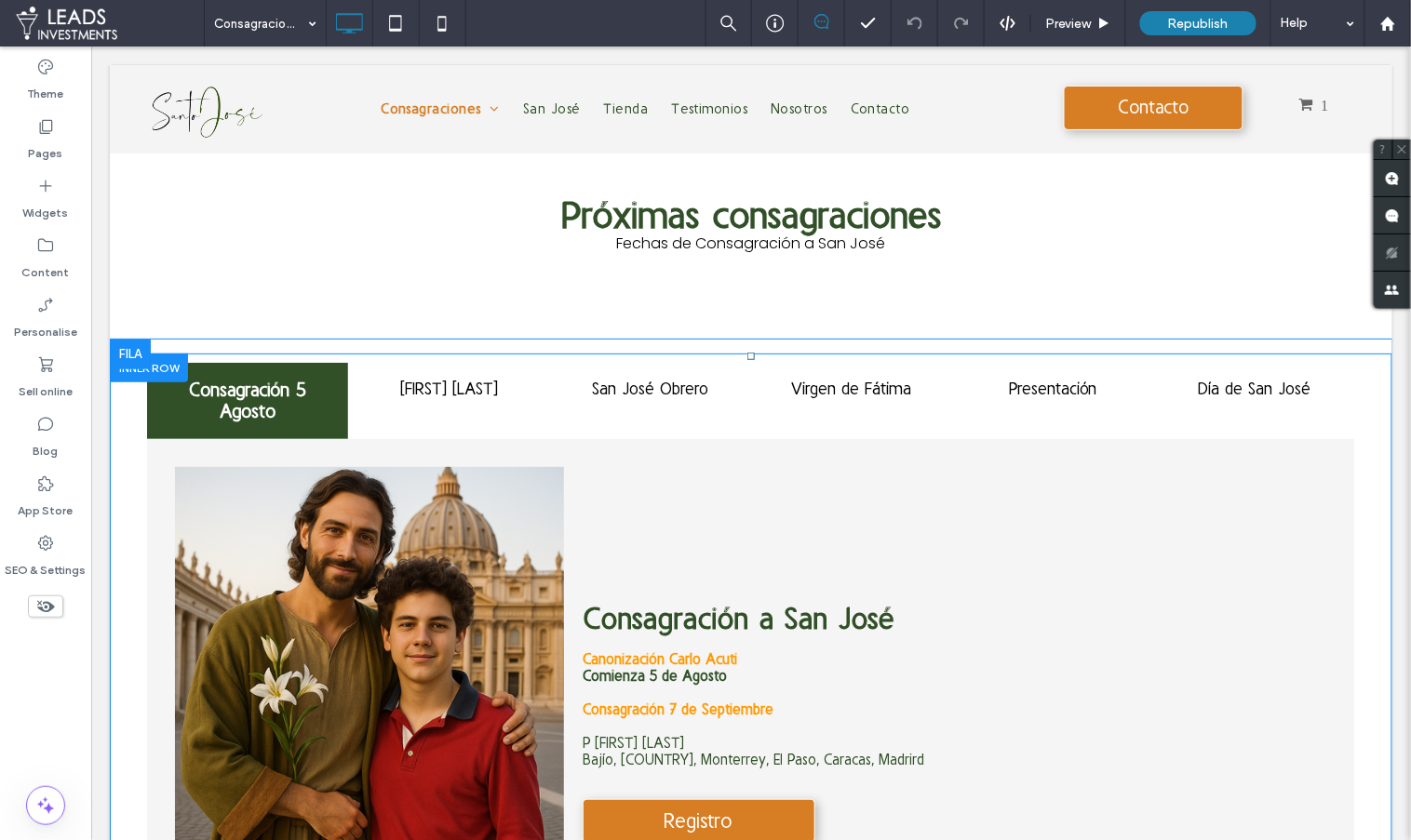 click at bounding box center (148, 367) 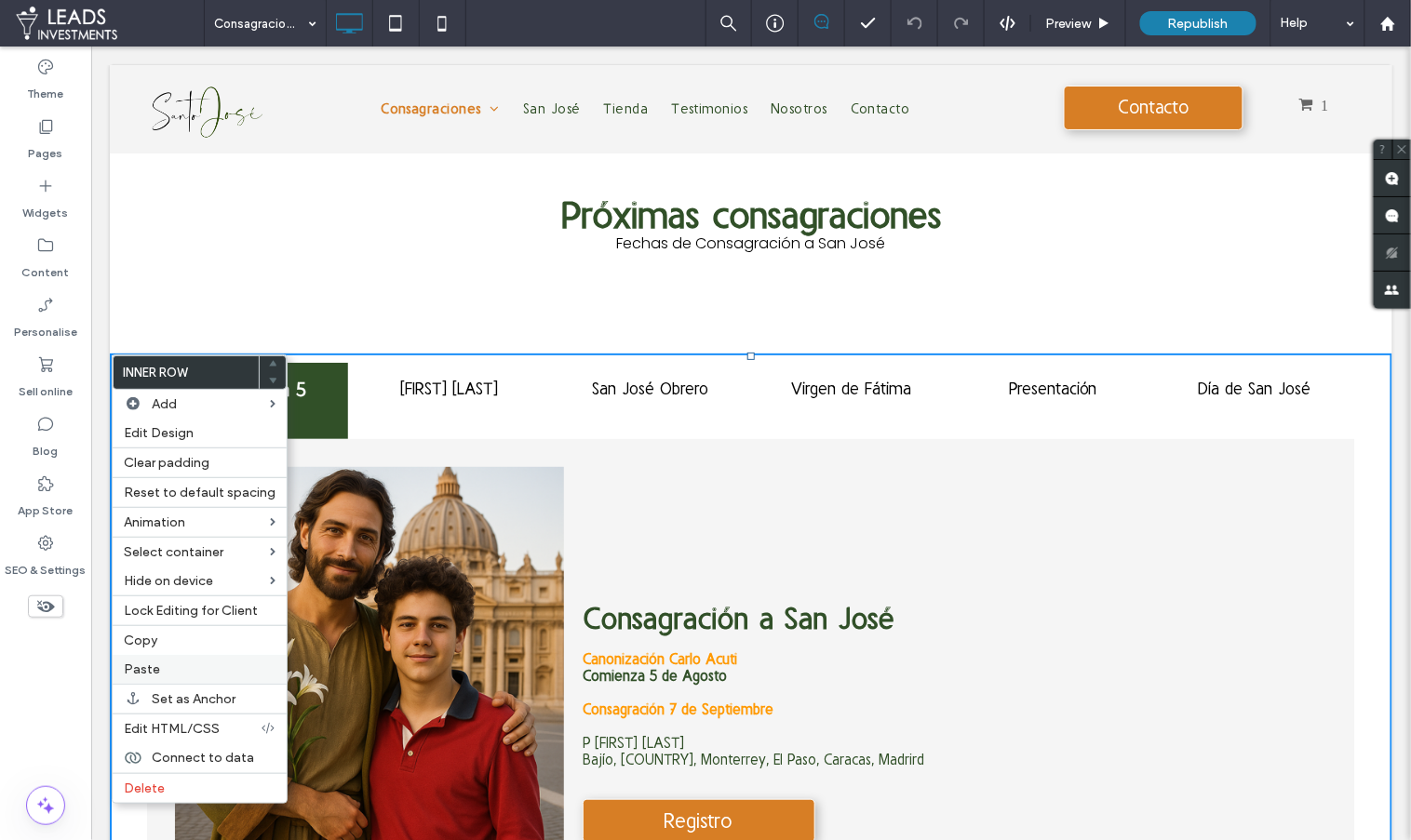 click on "Paste" at bounding box center [199, 669] 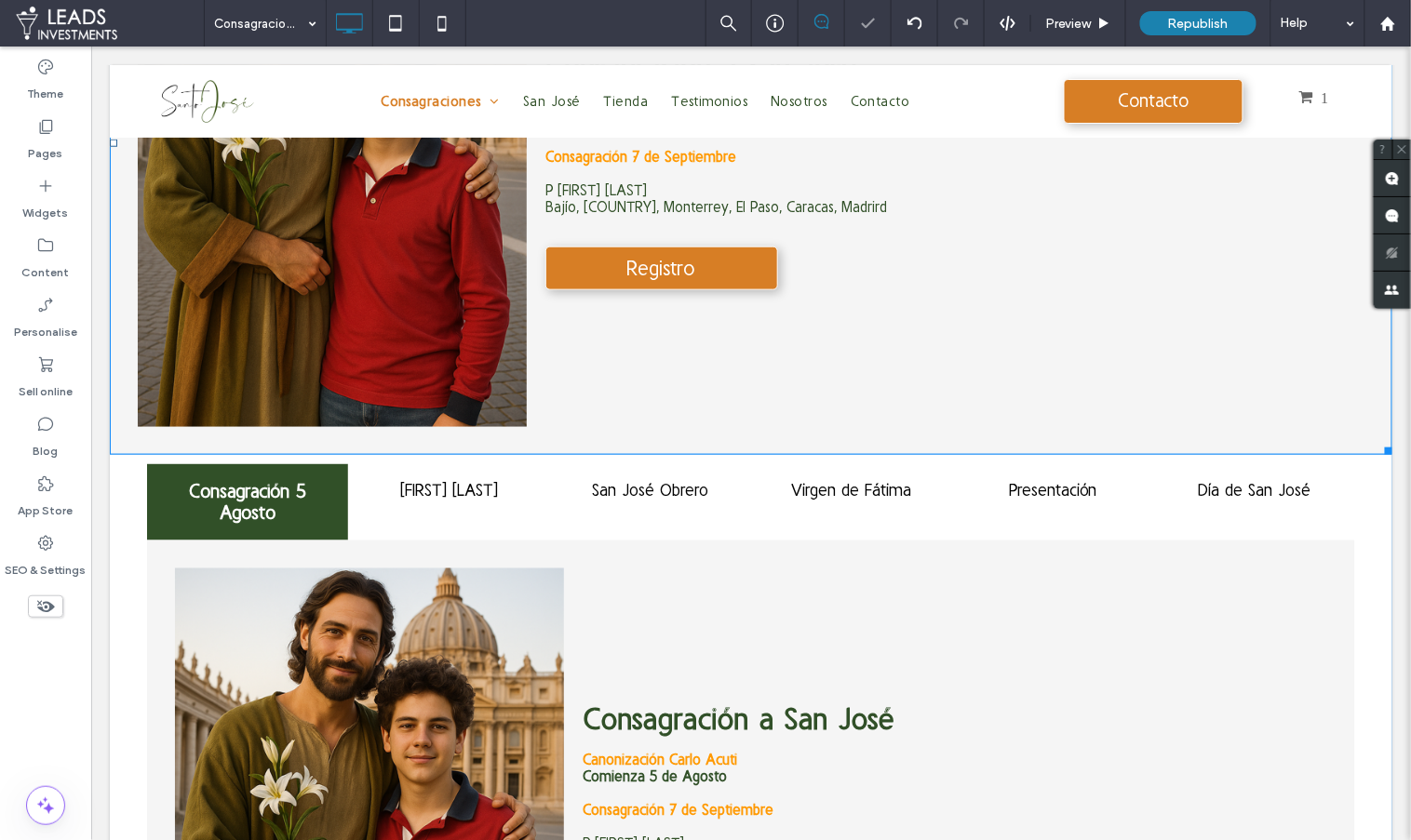 scroll, scrollTop: 572, scrollLeft: 0, axis: vertical 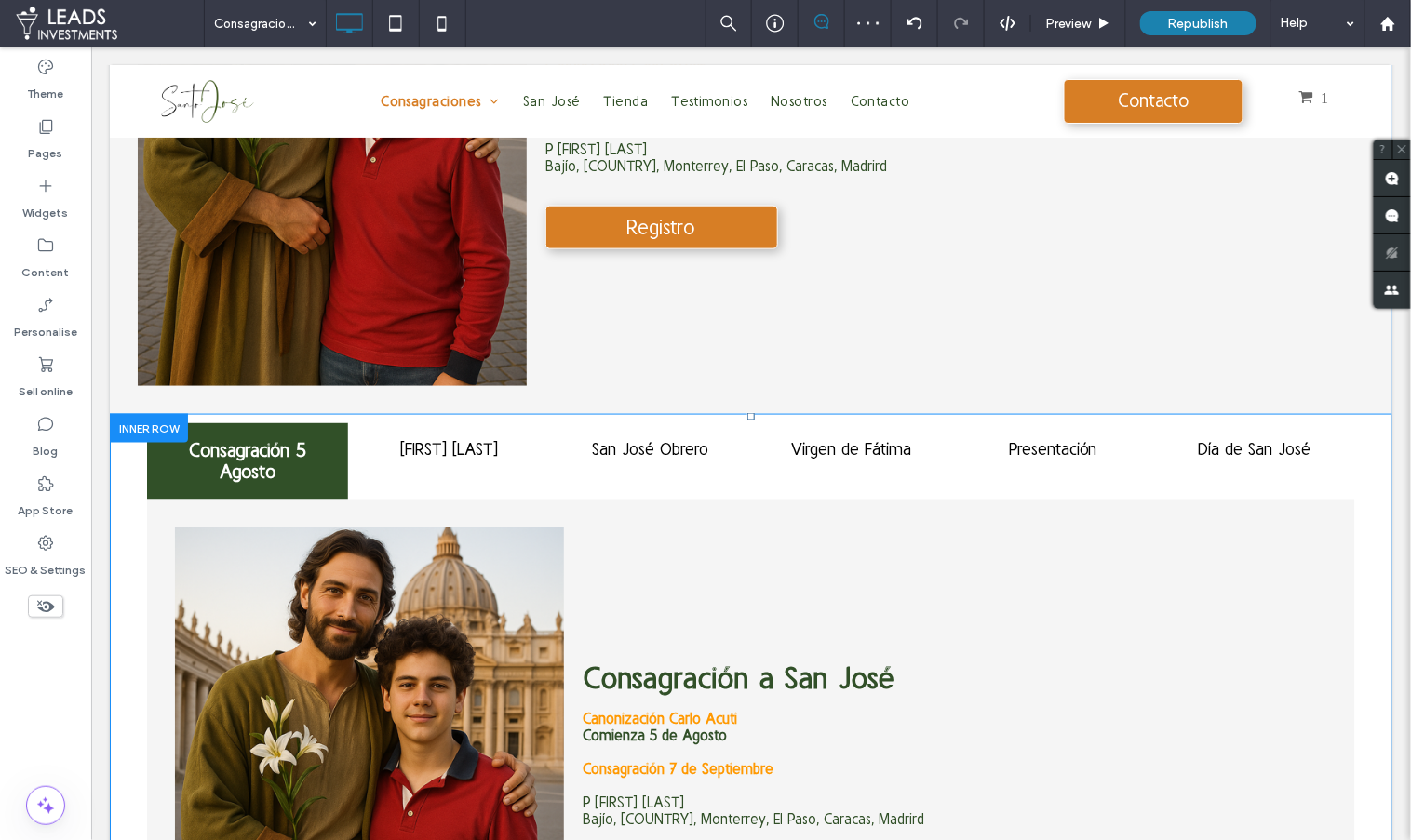 click at bounding box center (148, 427) 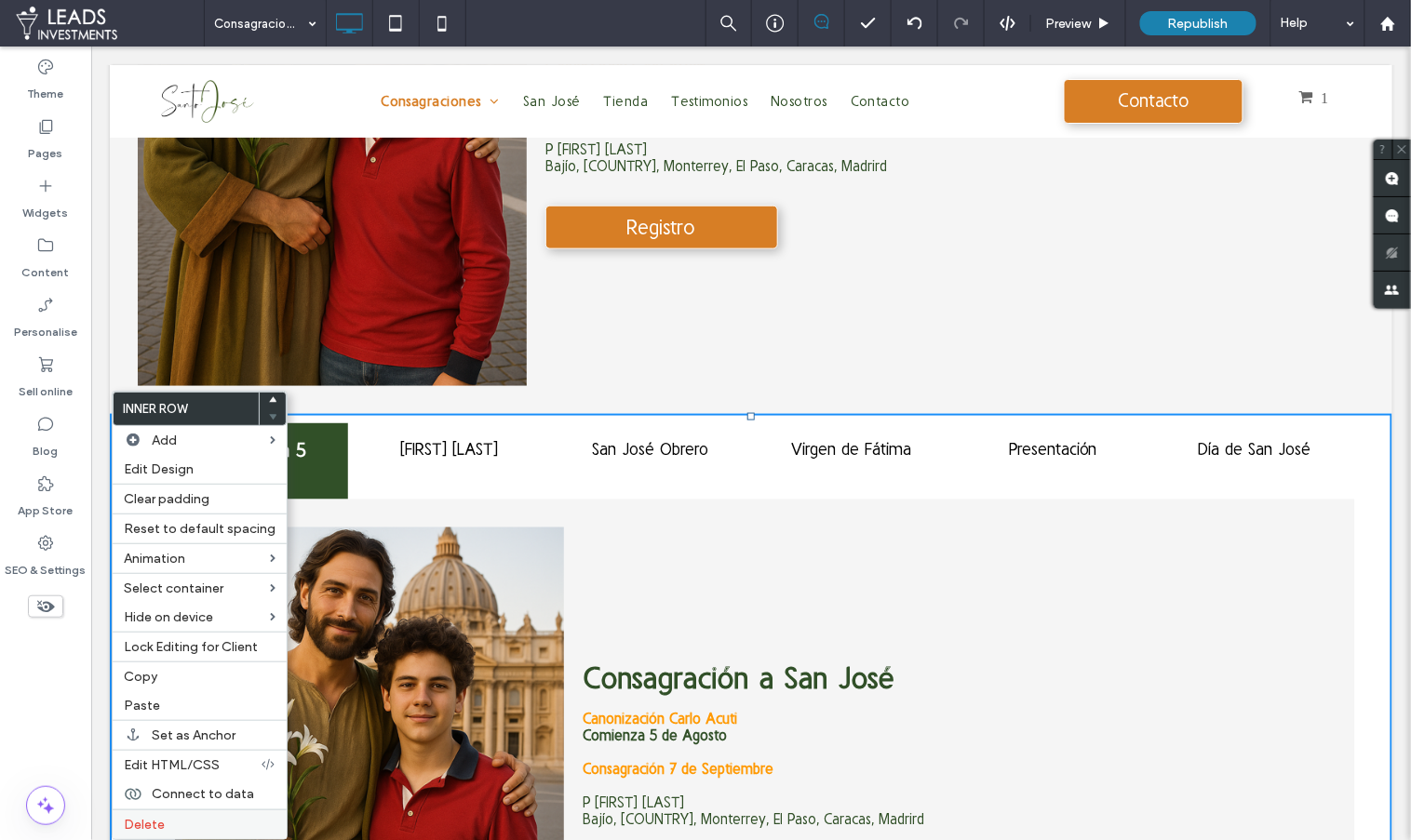 click on "Delete" at bounding box center (199, 824) 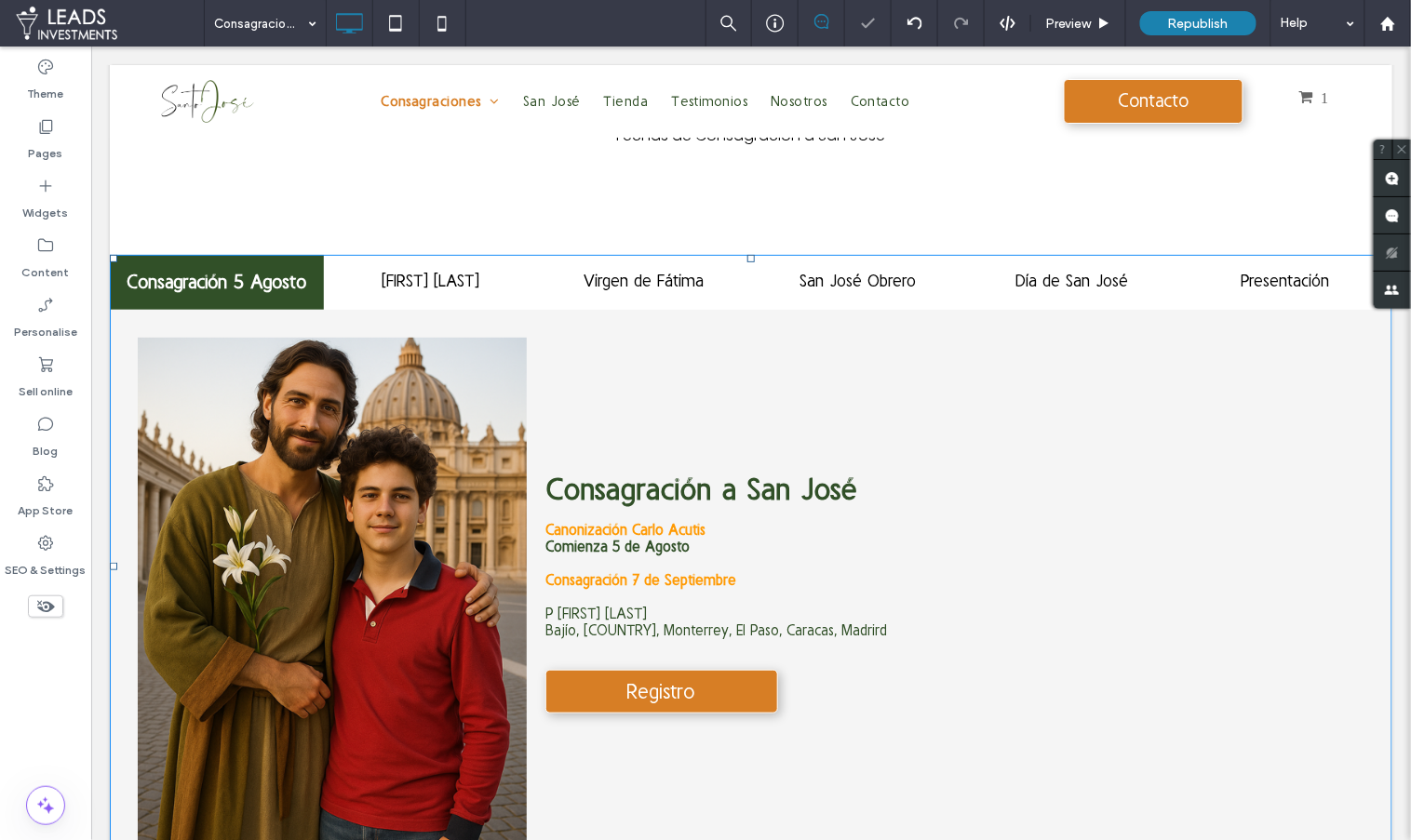 scroll, scrollTop: 149, scrollLeft: 0, axis: vertical 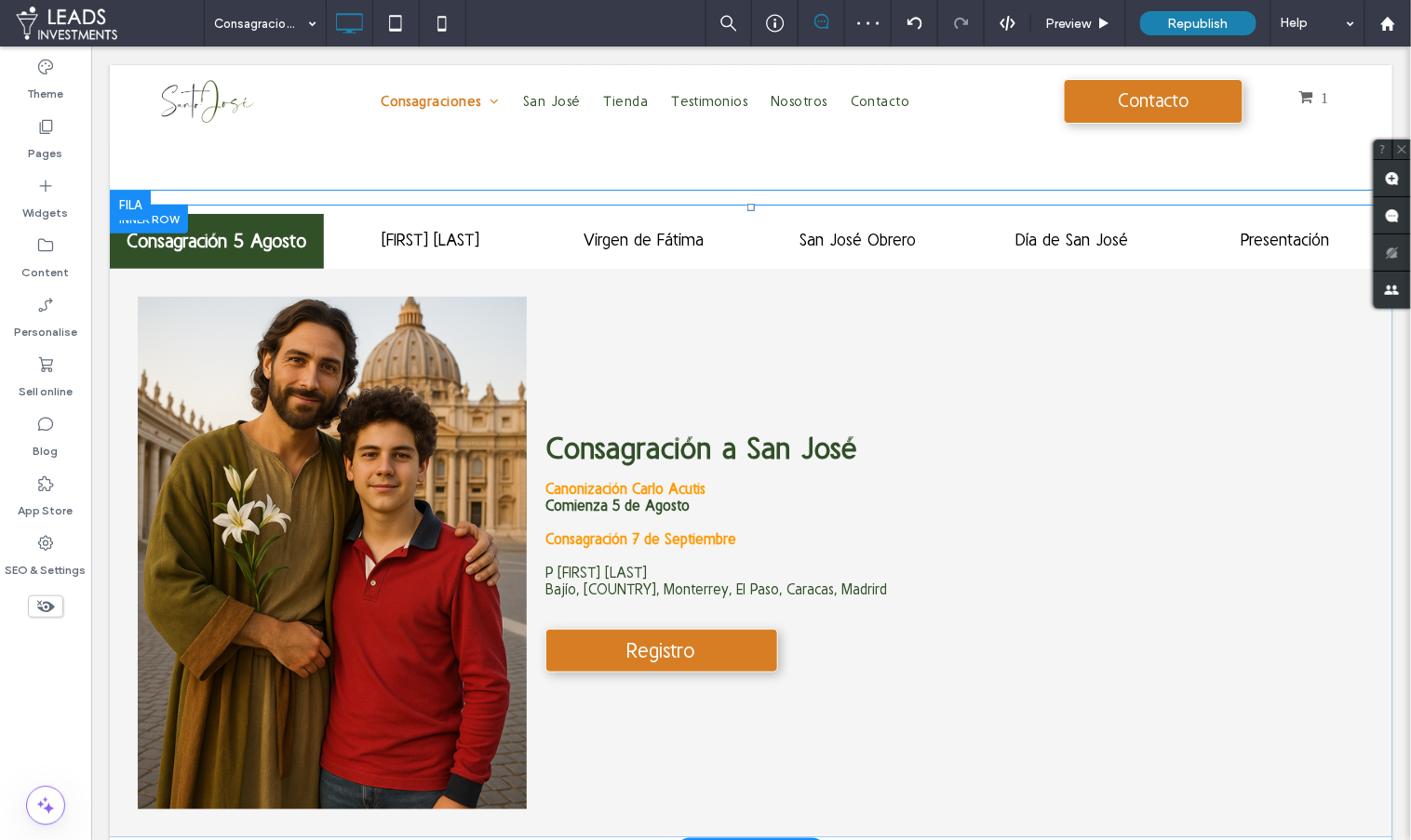click at bounding box center [148, 218] 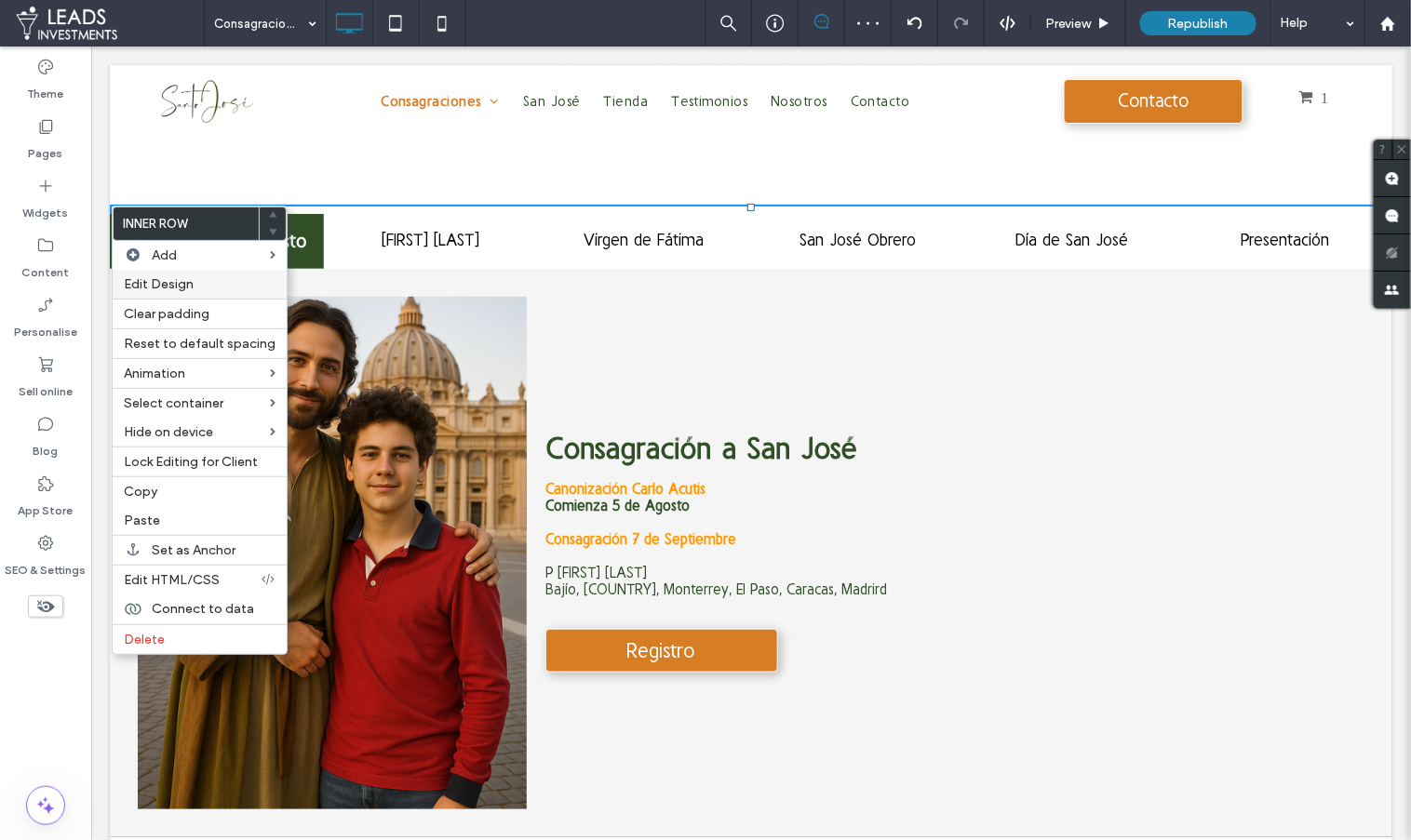 click on "Edit Design" at bounding box center [158, 284] 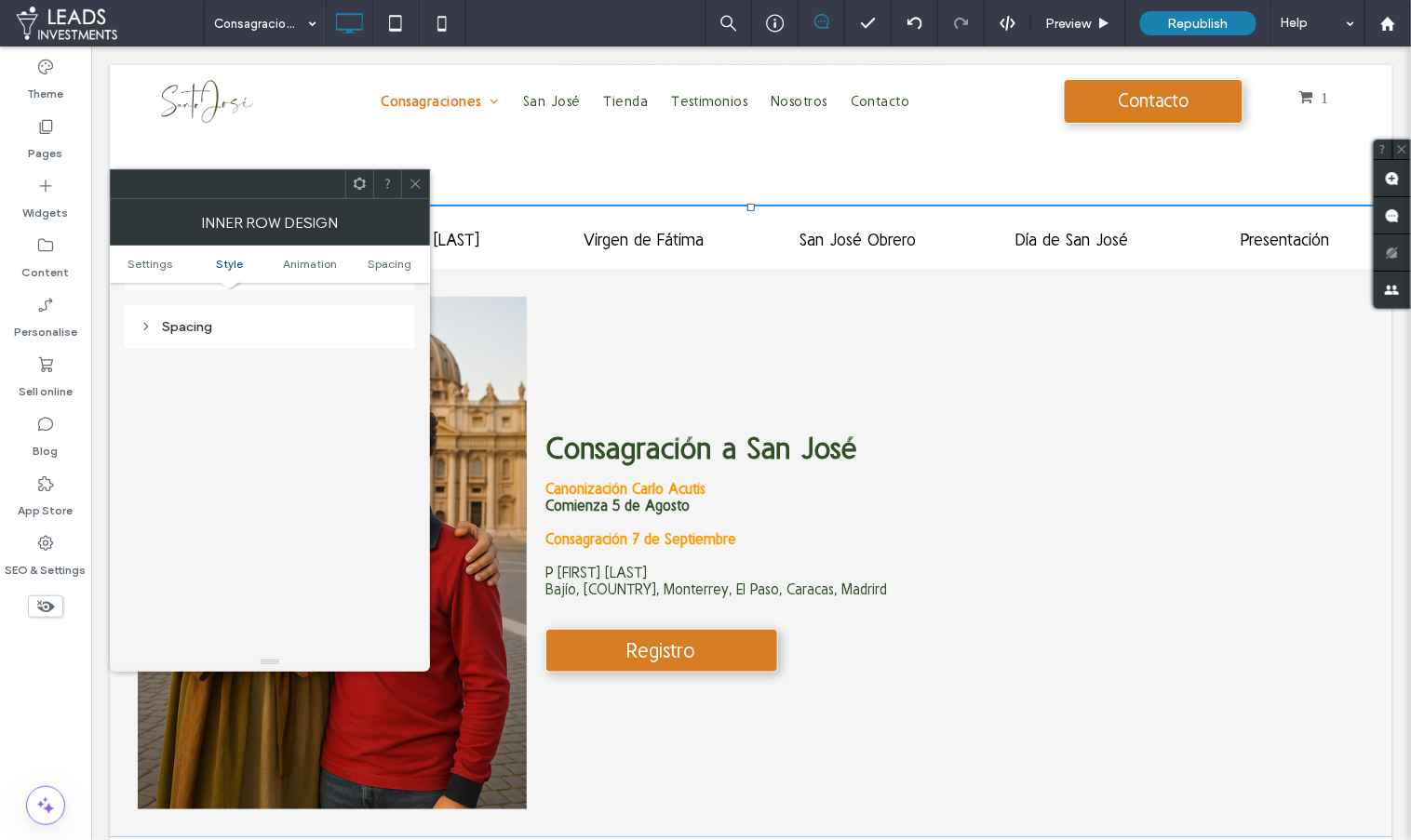 scroll, scrollTop: 593, scrollLeft: 0, axis: vertical 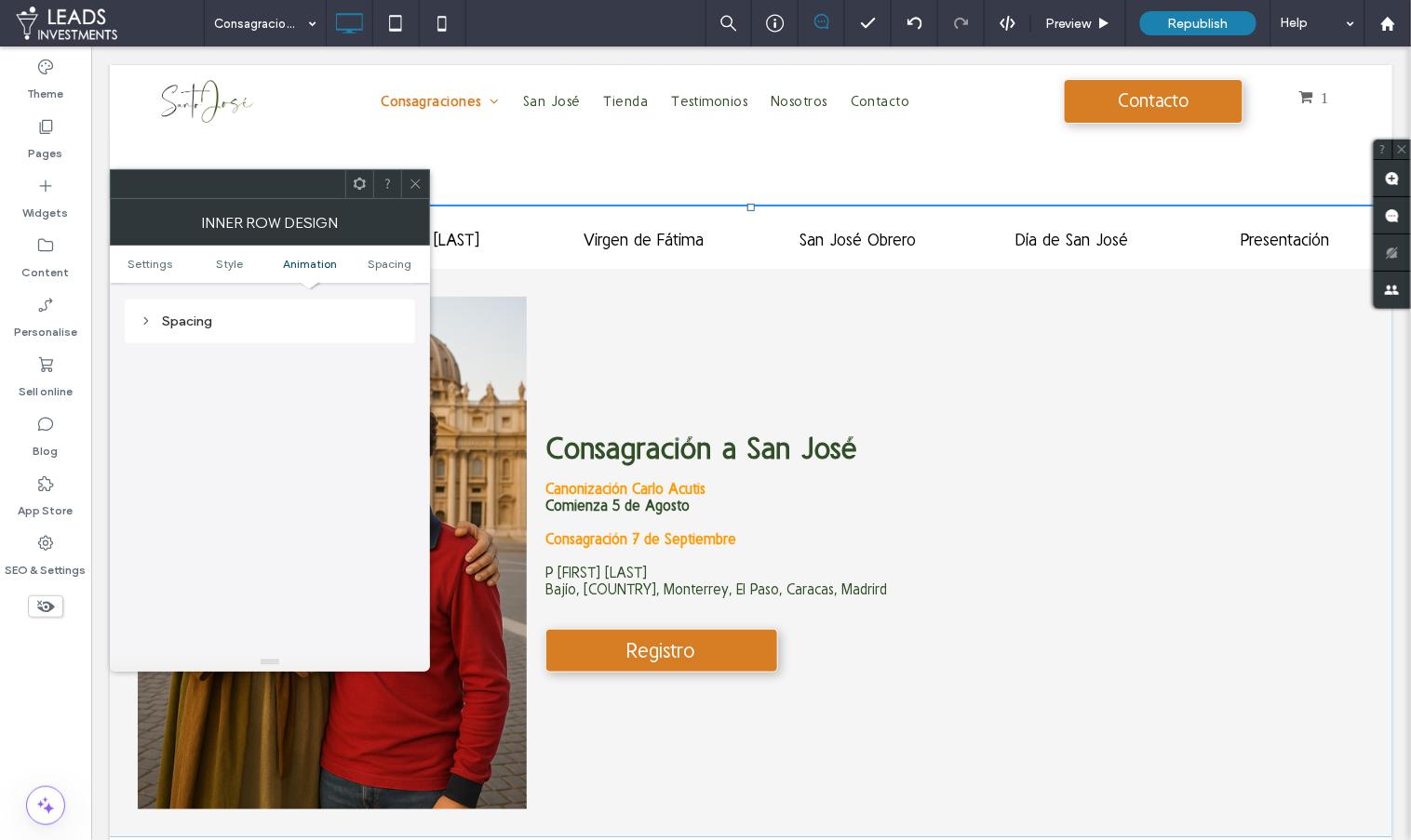 click on "Spacing" at bounding box center (270, 321) 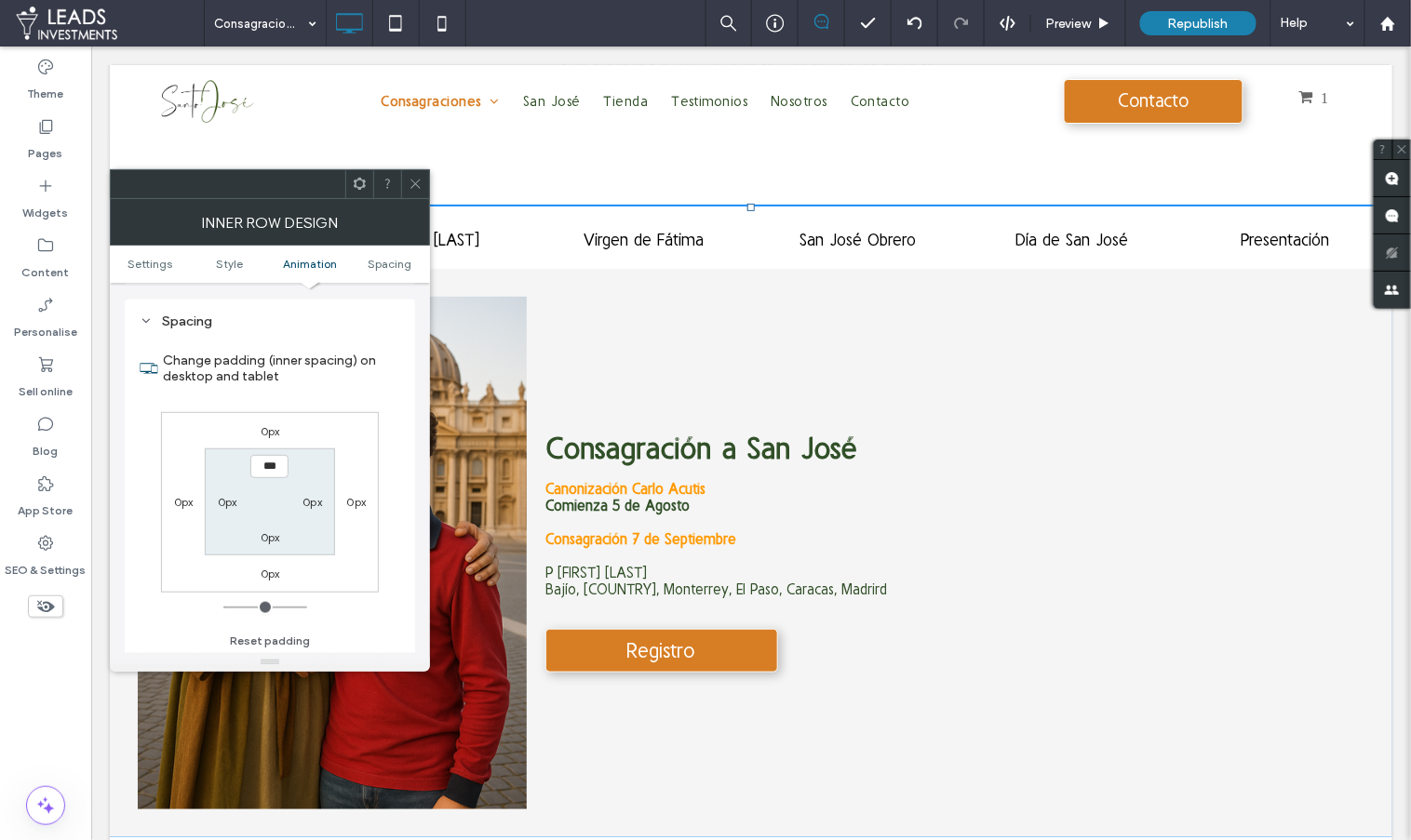click on "0px" at bounding box center [227, 501] 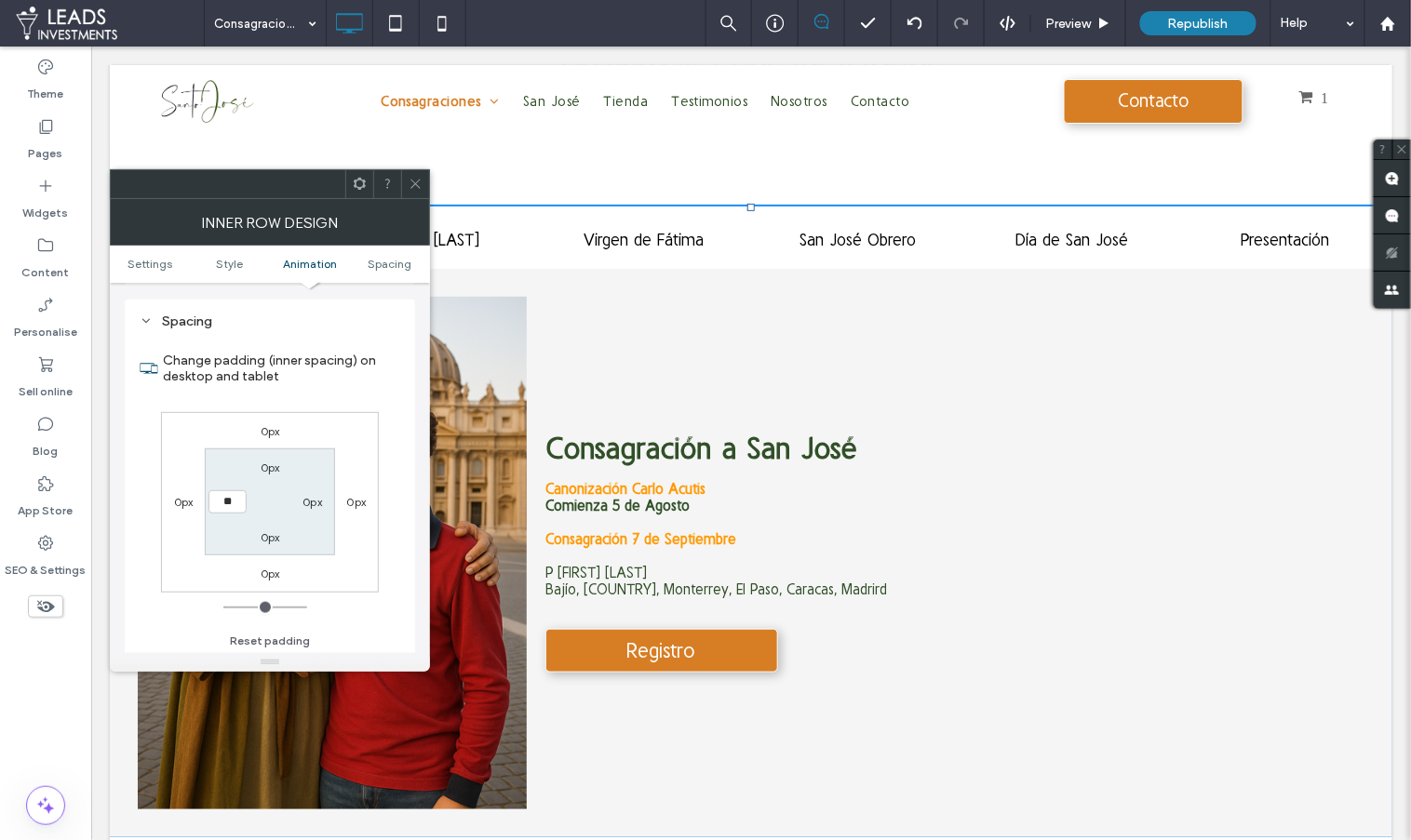 type on "**" 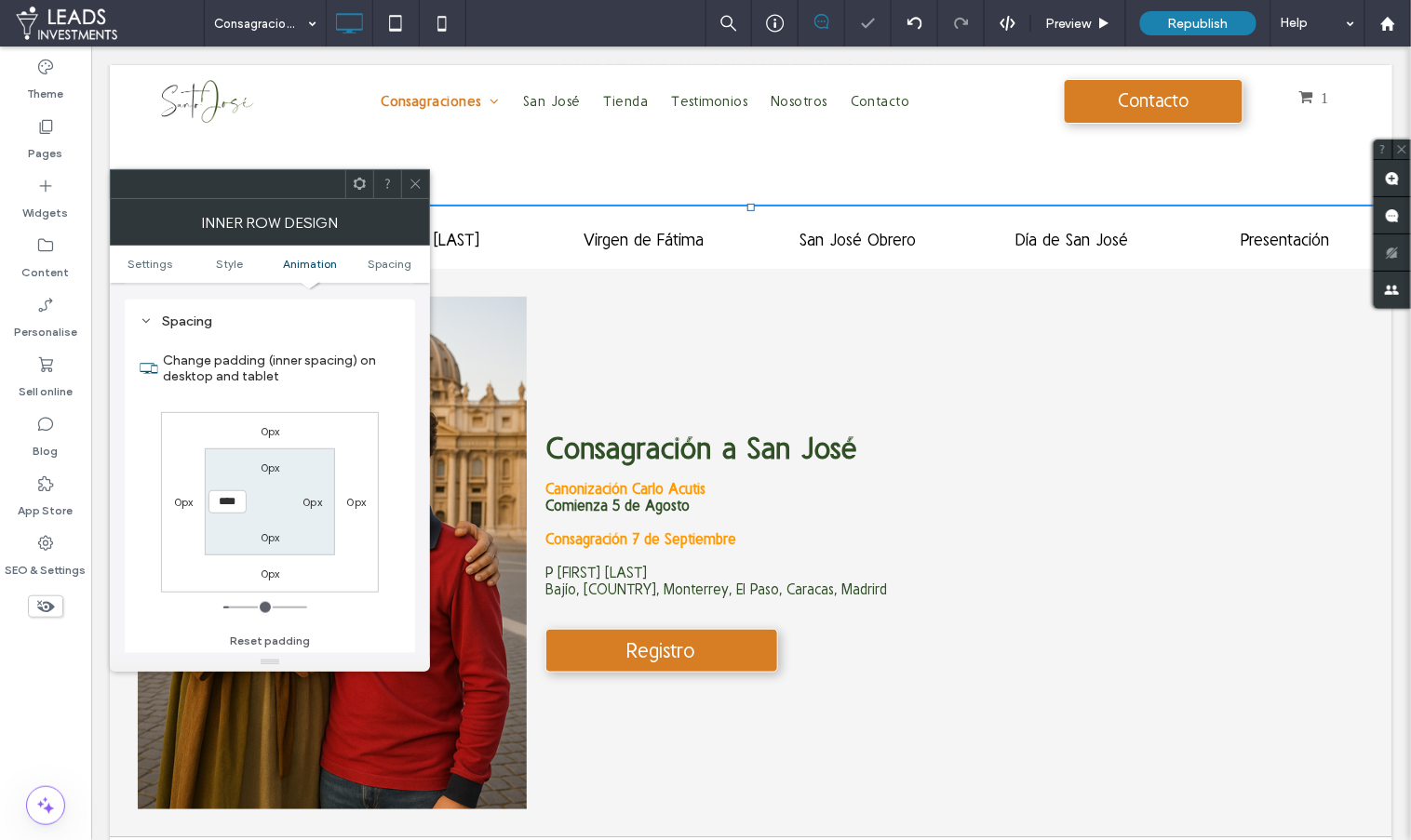 click on "0px" at bounding box center (312, 501) 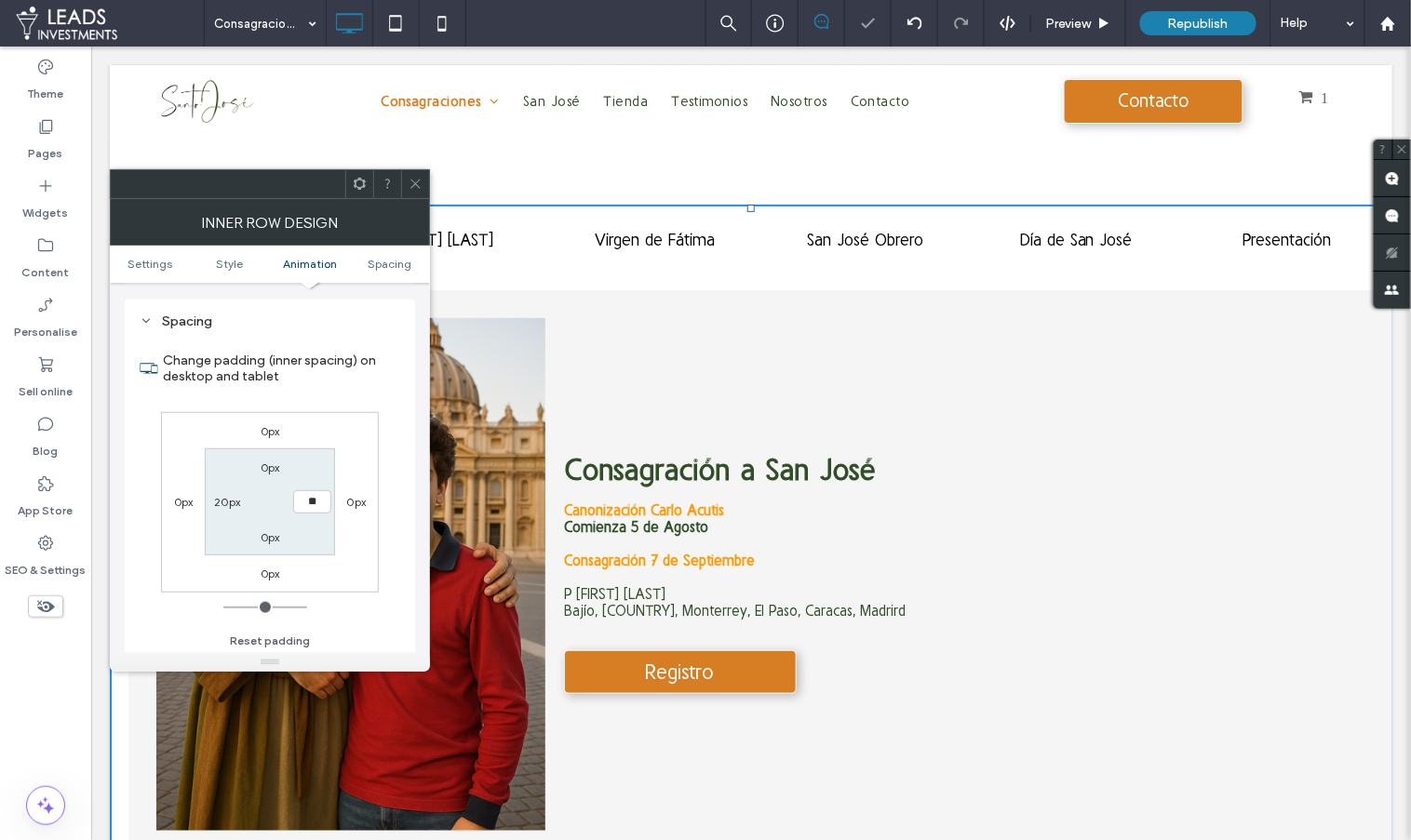 type on "**" 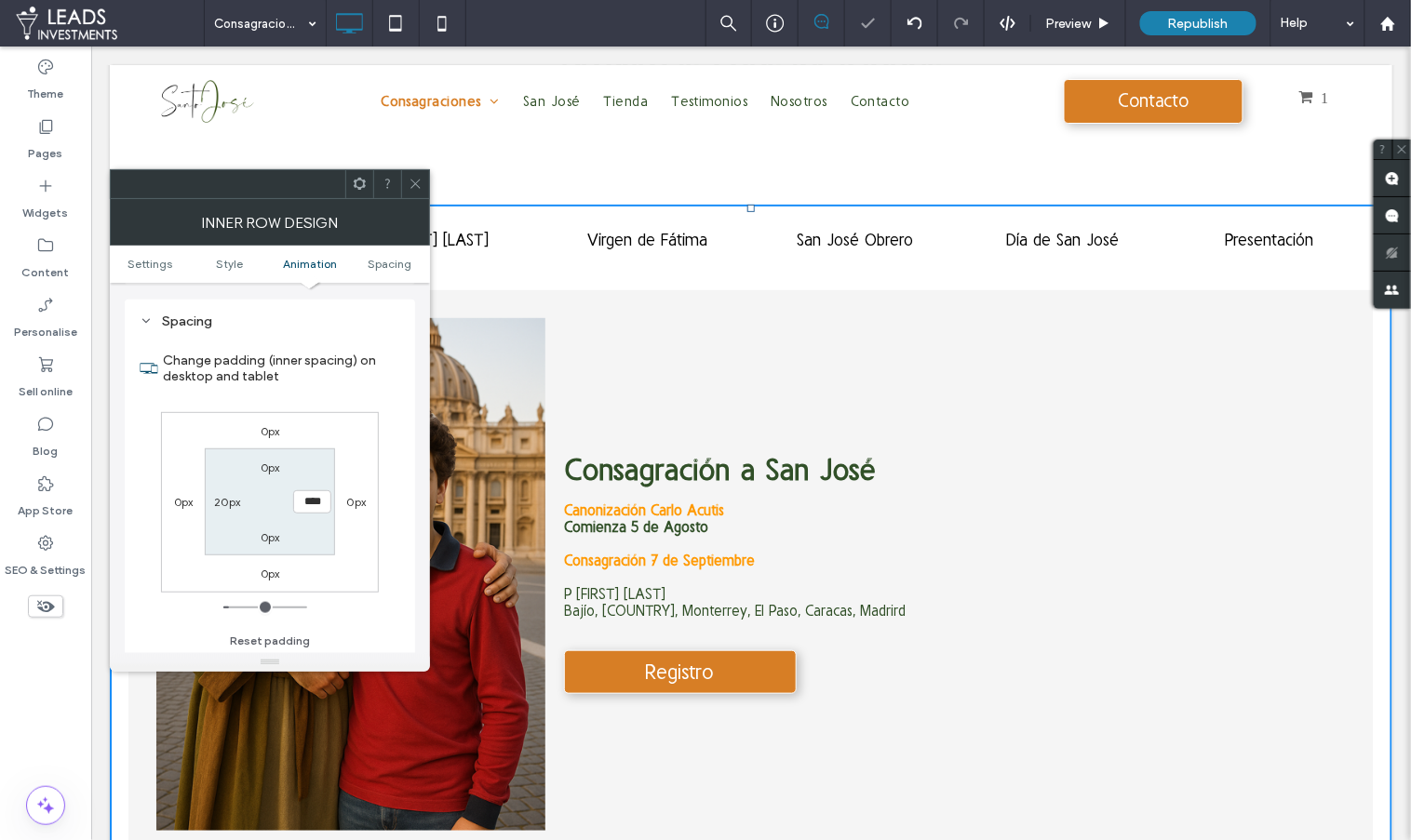 click 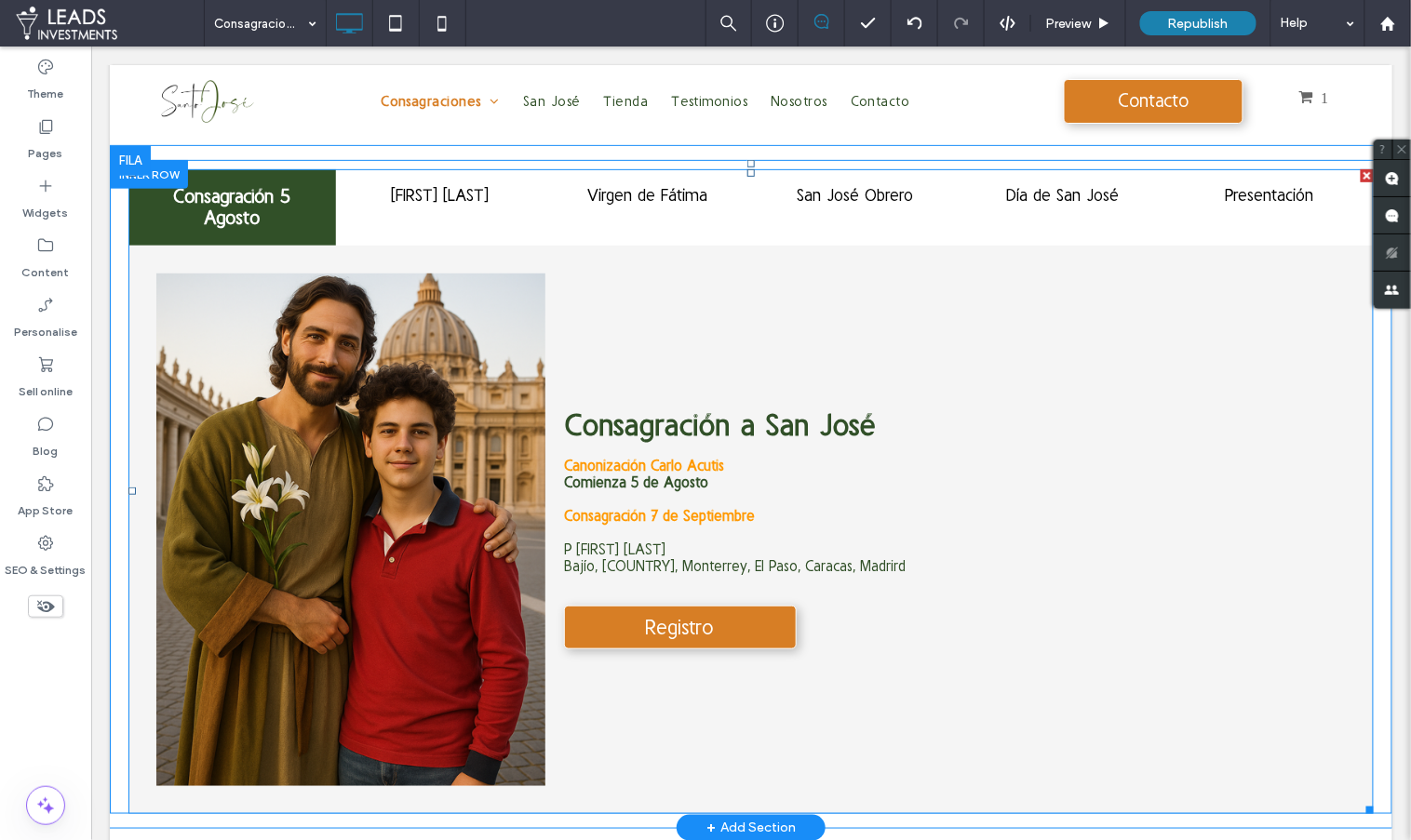 scroll, scrollTop: 215, scrollLeft: 0, axis: vertical 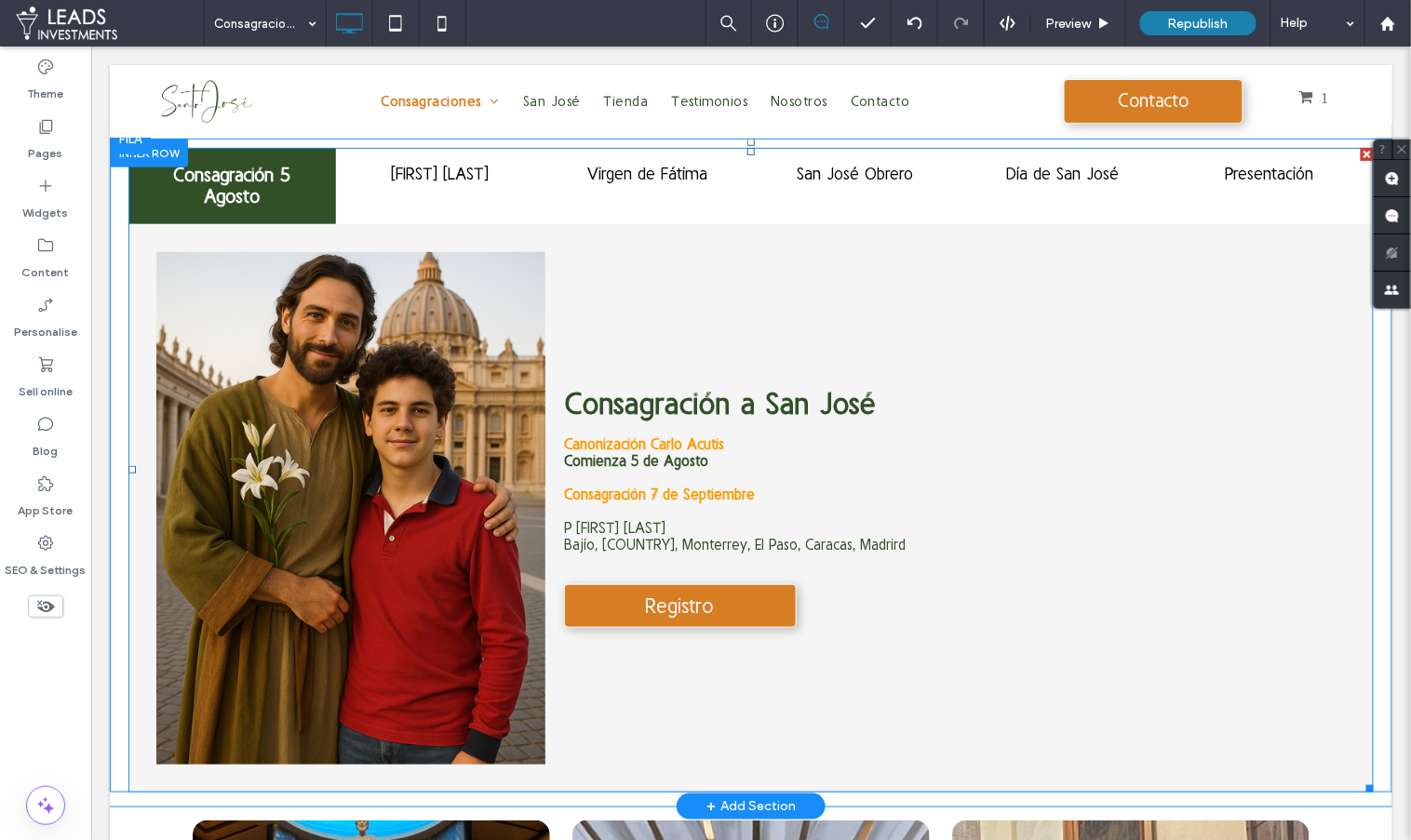 click at bounding box center (750, 469) 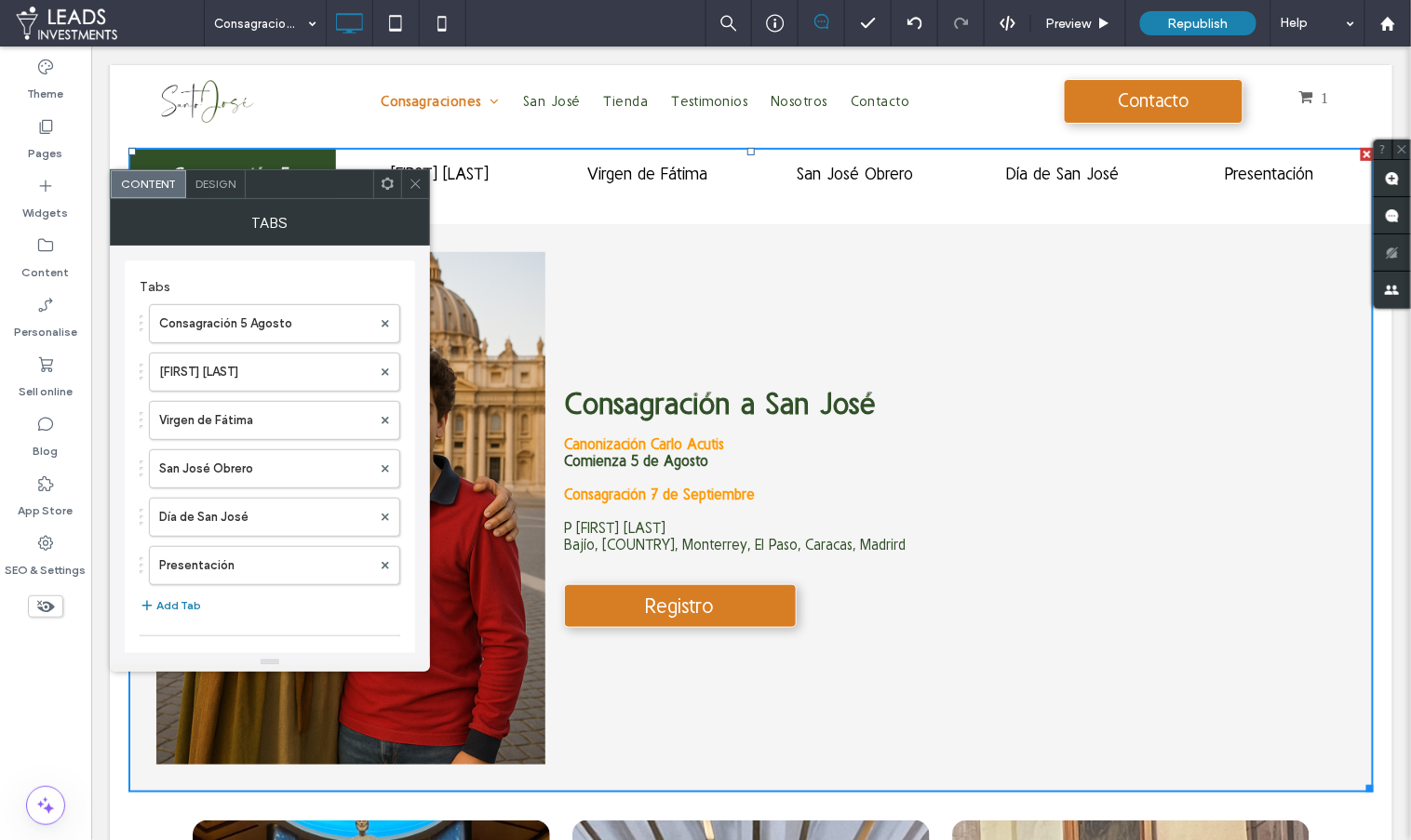 click on "Design" at bounding box center [215, 183] 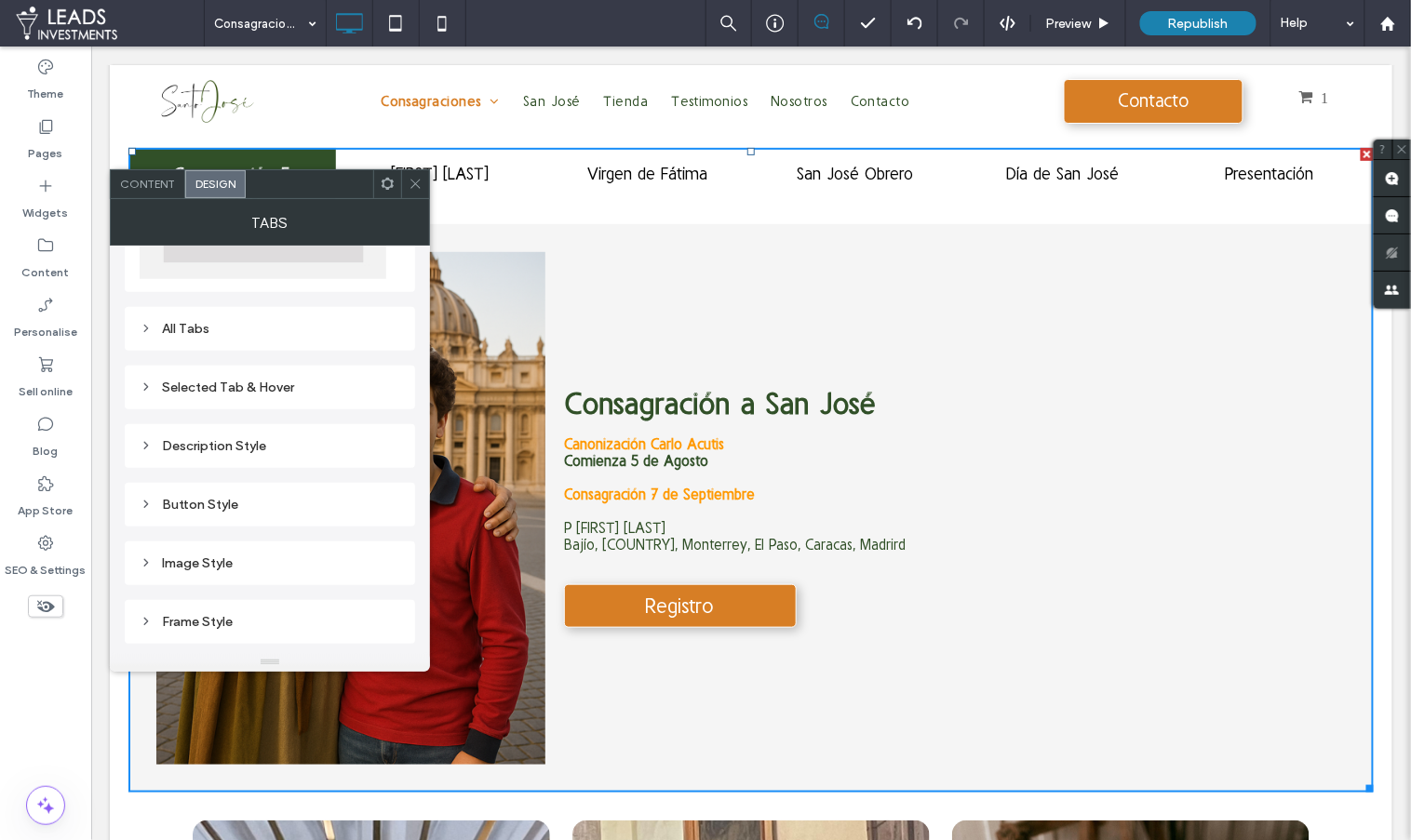 scroll, scrollTop: 192, scrollLeft: 0, axis: vertical 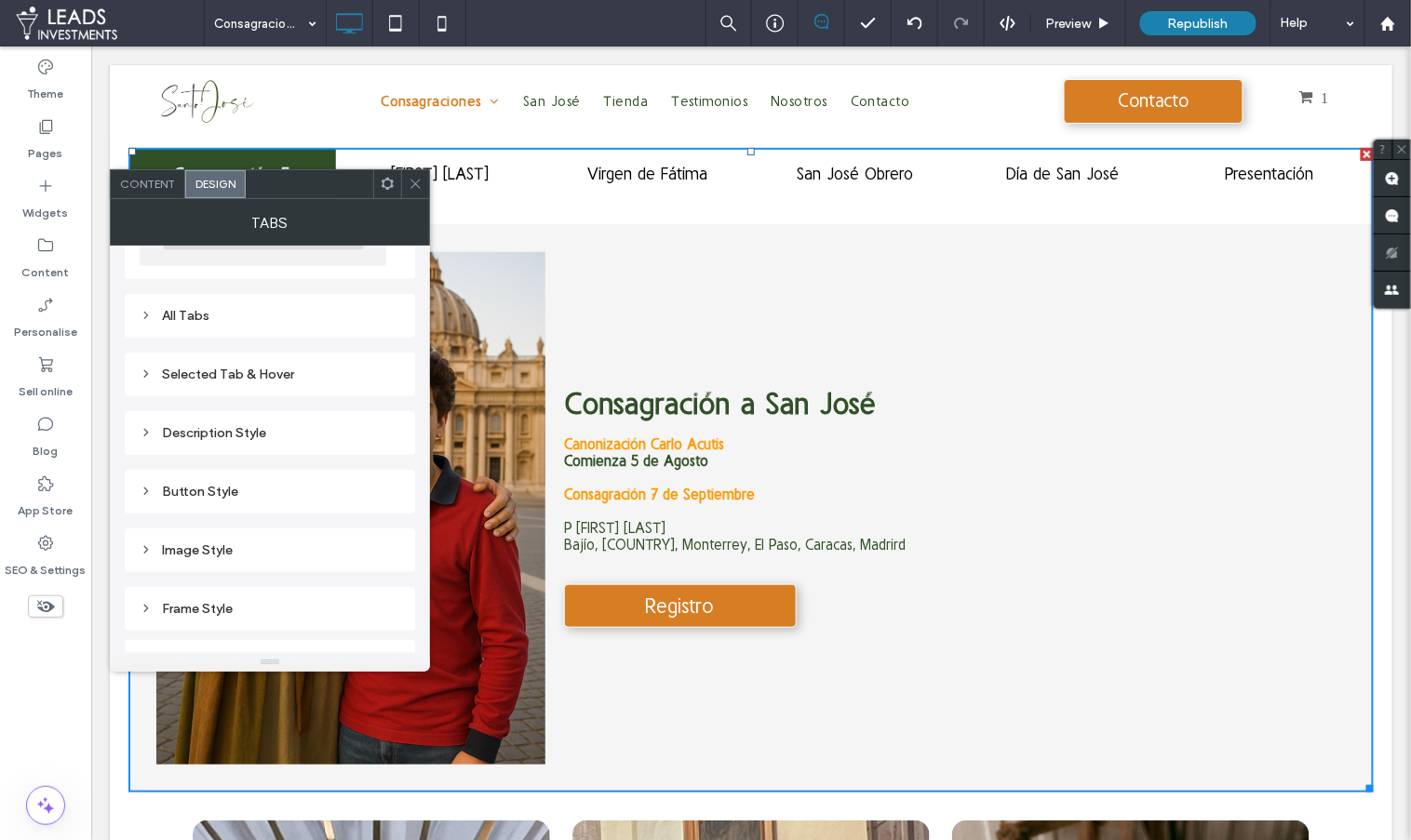 click on "Description Style" at bounding box center (270, 433) 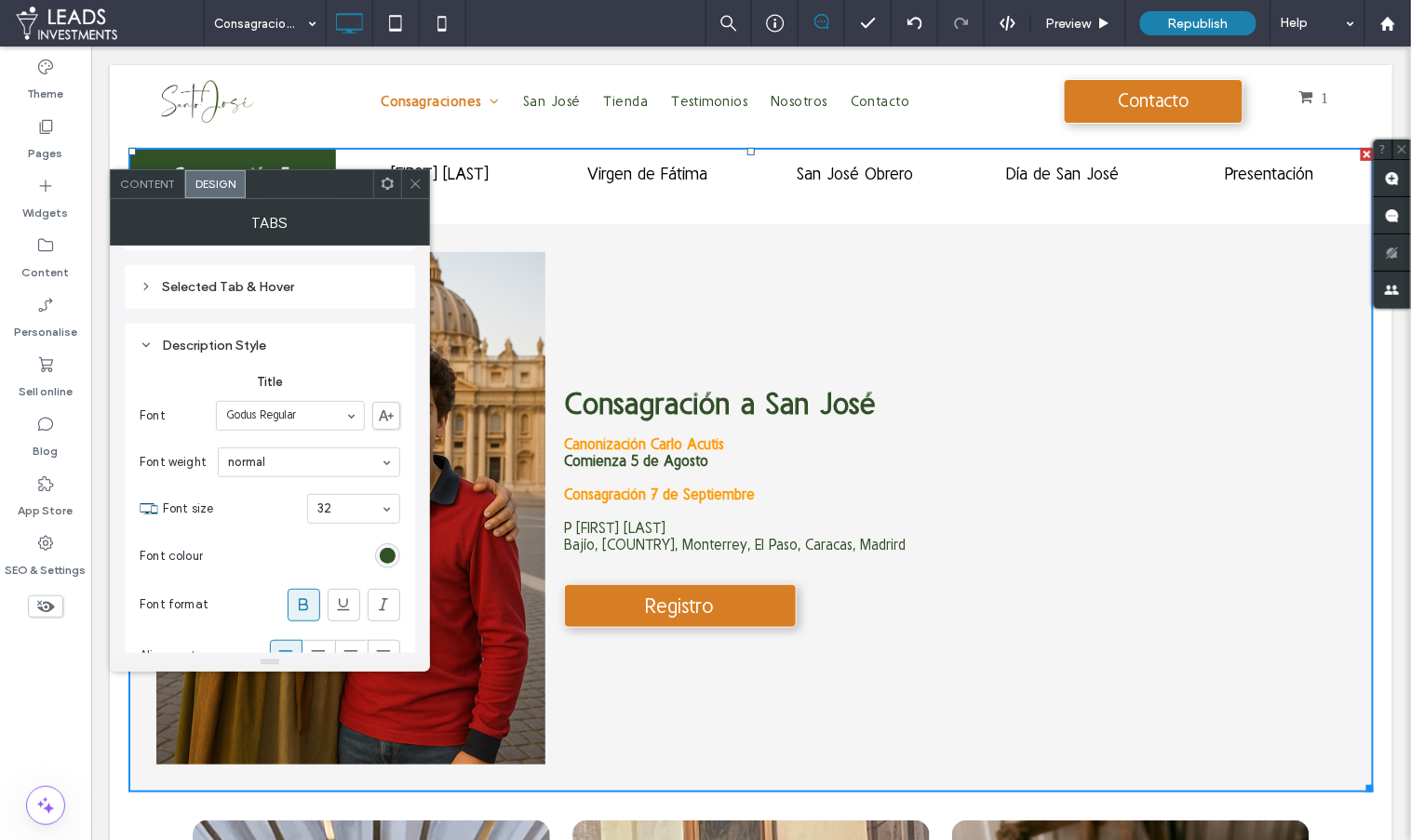 scroll, scrollTop: 288, scrollLeft: 0, axis: vertical 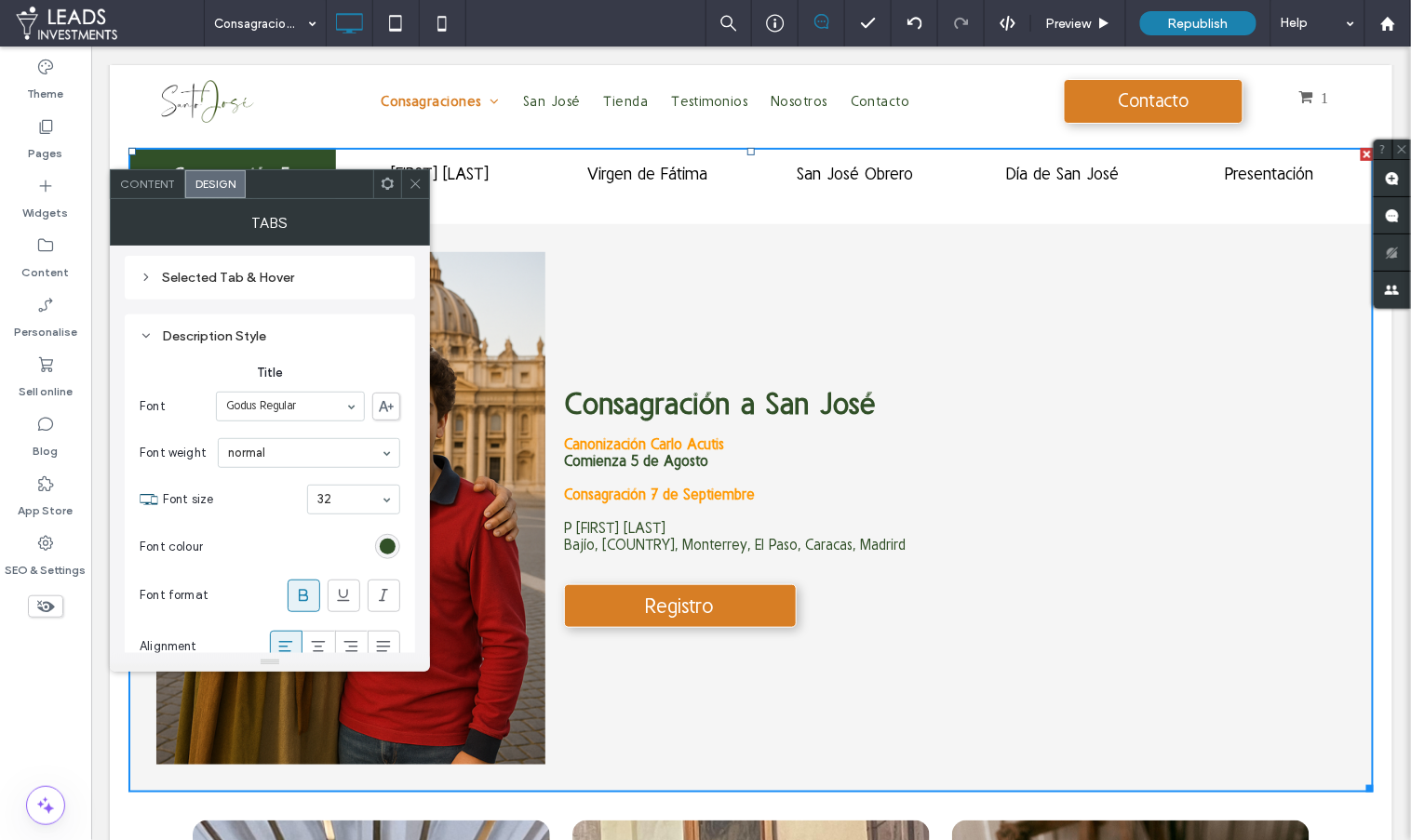 click on "Description Style" at bounding box center [270, 336] 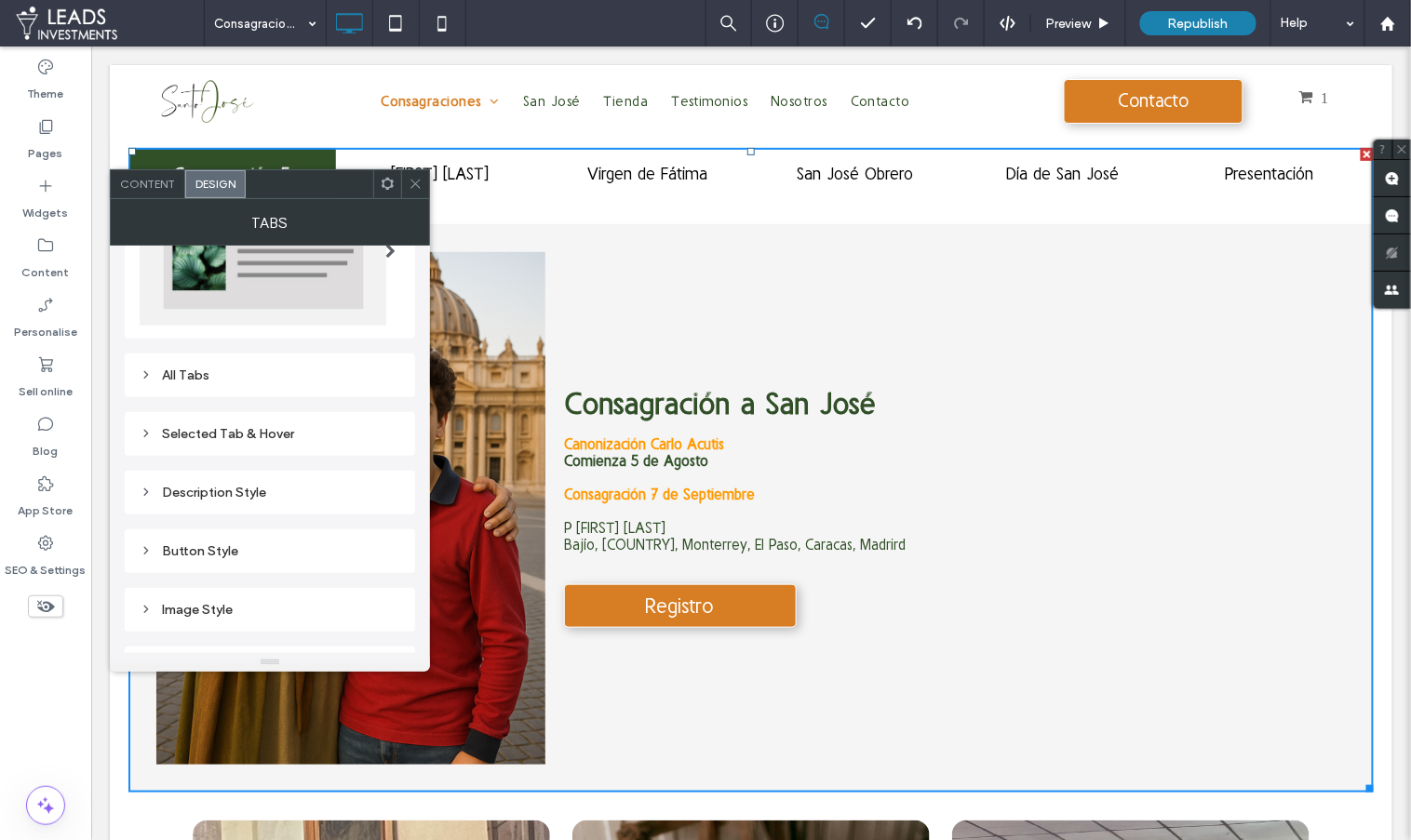scroll, scrollTop: 147, scrollLeft: 0, axis: vertical 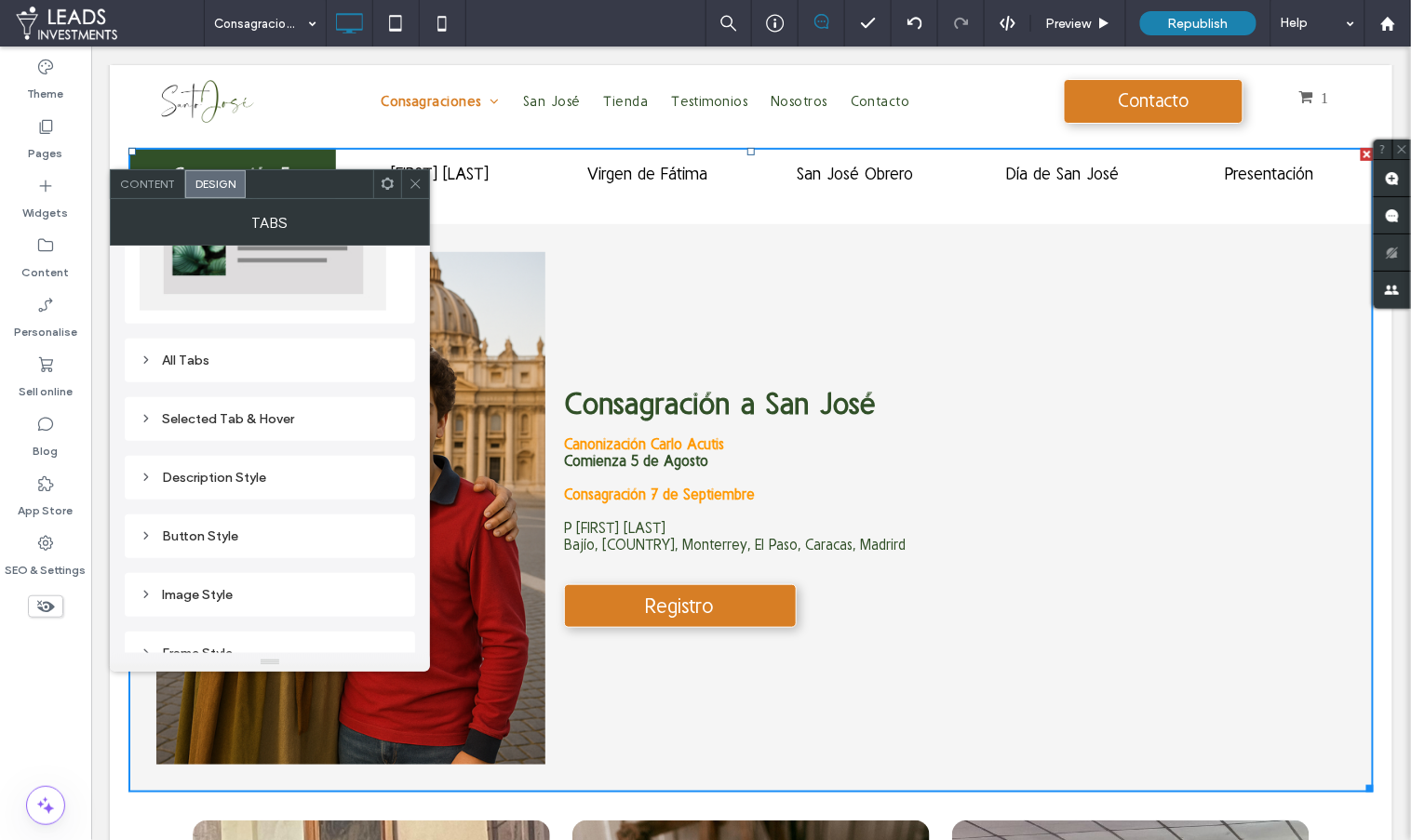 click on "Selected Tab & Hover" at bounding box center (270, 419) 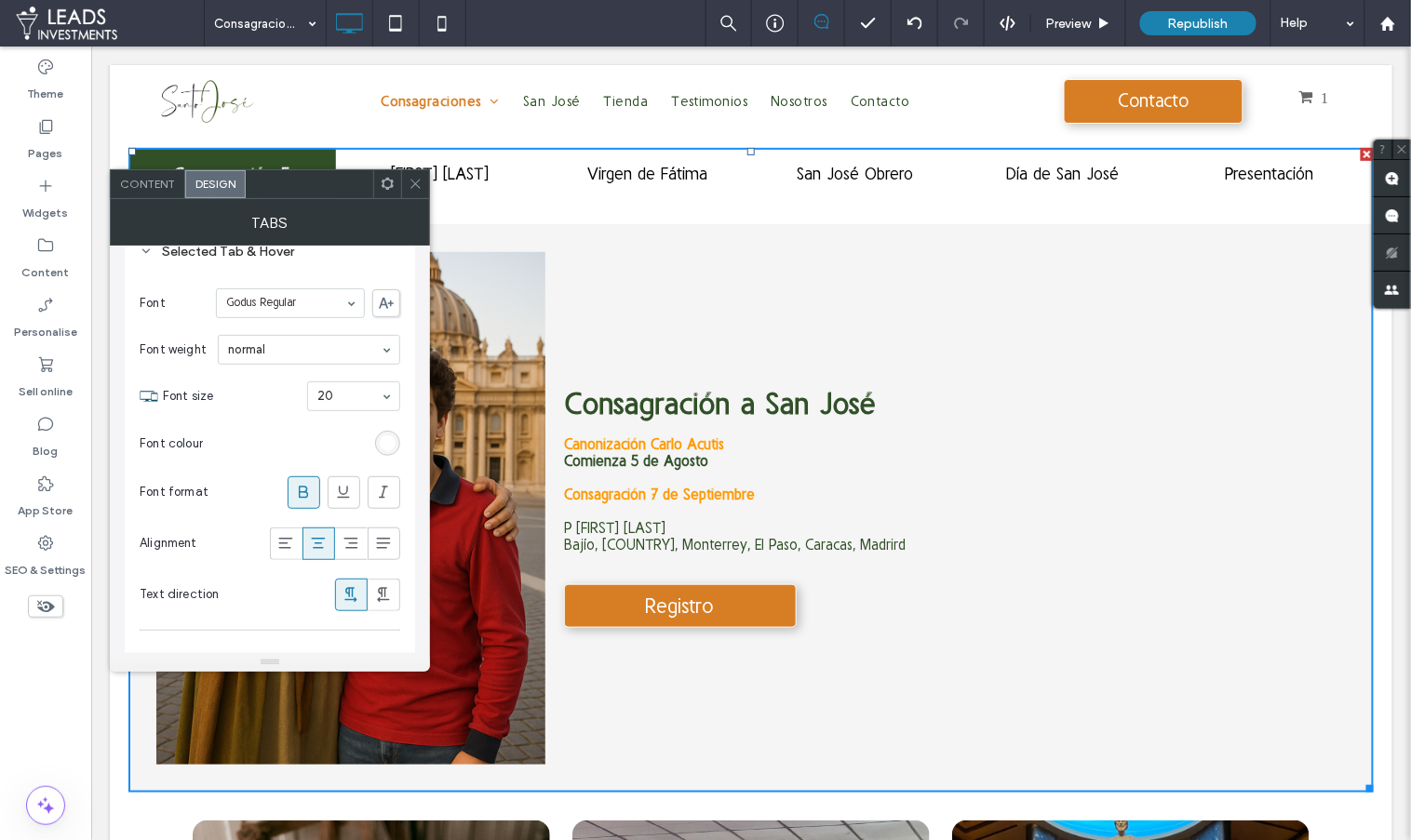 scroll, scrollTop: 333, scrollLeft: 0, axis: vertical 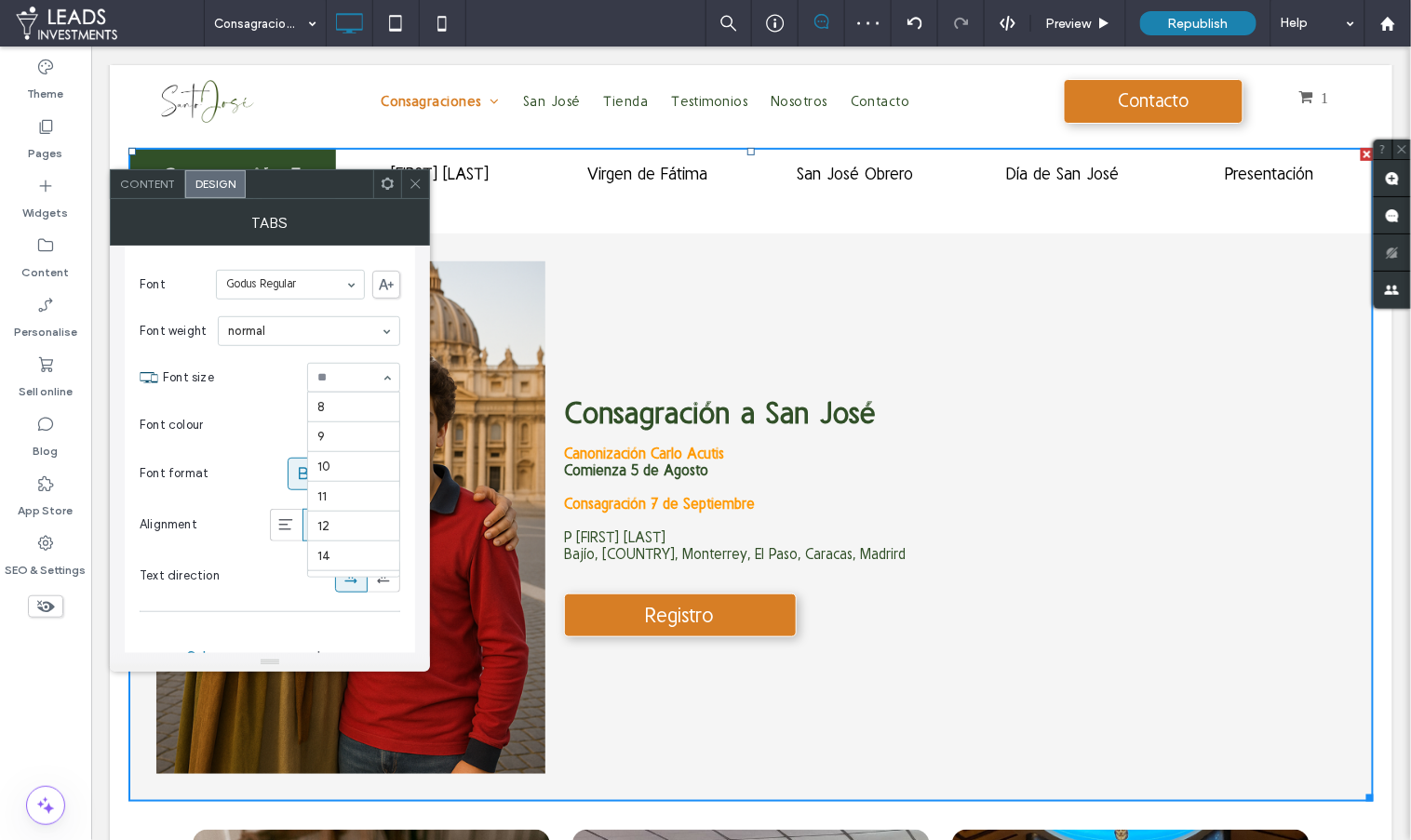 click at bounding box center (349, 378) 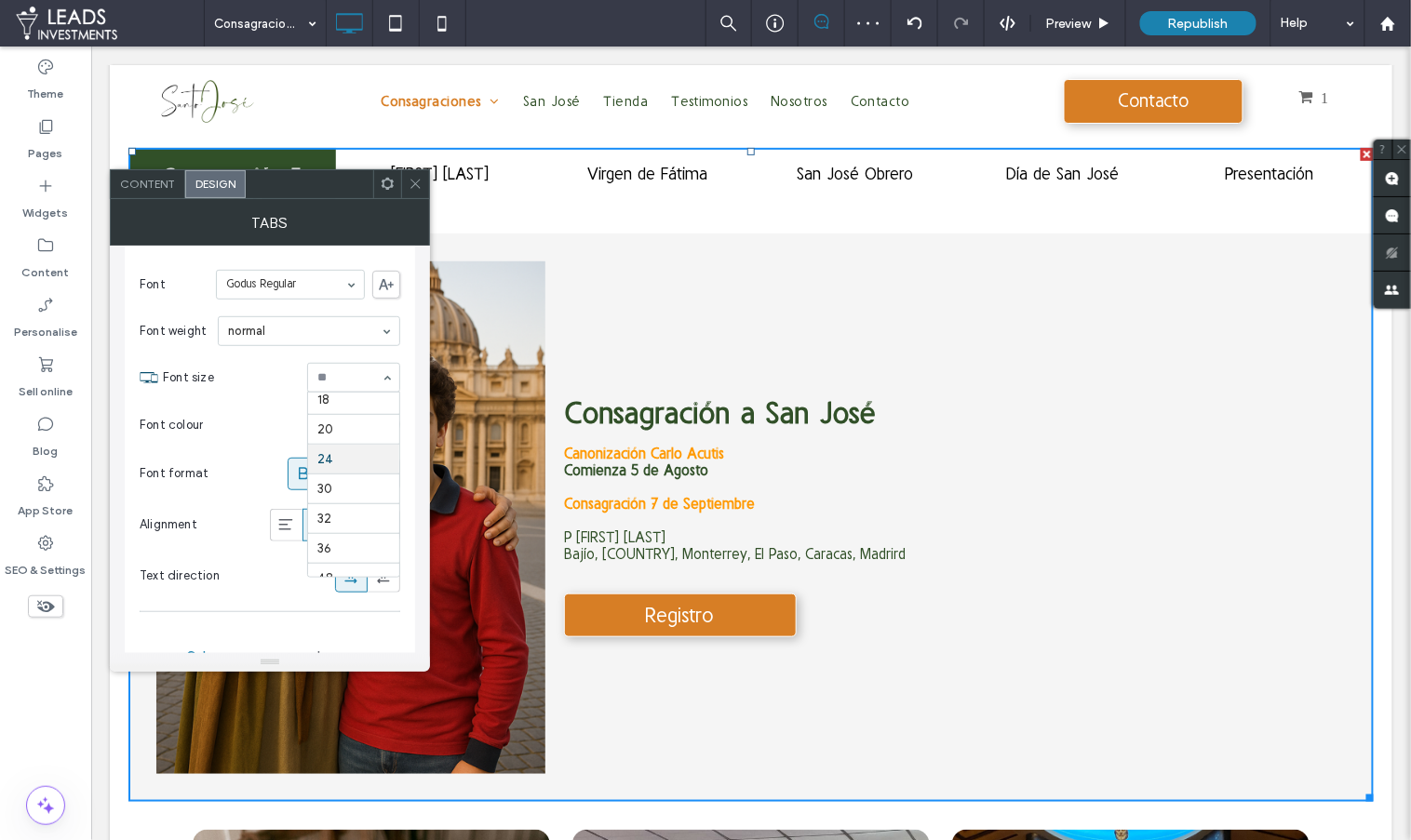 scroll, scrollTop: 212, scrollLeft: 0, axis: vertical 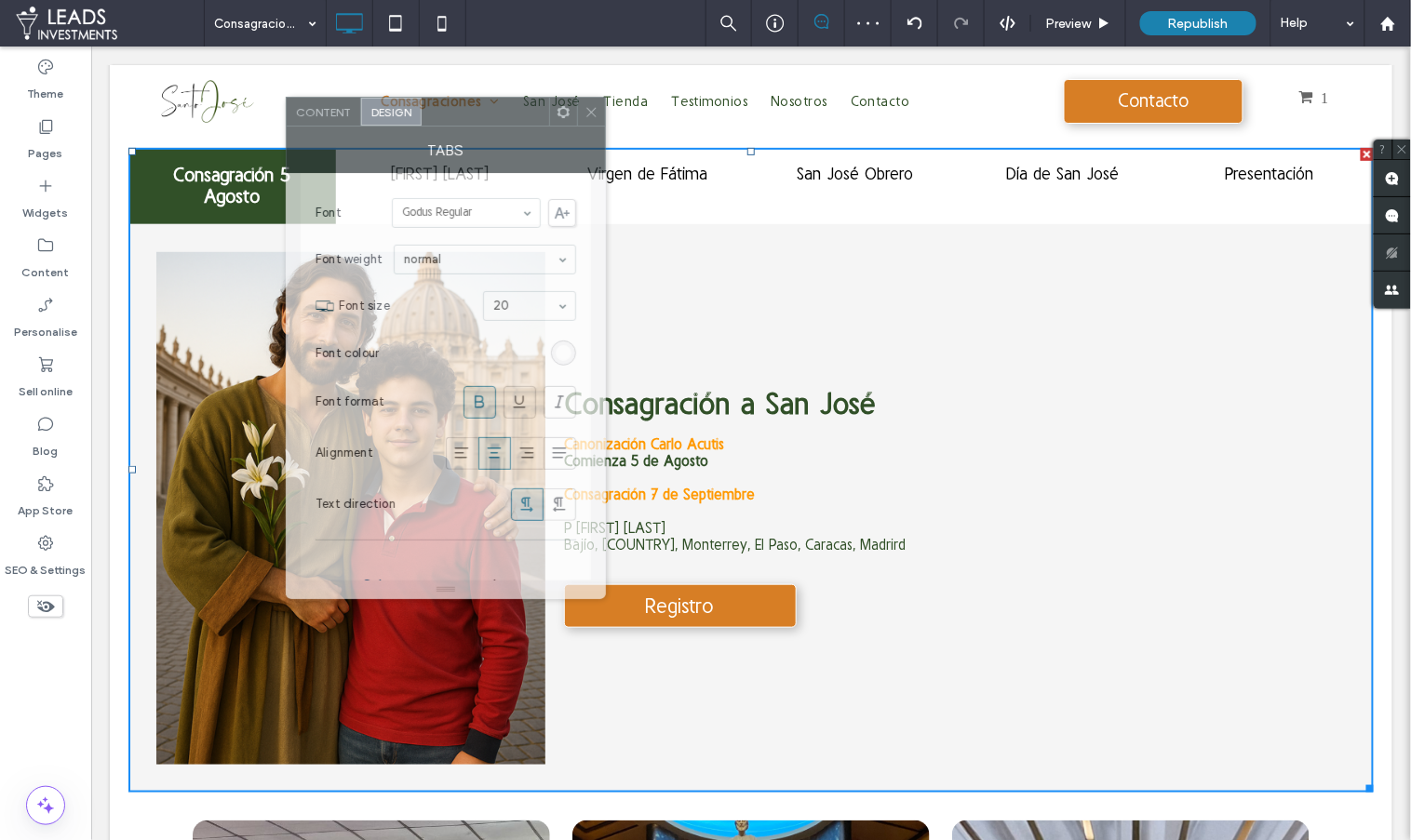 drag, startPoint x: 273, startPoint y: 179, endPoint x: 450, endPoint y: 110, distance: 189.97368 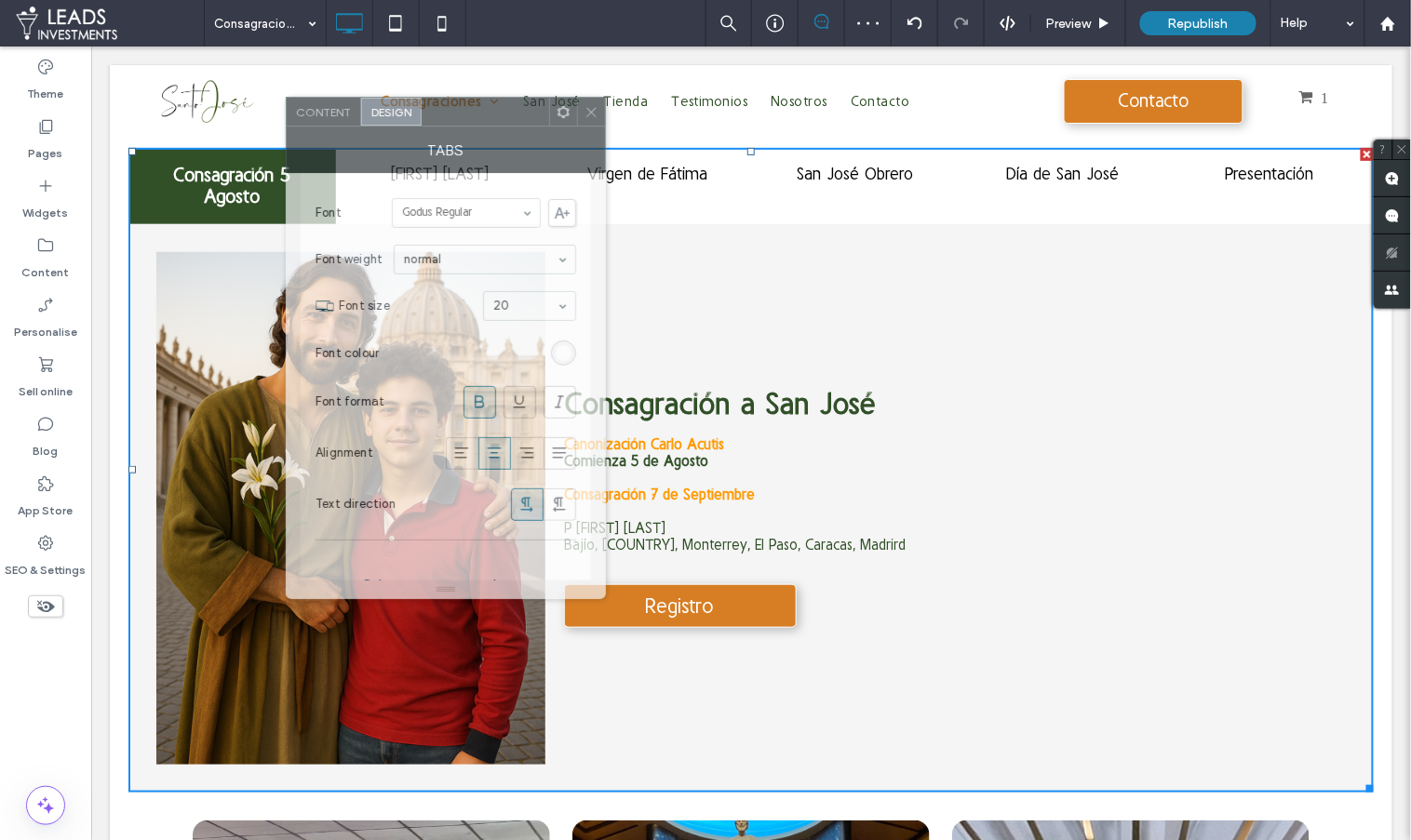 click at bounding box center (485, 112) 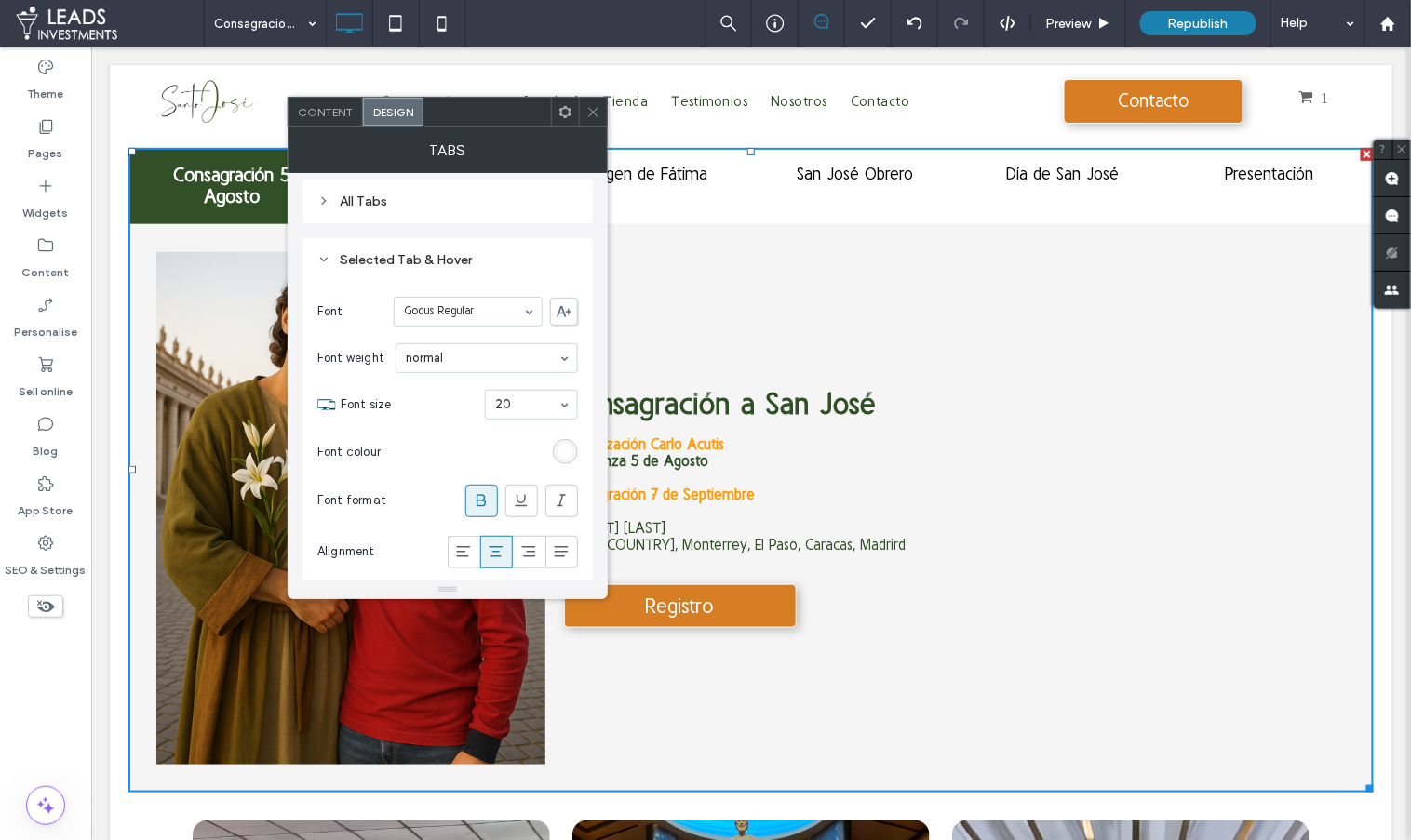 scroll, scrollTop: 226, scrollLeft: 0, axis: vertical 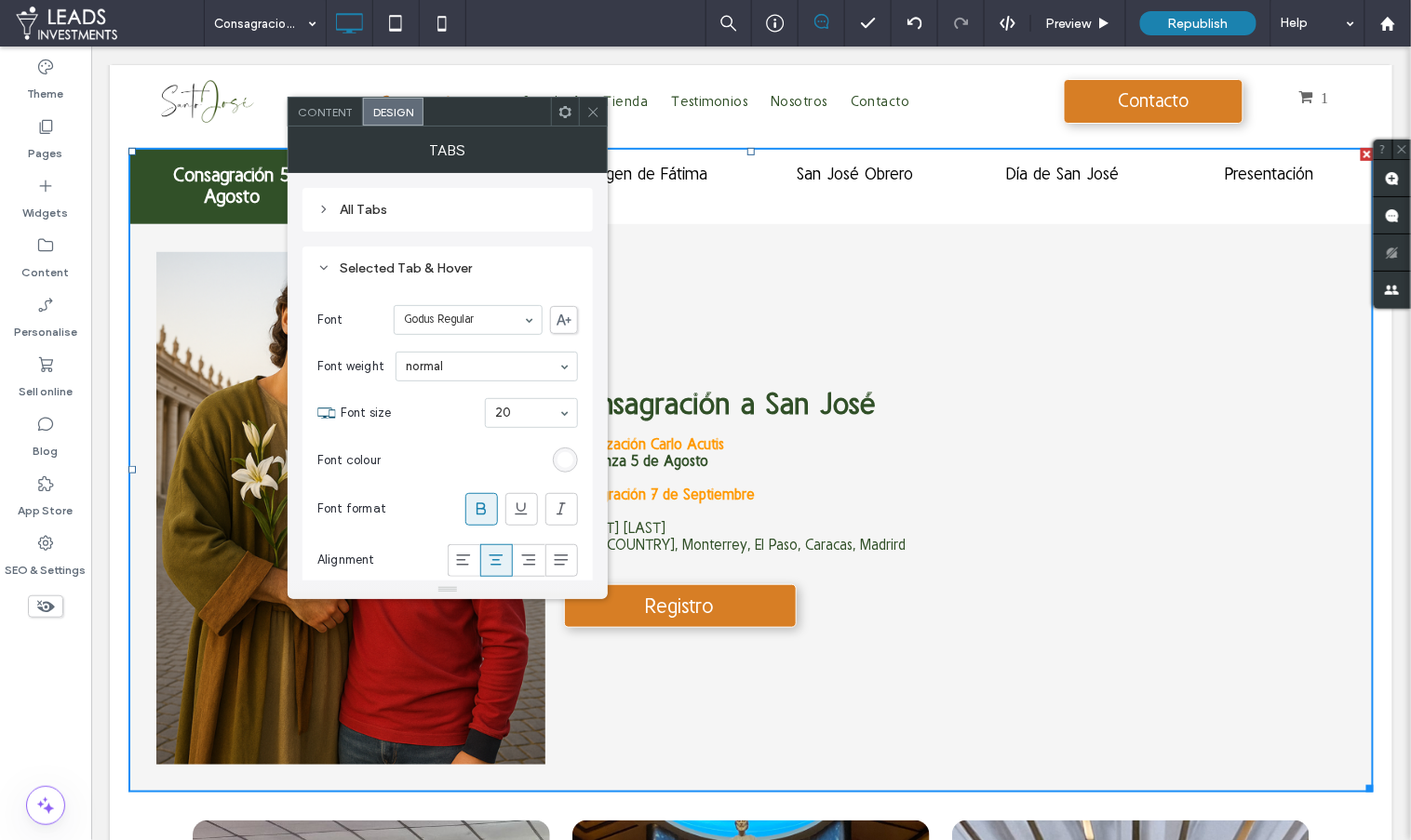 click on "Selected Tab & Hover" at bounding box center [448, 268] 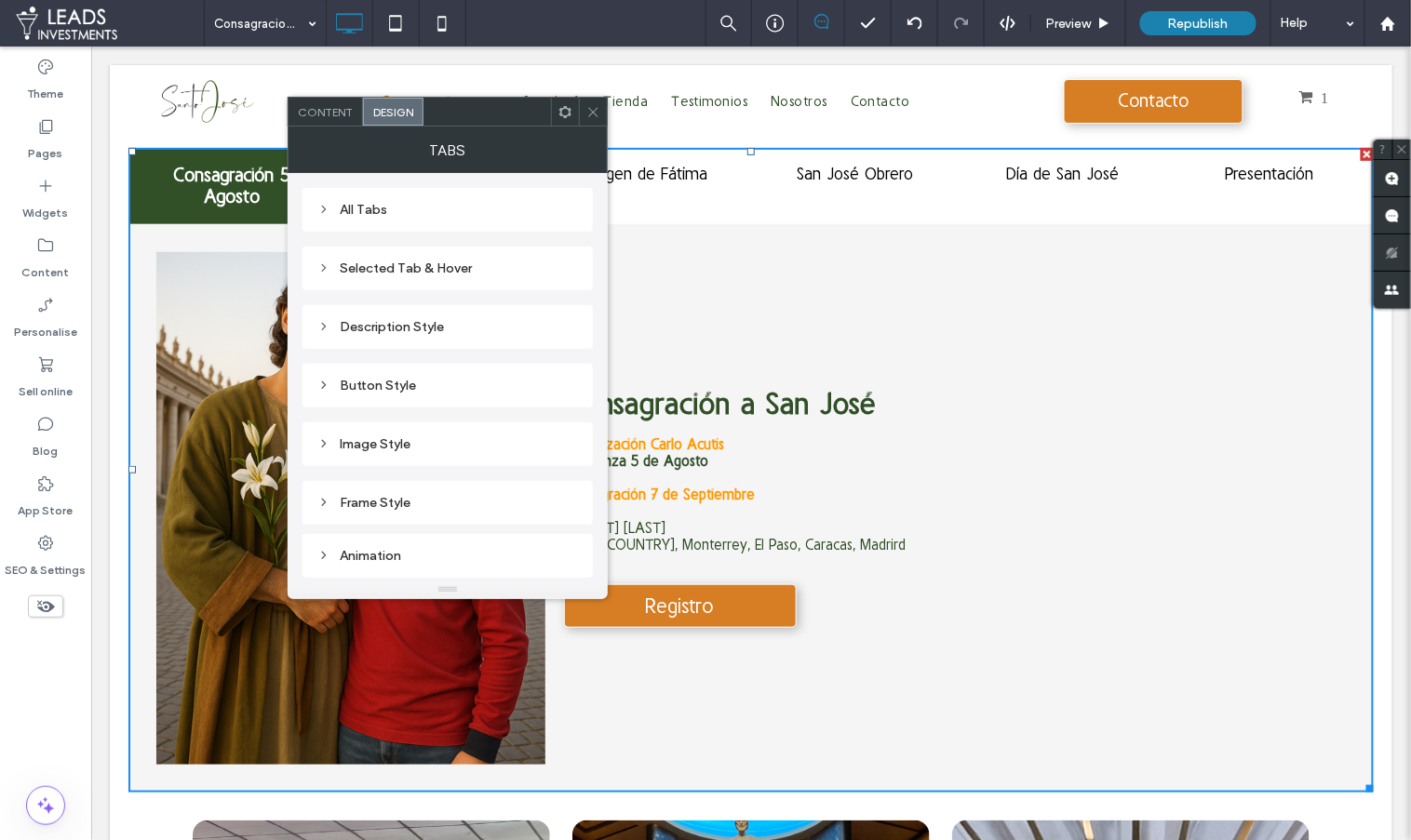 click on "Description Style" at bounding box center (448, 327) 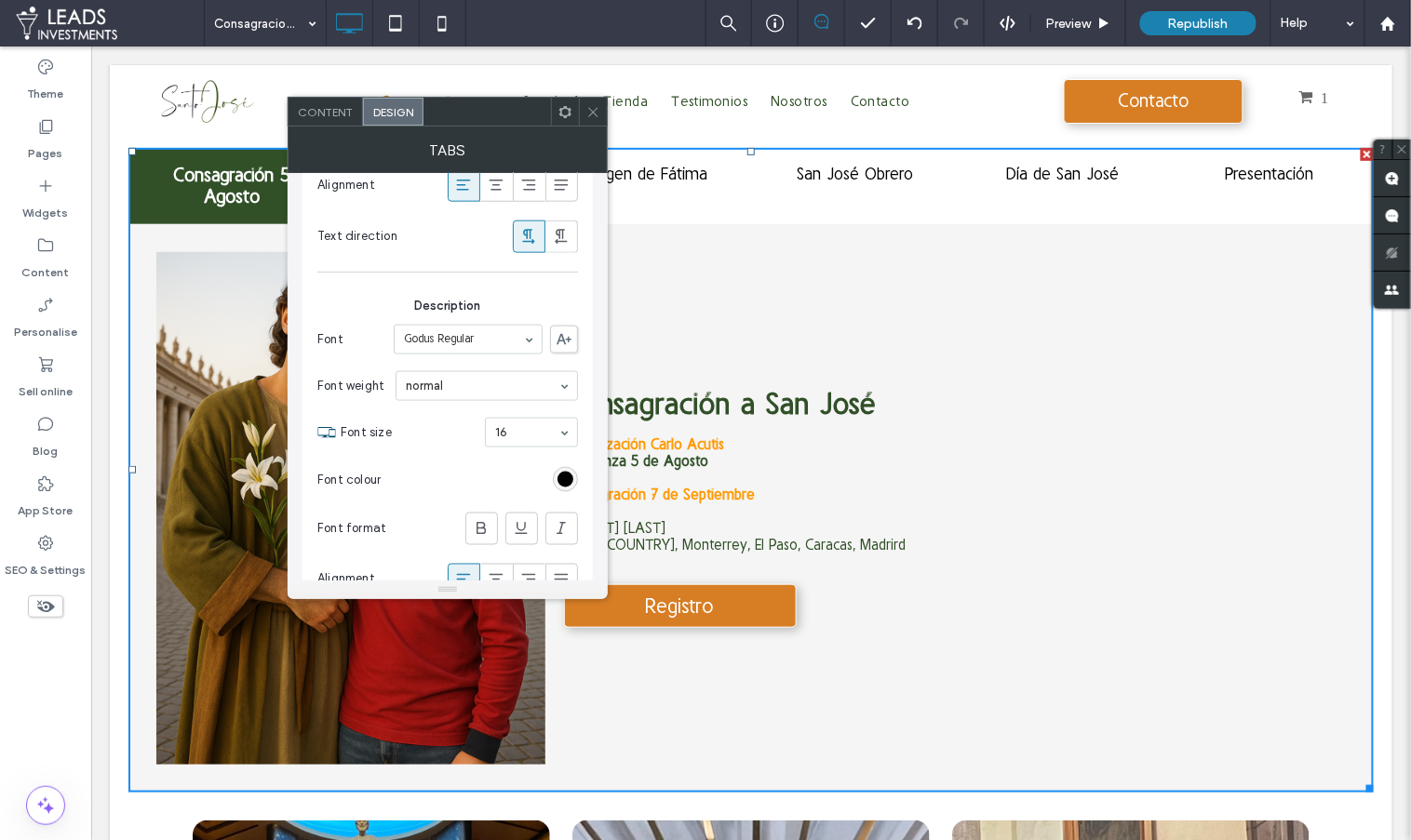 scroll, scrollTop: 695, scrollLeft: 0, axis: vertical 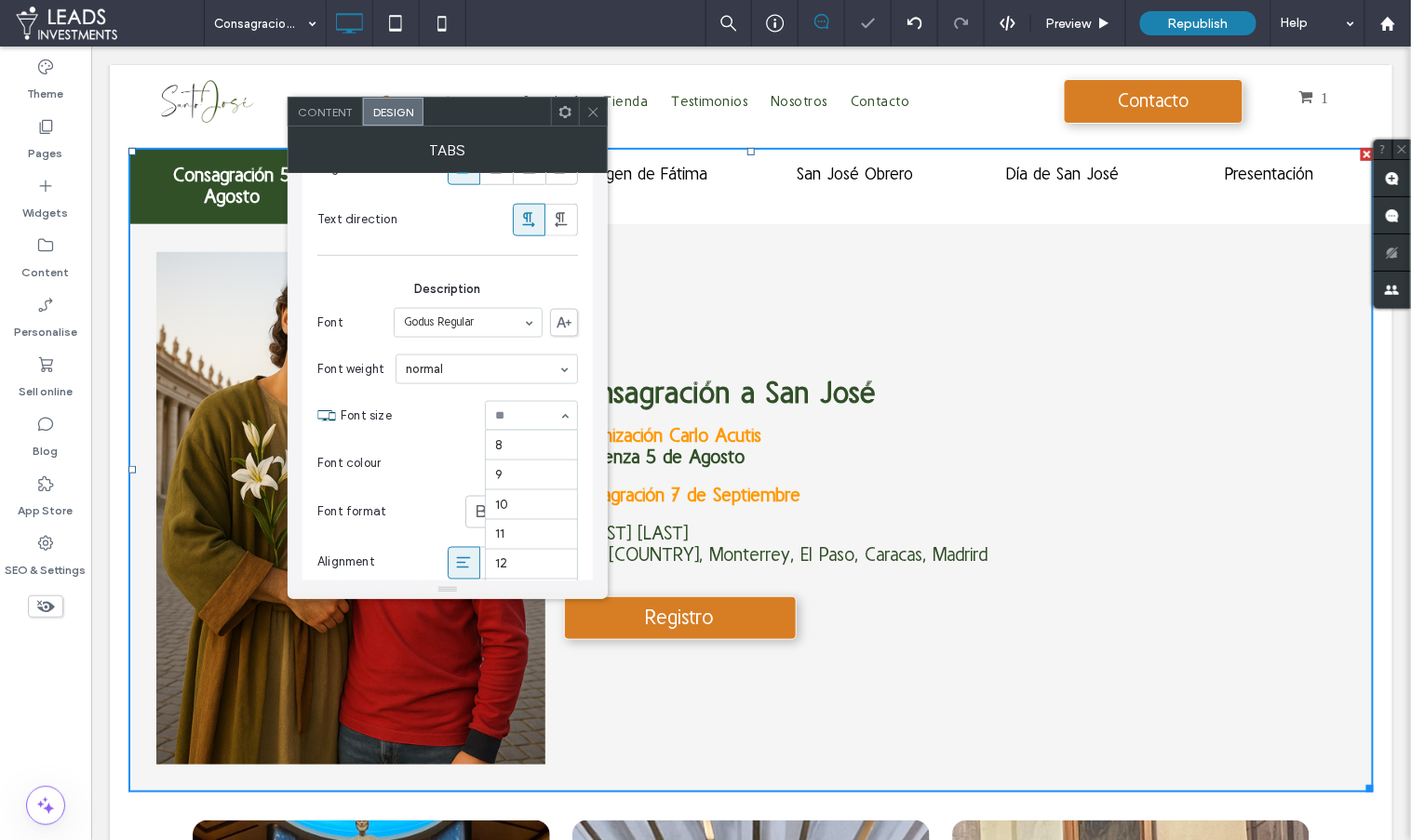 click at bounding box center (527, 416) 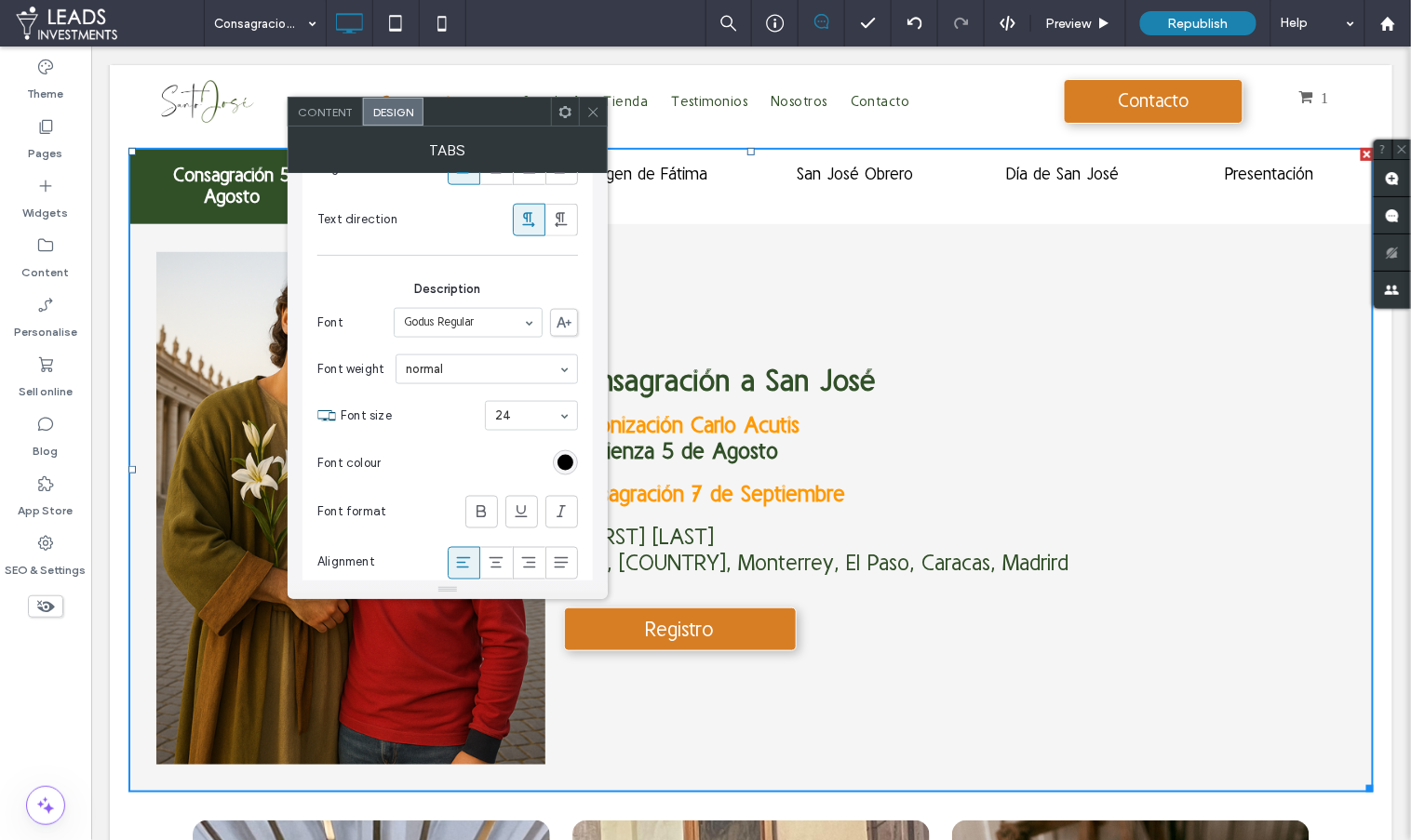 click 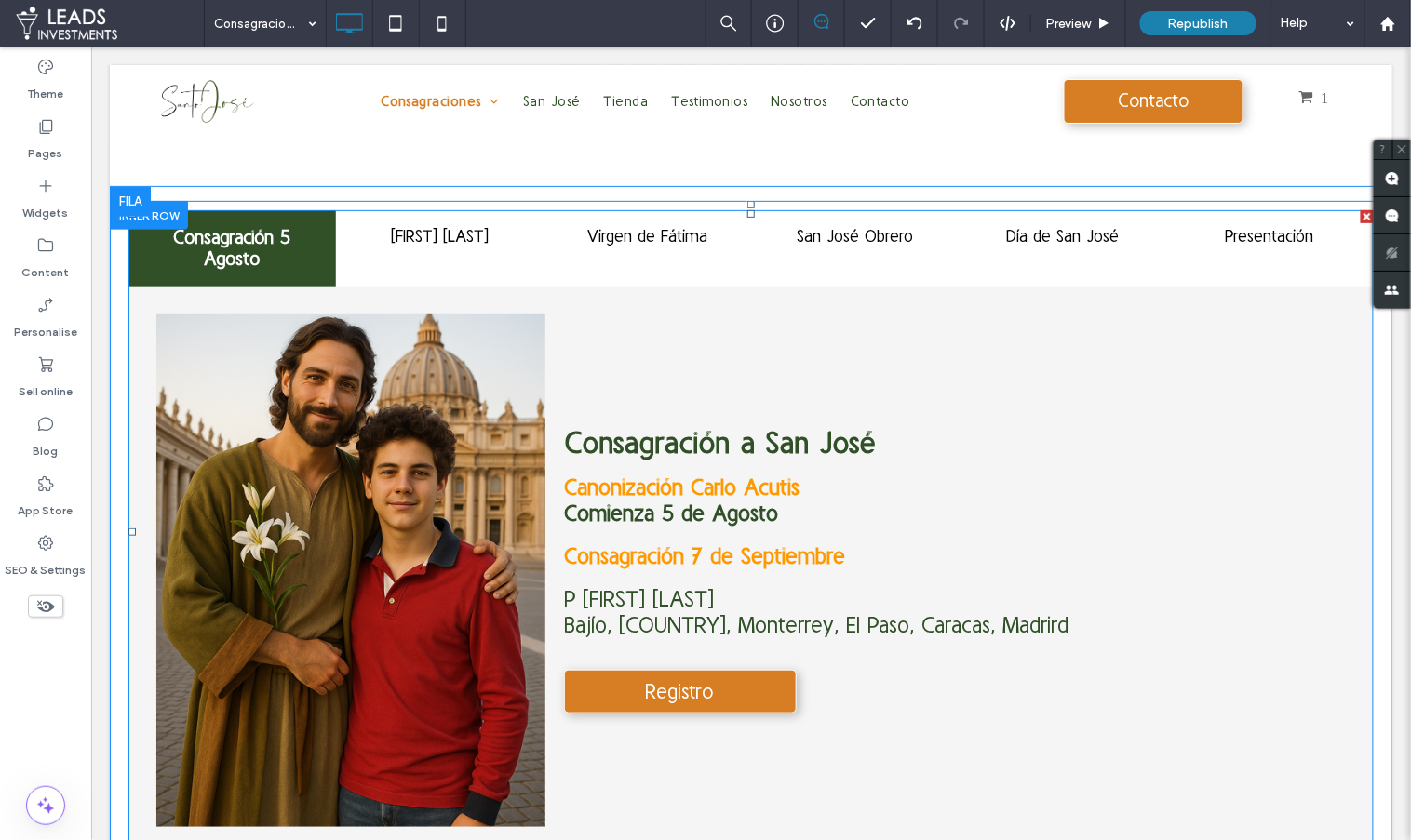 scroll, scrollTop: 151, scrollLeft: 0, axis: vertical 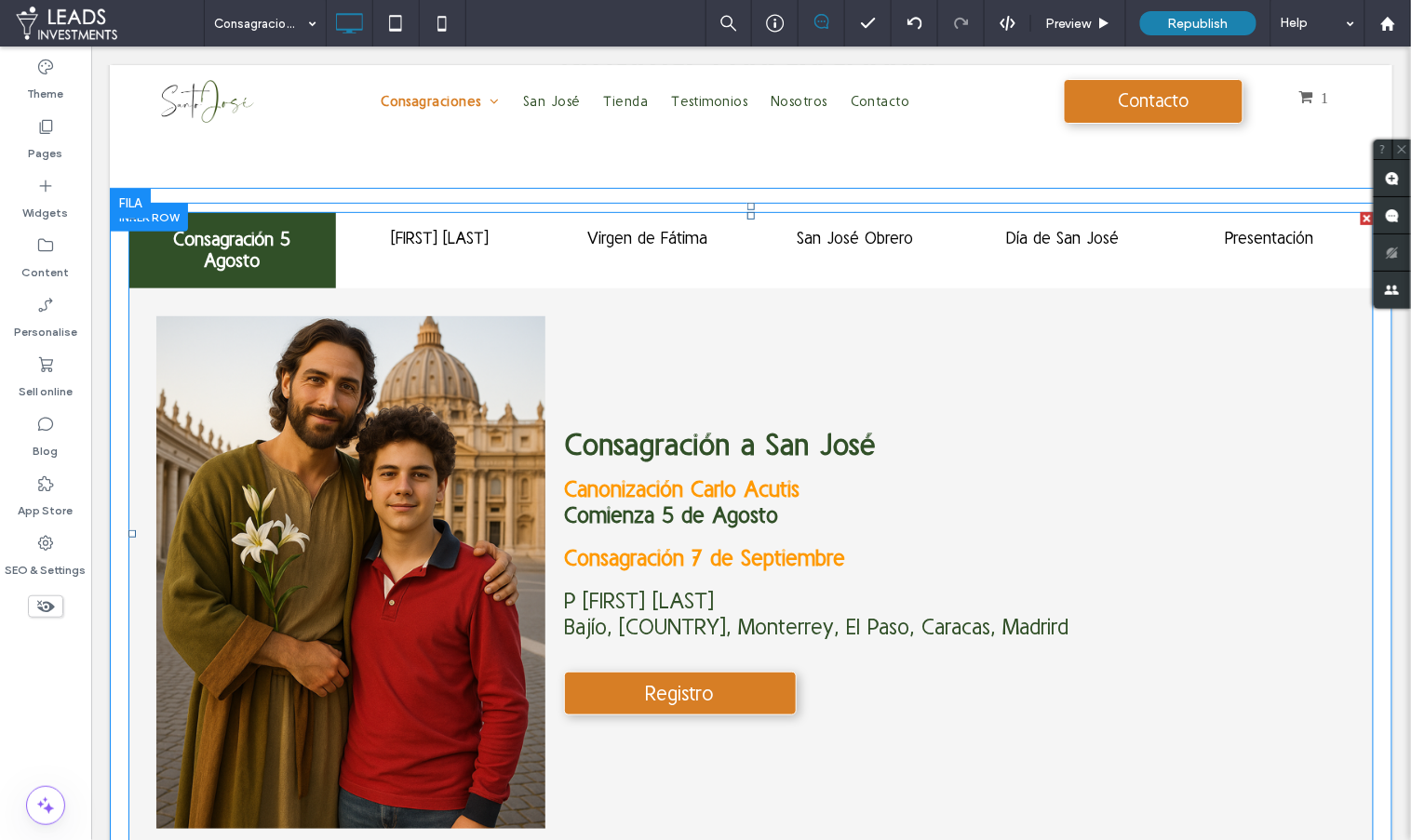 click at bounding box center [750, 533] 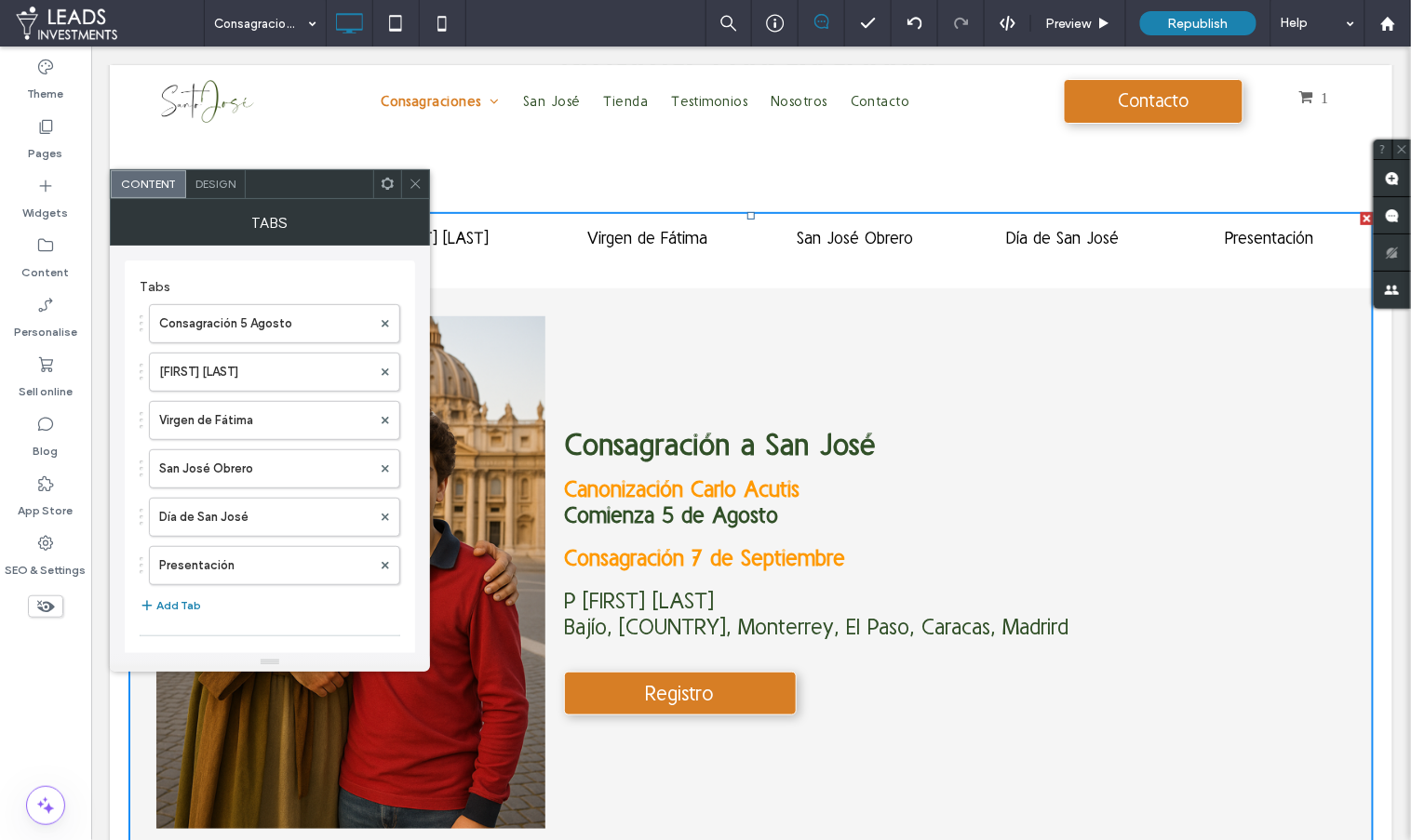click on "Design" at bounding box center [216, 184] 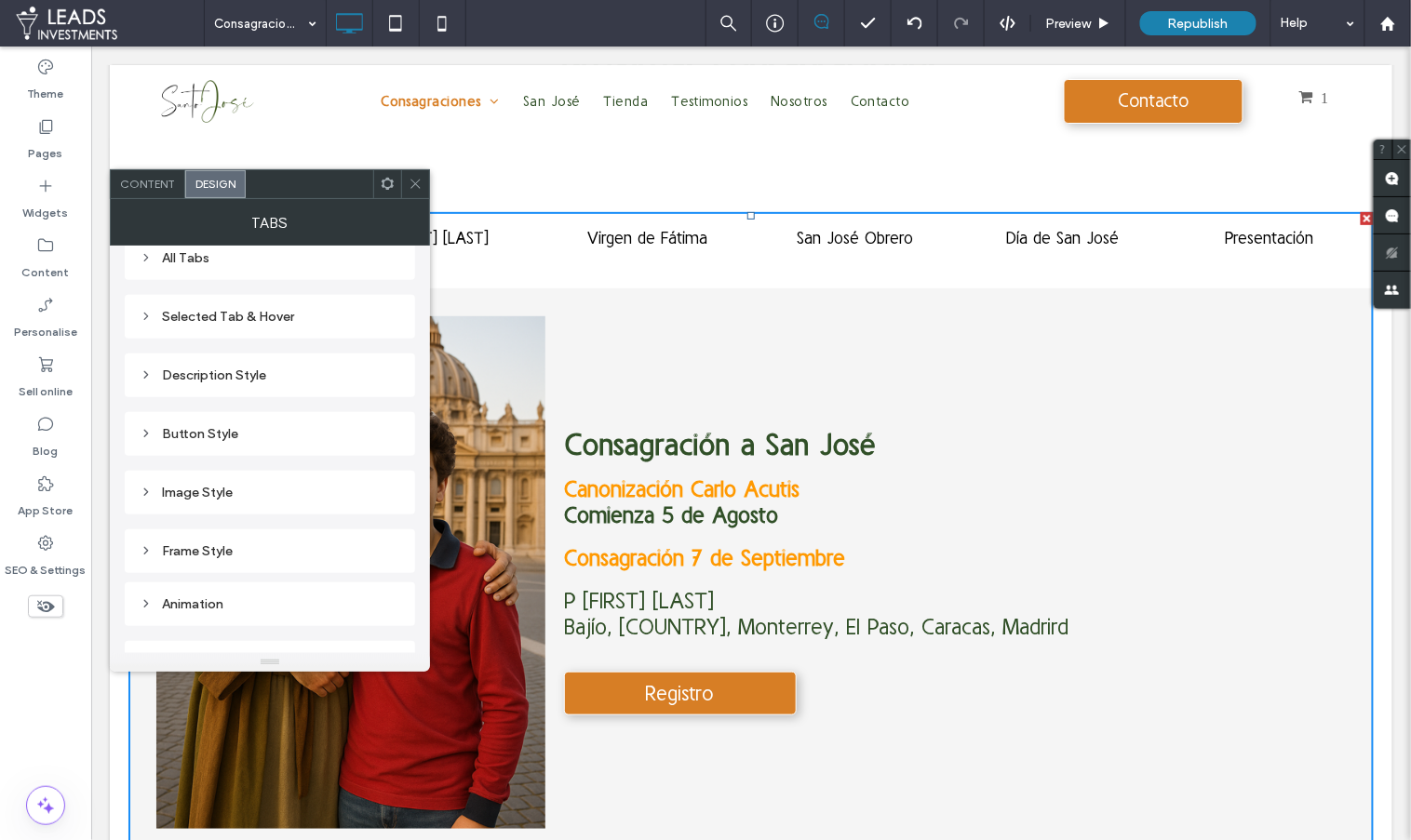 scroll, scrollTop: 230, scrollLeft: 0, axis: vertical 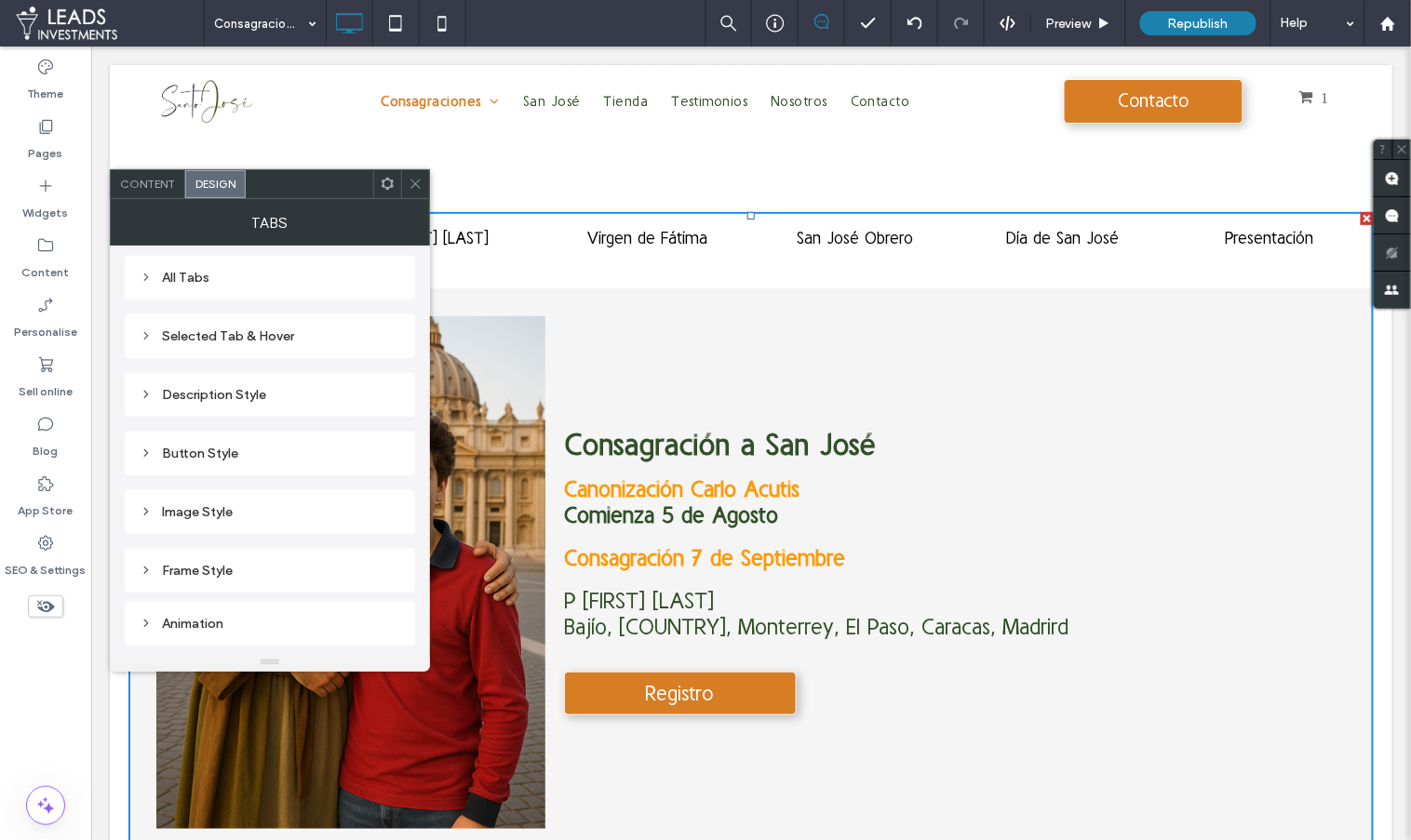 click on "Description Style" at bounding box center [270, 394] 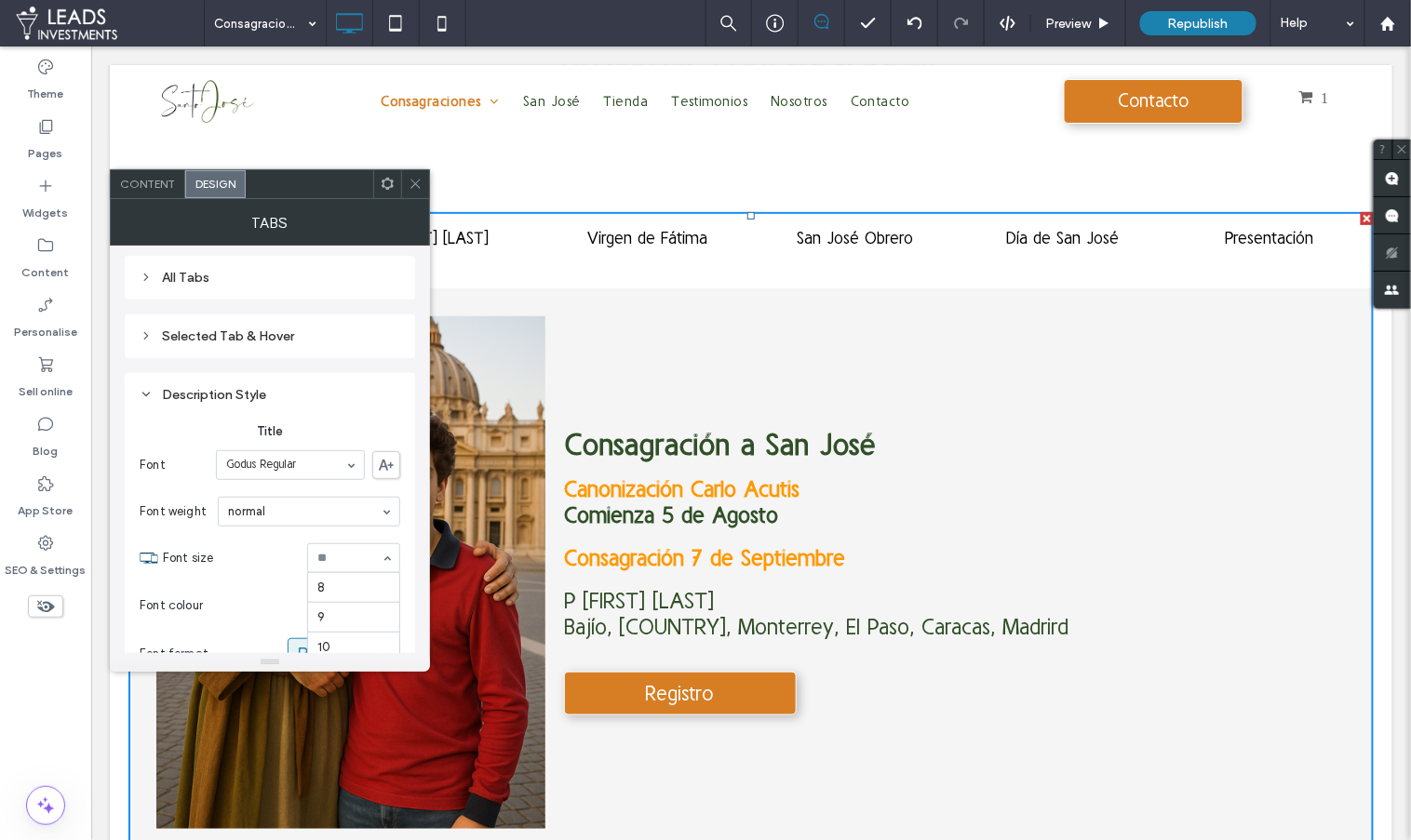 scroll, scrollTop: 323, scrollLeft: 0, axis: vertical 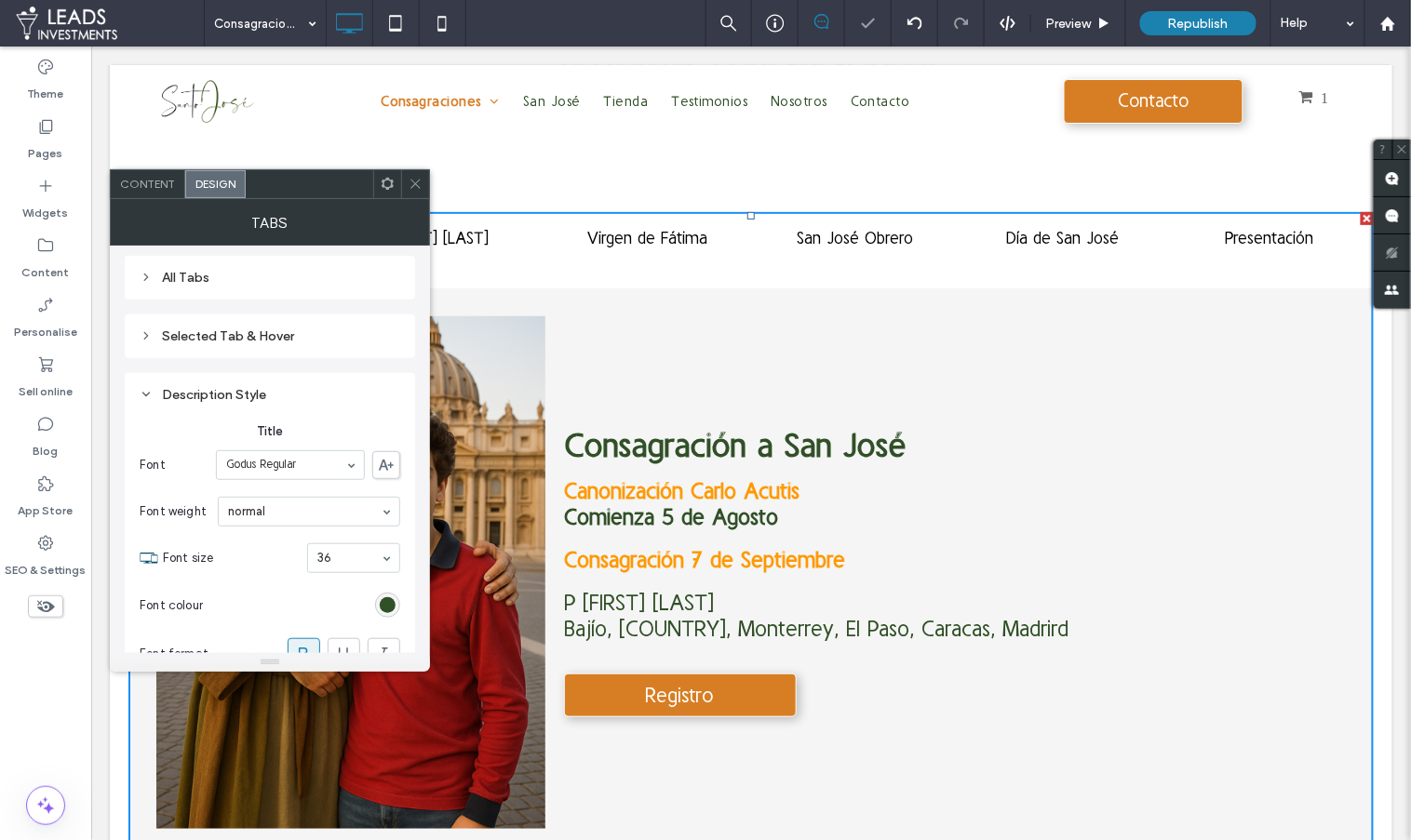 click at bounding box center [349, 558] 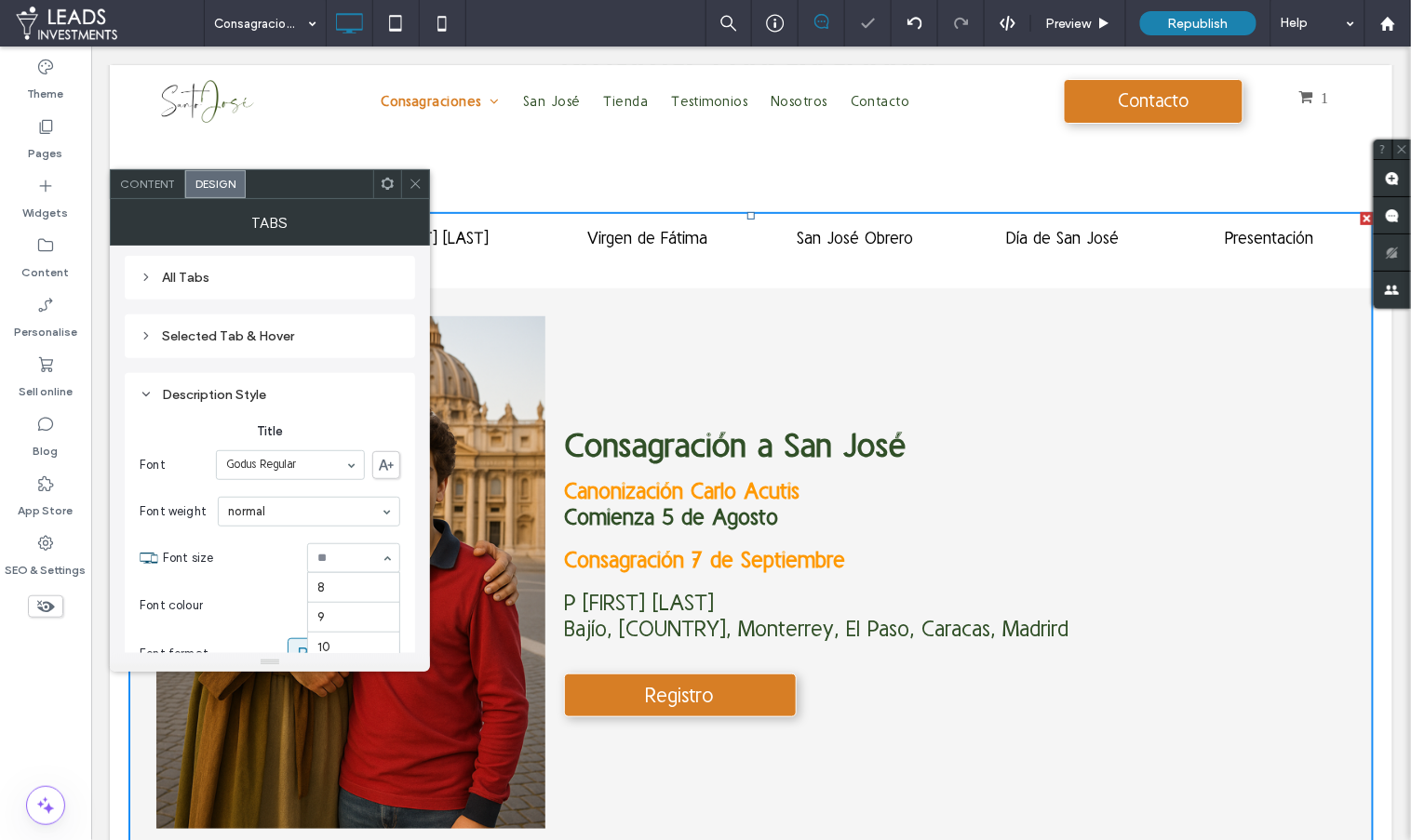 scroll, scrollTop: 323, scrollLeft: 0, axis: vertical 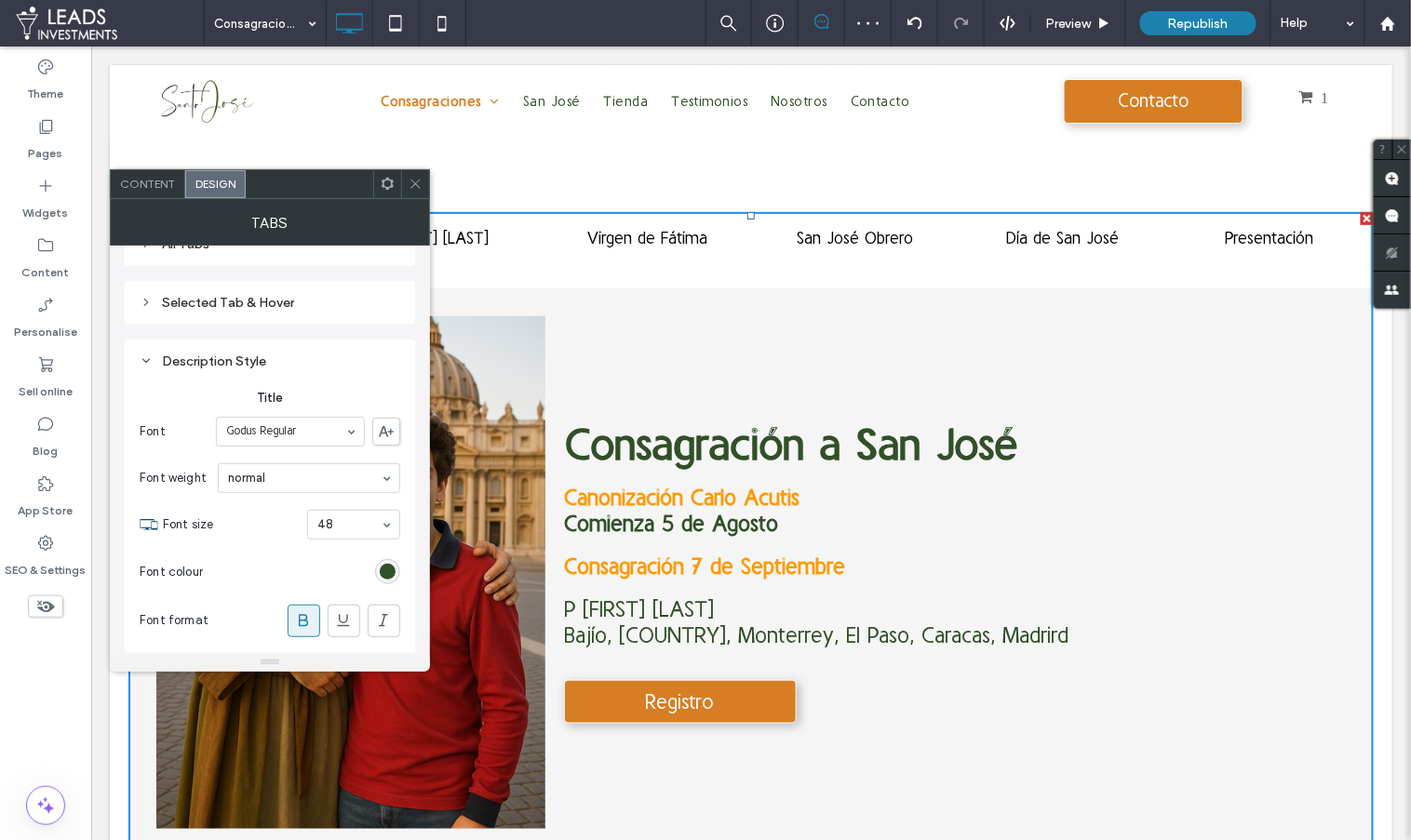click at bounding box center (349, 525) 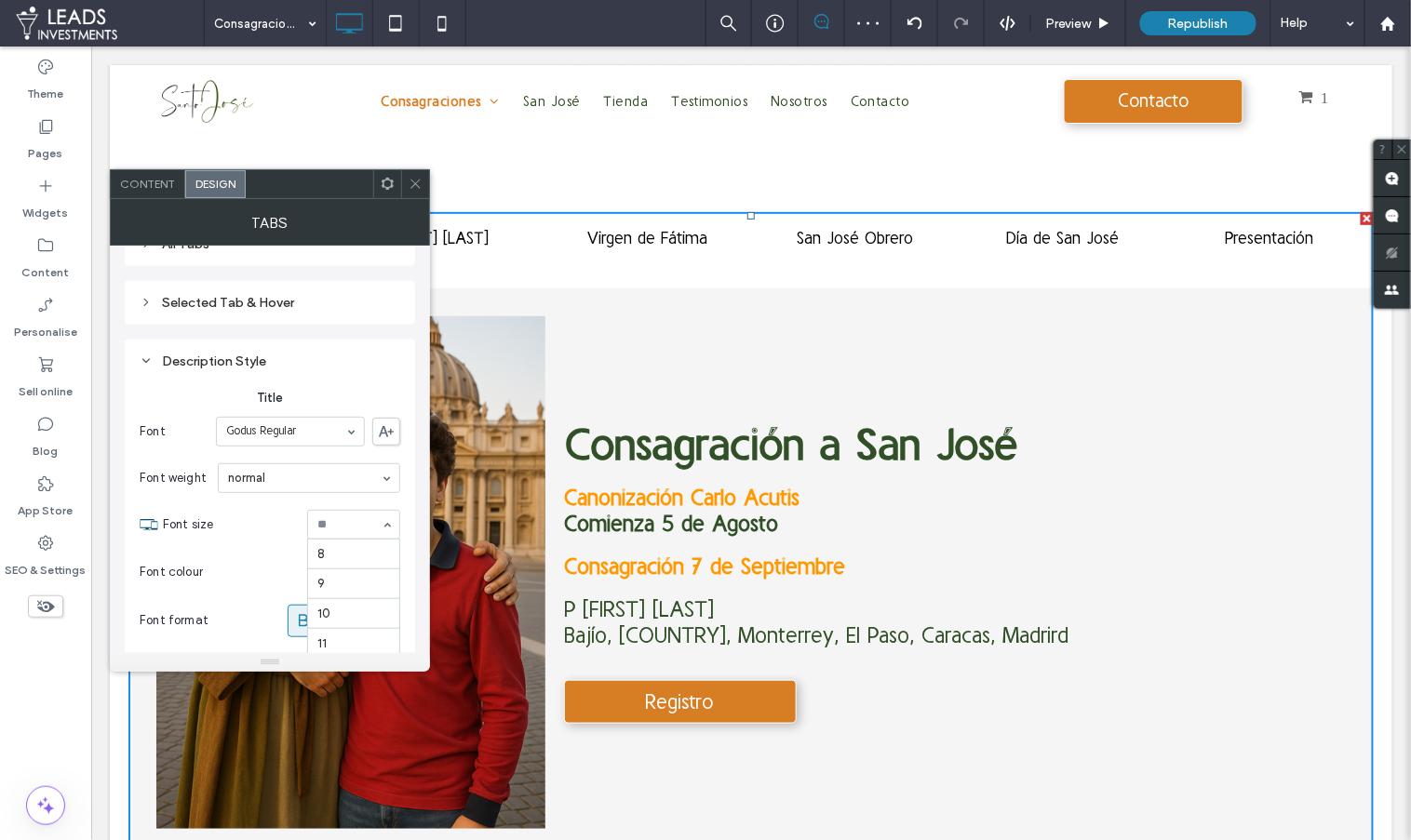 scroll, scrollTop: 323, scrollLeft: 0, axis: vertical 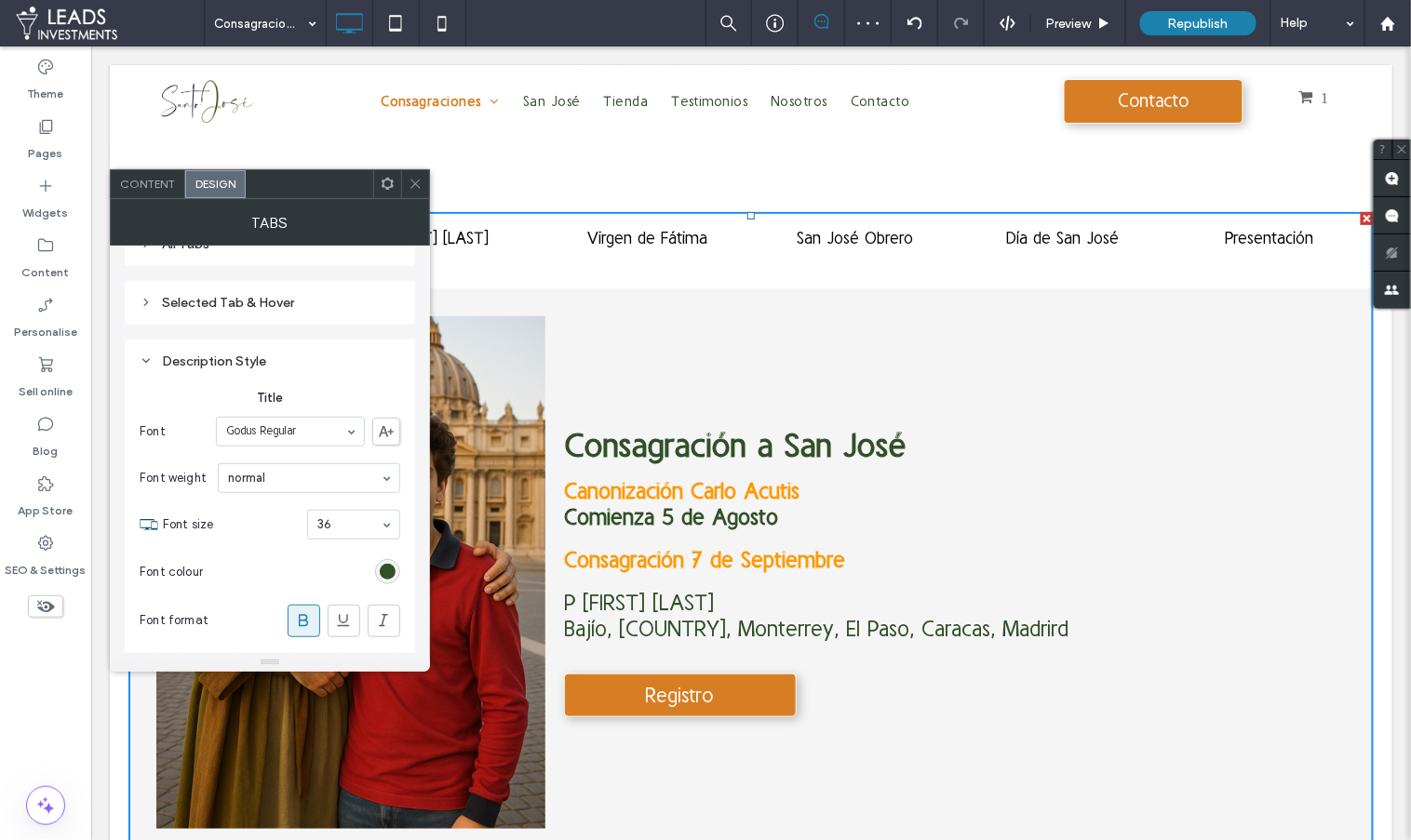 click 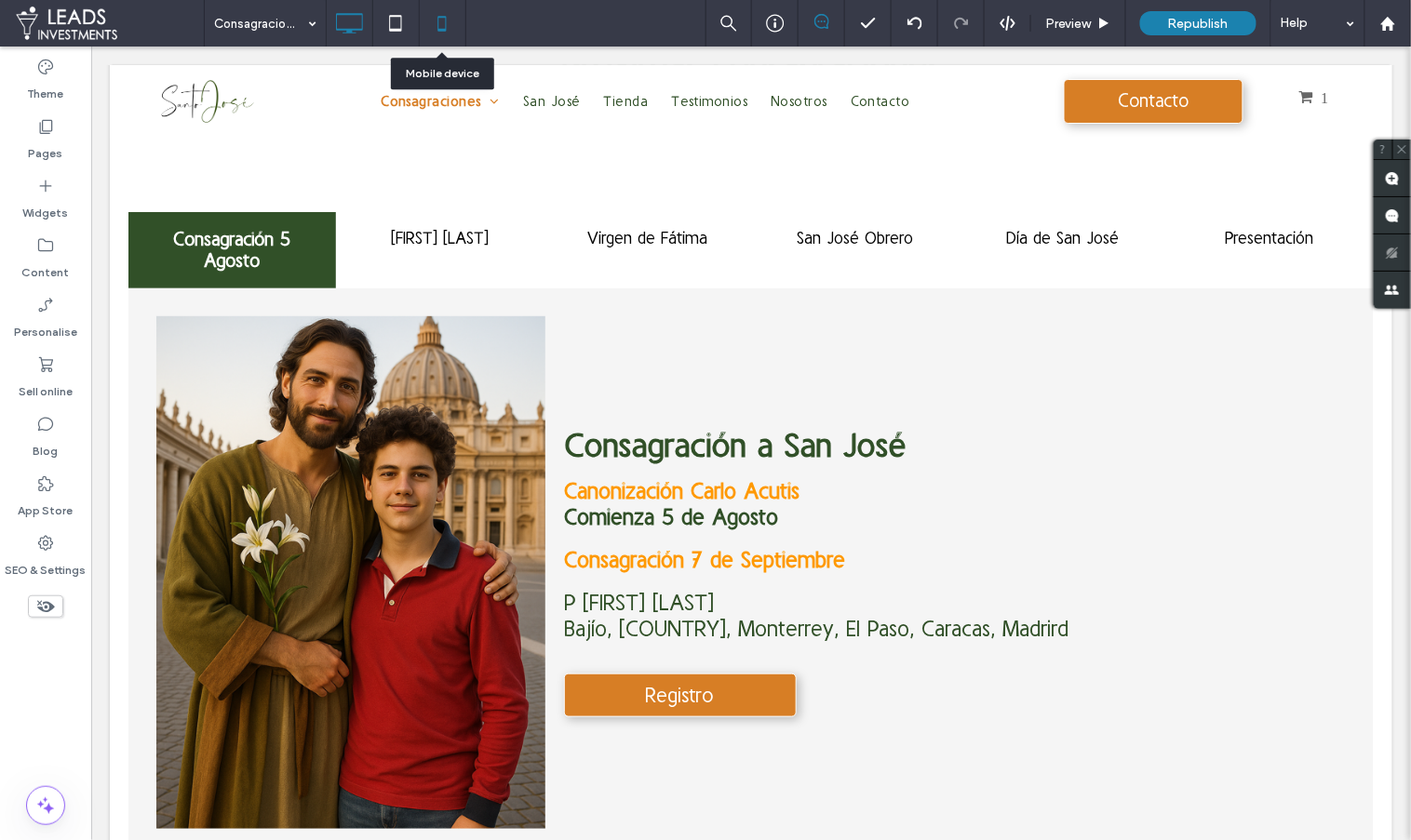click 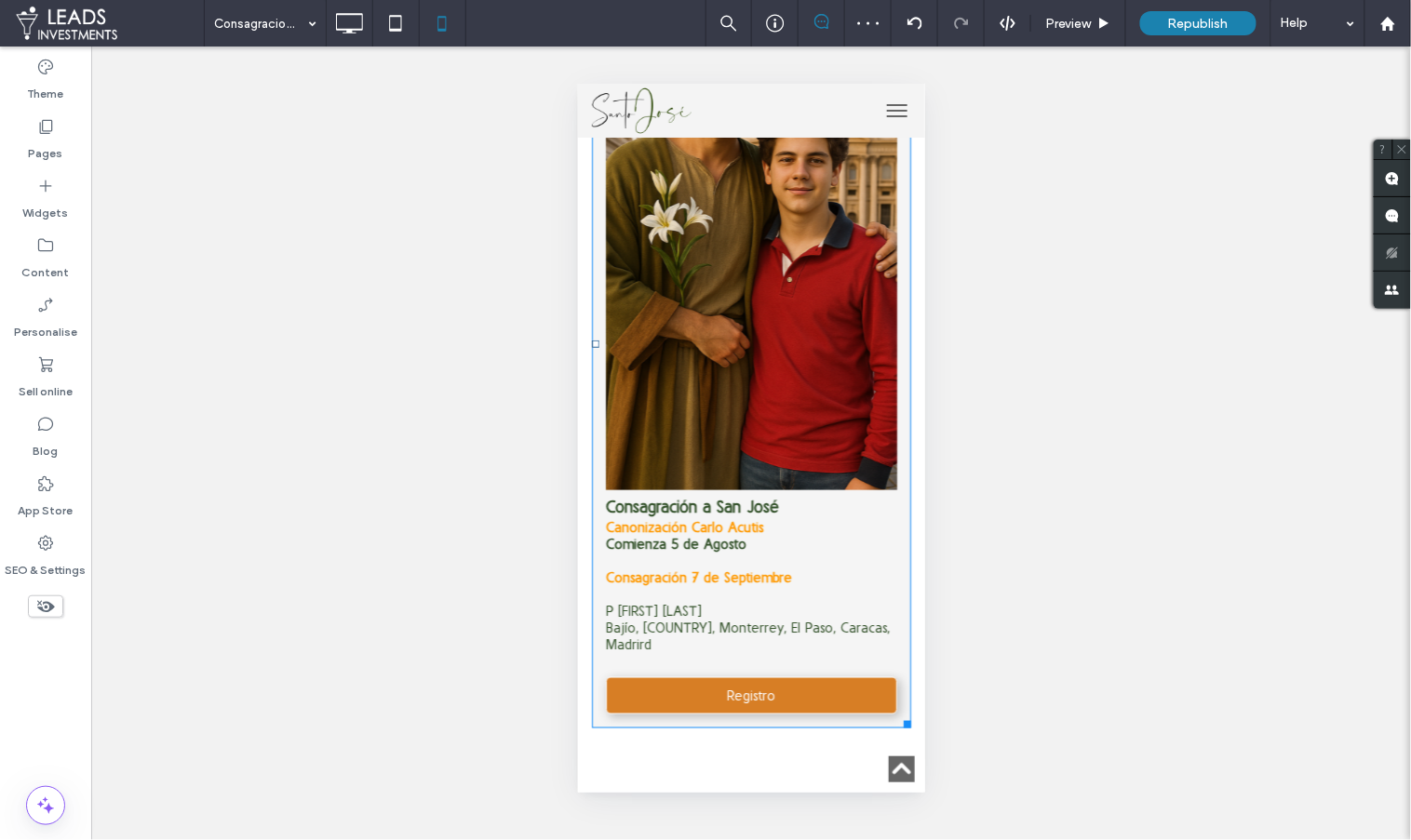 scroll, scrollTop: 437, scrollLeft: 0, axis: vertical 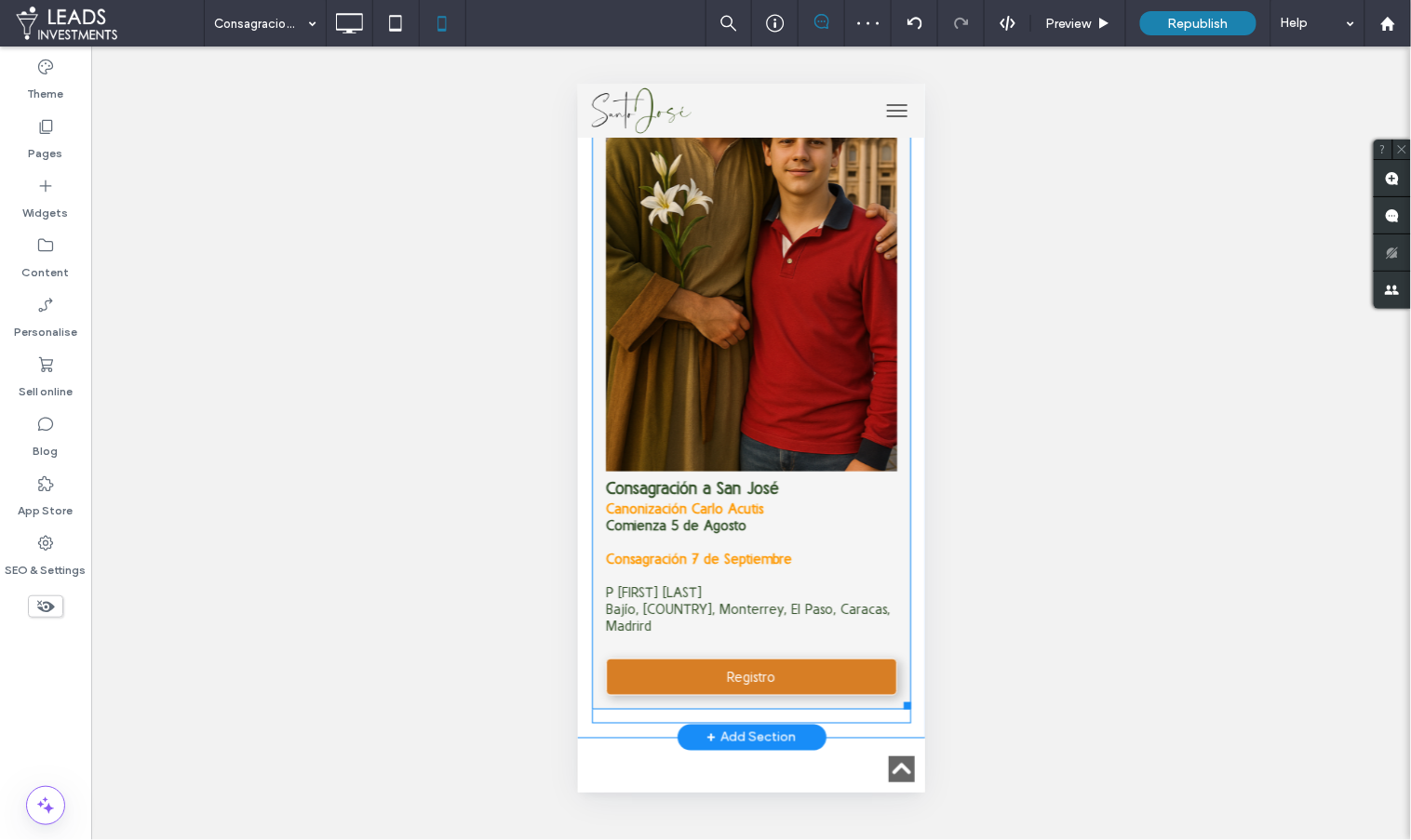 click at bounding box center (750, 325) 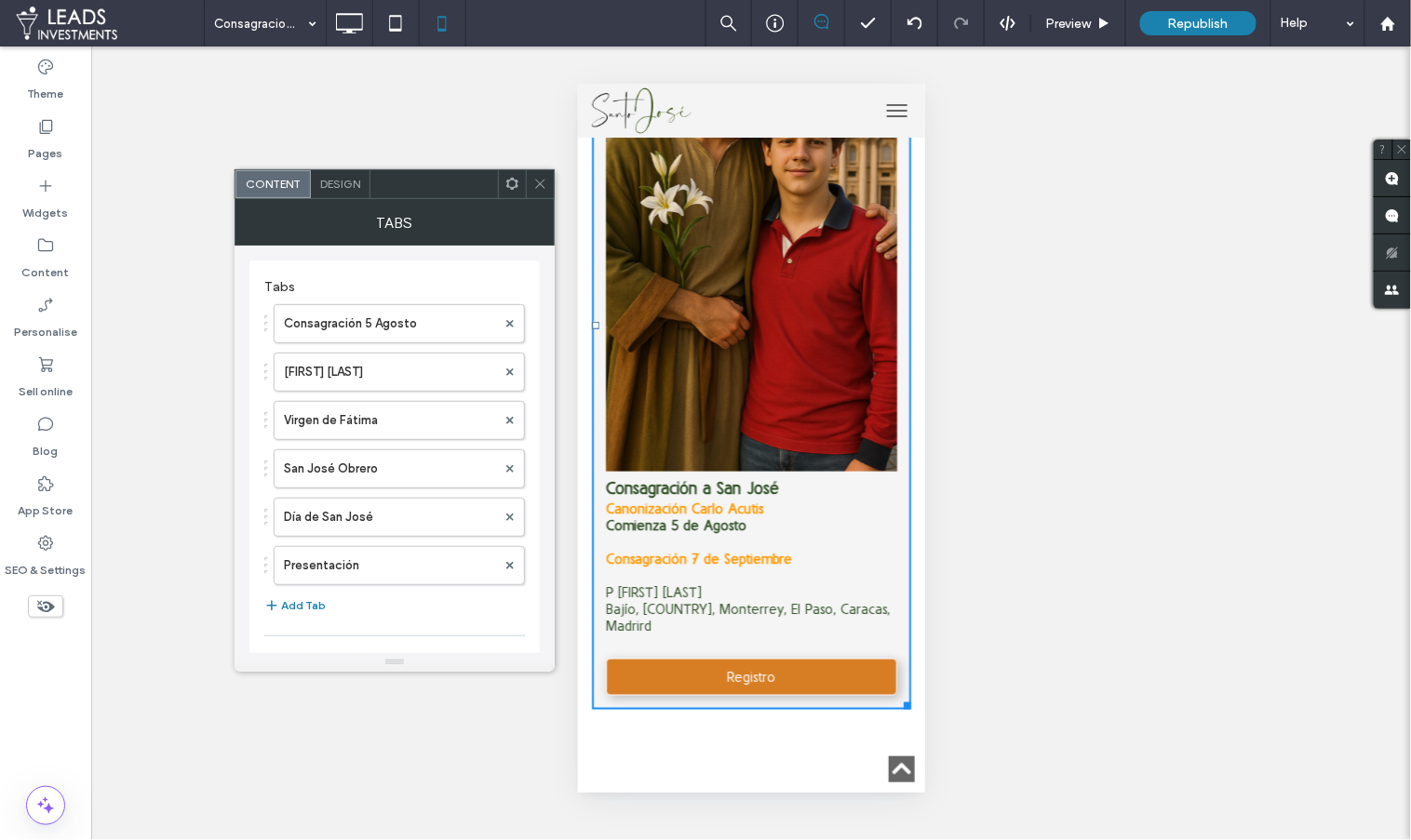 click on "Design" at bounding box center (340, 183) 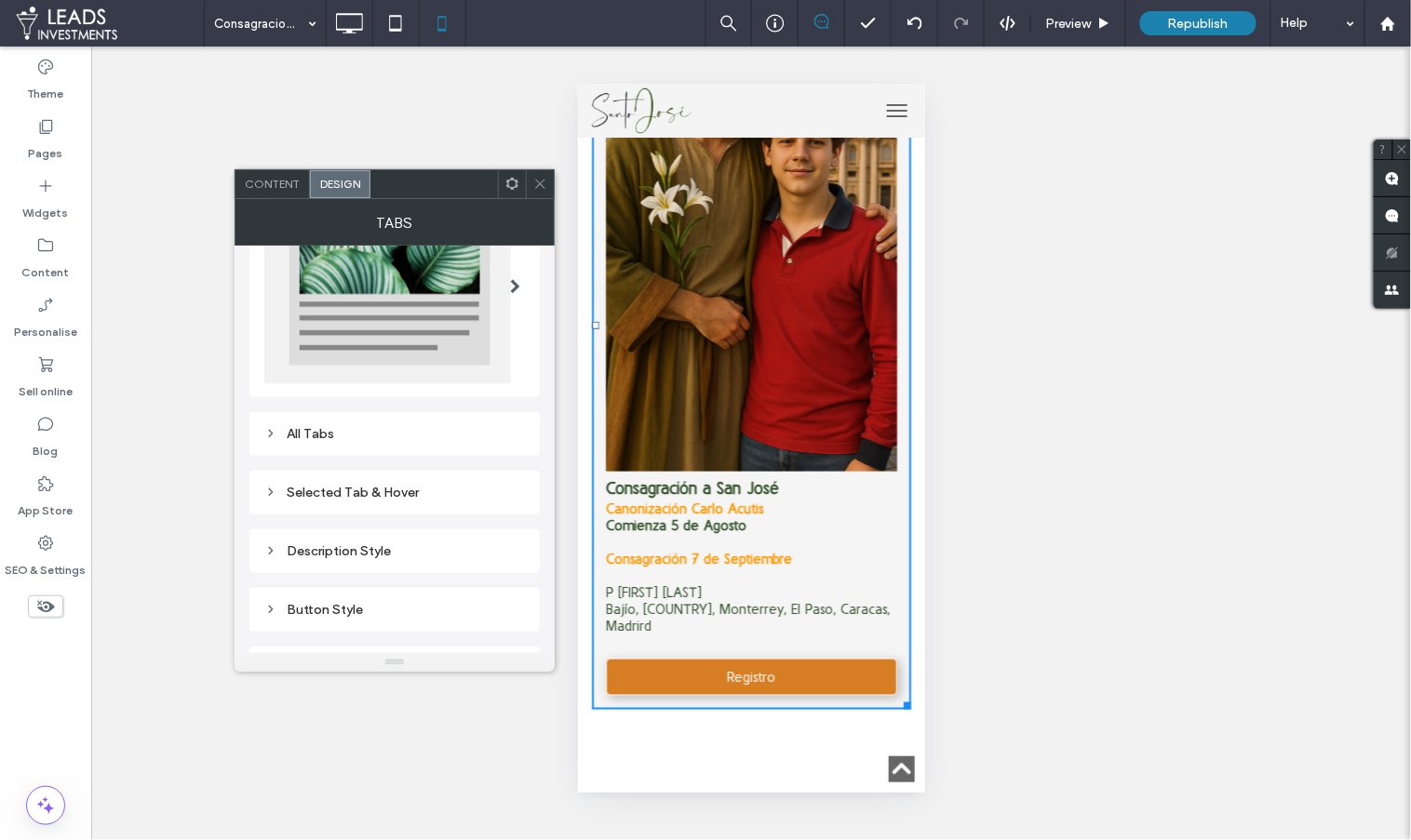 scroll, scrollTop: 135, scrollLeft: 0, axis: vertical 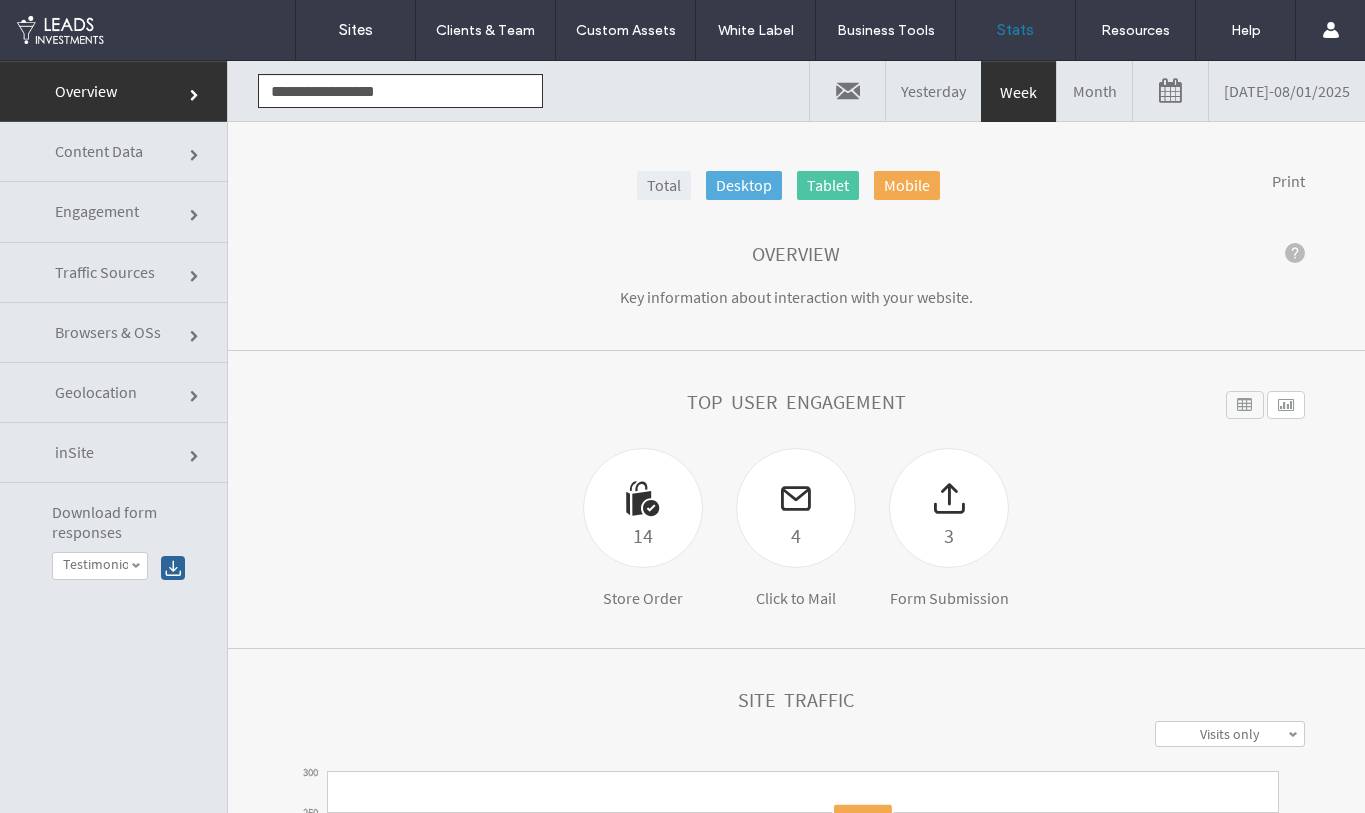 click at bounding box center [136, 566] 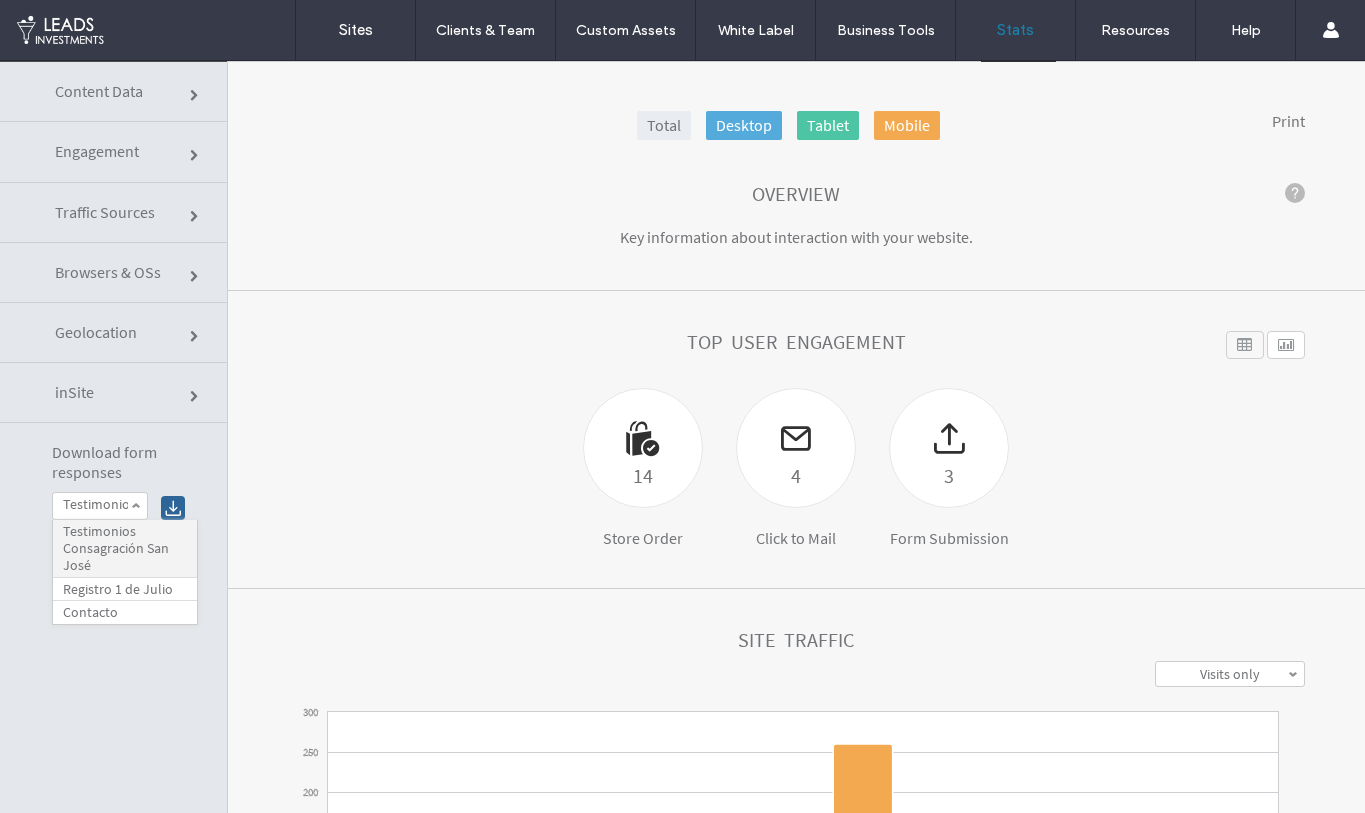 scroll, scrollTop: 101, scrollLeft: 0, axis: vertical 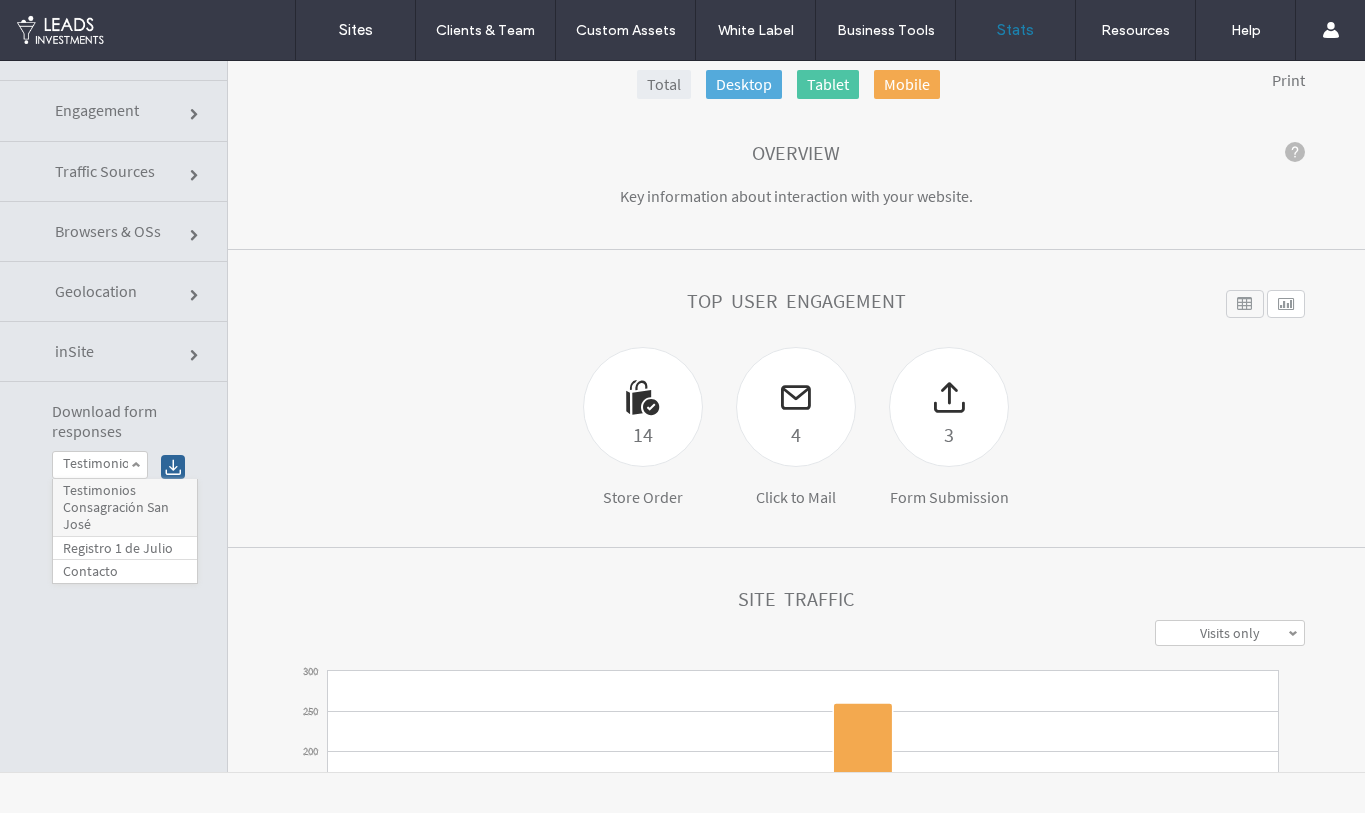 click at bounding box center [136, 465] 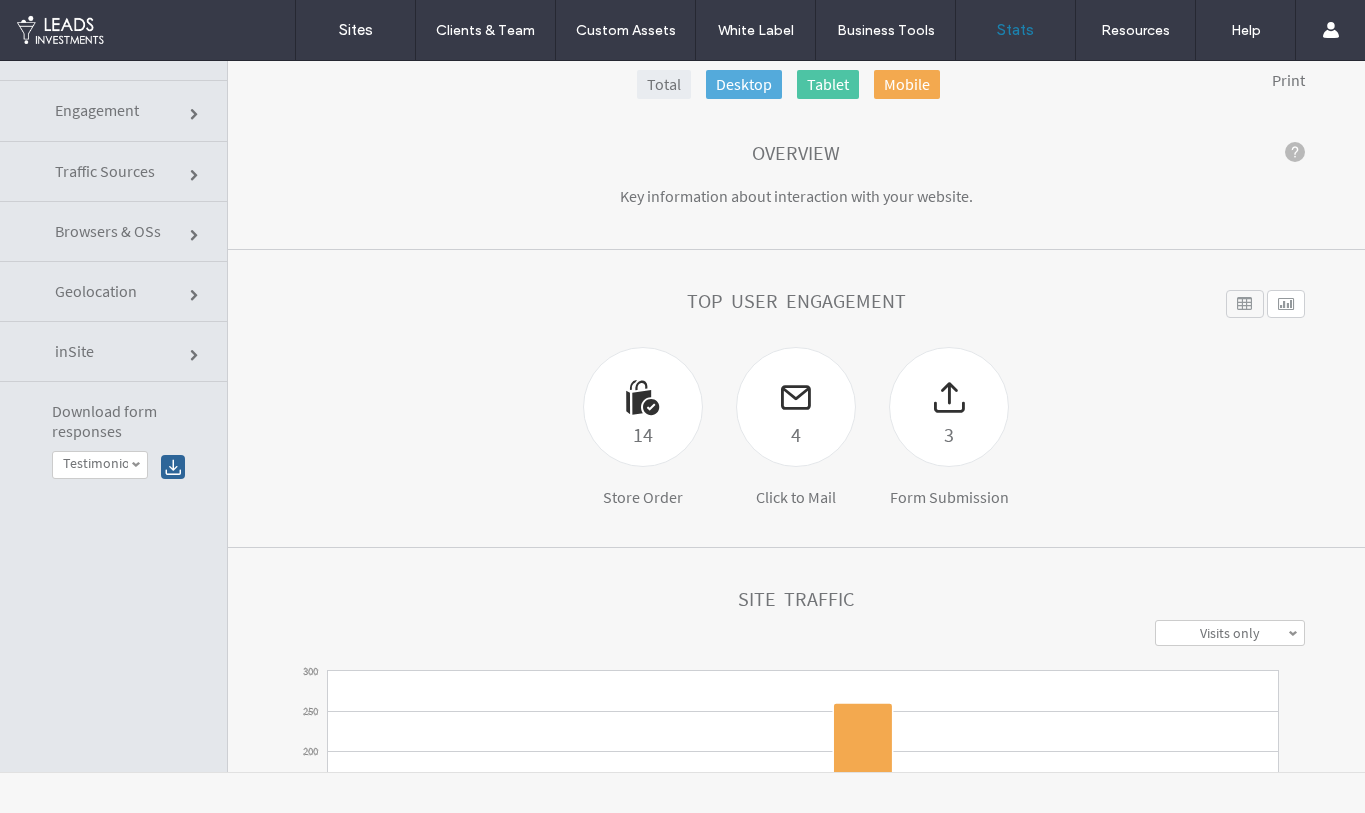click on "Testimonios Consagración San José" at bounding box center (95, 463) 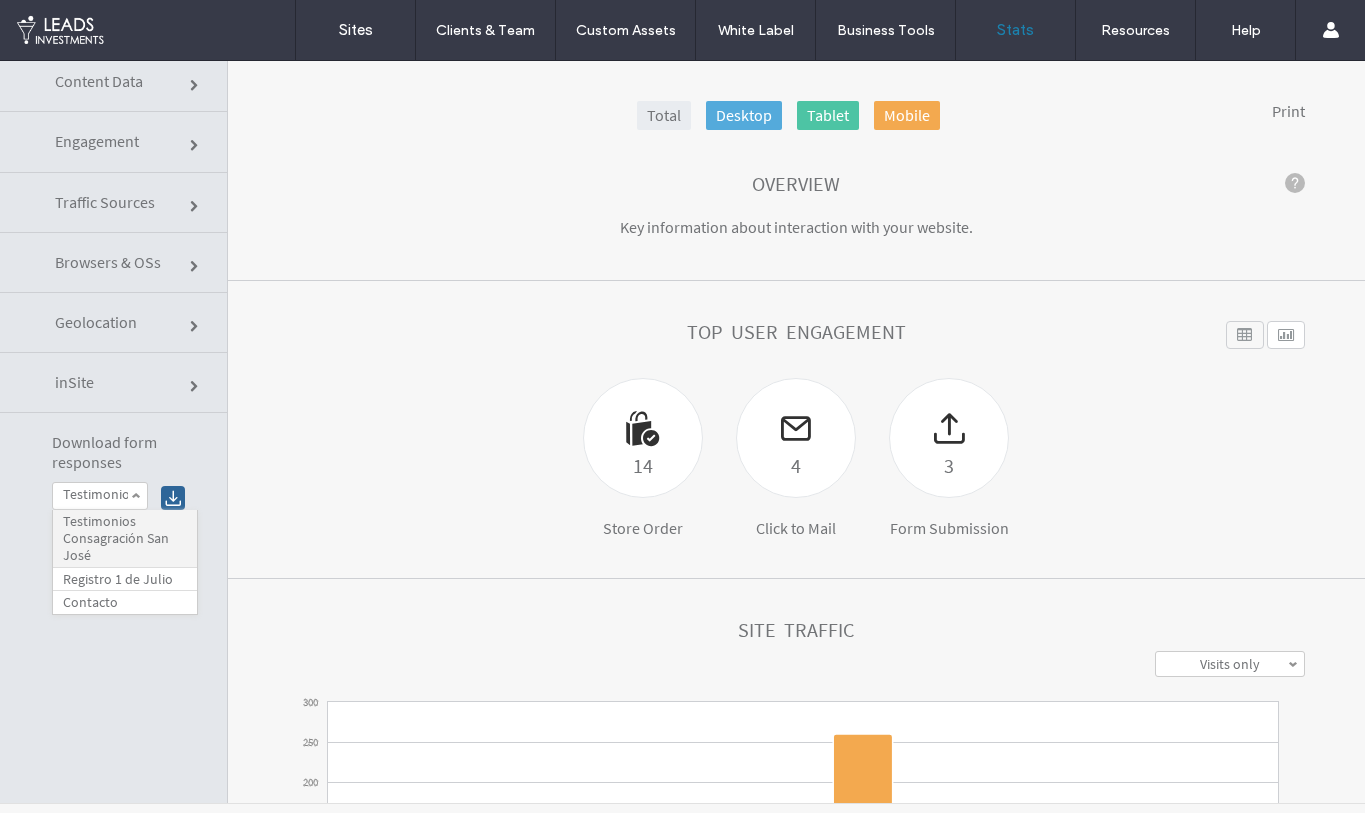 scroll, scrollTop: 87, scrollLeft: 0, axis: vertical 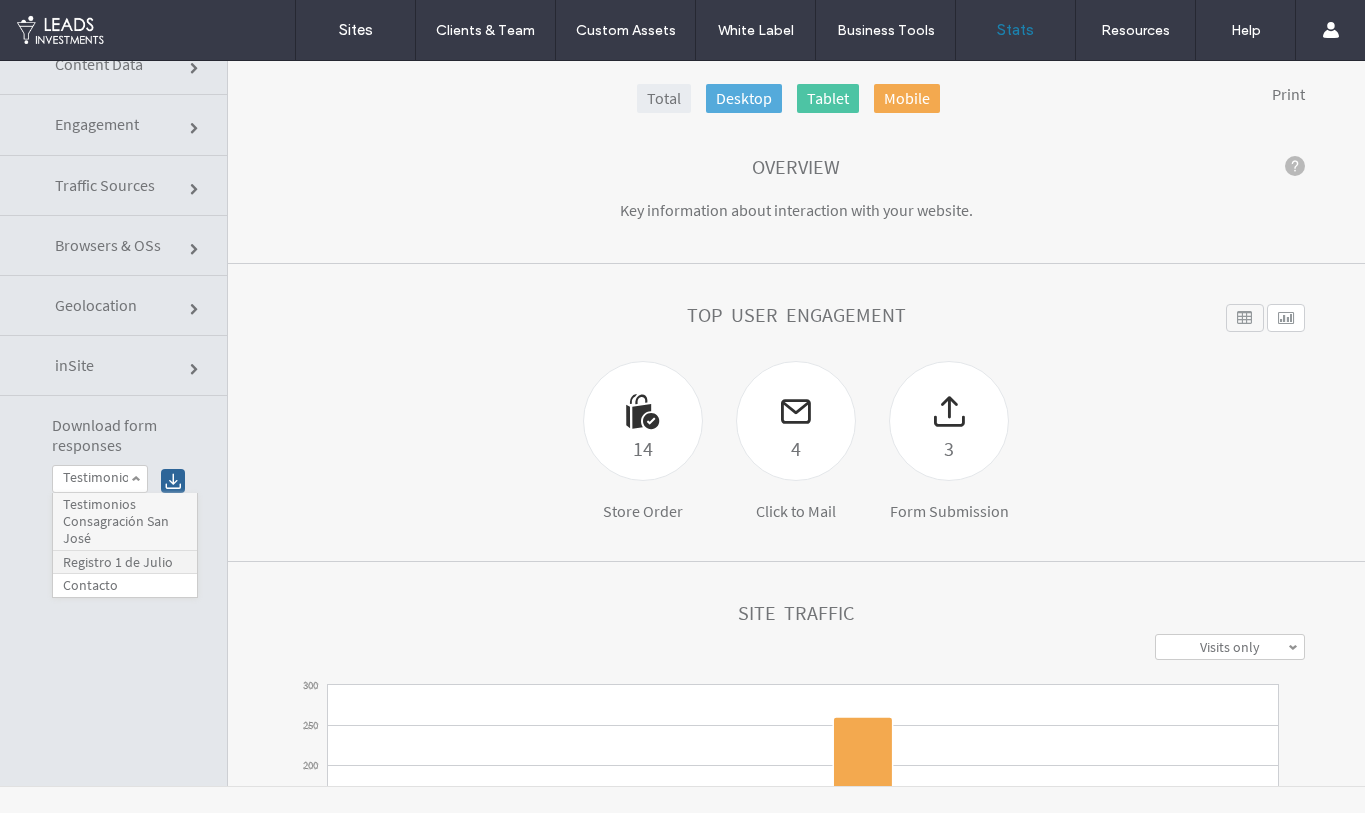 click on "Registro 1 de Julio" at bounding box center (118, 562) 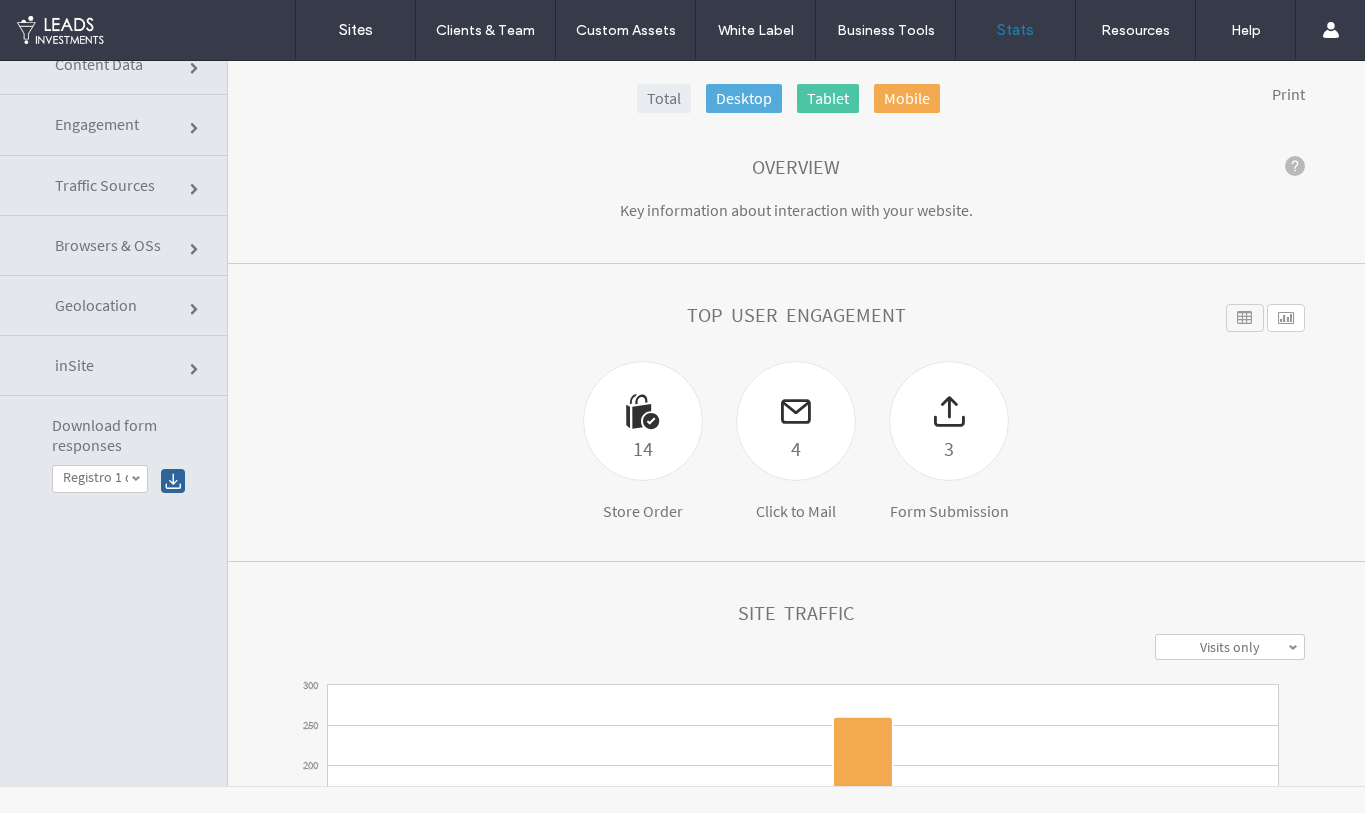 click on "Registro 1 de Julio" at bounding box center [95, 477] 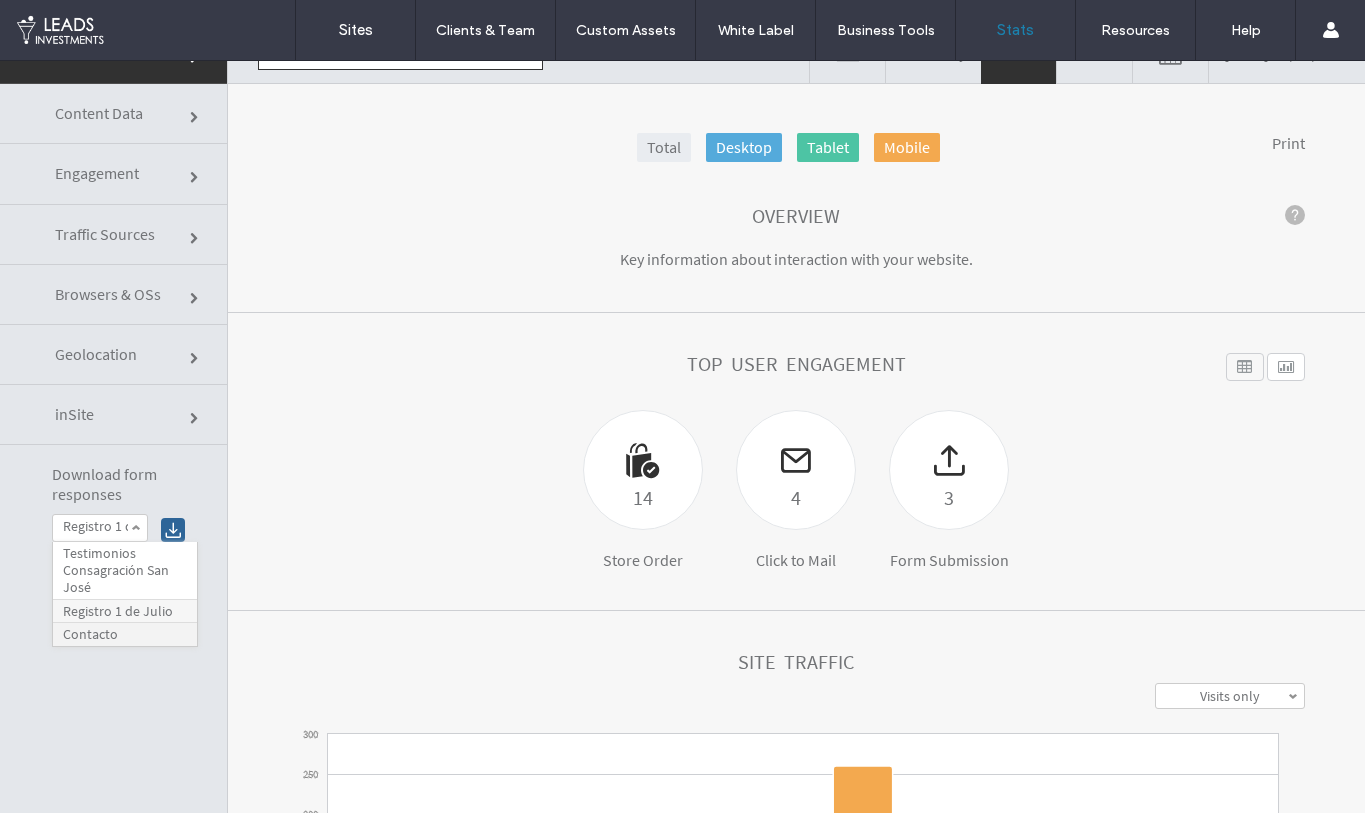 scroll, scrollTop: 31, scrollLeft: 0, axis: vertical 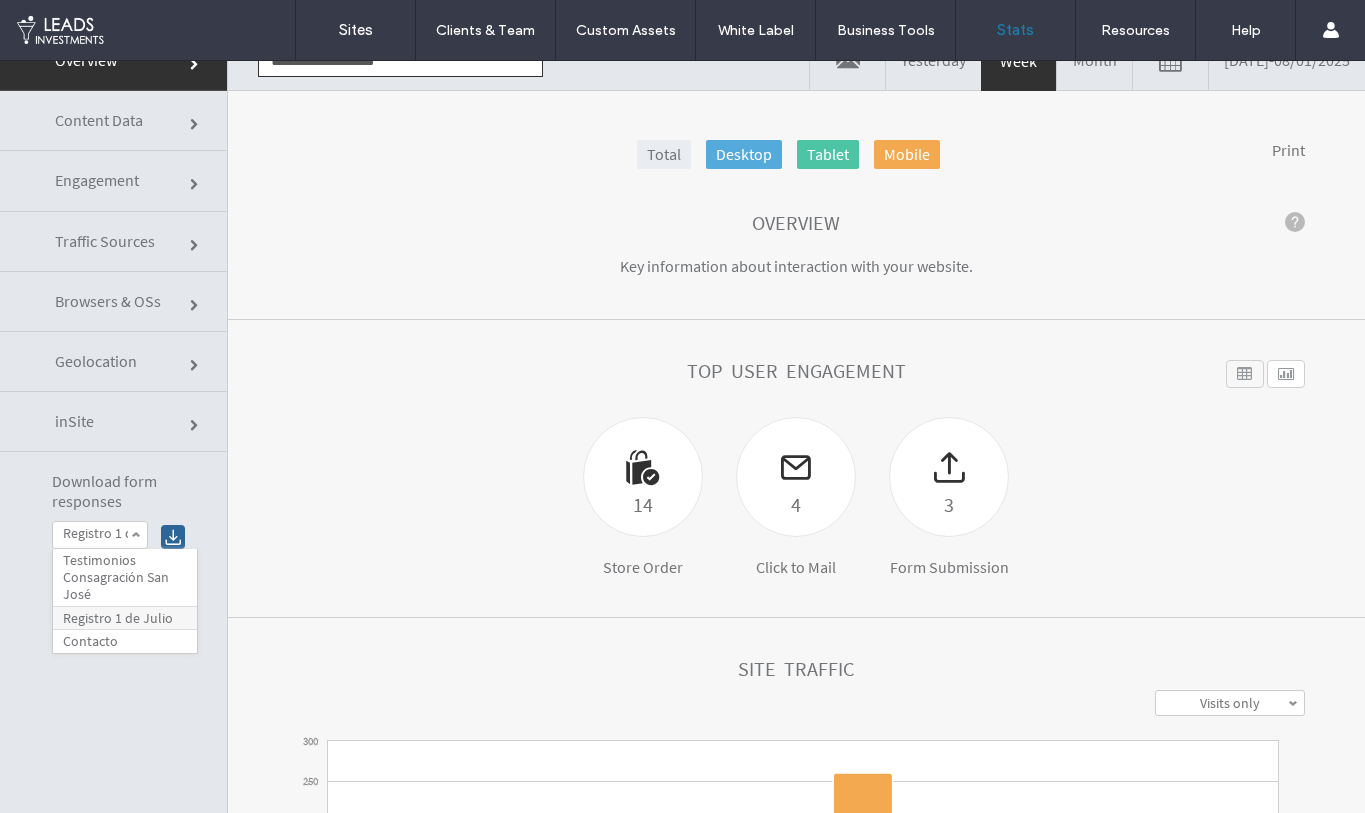 click 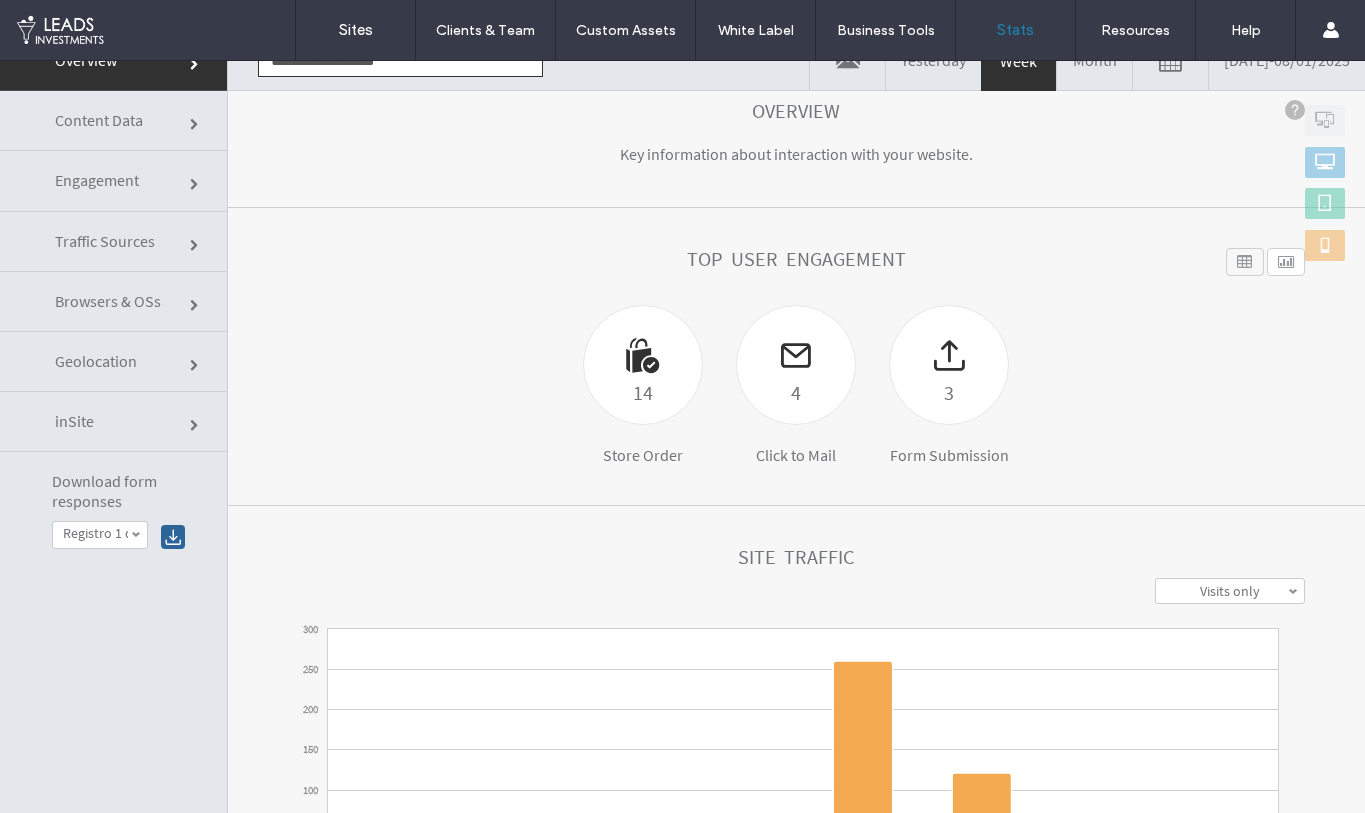 scroll, scrollTop: 0, scrollLeft: 0, axis: both 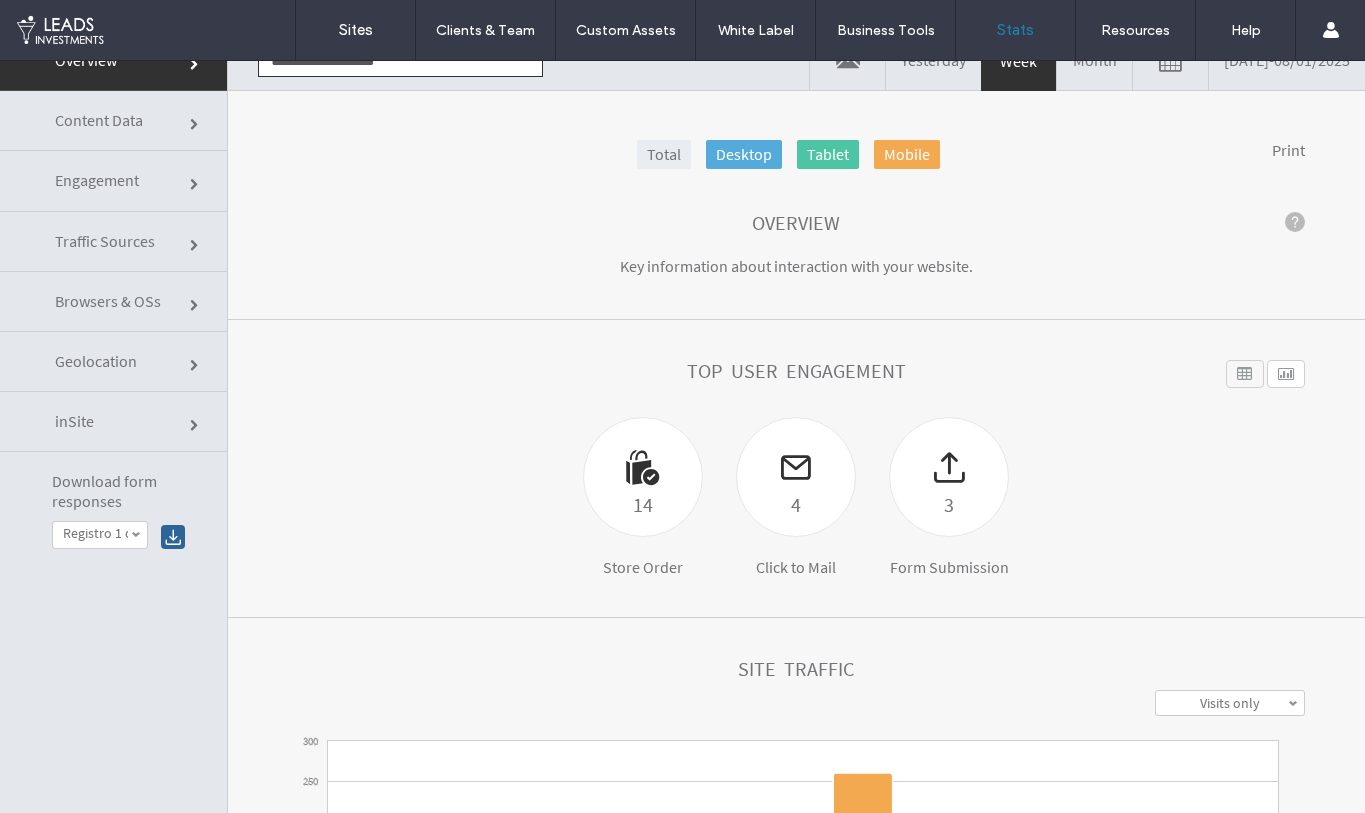 click on "Registro 1 de Julio" at bounding box center (100, 535) 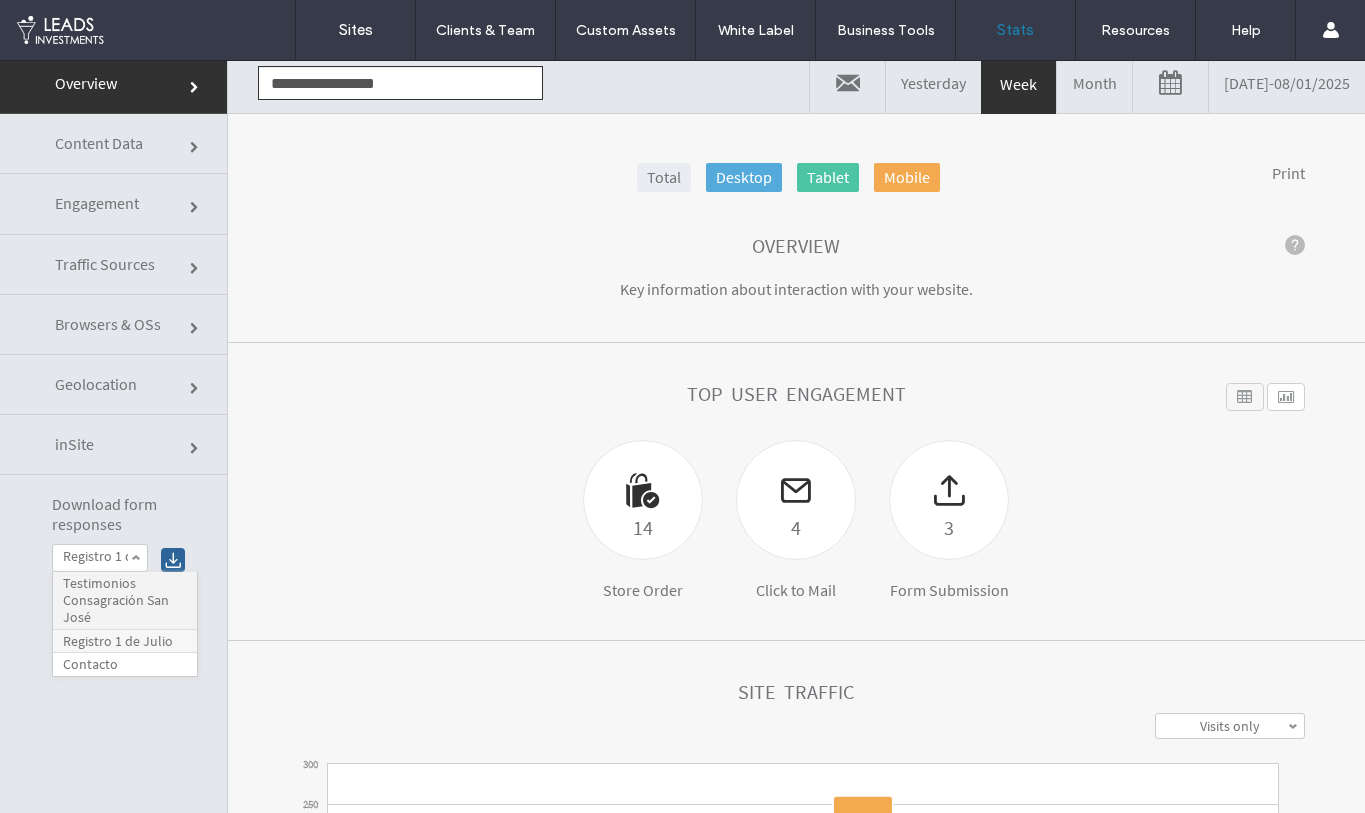 scroll, scrollTop: 0, scrollLeft: 0, axis: both 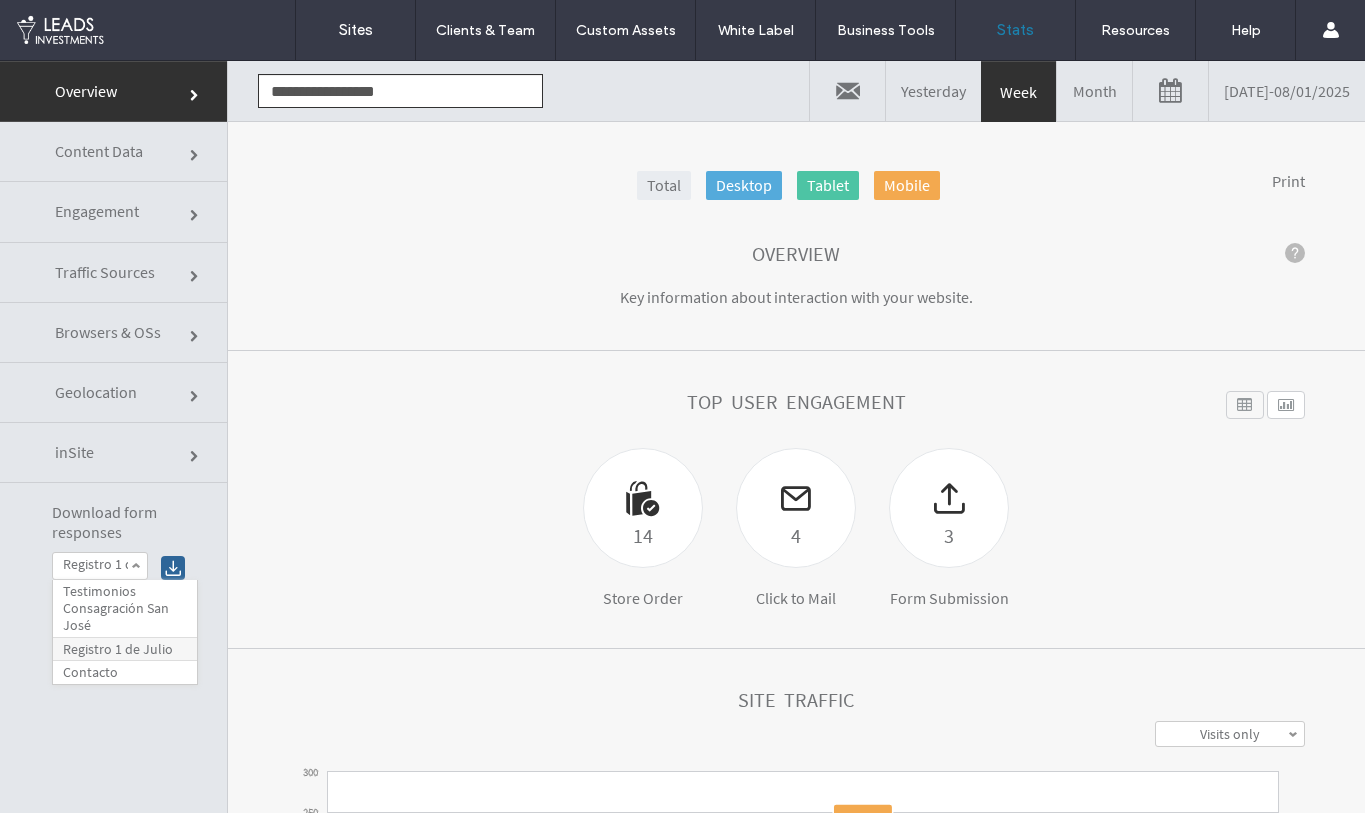 click on "**********" at bounding box center (114, 467) 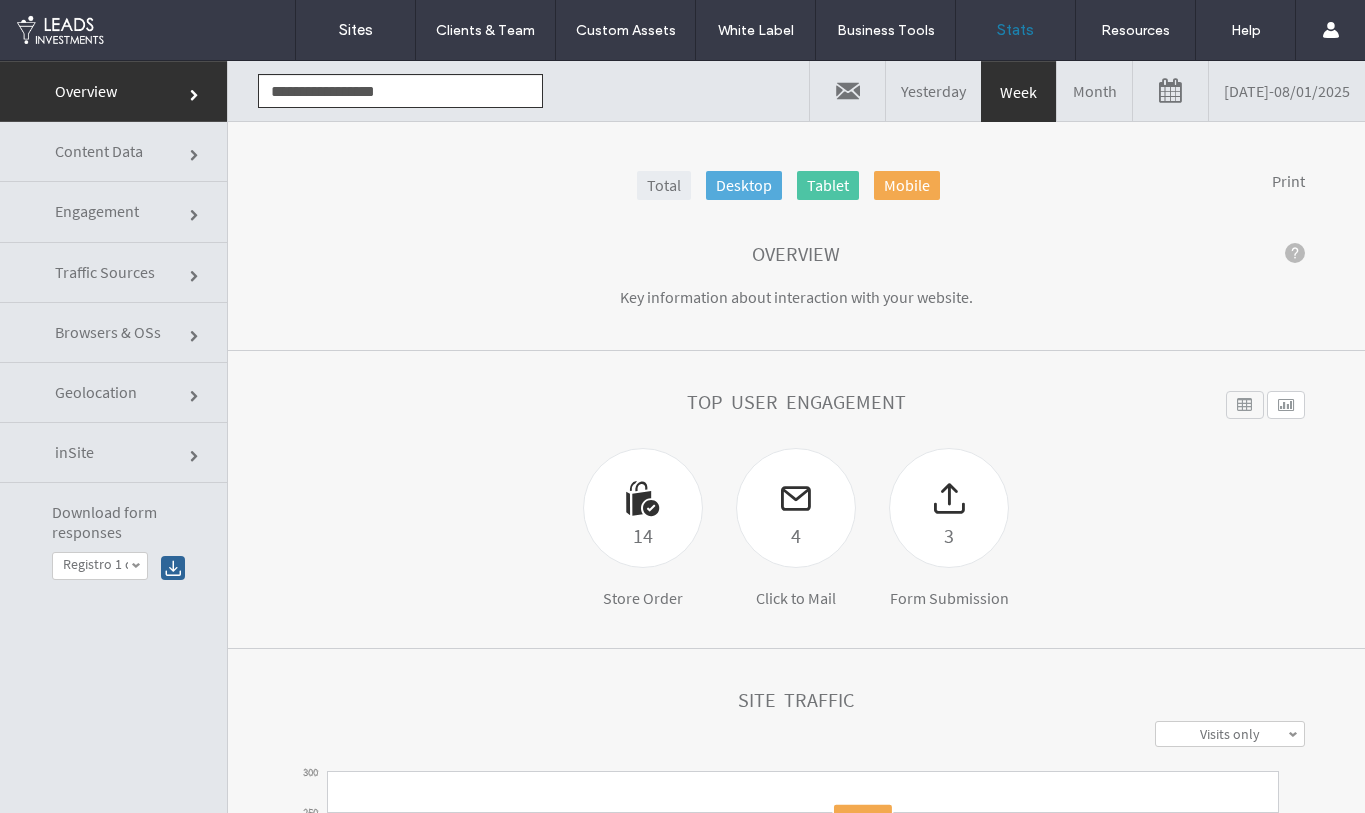 click on "Registro 1 de Julio" at bounding box center [95, 564] 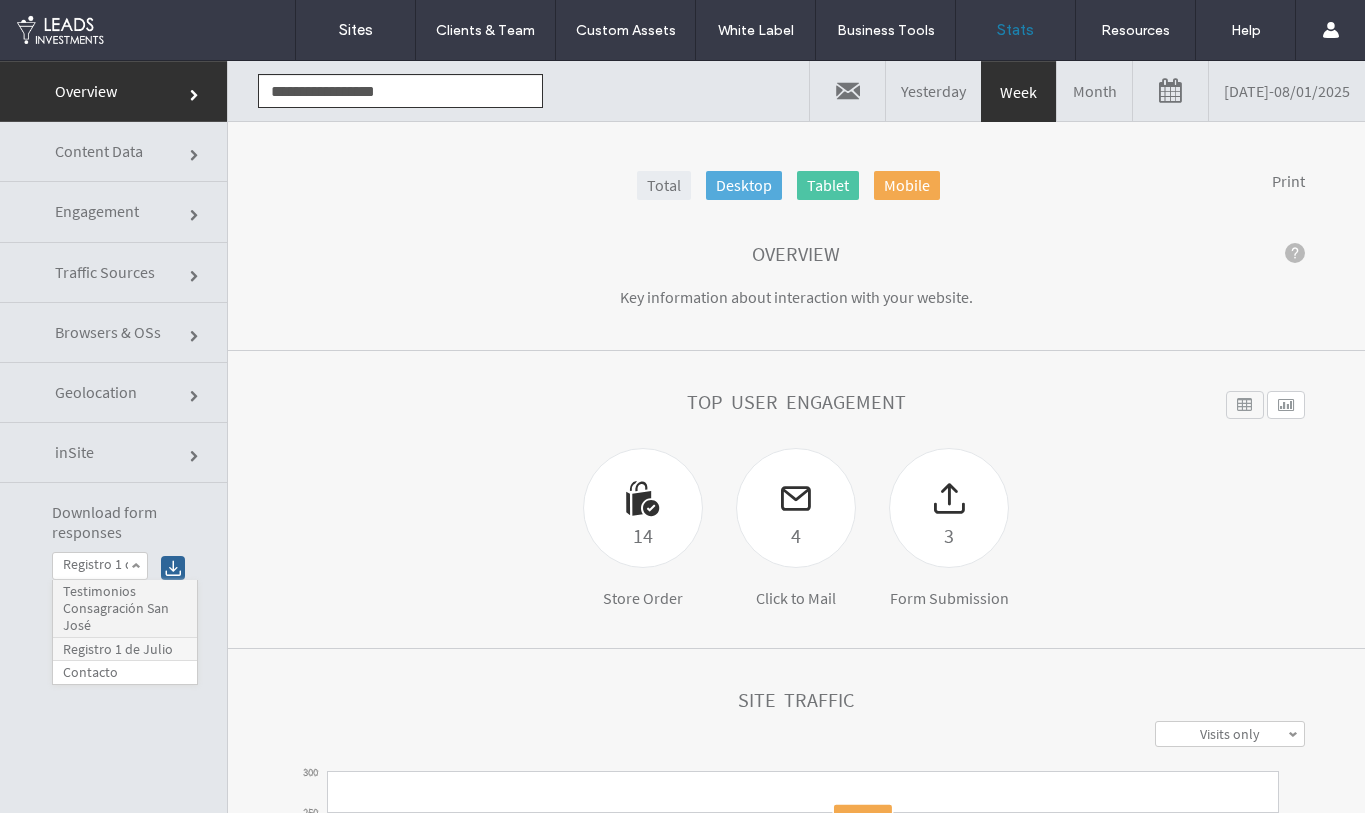 click on "Testimonios Consagración San José" at bounding box center (125, 608) 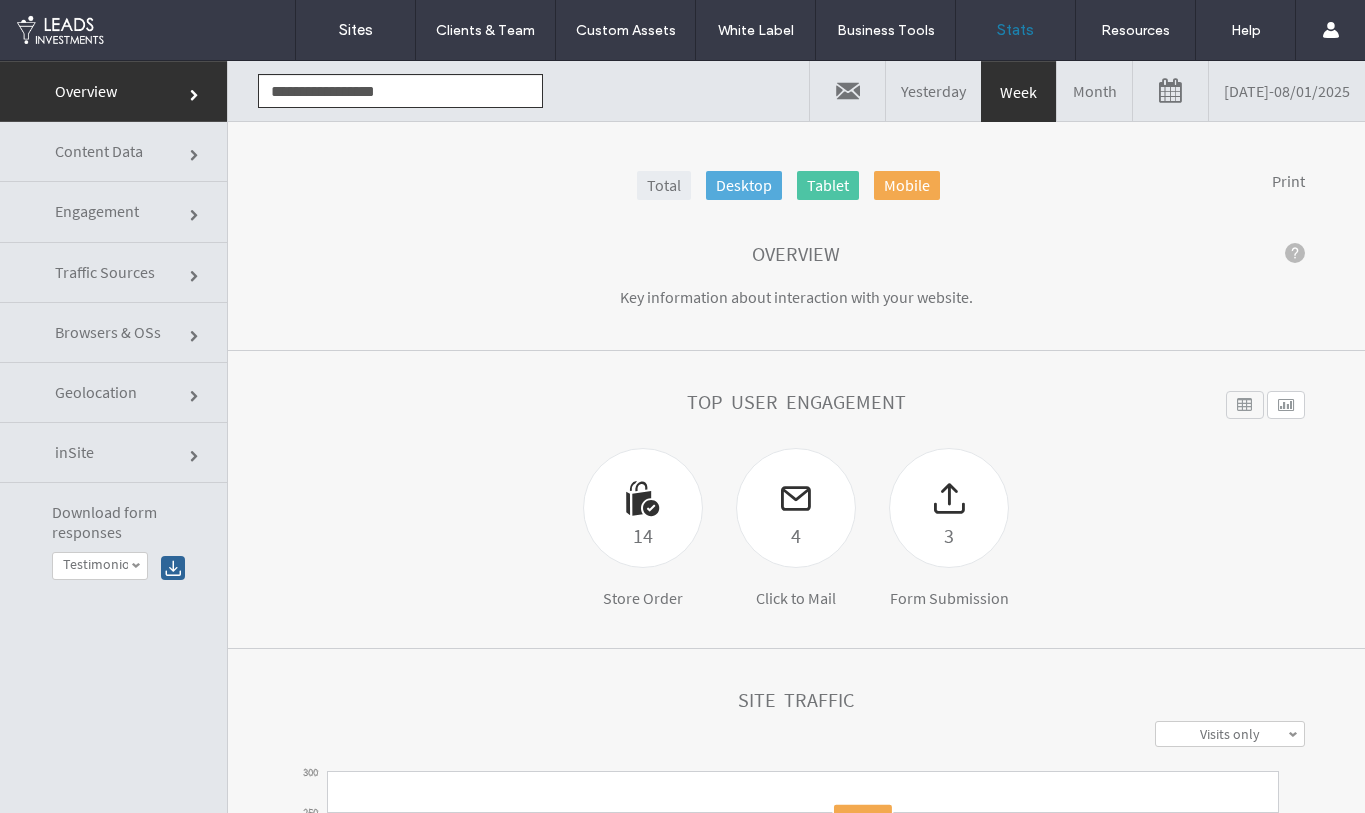 click on "Testimonios Consagración San José" at bounding box center [100, 566] 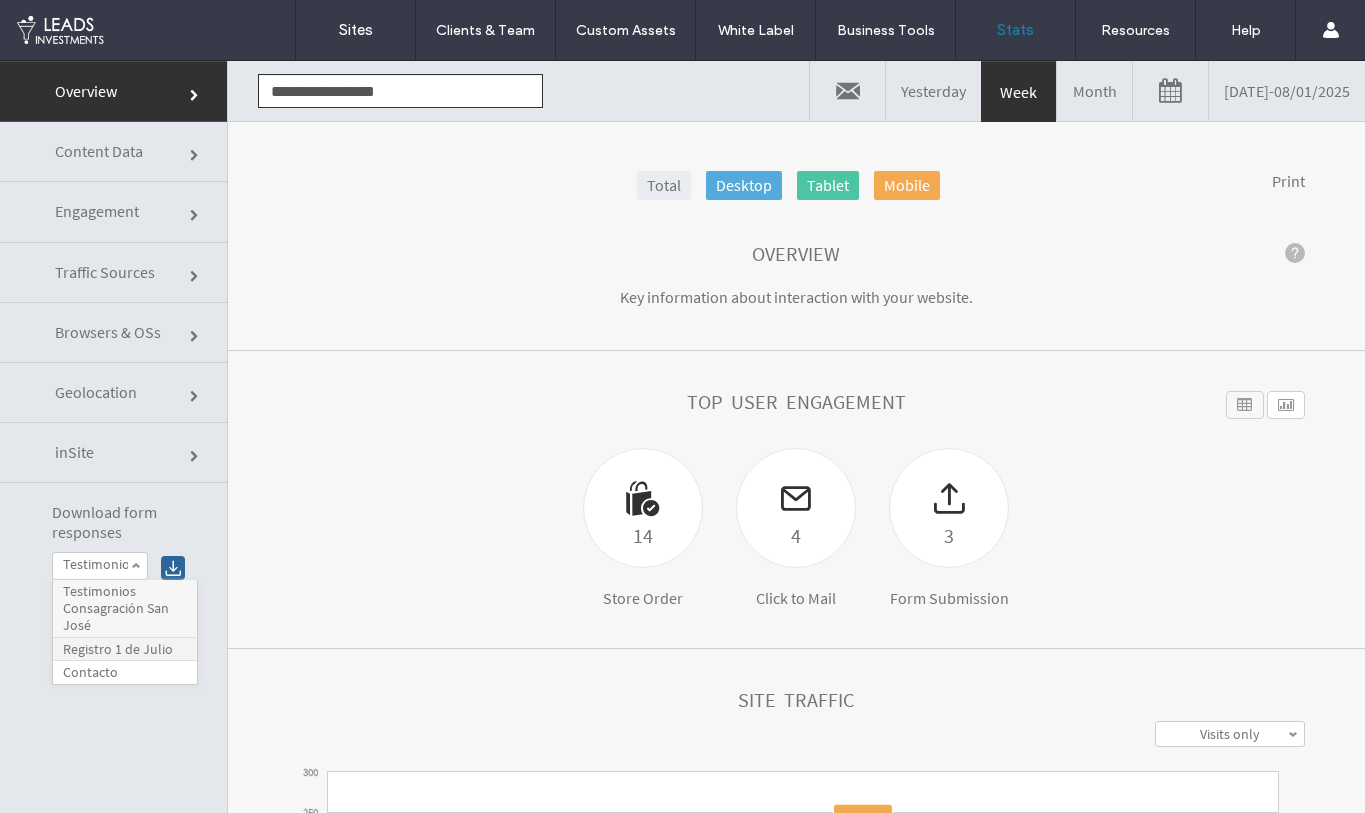 click on "Registro 1 de Julio" at bounding box center (118, 649) 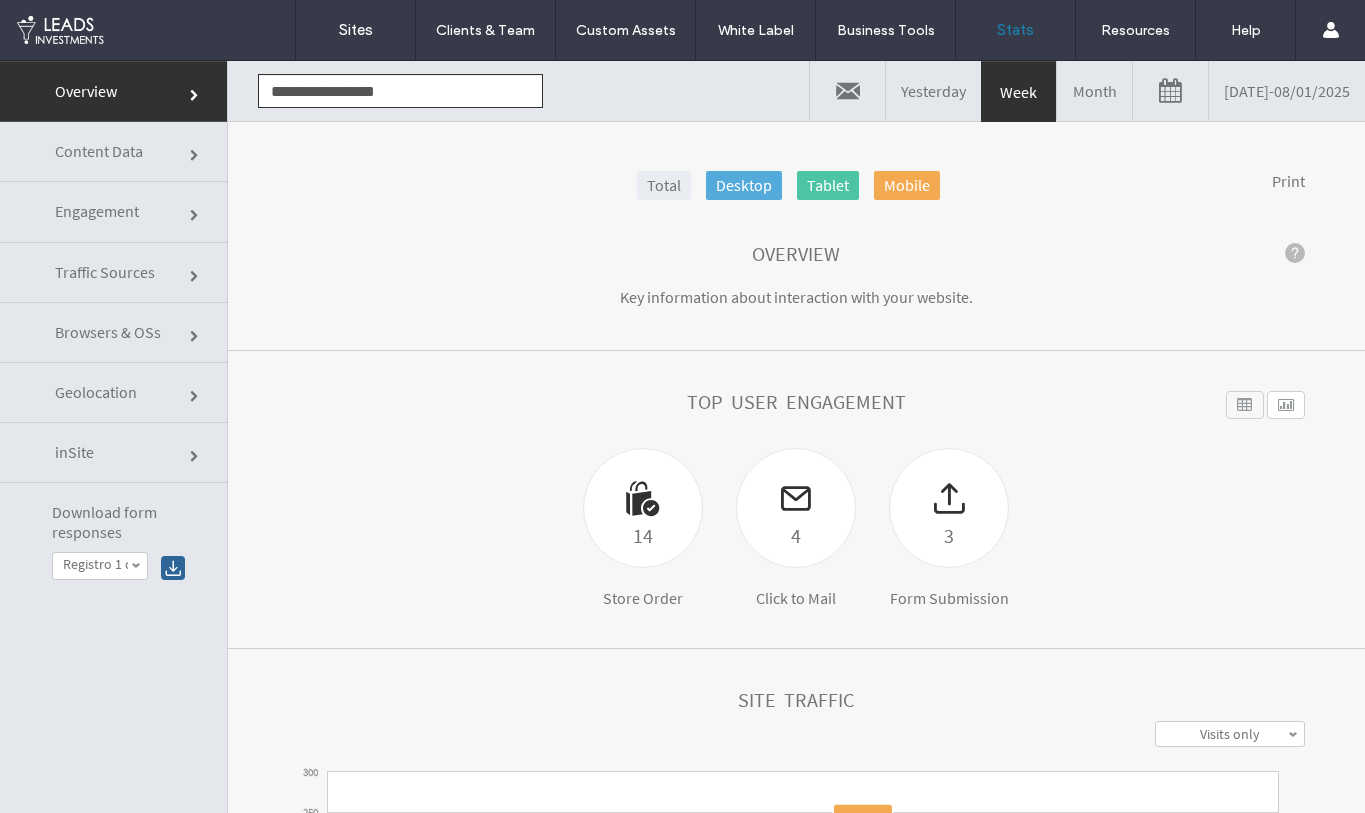 click on "**********" at bounding box center [114, 467] 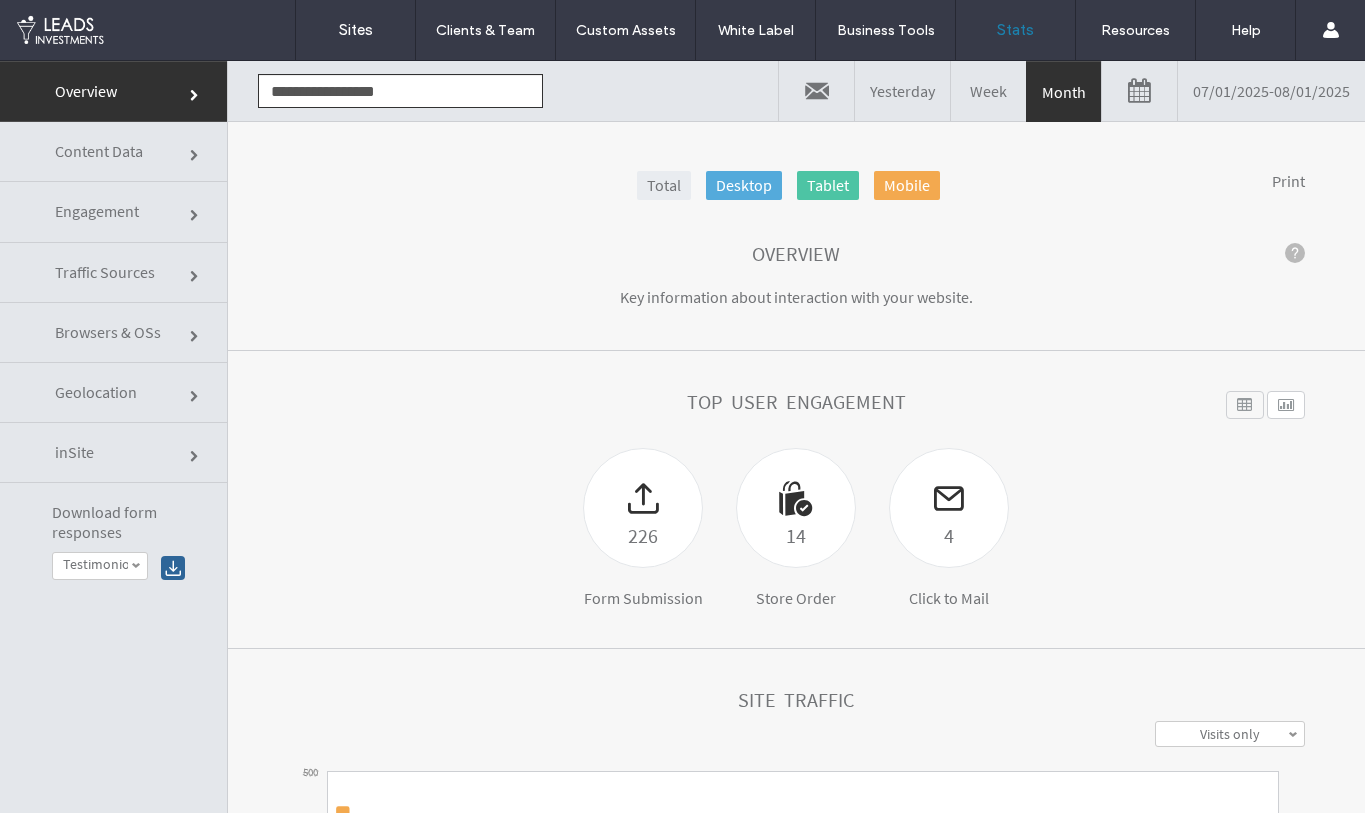 click 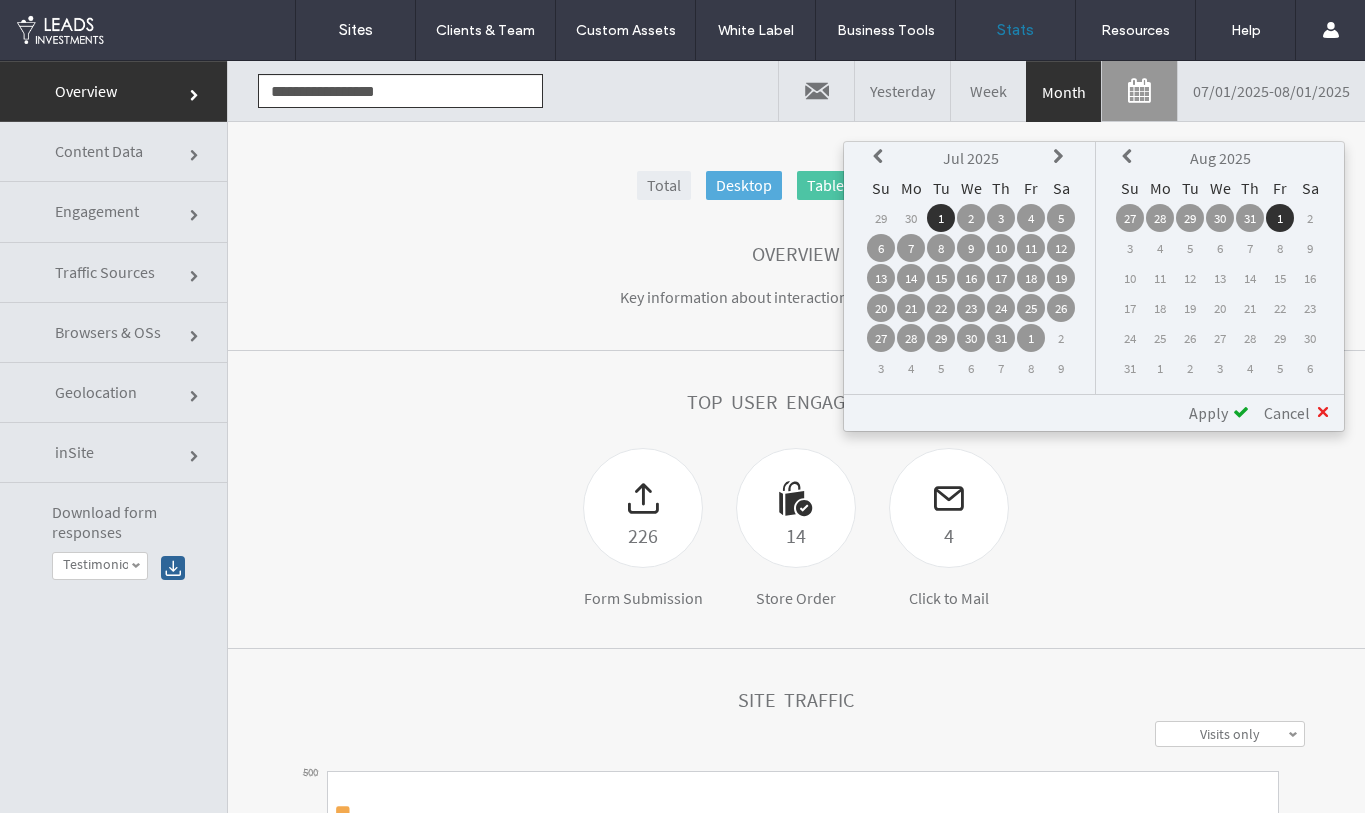 click on "1" at bounding box center (941, 218) 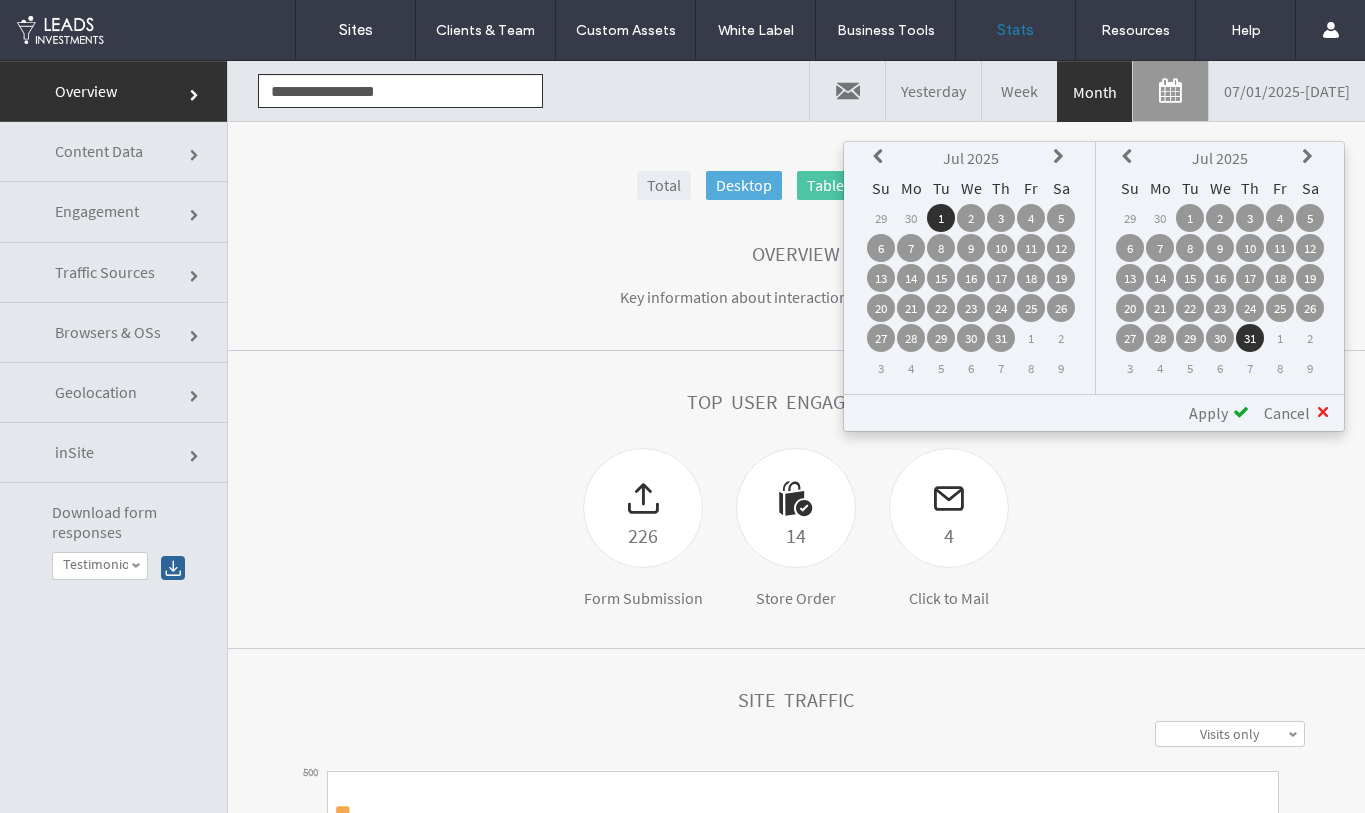 click on "31" at bounding box center (1250, 338) 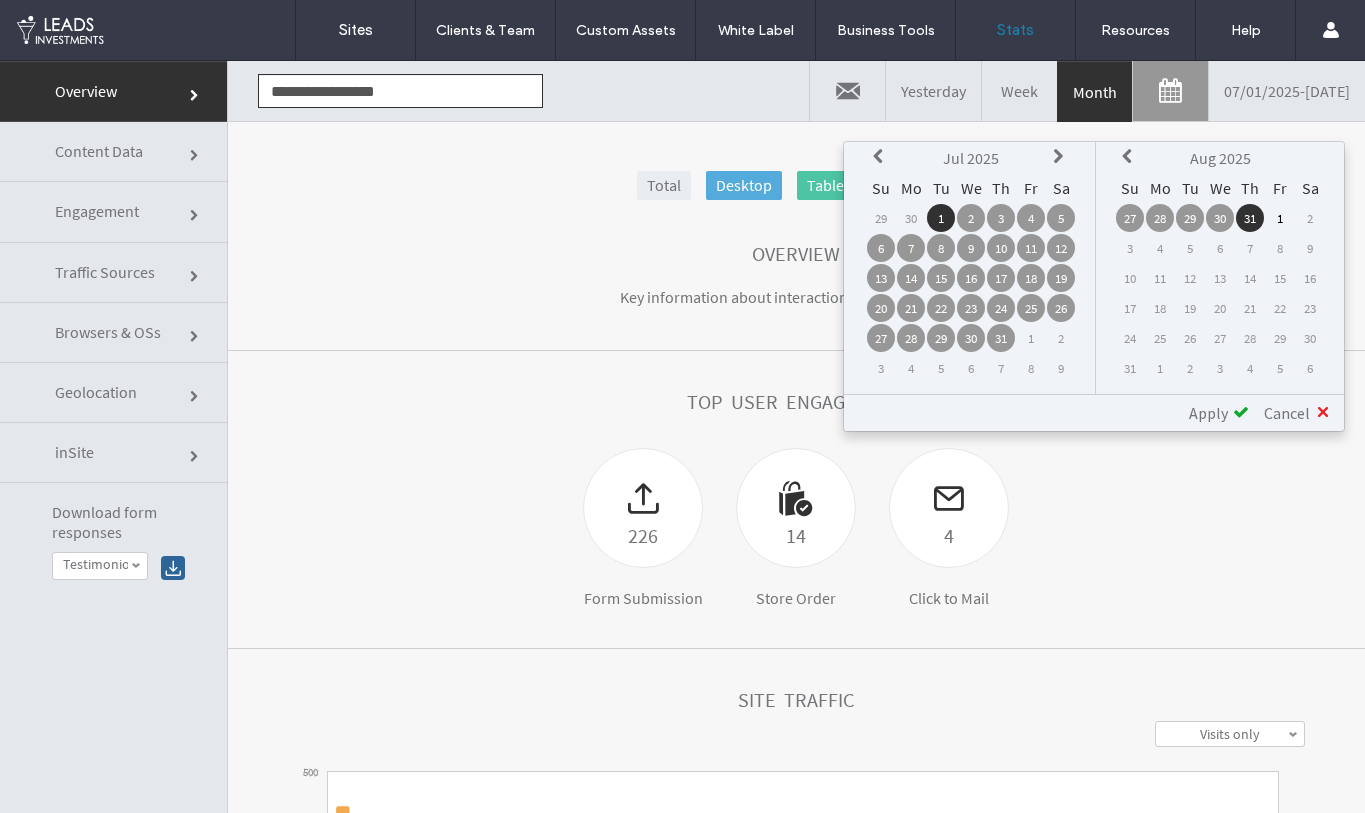 click on "1" at bounding box center [1280, 218] 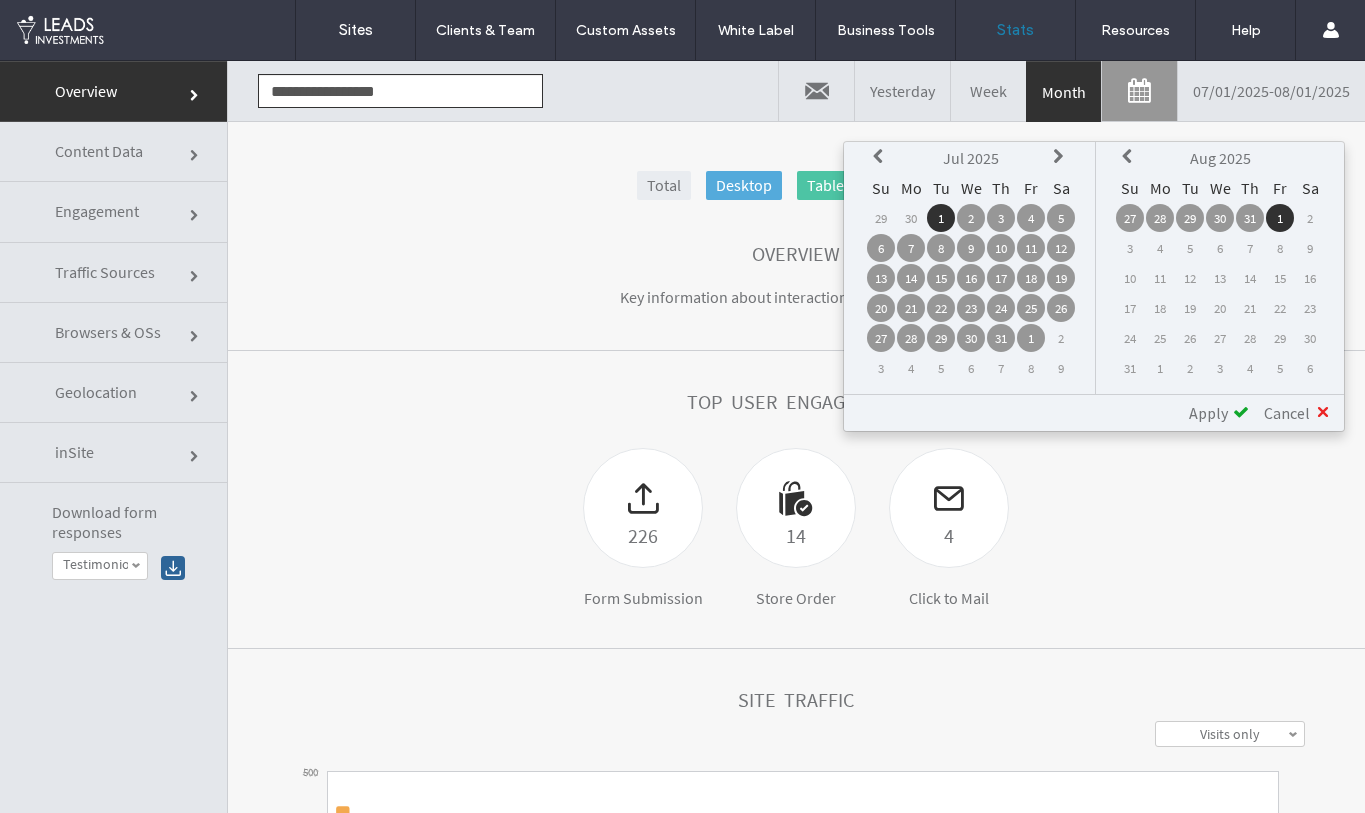 click on "2" at bounding box center [1310, 218] 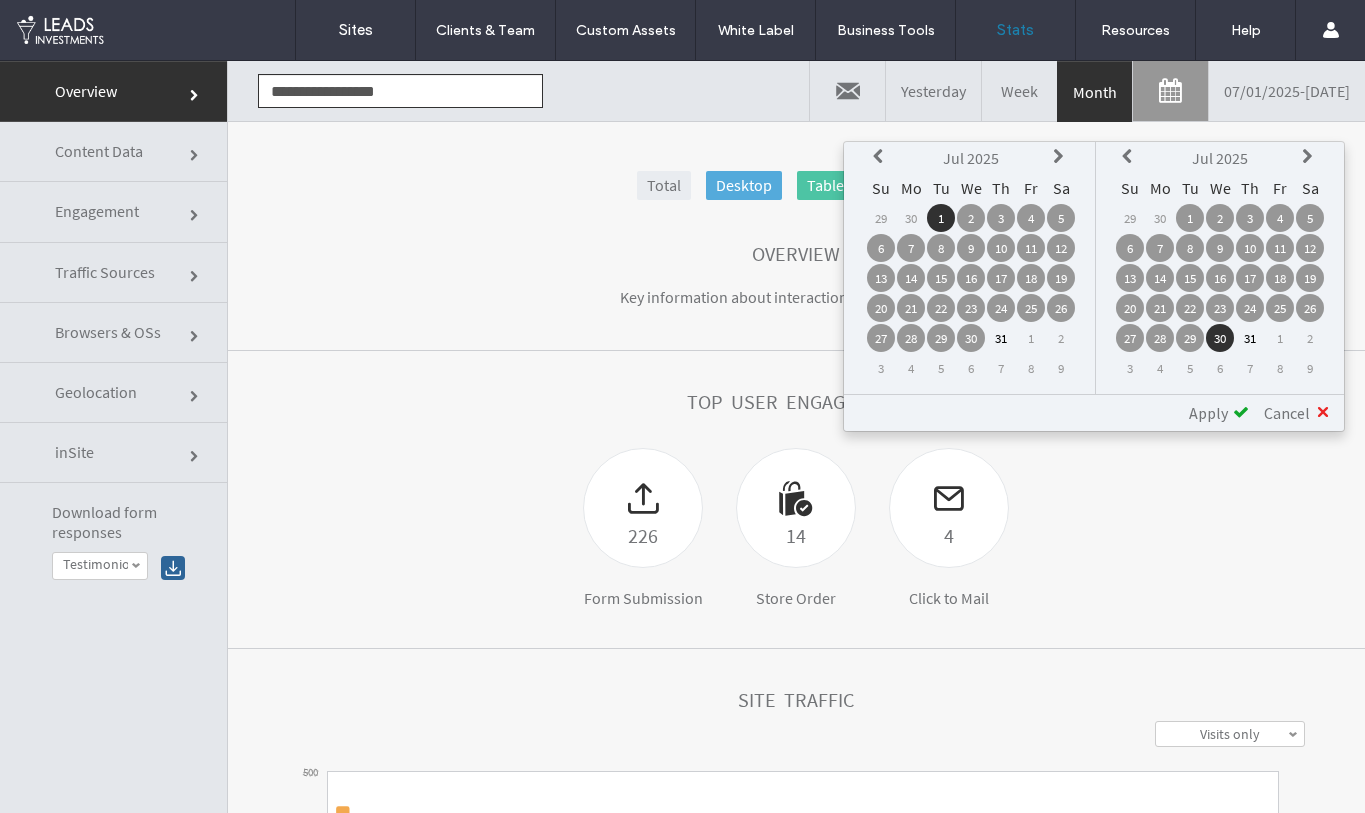 click on "31" at bounding box center (1001, 338) 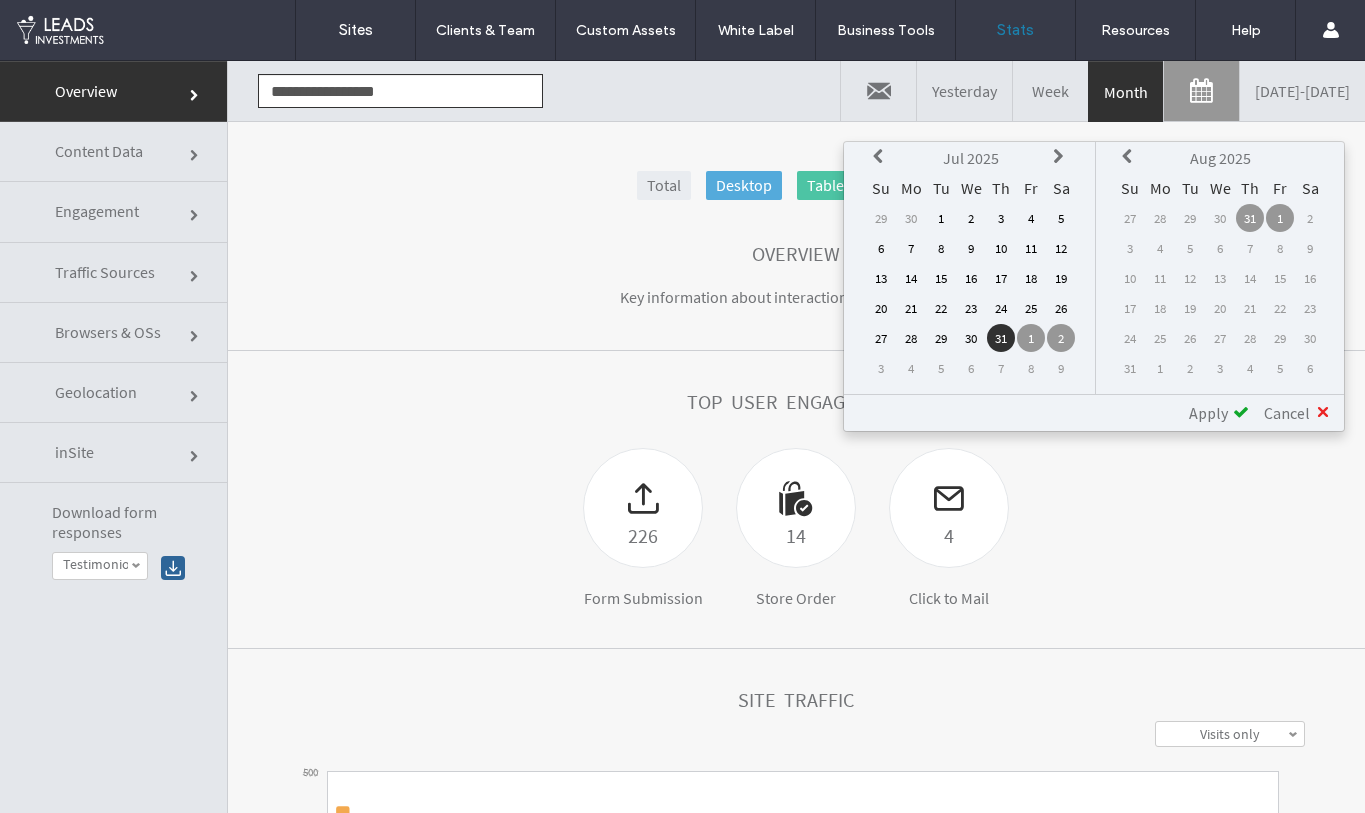 click on "2" at bounding box center (1310, 218) 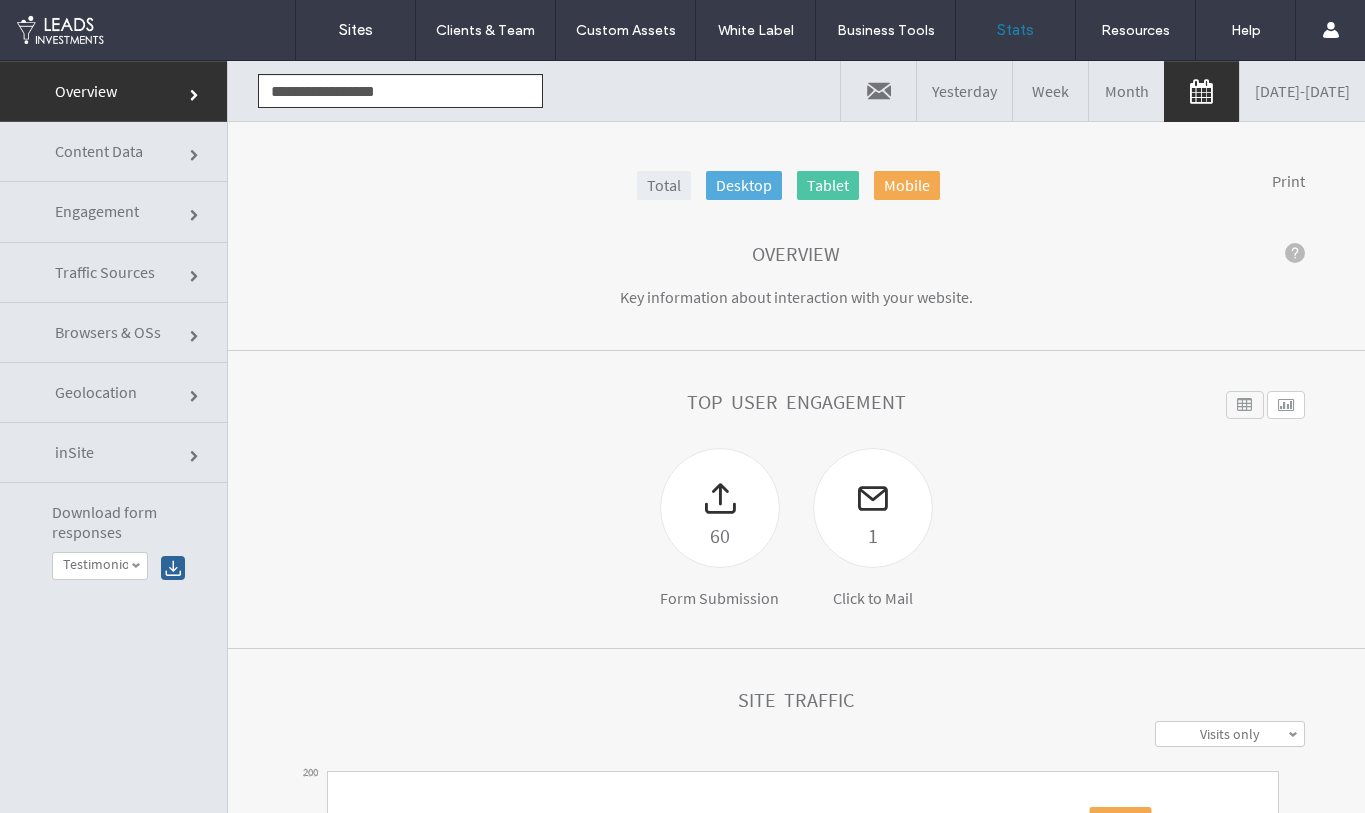 click 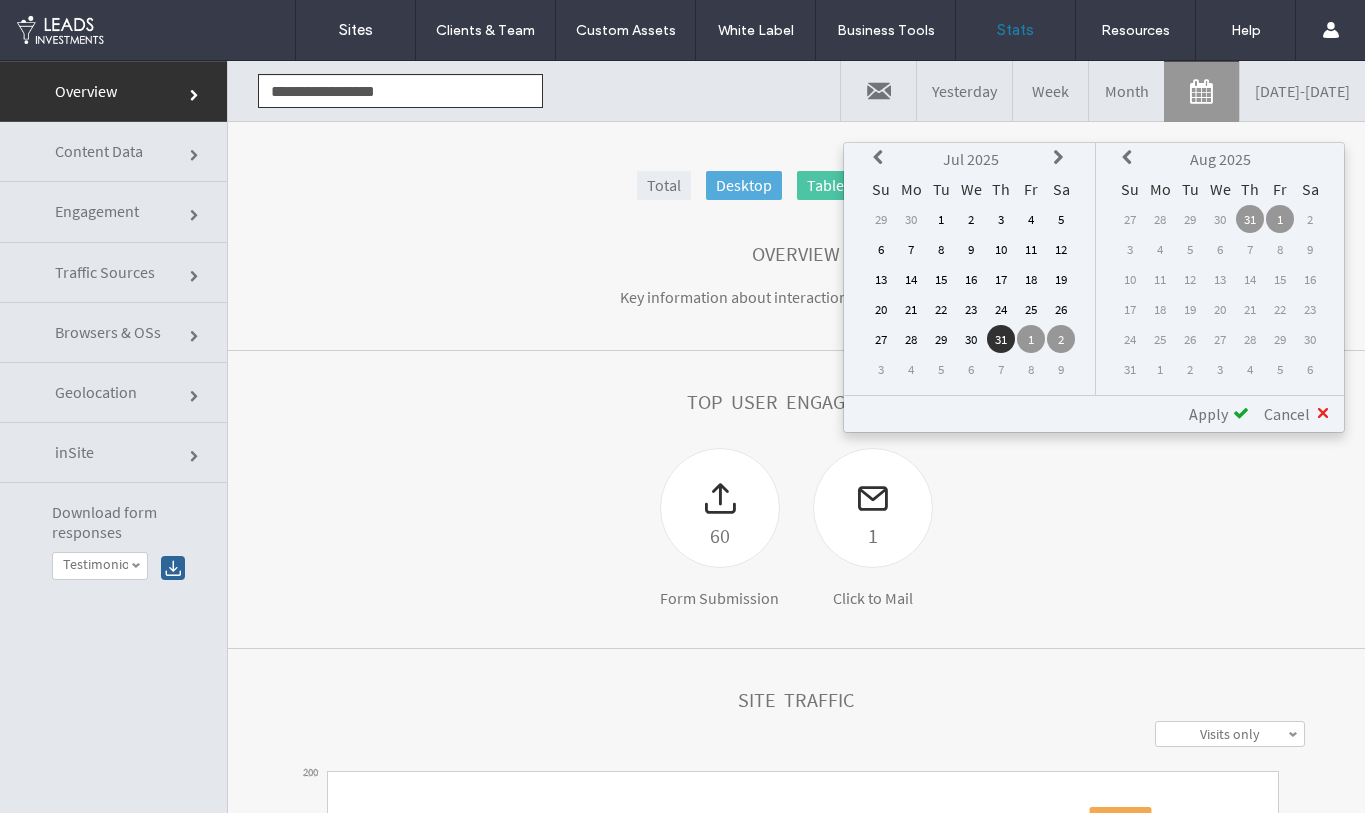click on "Apply" at bounding box center [1208, 414] 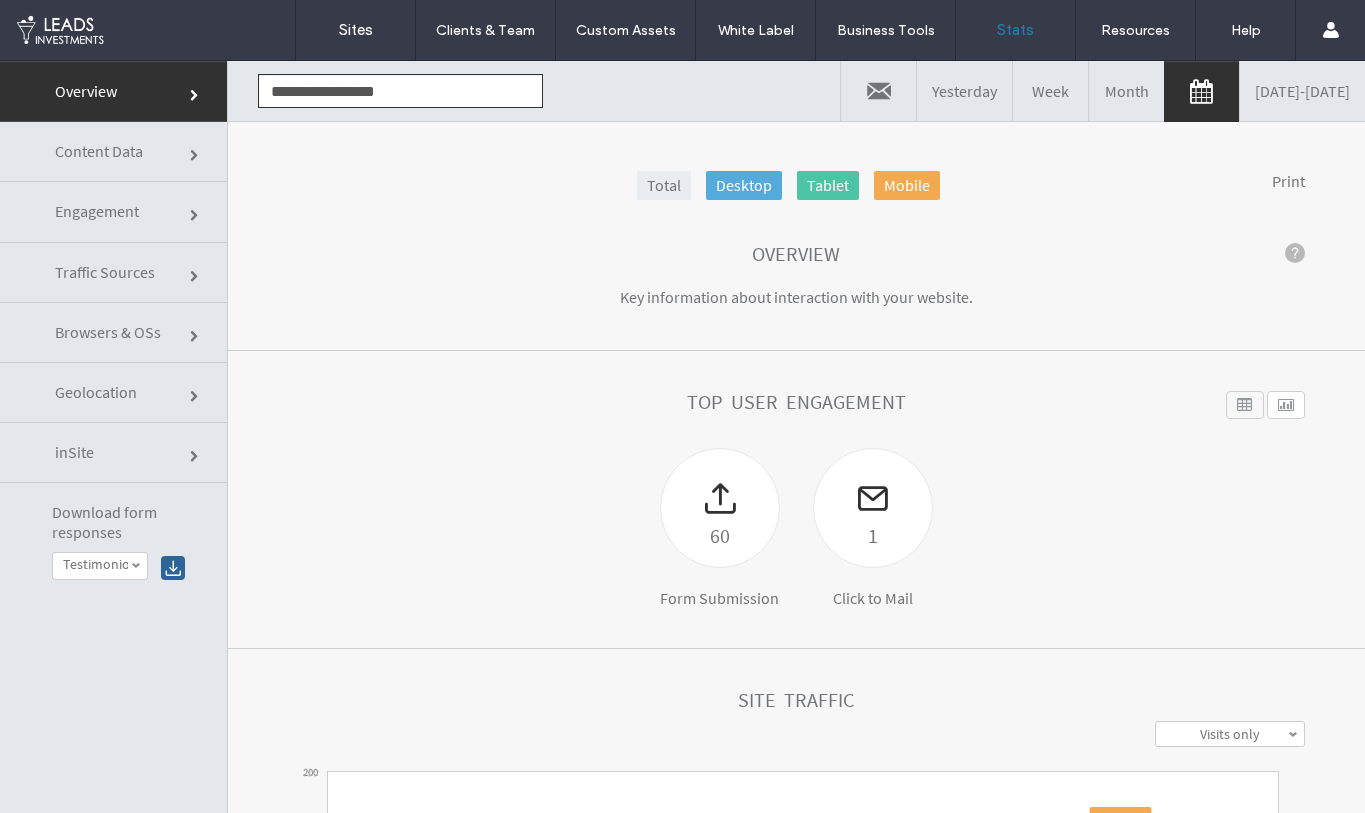 click on "Month" at bounding box center (1126, 91) 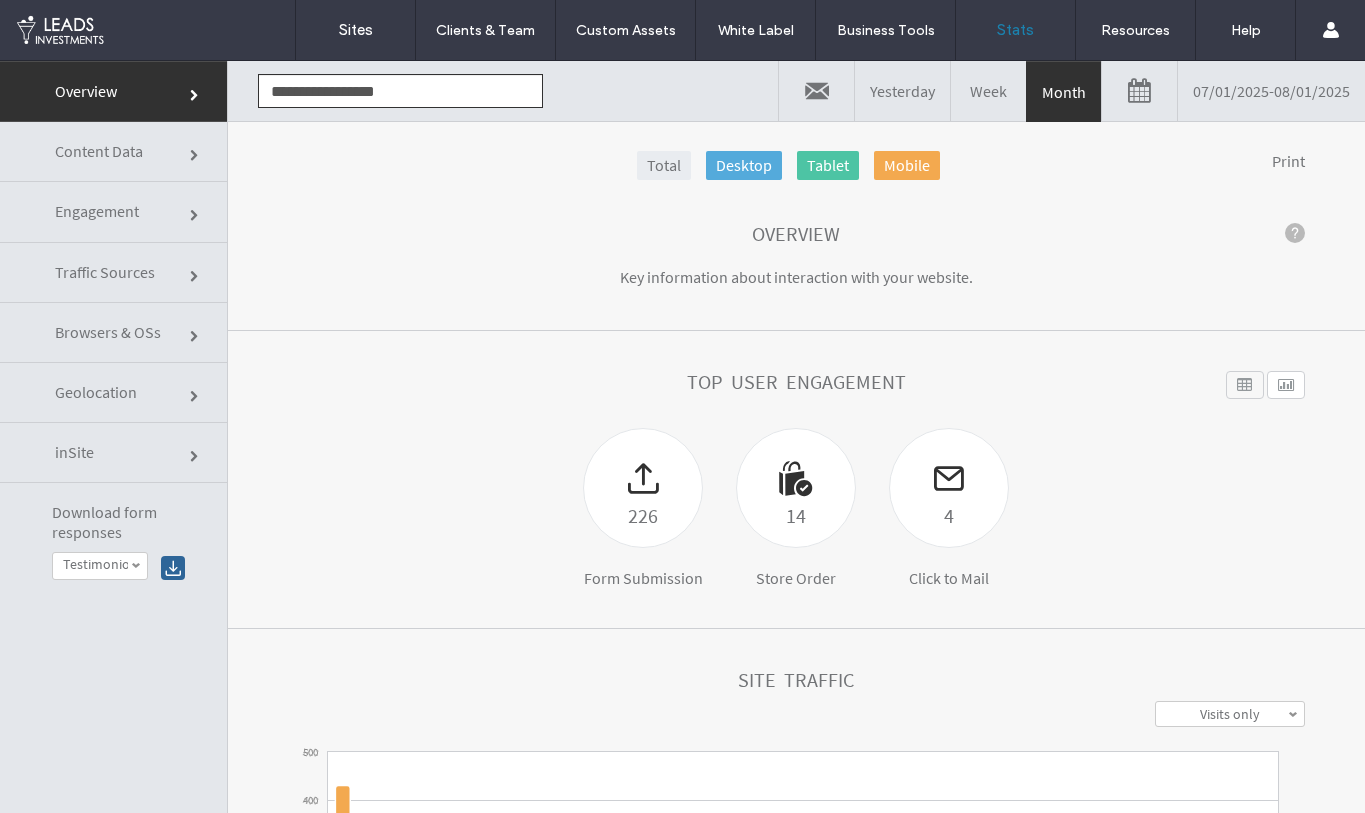 scroll, scrollTop: 0, scrollLeft: 0, axis: both 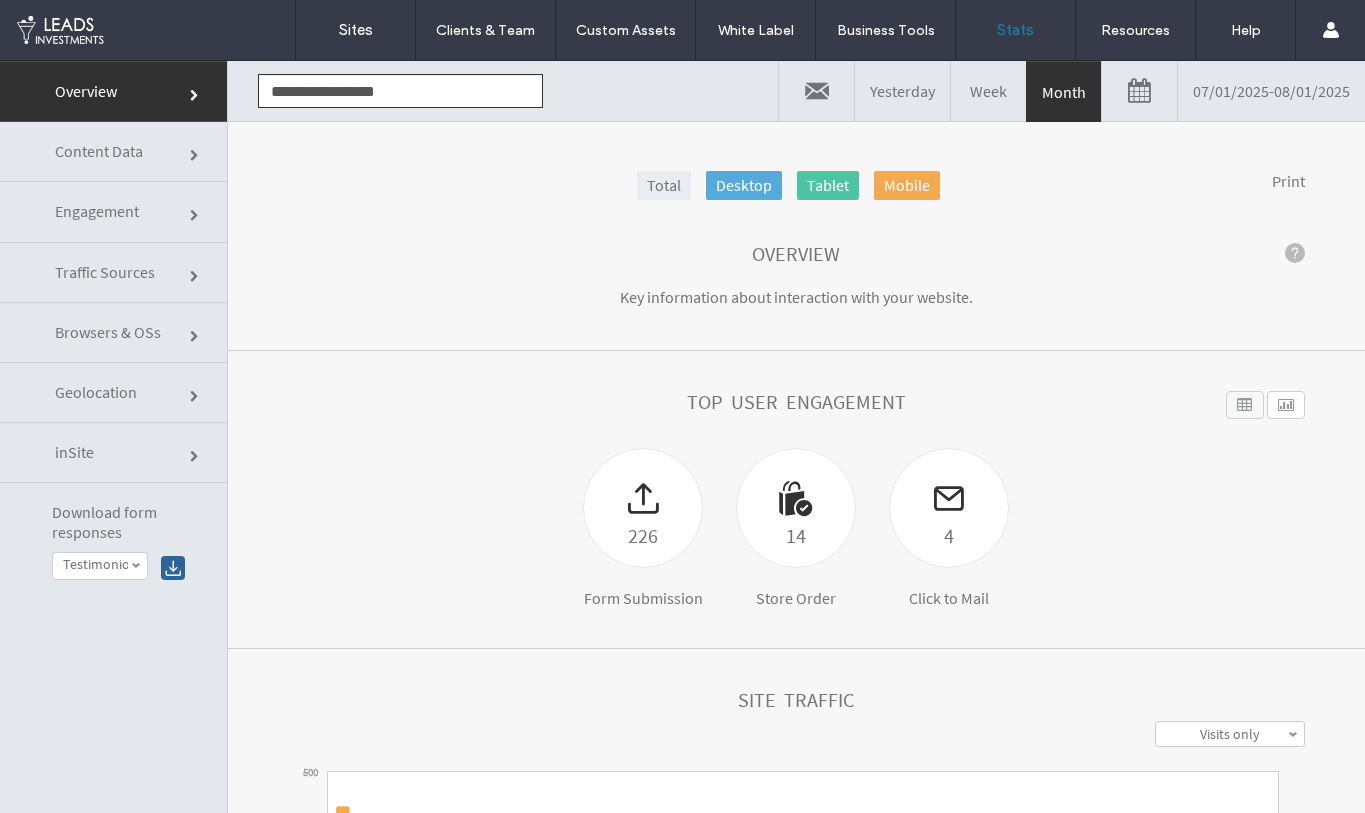 click at bounding box center (136, 566) 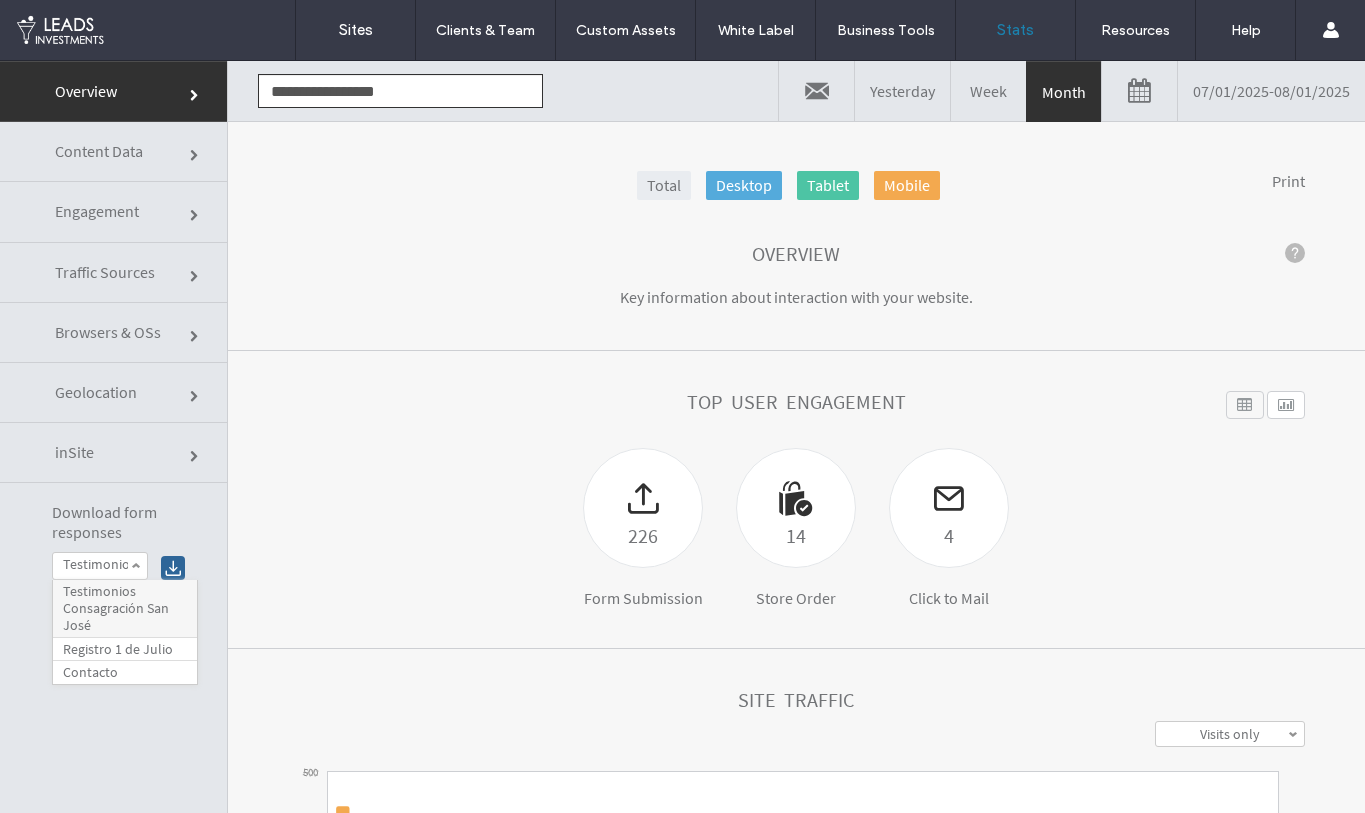 click on "**********" at bounding box center (114, 467) 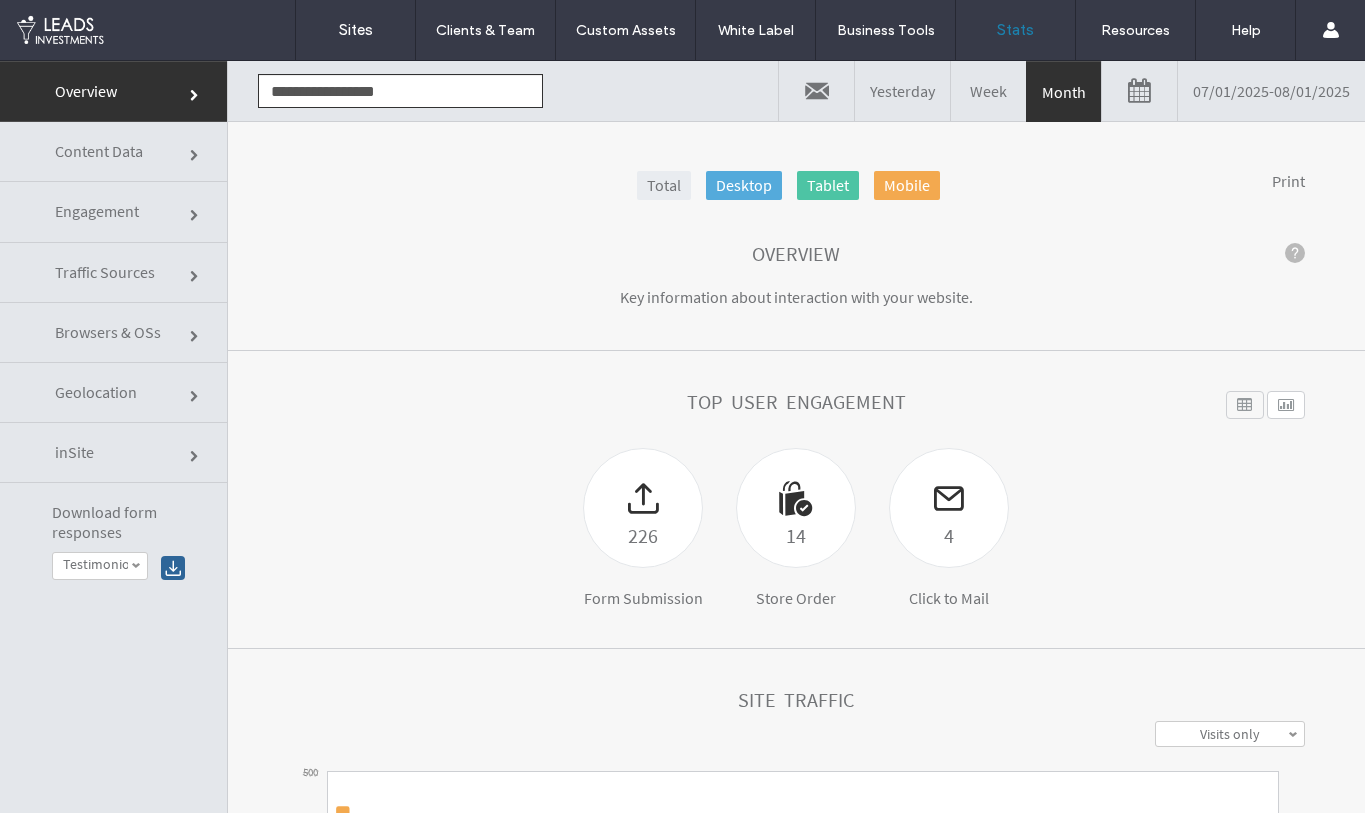 click 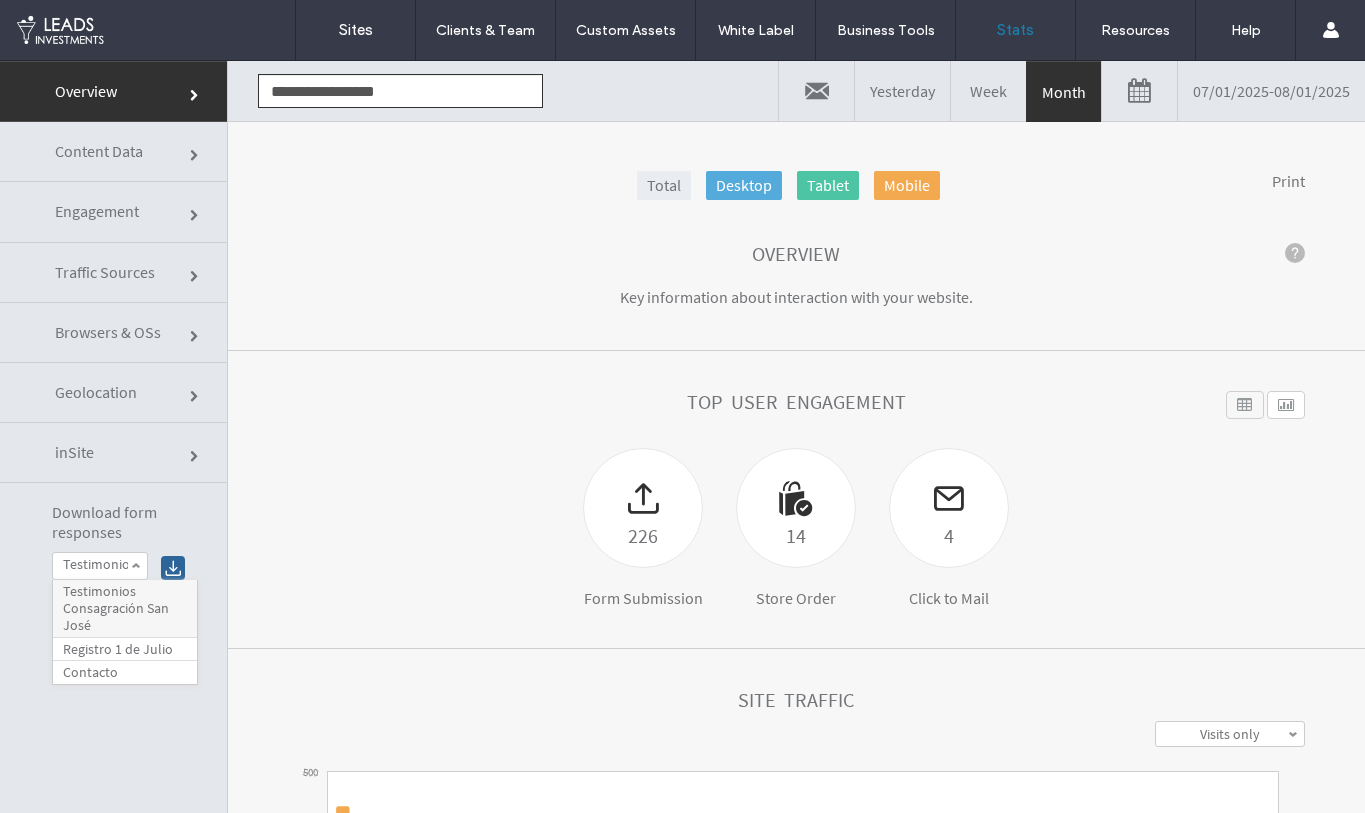 click on "**********" 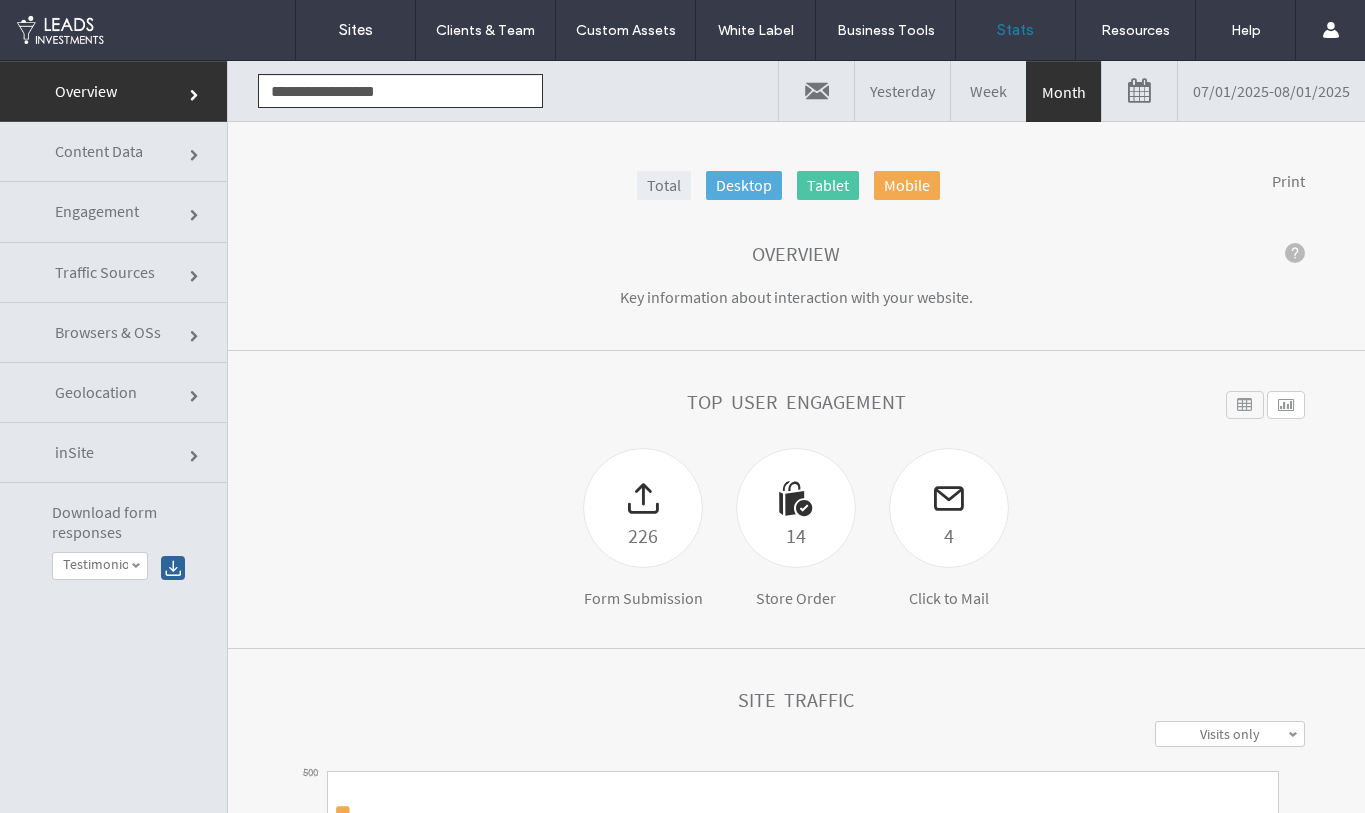 click 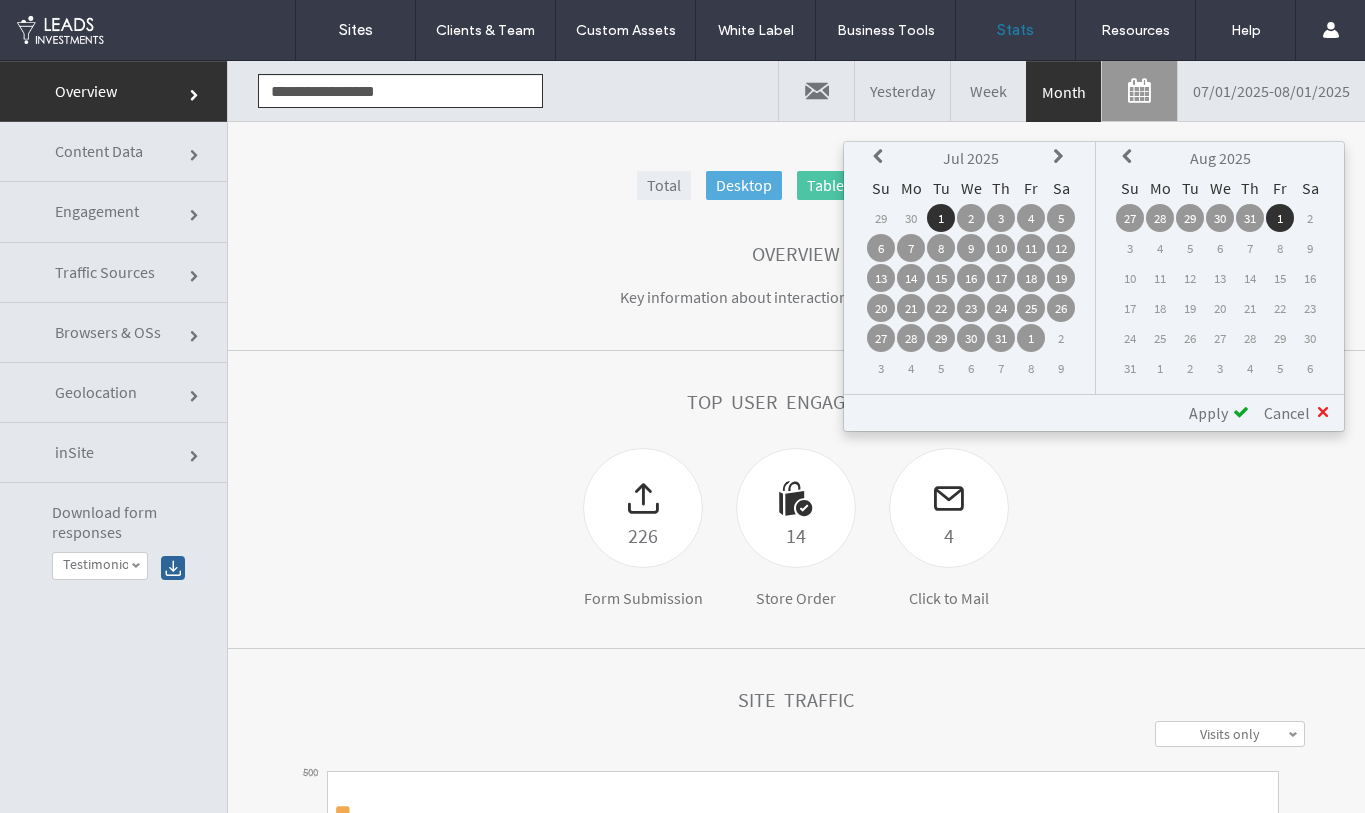 click 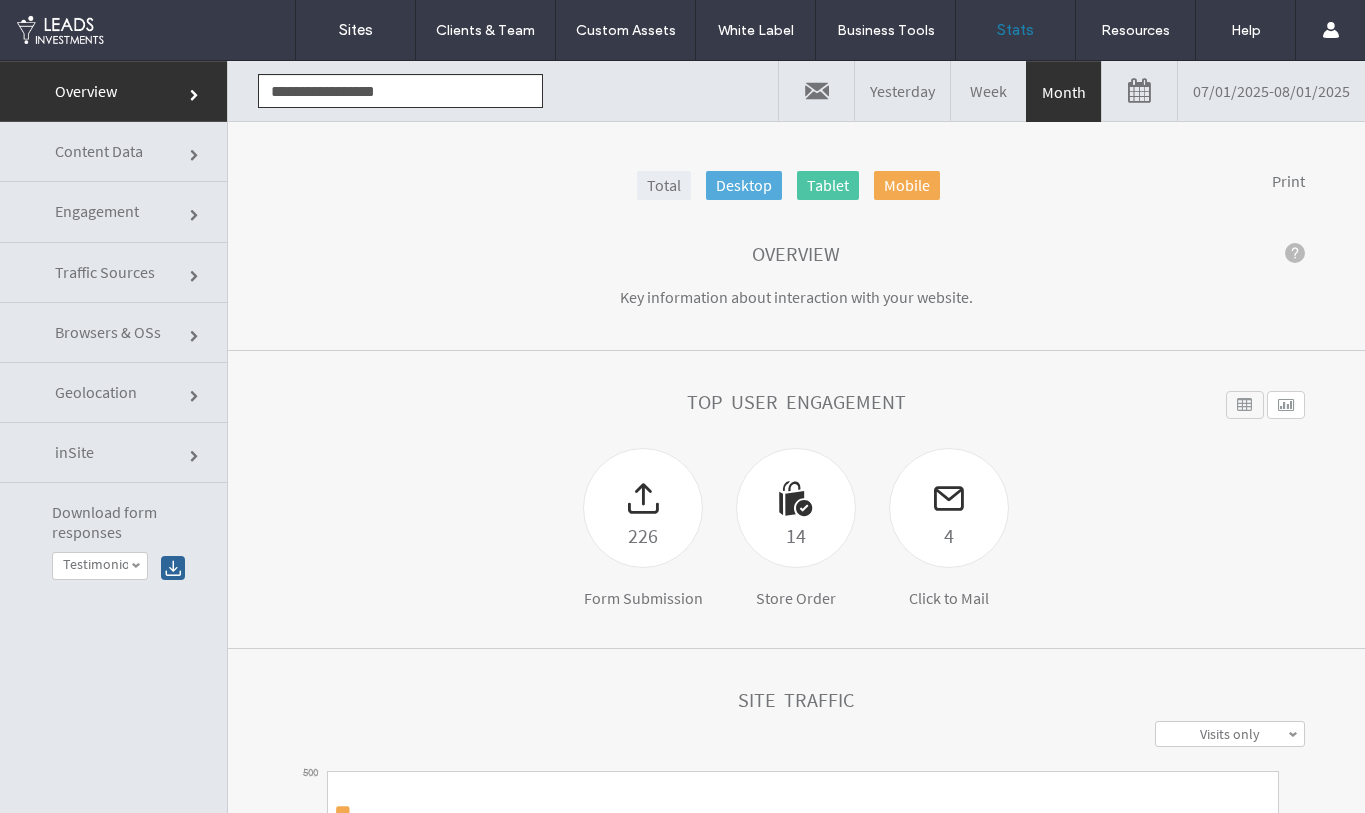 click on "07/01/2025 - 08/01/2025" at bounding box center [1271, 91] 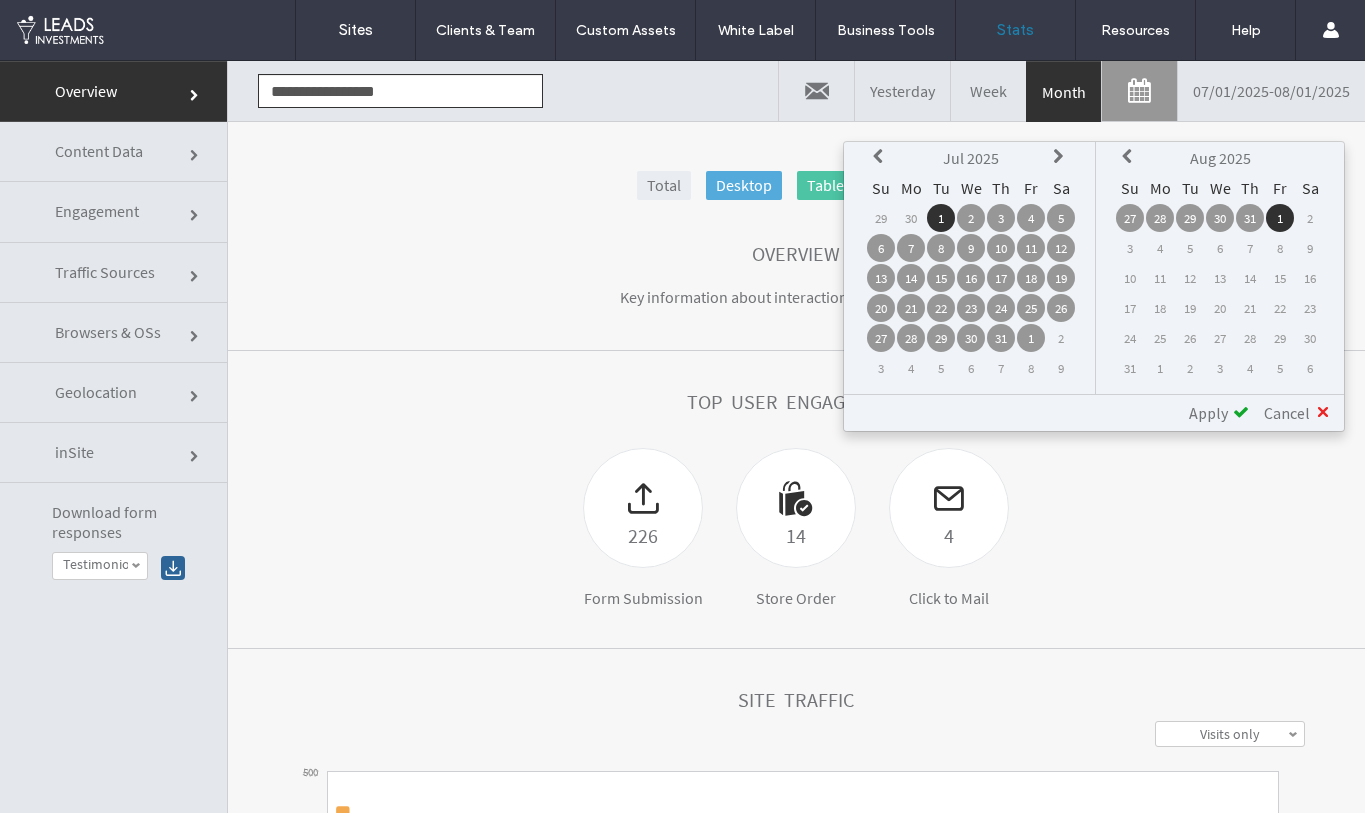 click on "2" at bounding box center [1310, 218] 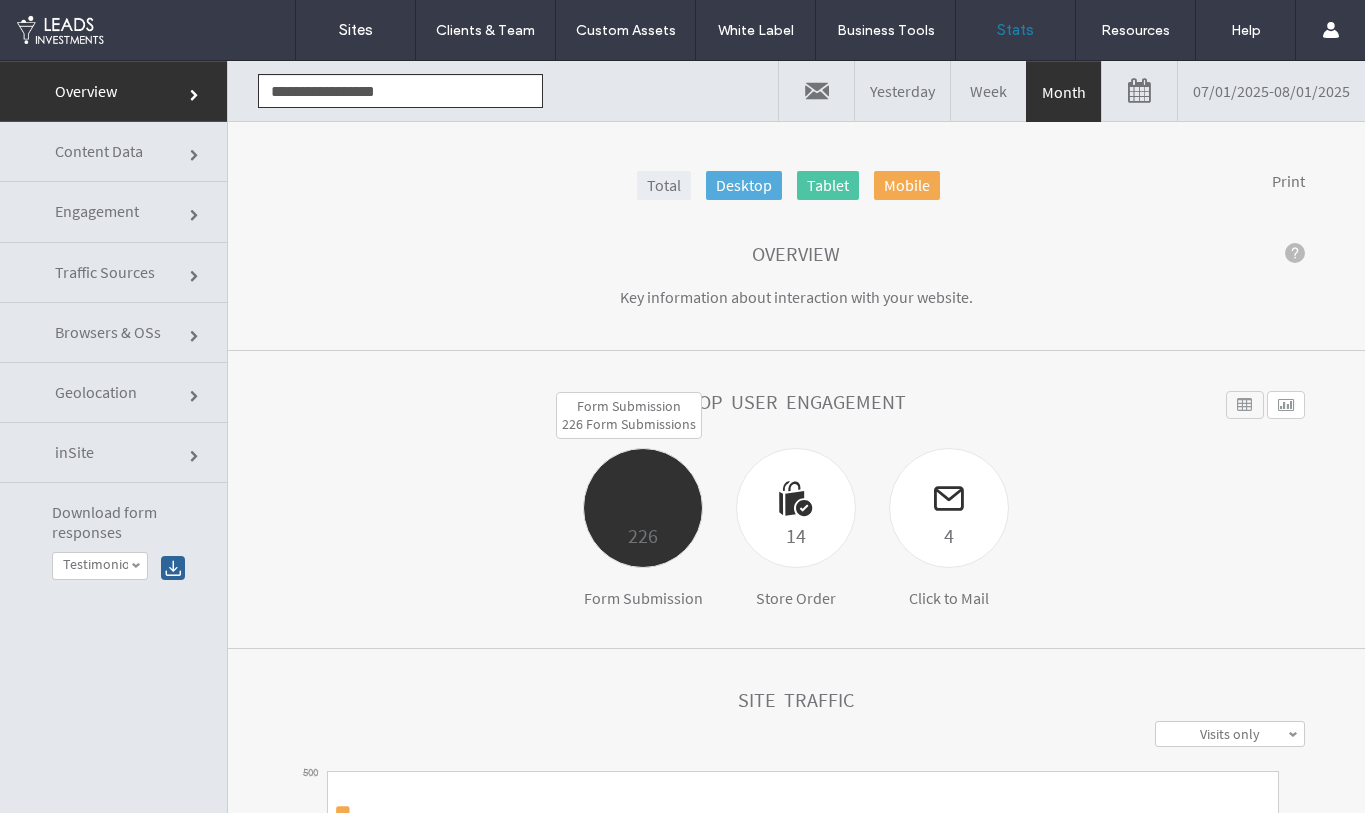 click at bounding box center (643, 484) 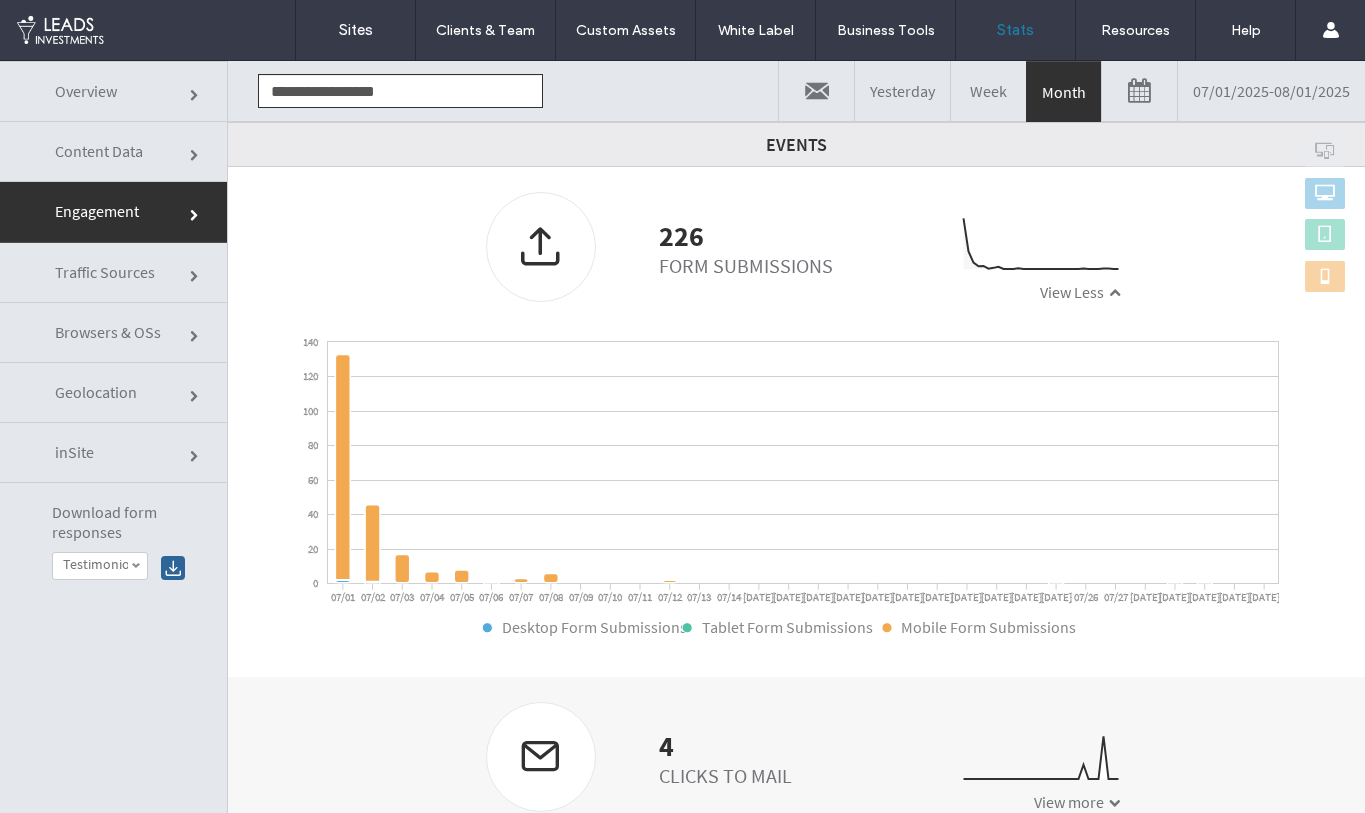 scroll, scrollTop: 717, scrollLeft: 0, axis: vertical 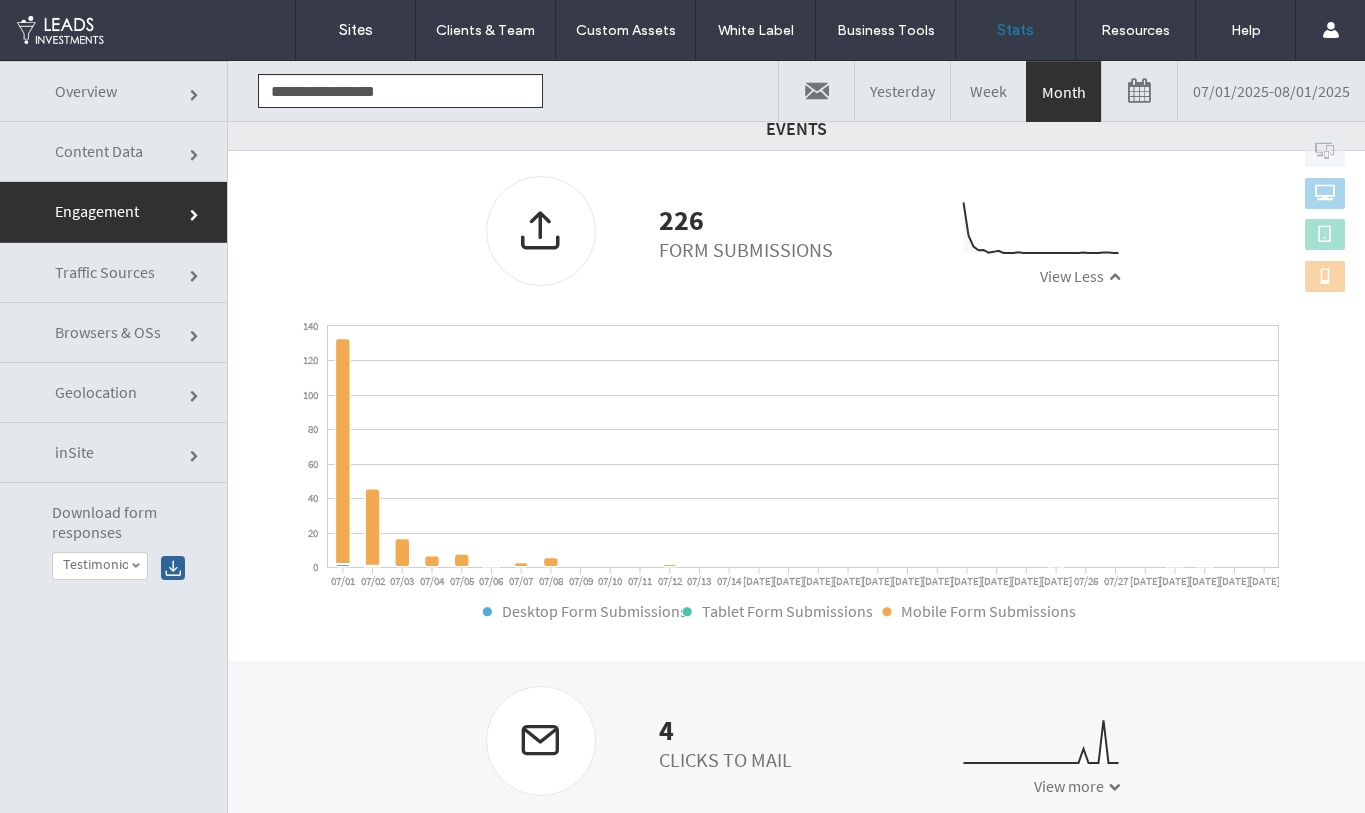 click at bounding box center [541, 230] 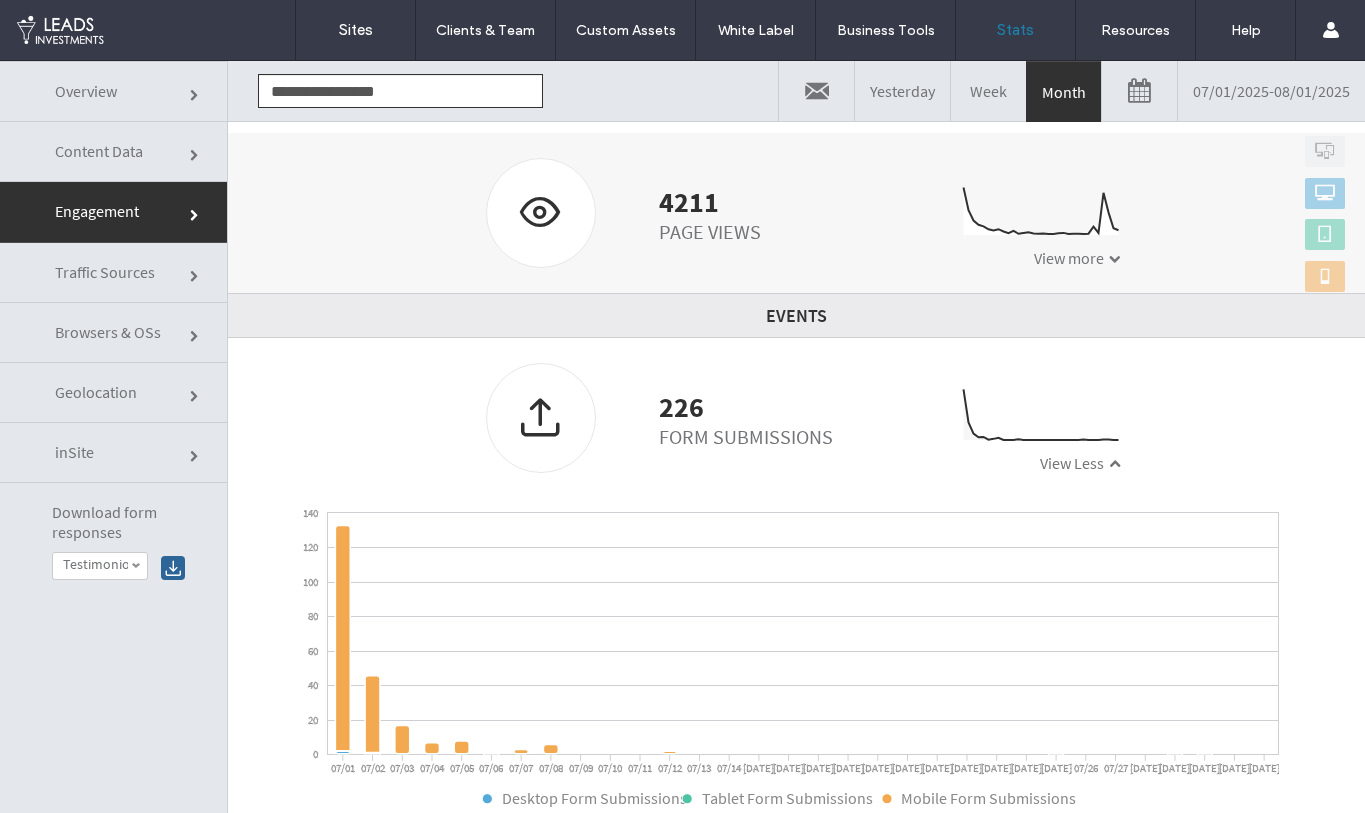 scroll, scrollTop: 407, scrollLeft: 0, axis: vertical 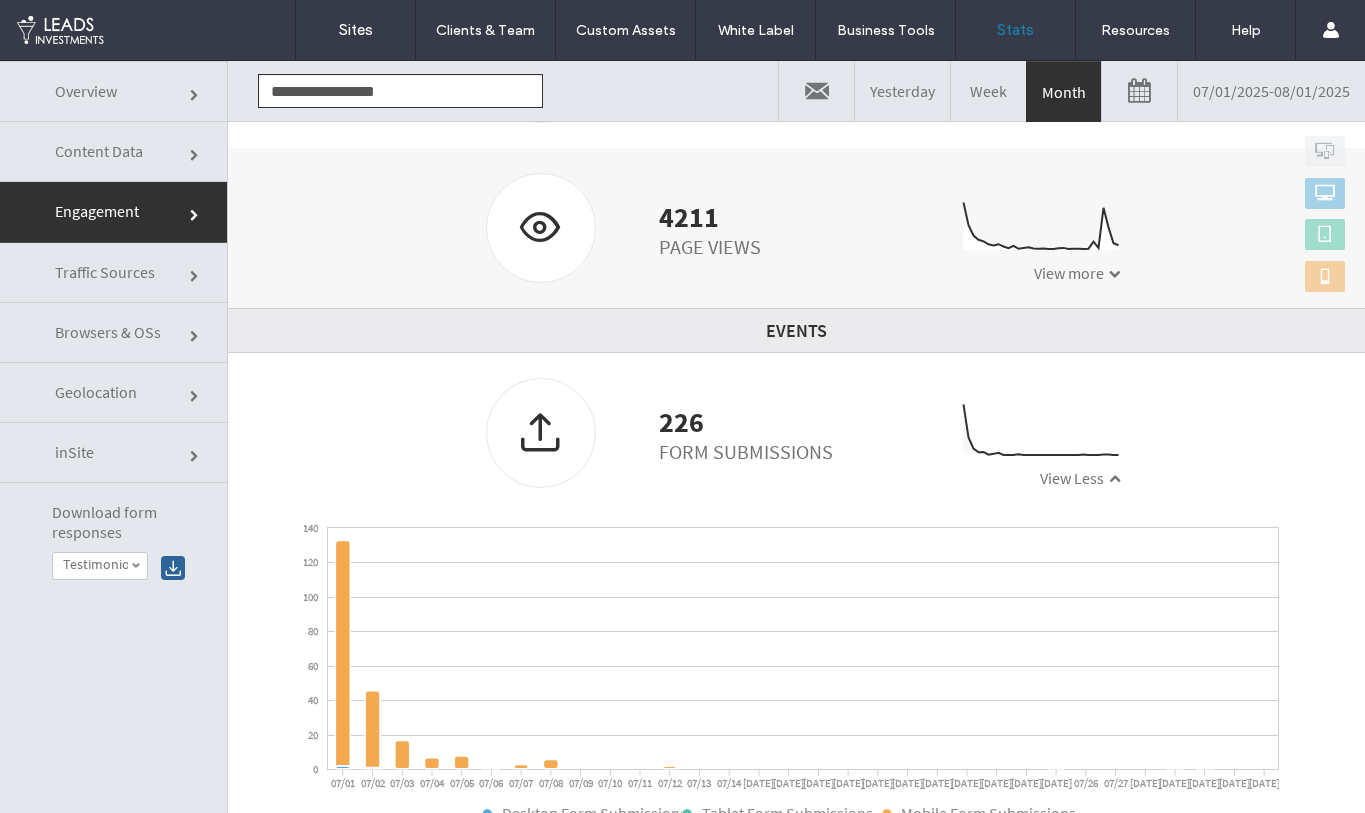 click on "Week" at bounding box center (988, 91) 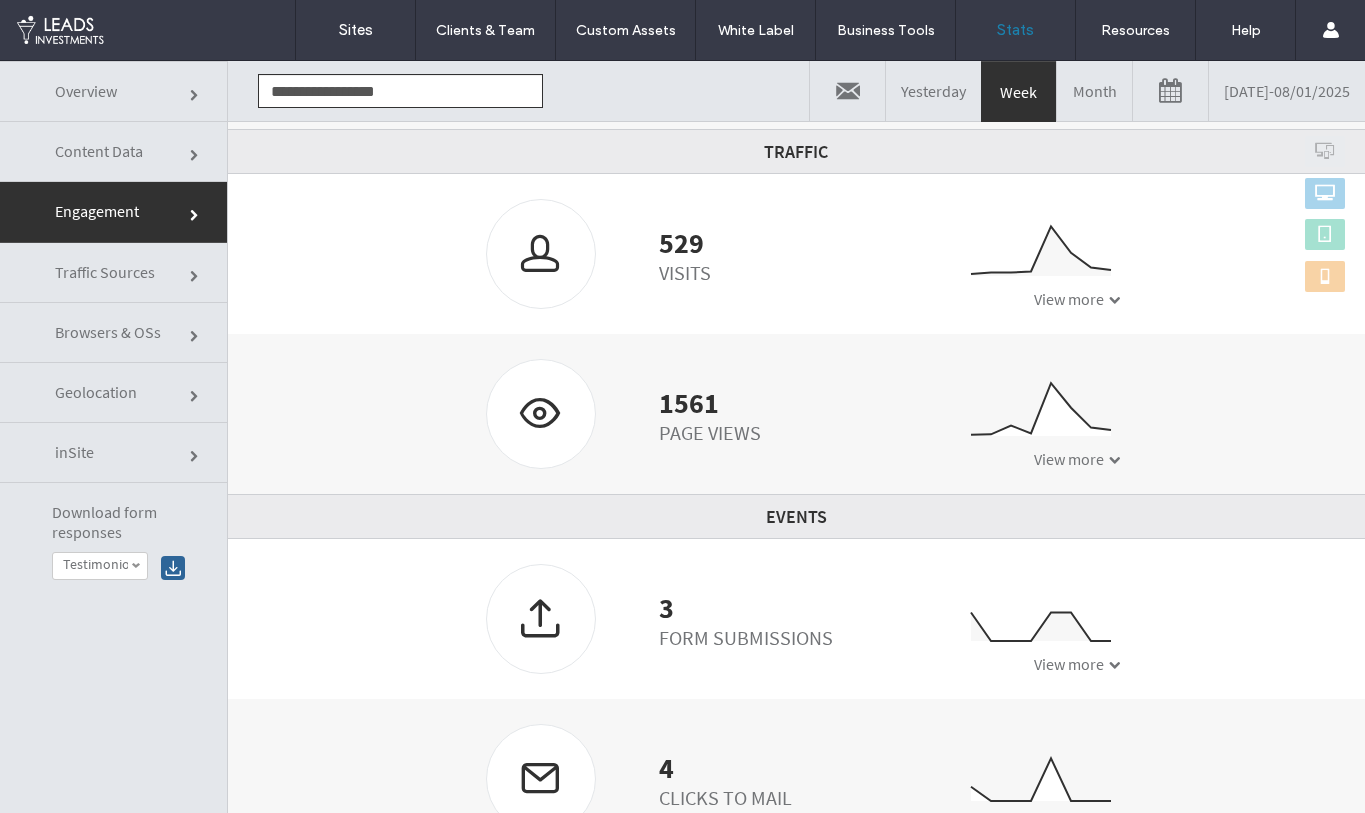 scroll, scrollTop: 367, scrollLeft: 0, axis: vertical 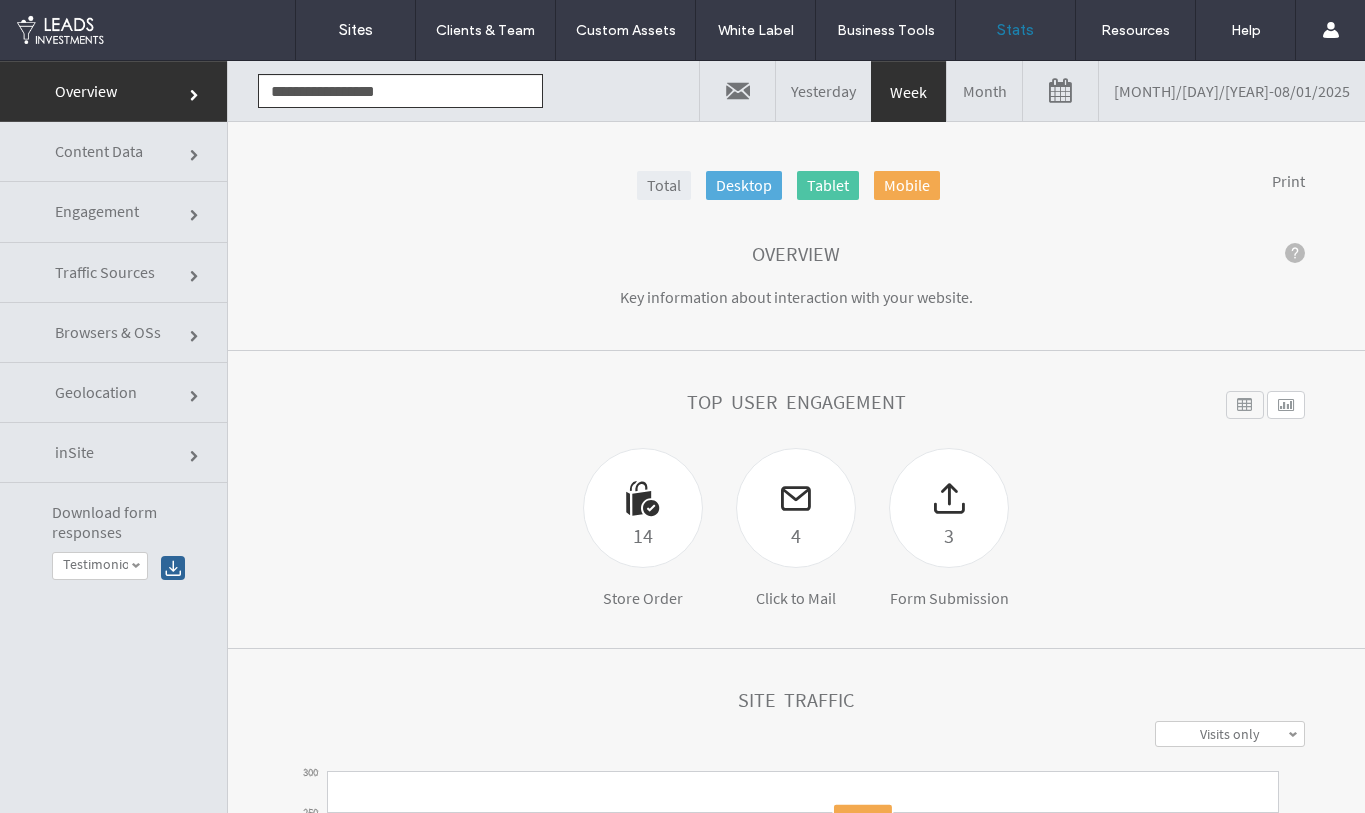 click on "Testimonios Consagración San José" at bounding box center [95, 564] 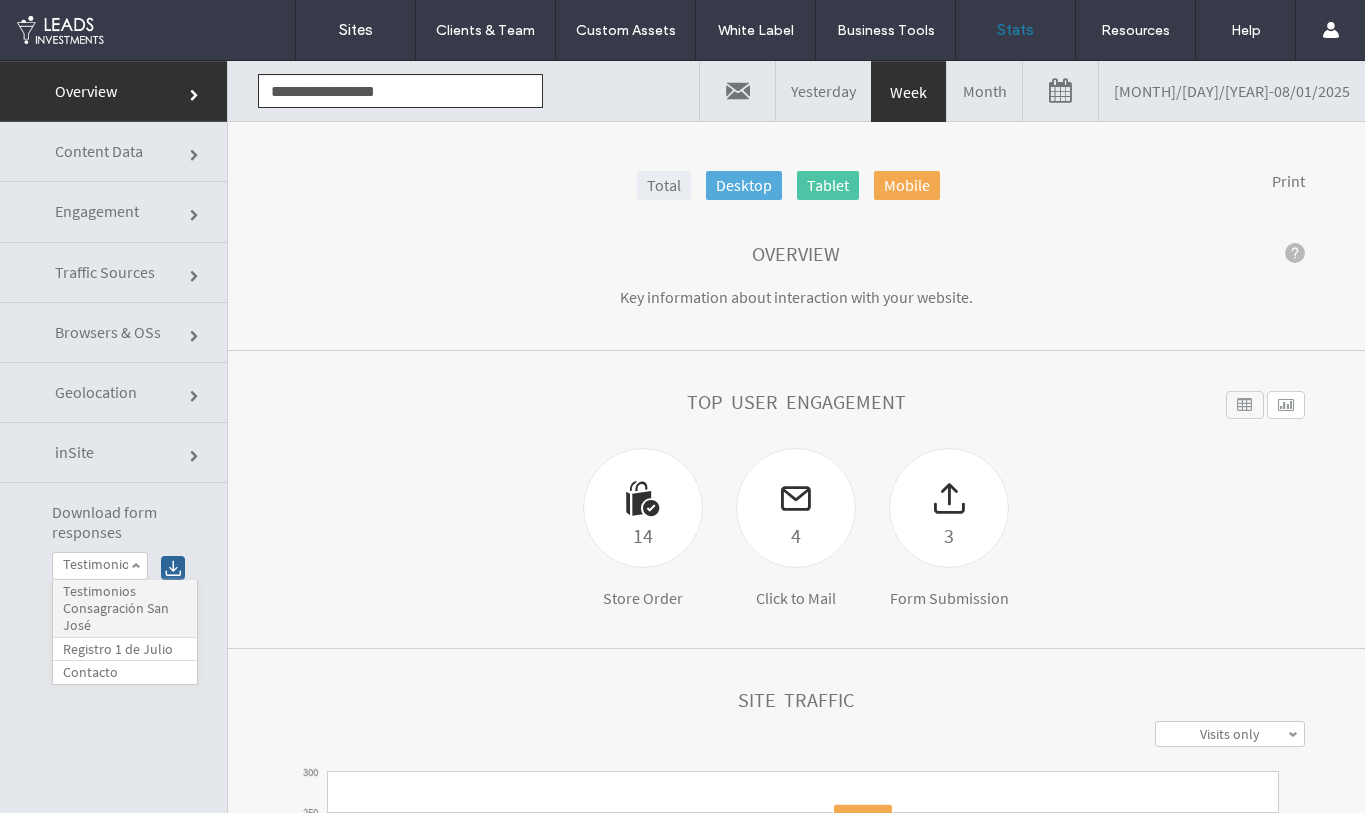 scroll, scrollTop: 101, scrollLeft: 0, axis: vertical 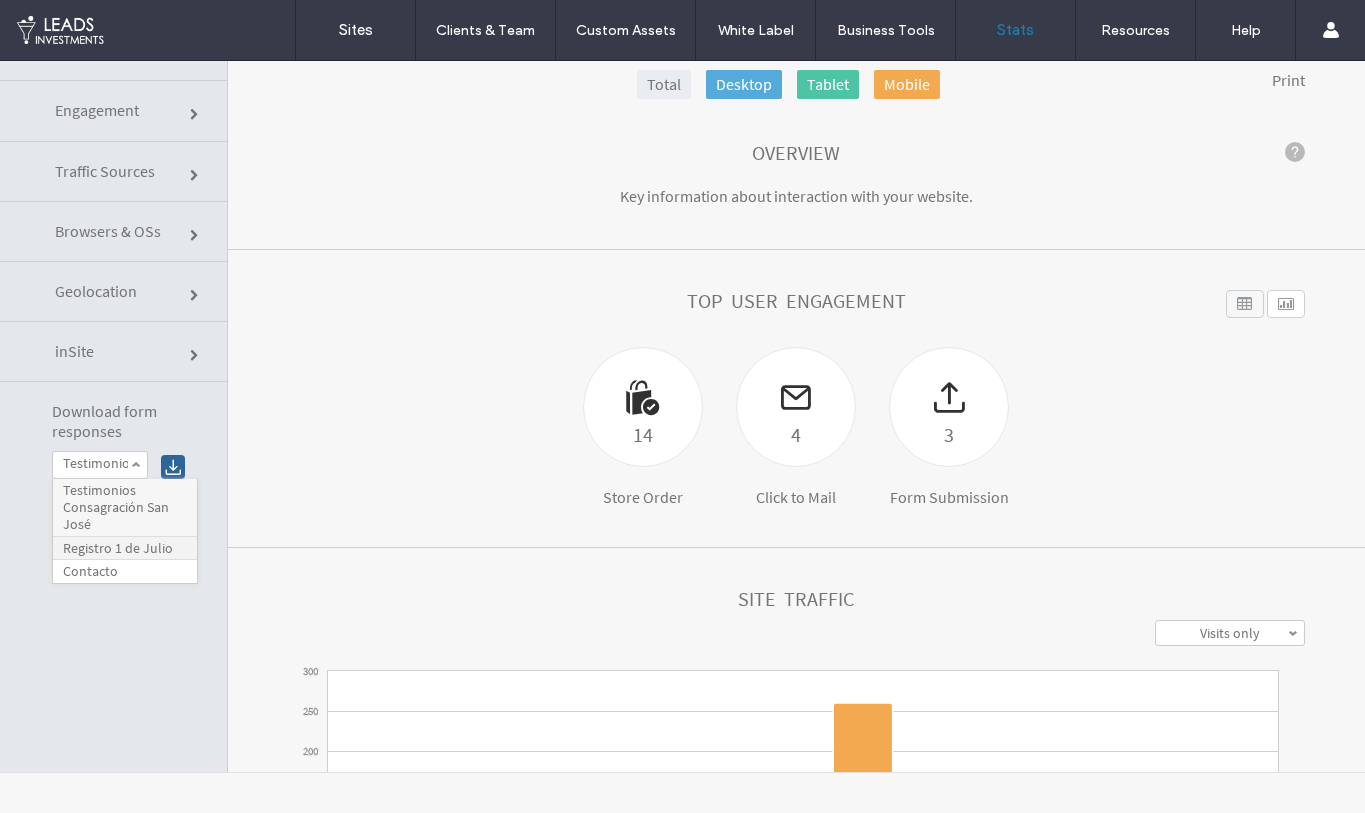 click on "Registro 1 de Julio" at bounding box center [118, 548] 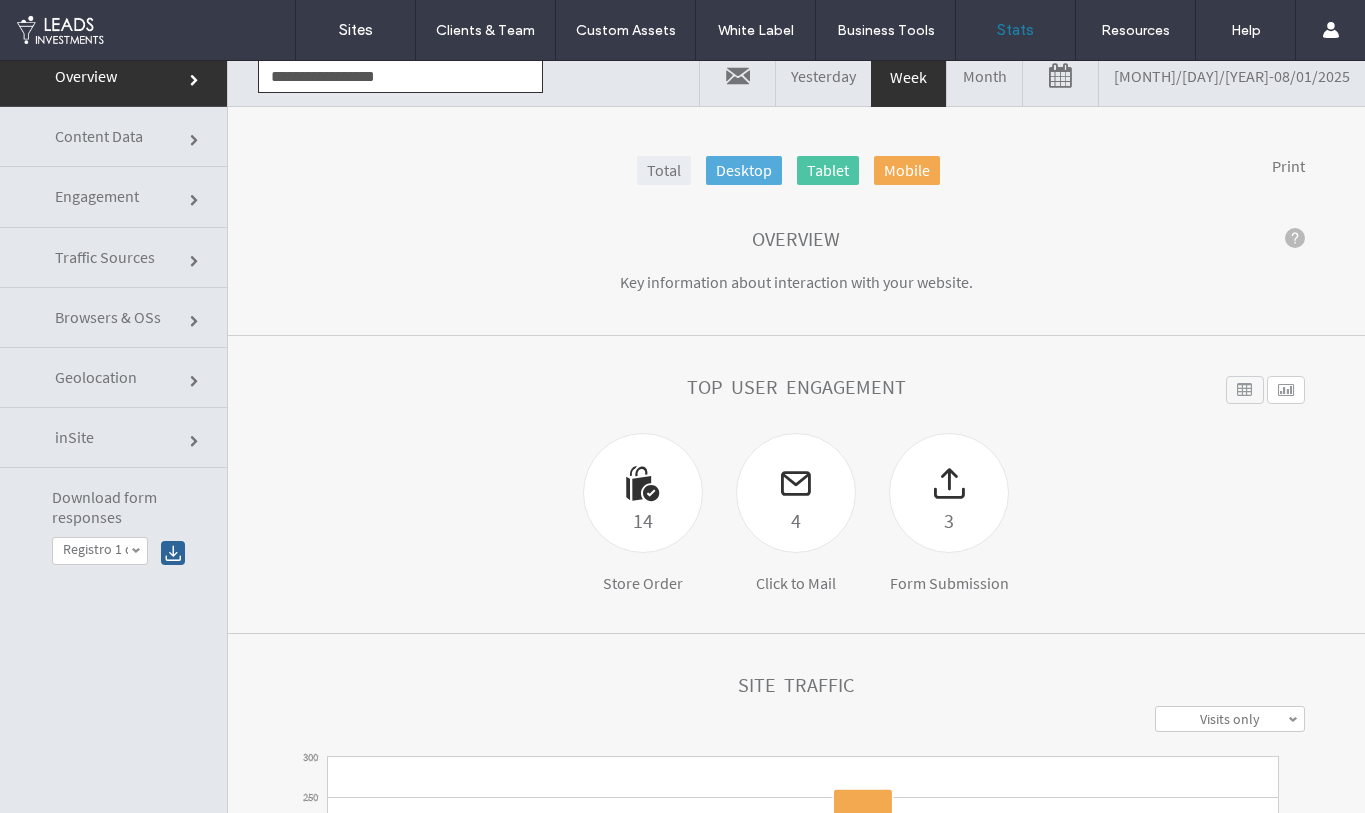 scroll, scrollTop: 0, scrollLeft: 0, axis: both 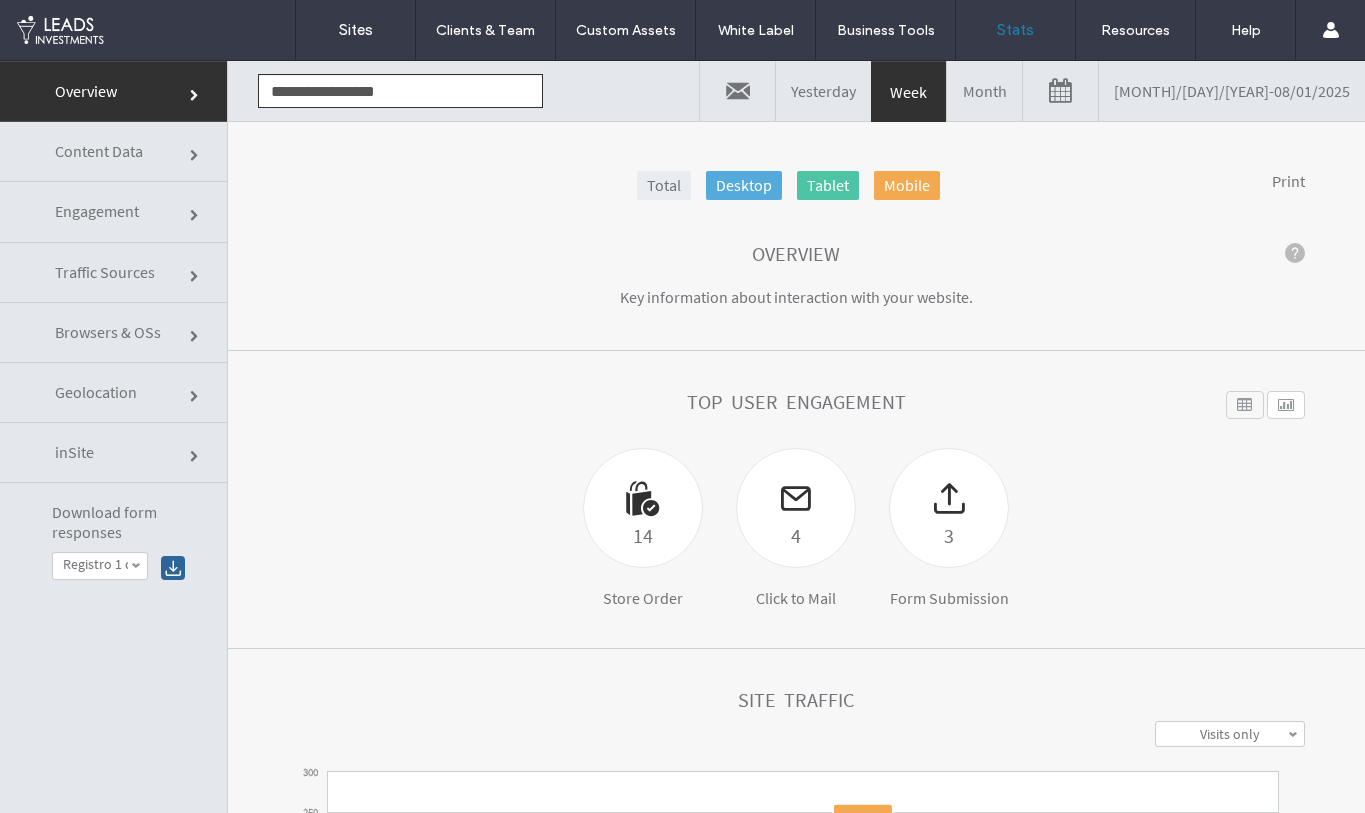 click on "Top User Engagement" 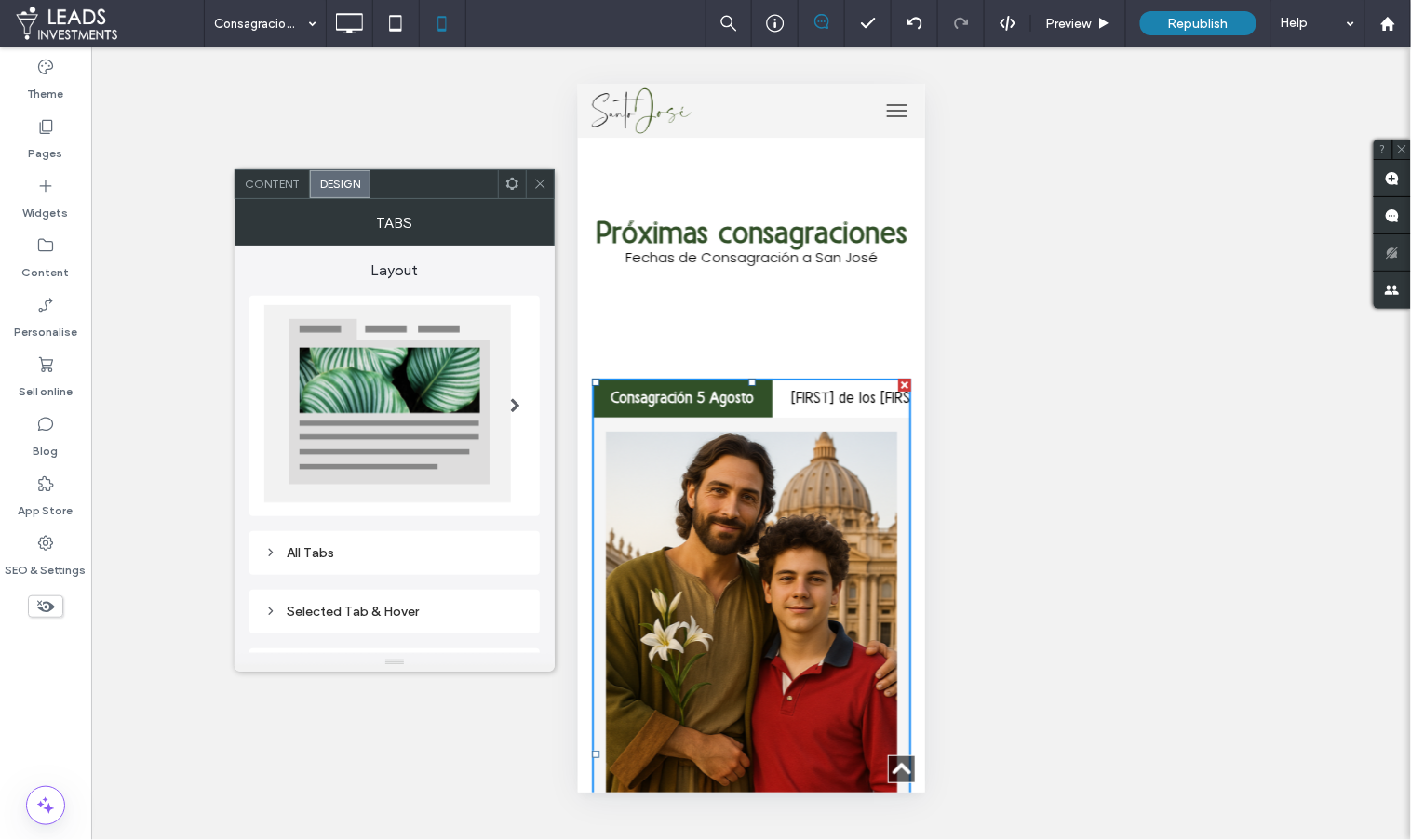 scroll, scrollTop: 437, scrollLeft: 0, axis: vertical 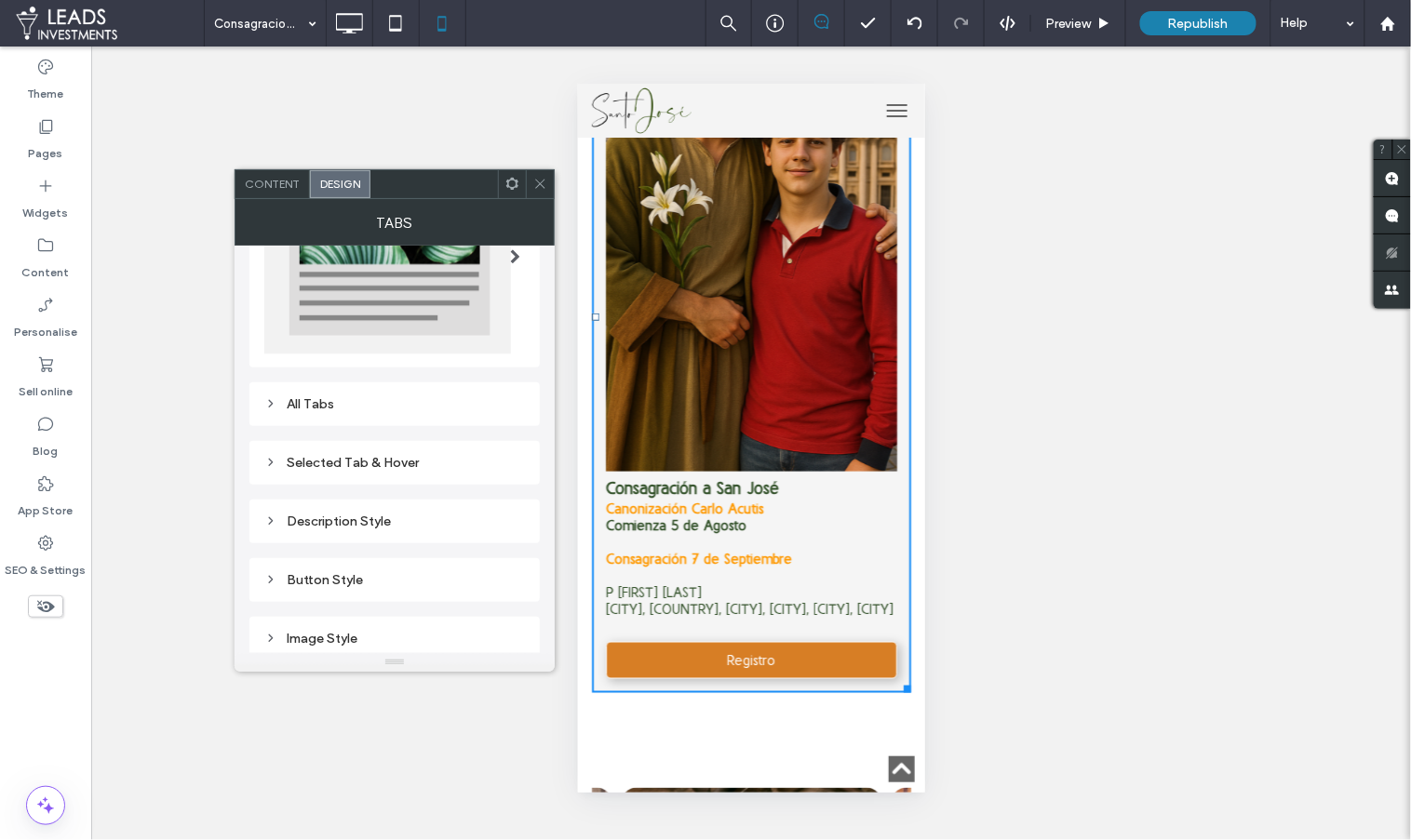 click on "Selected Tab & Hover" at bounding box center [395, 462] 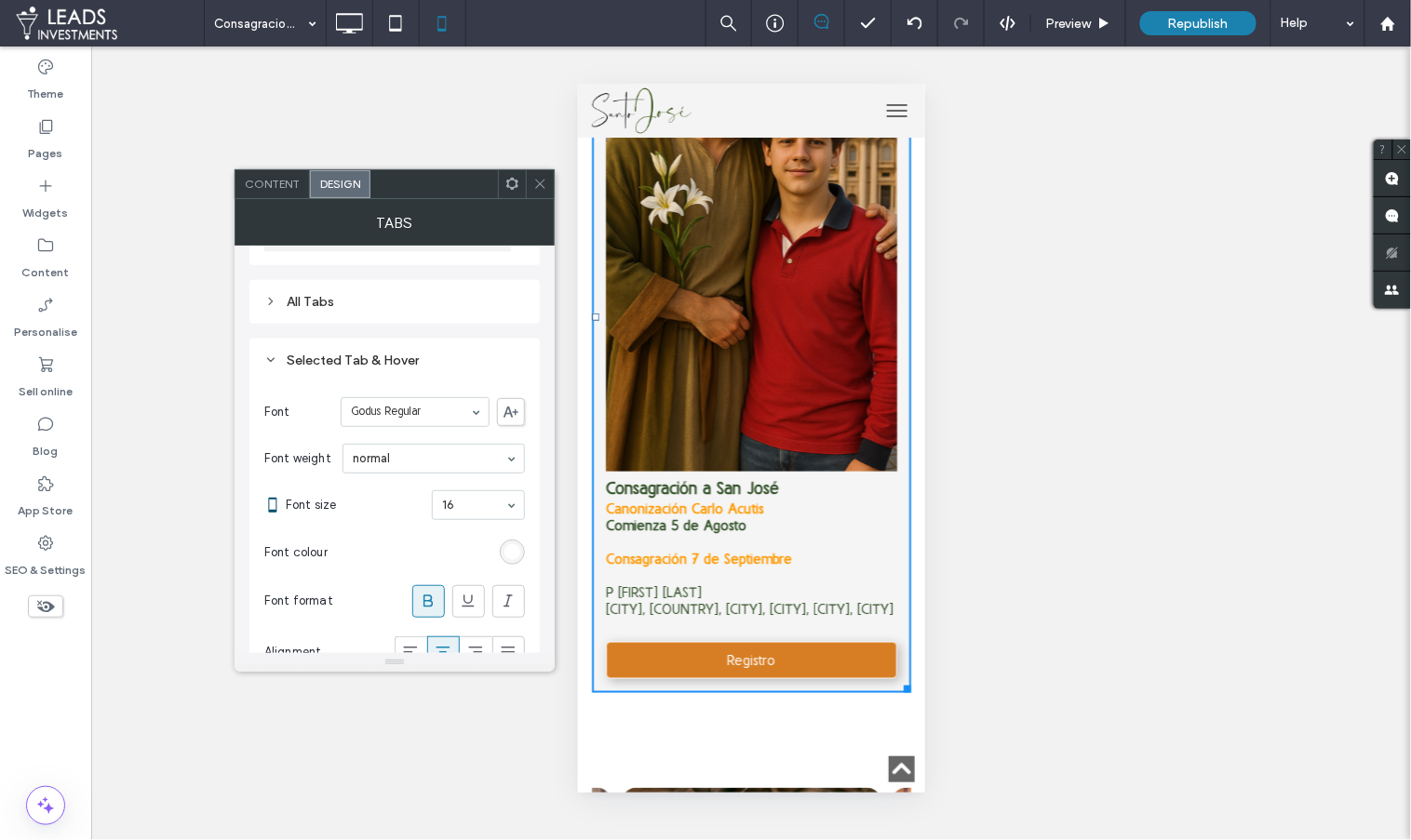 scroll, scrollTop: 262, scrollLeft: 0, axis: vertical 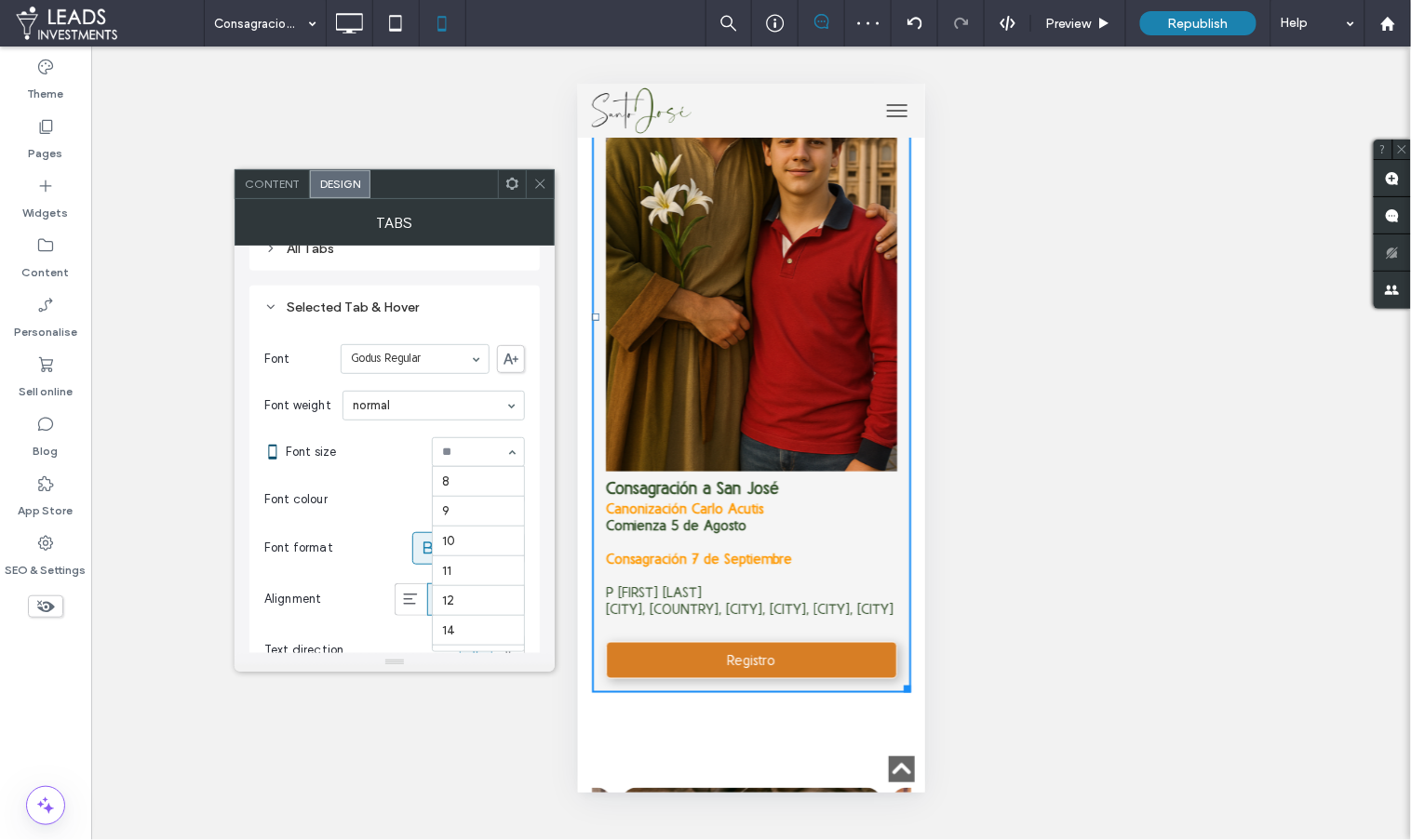 click at bounding box center (478, 452) 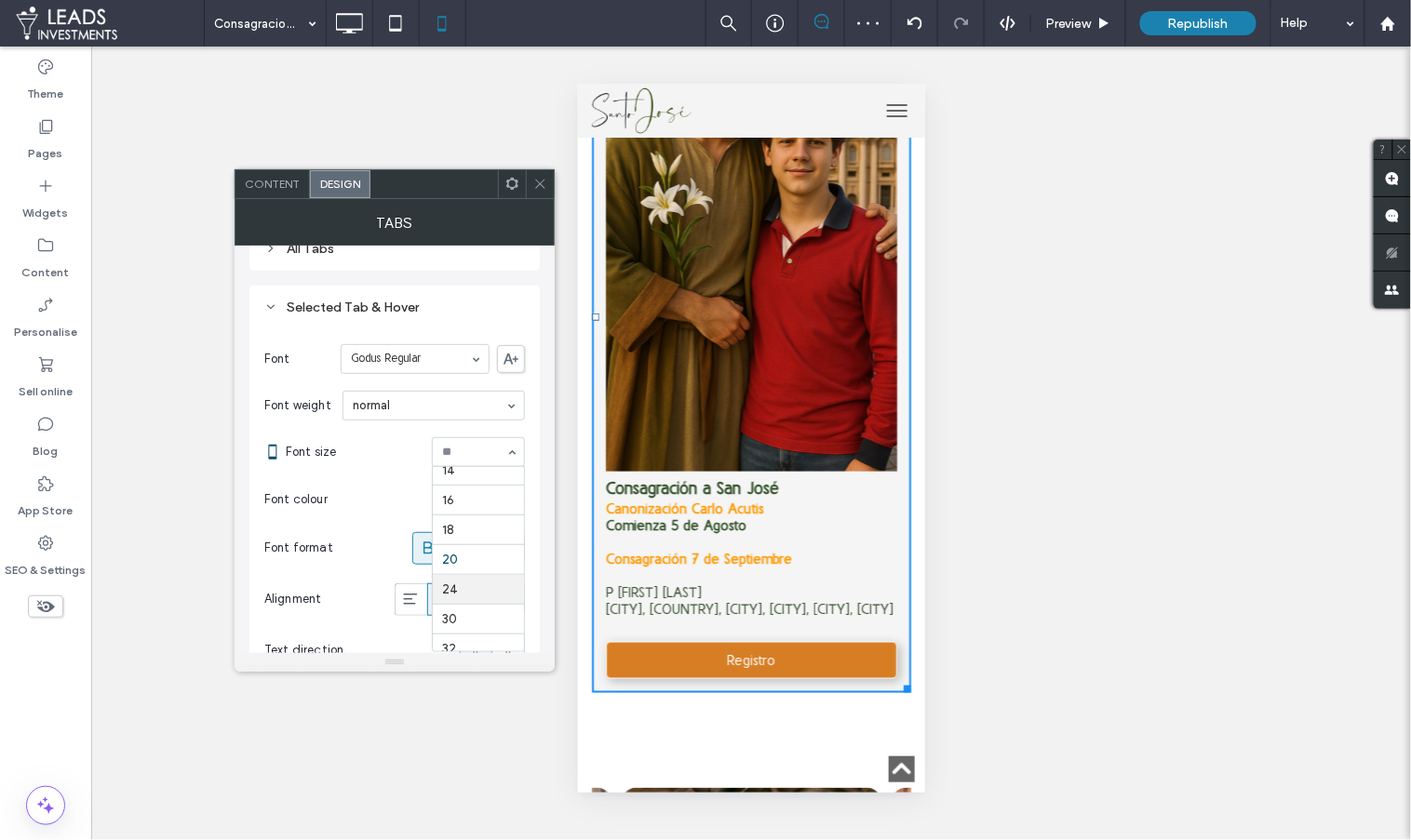 scroll, scrollTop: 156, scrollLeft: 0, axis: vertical 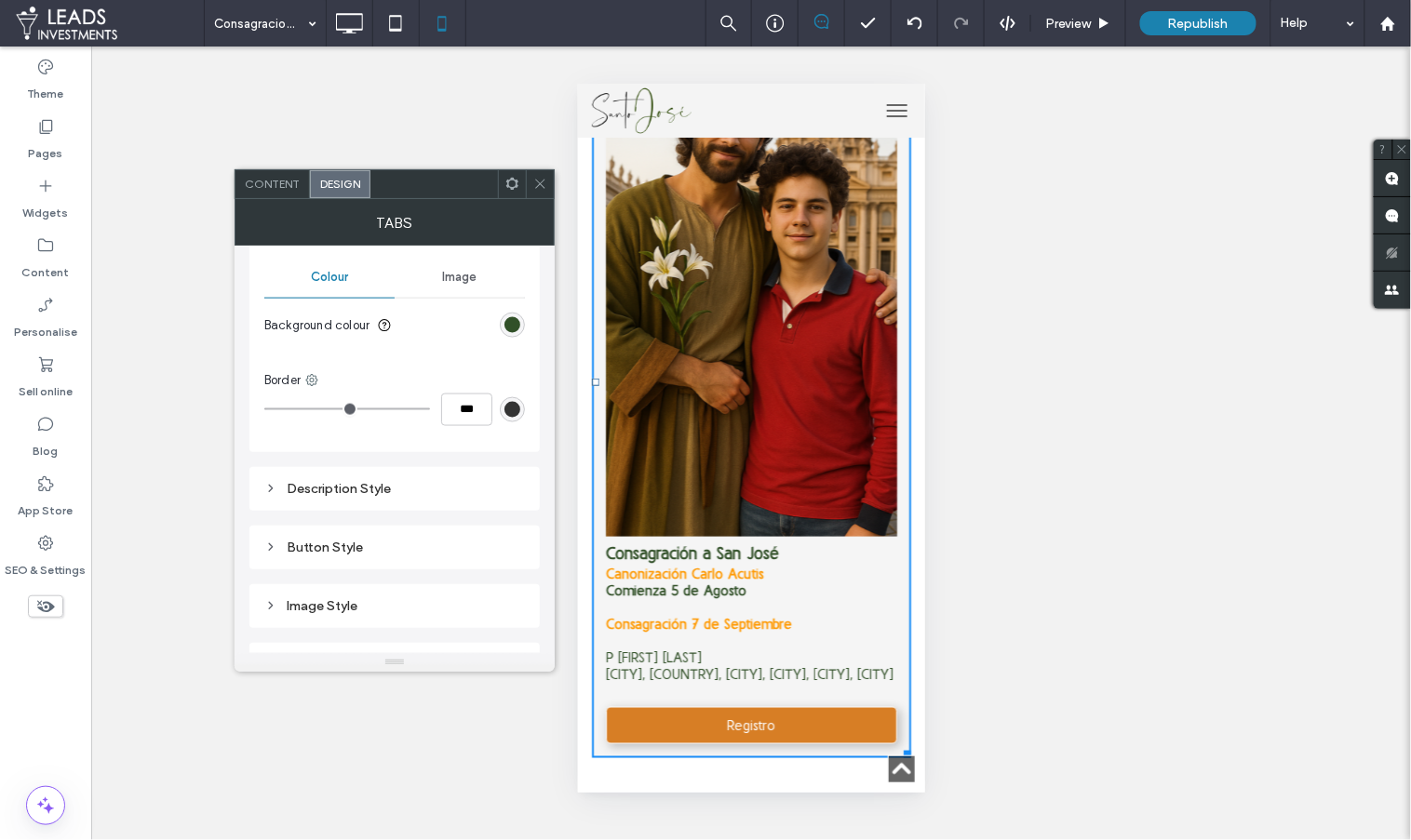 click on "Description Style" at bounding box center [395, 488] 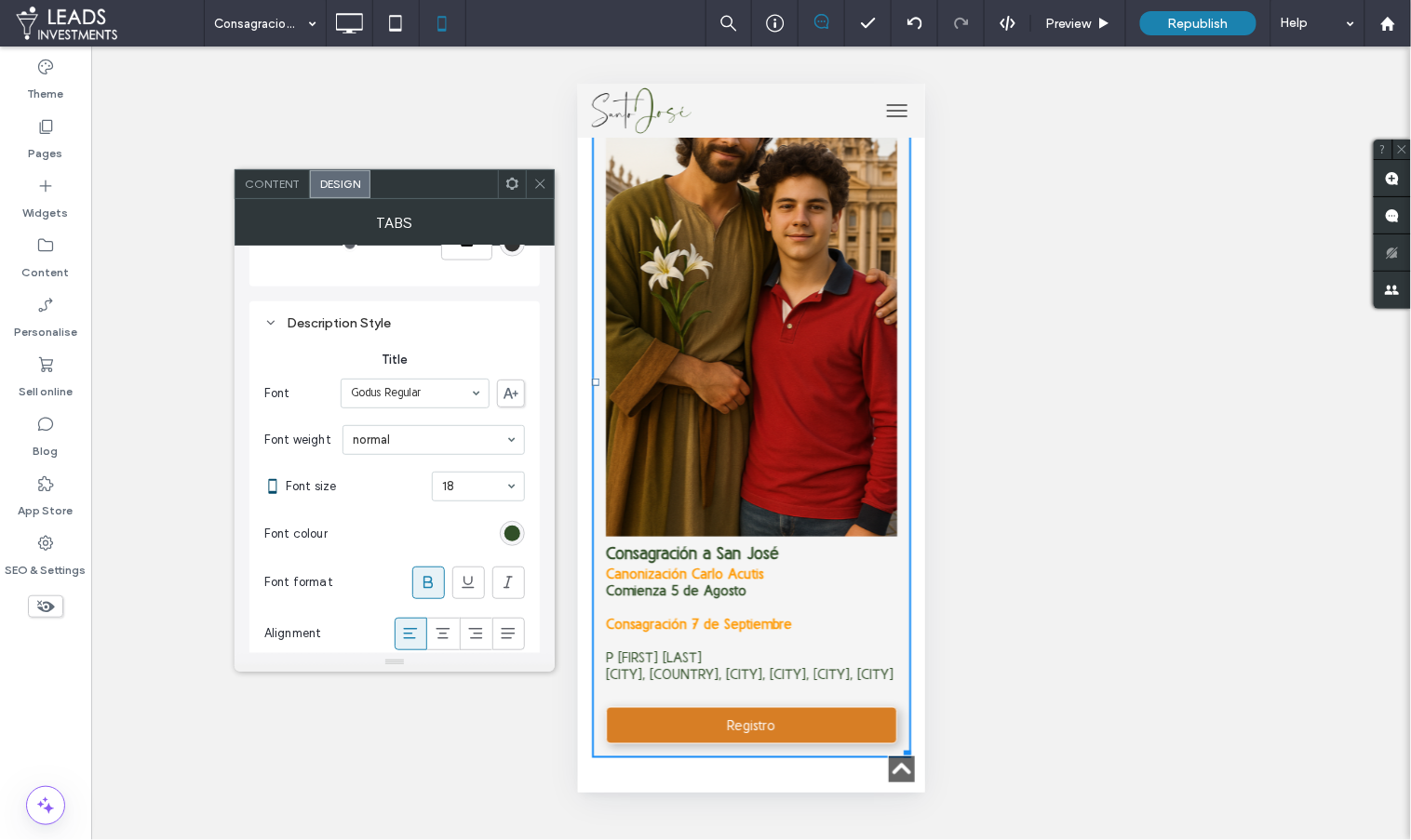 scroll, scrollTop: 927, scrollLeft: 0, axis: vertical 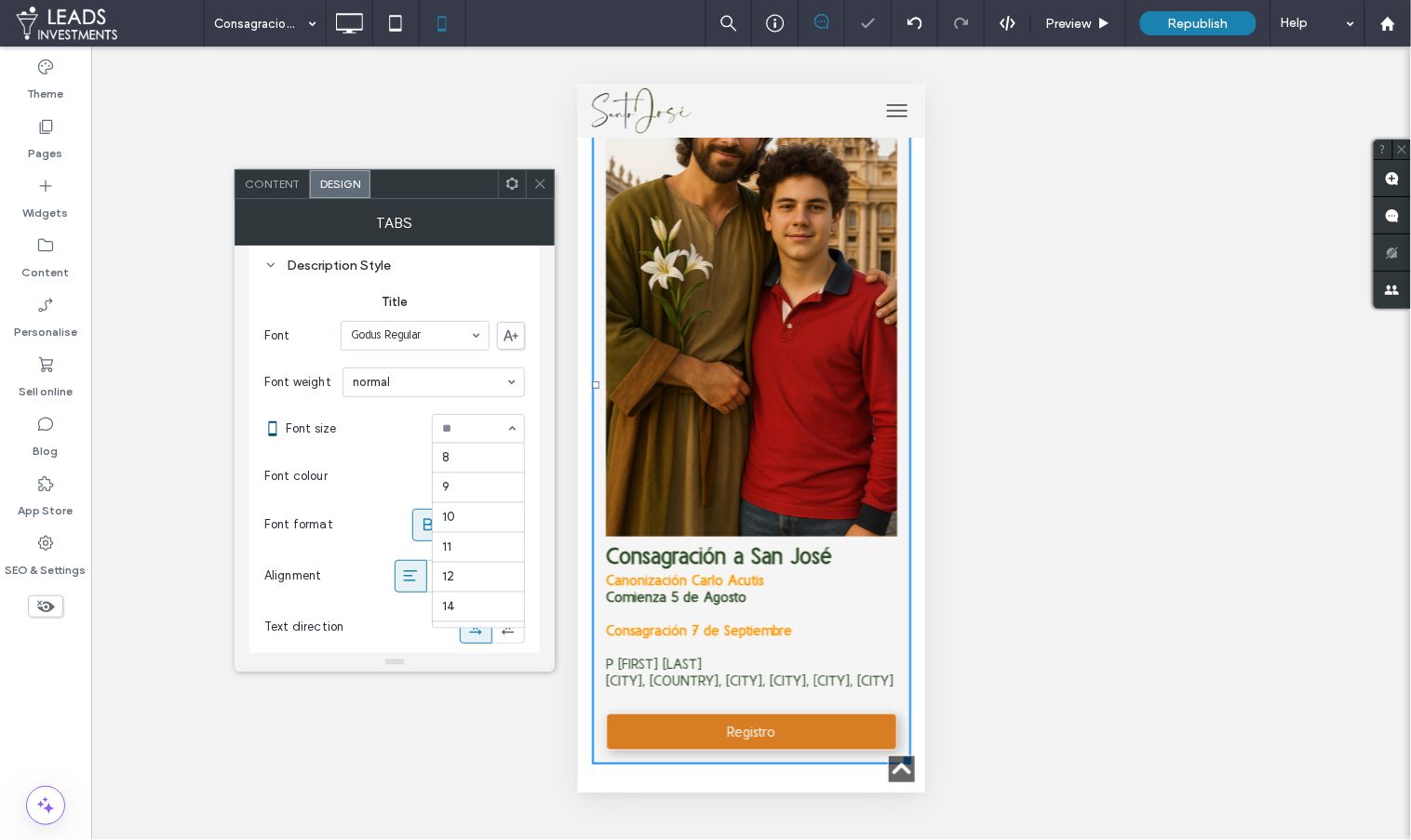 click at bounding box center (474, 429) 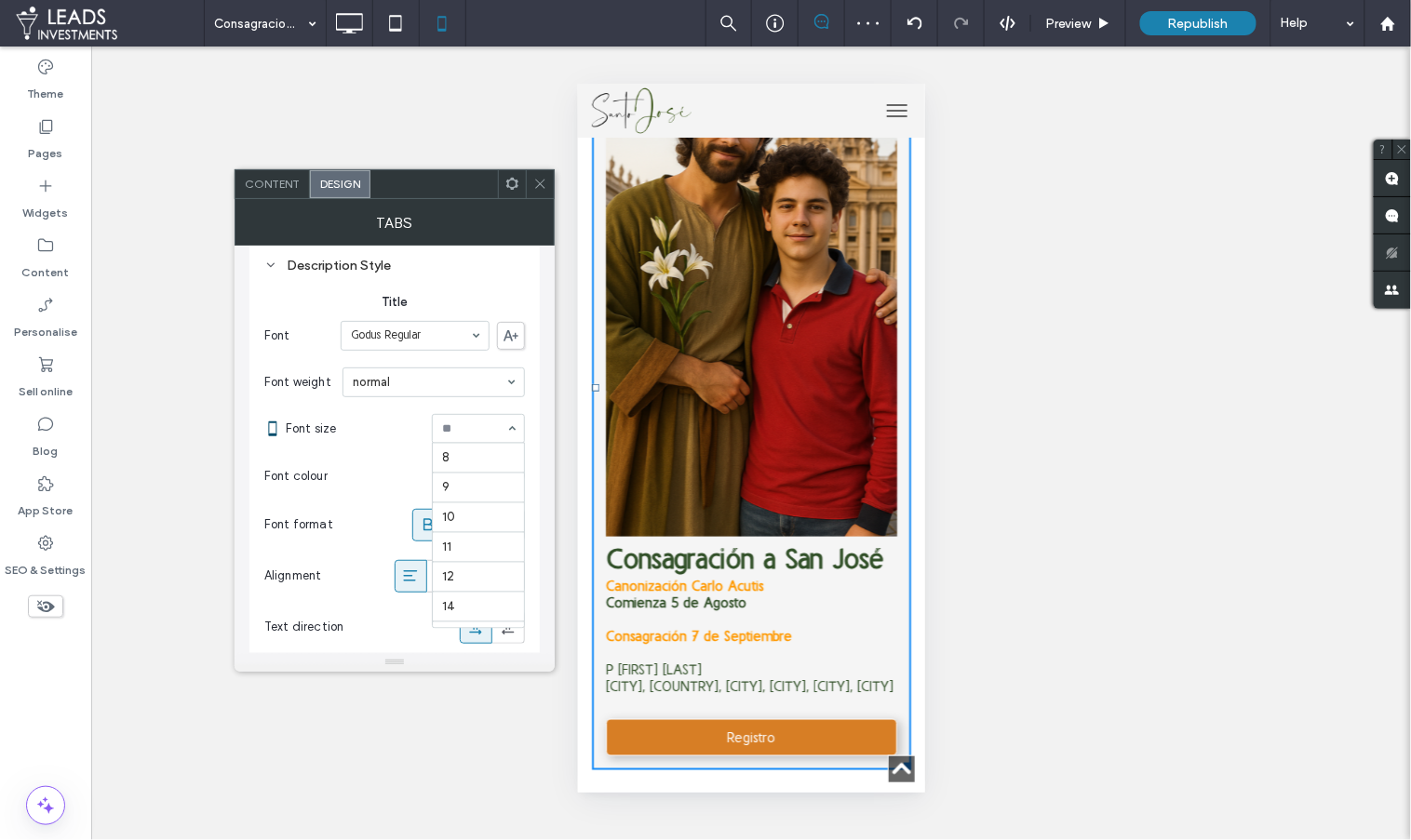 click at bounding box center (478, 429) 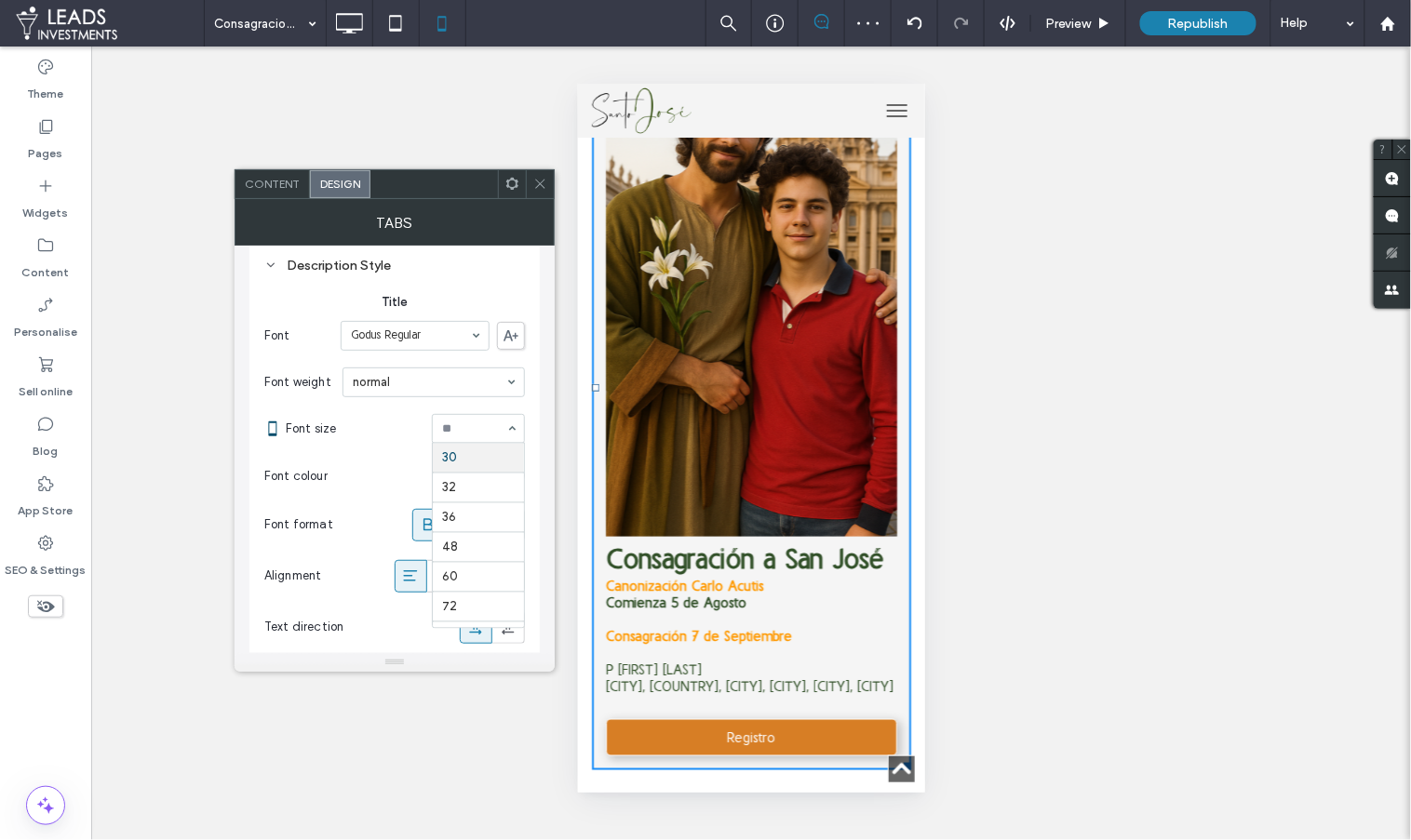 click at bounding box center [478, 429] 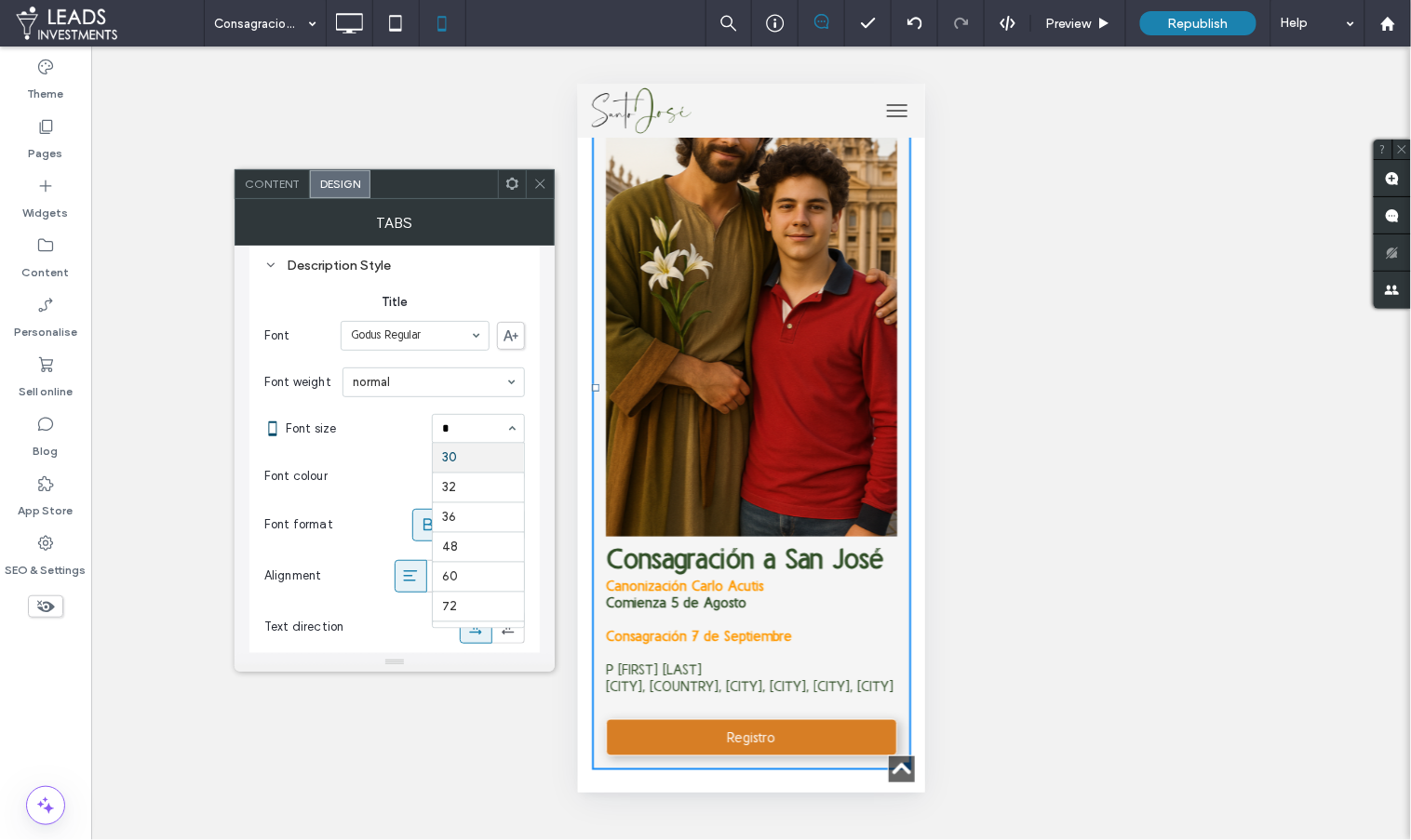 scroll, scrollTop: 0, scrollLeft: 0, axis: both 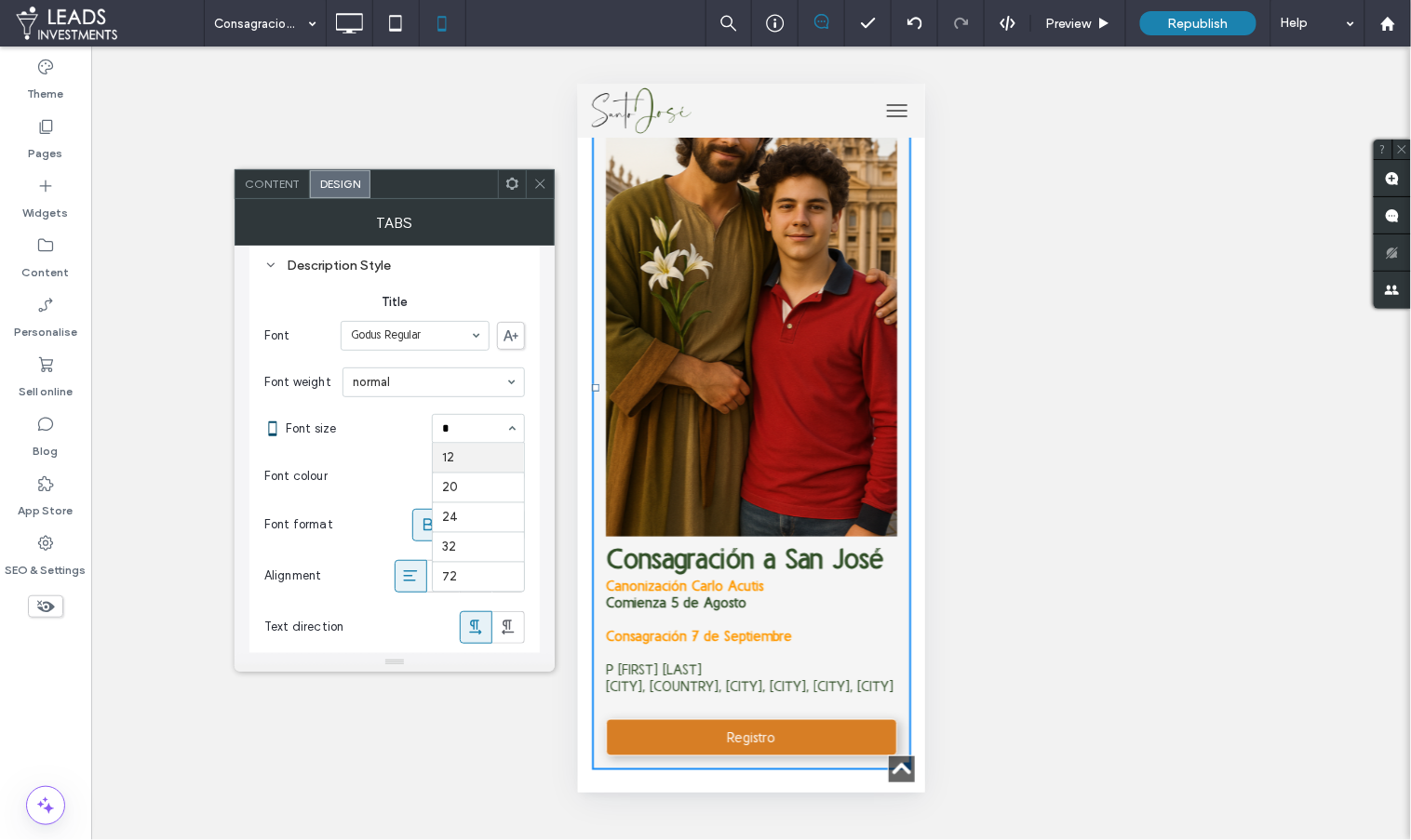 type on "**" 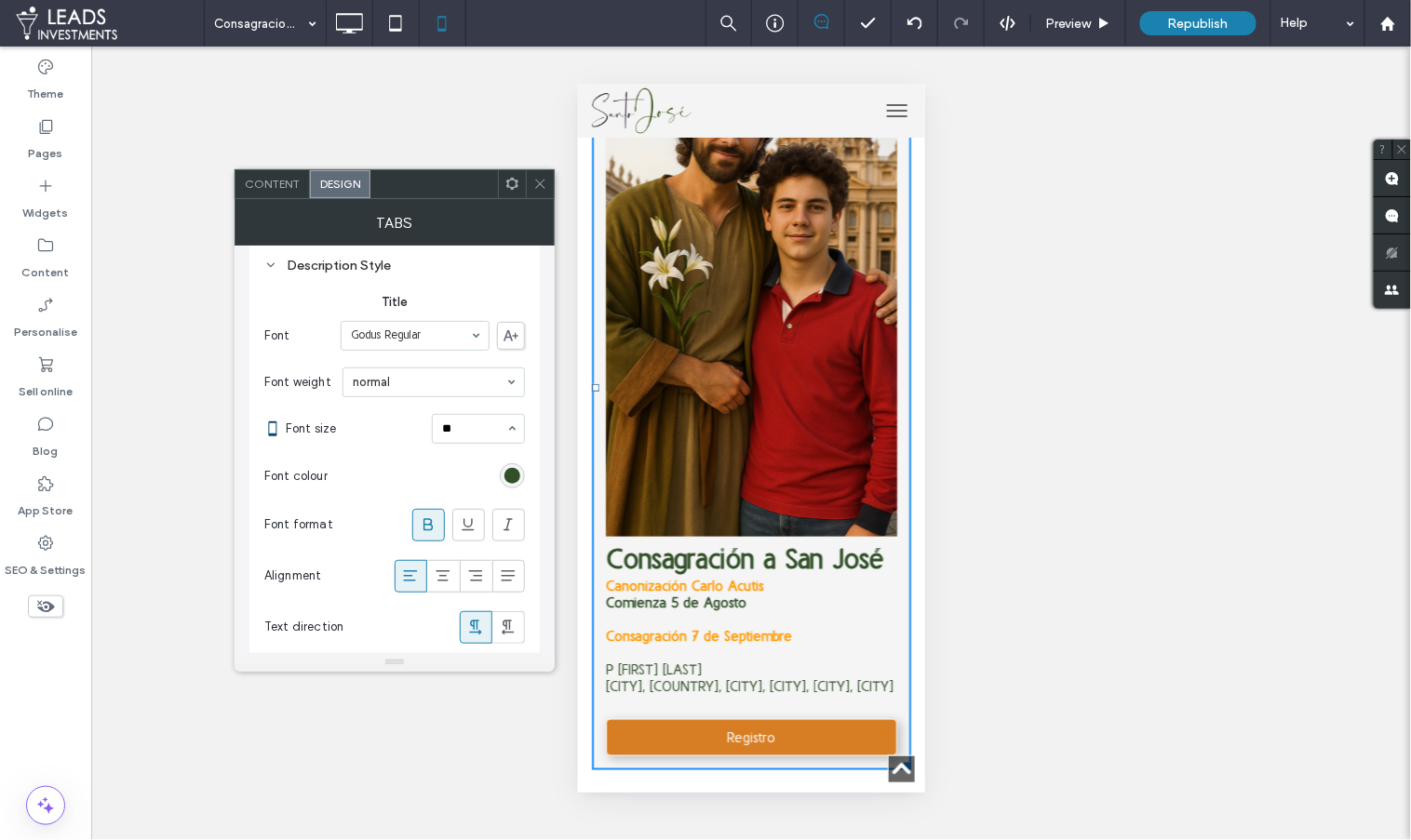 type 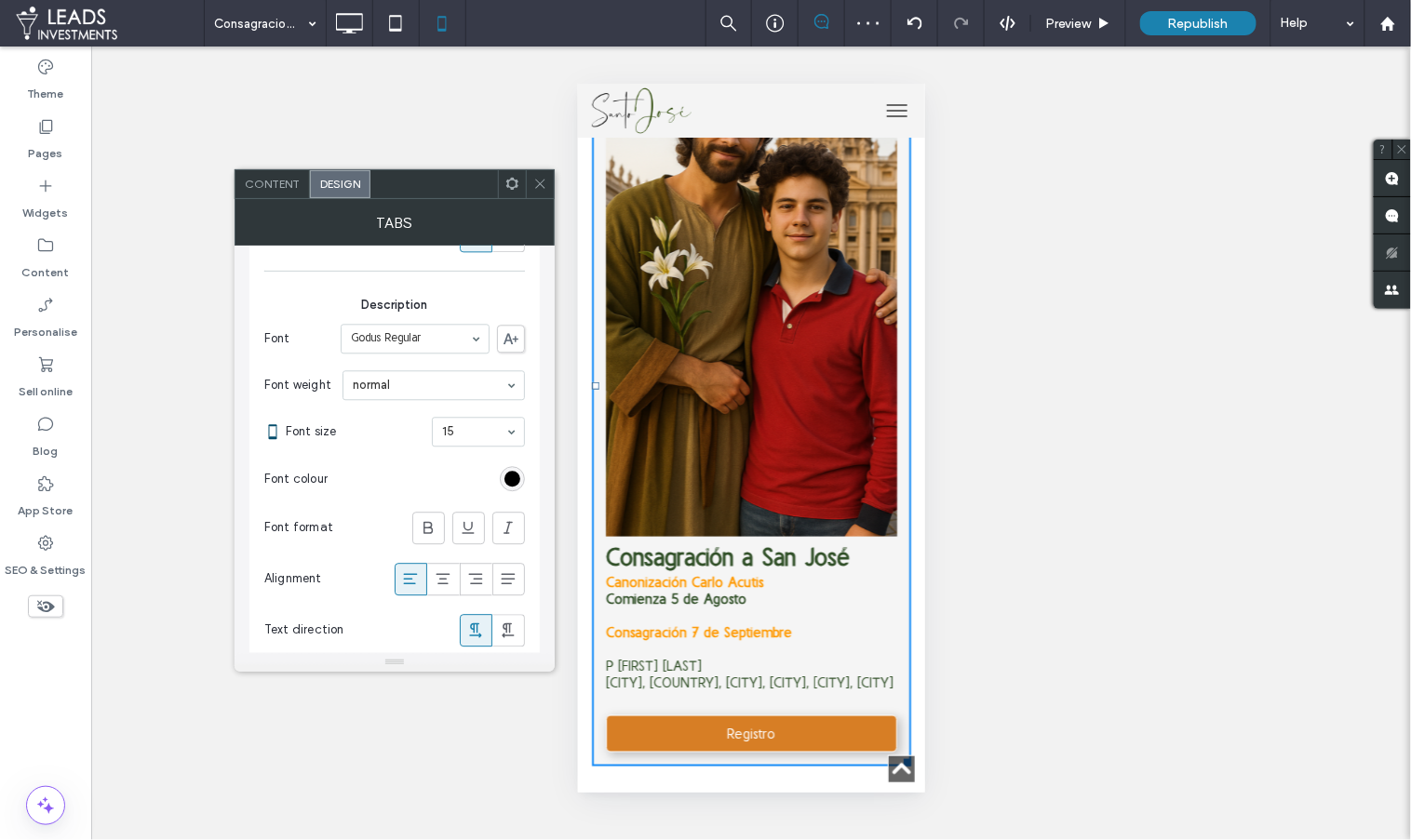 scroll, scrollTop: 1398, scrollLeft: 0, axis: vertical 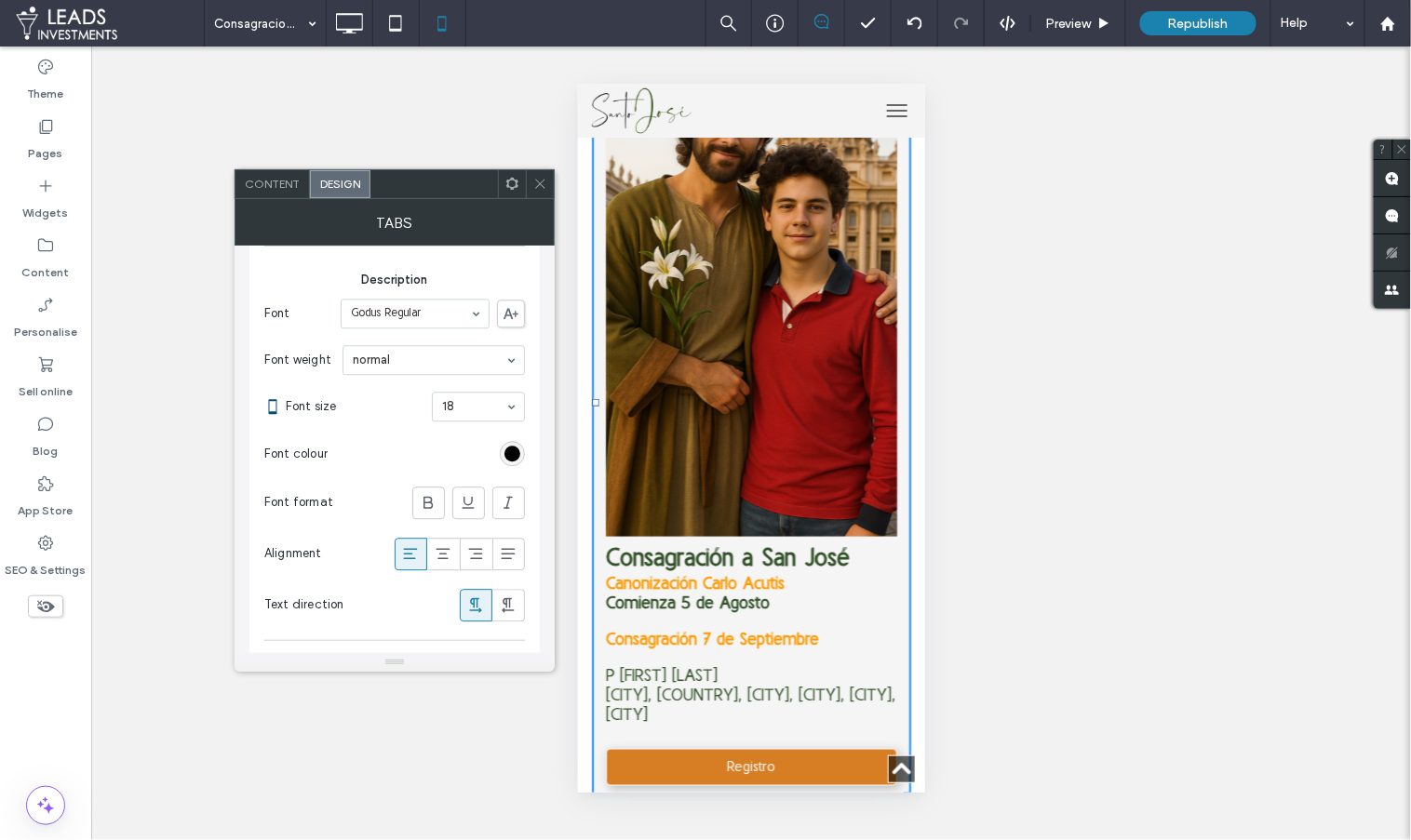 click 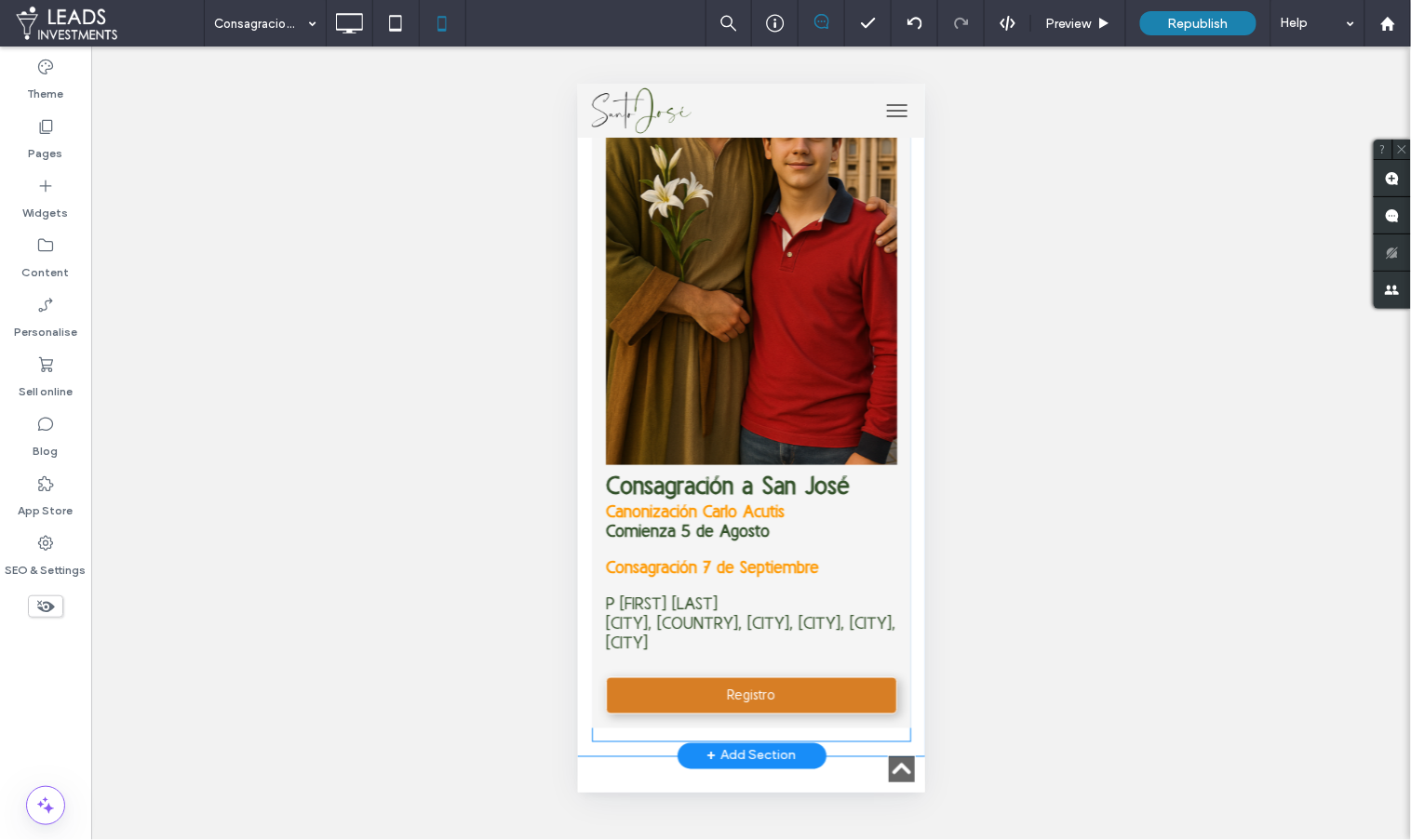 scroll, scrollTop: 0, scrollLeft: 0, axis: both 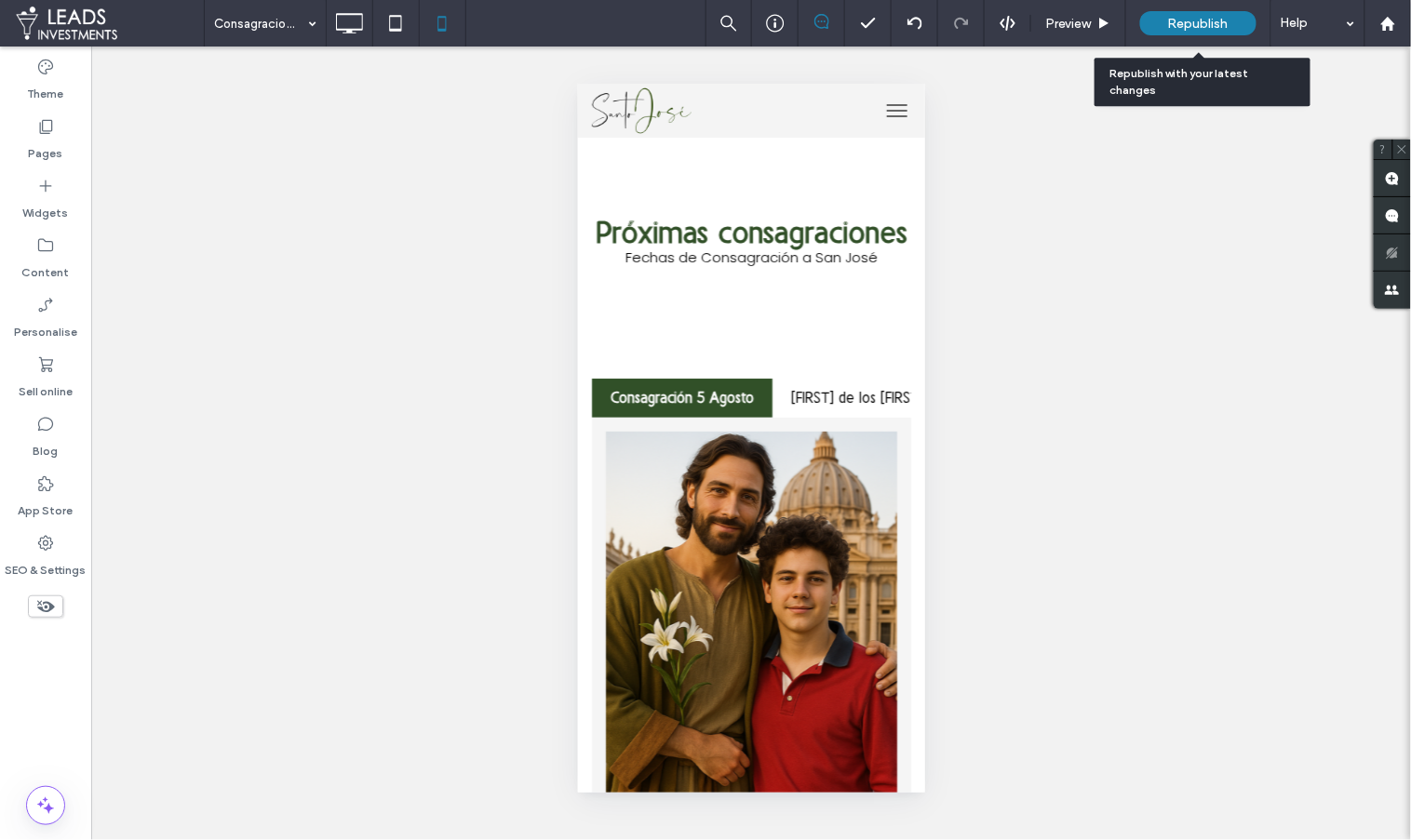 click on "Republish" at bounding box center [1198, 23] 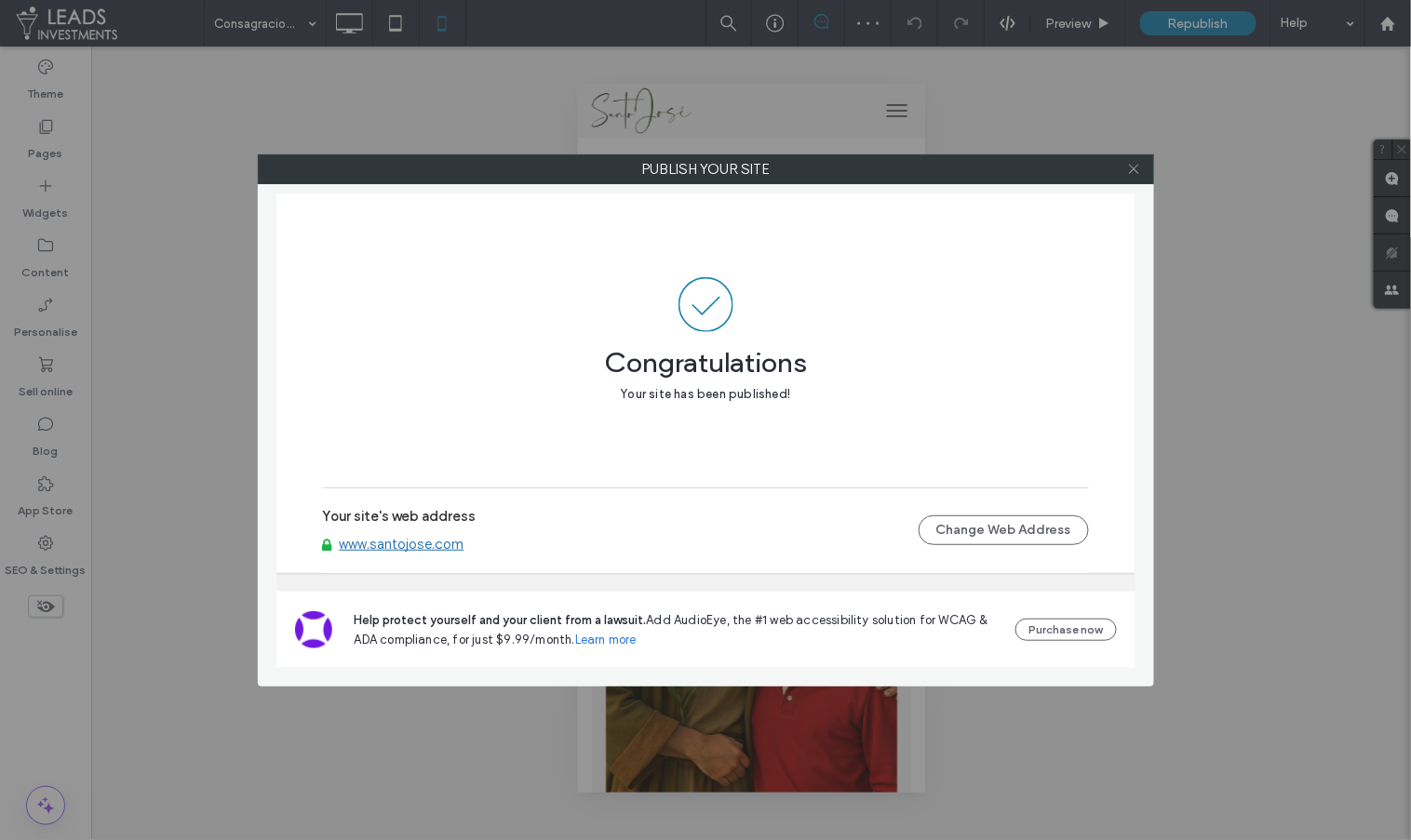 click 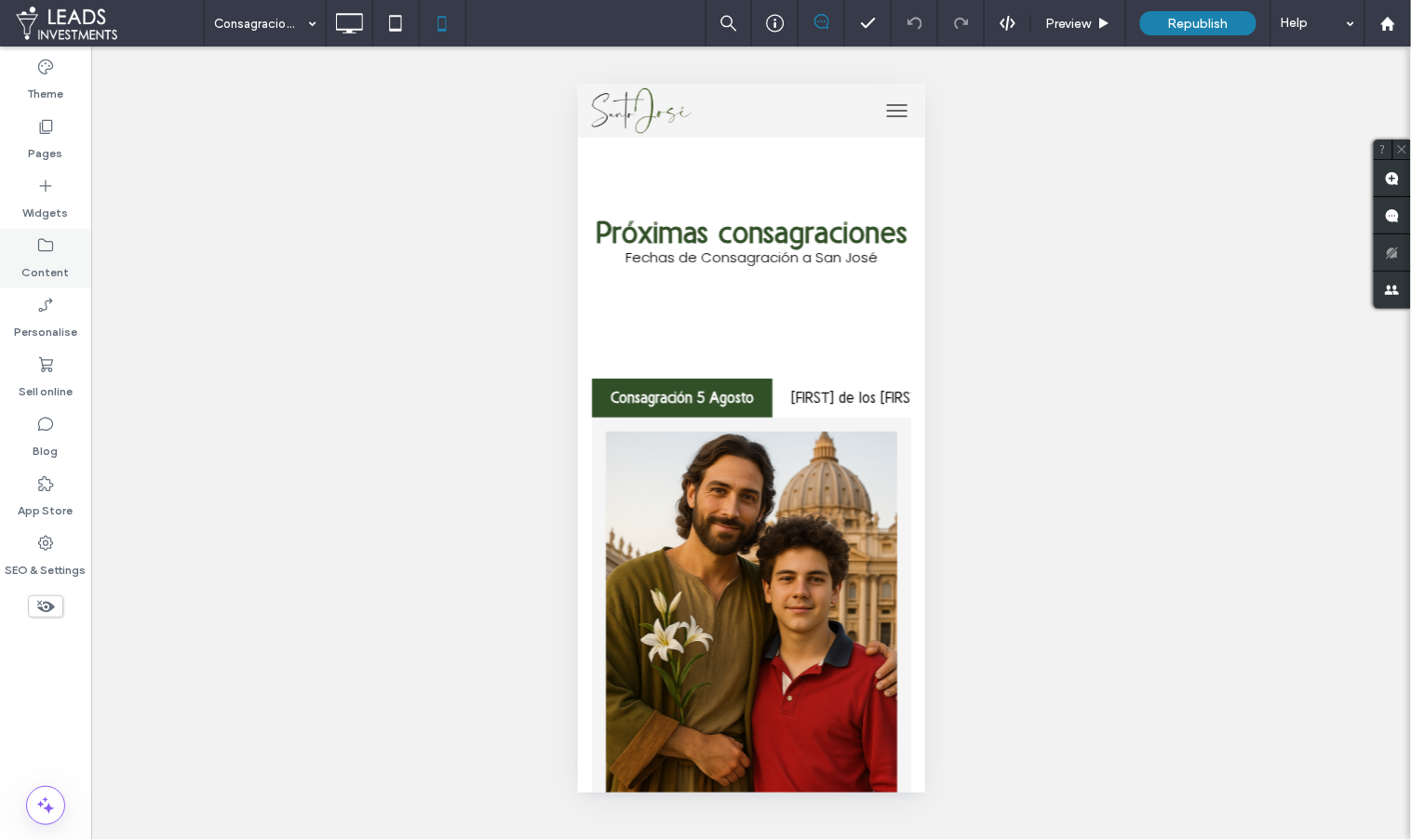 click on "Content" at bounding box center (46, 268) 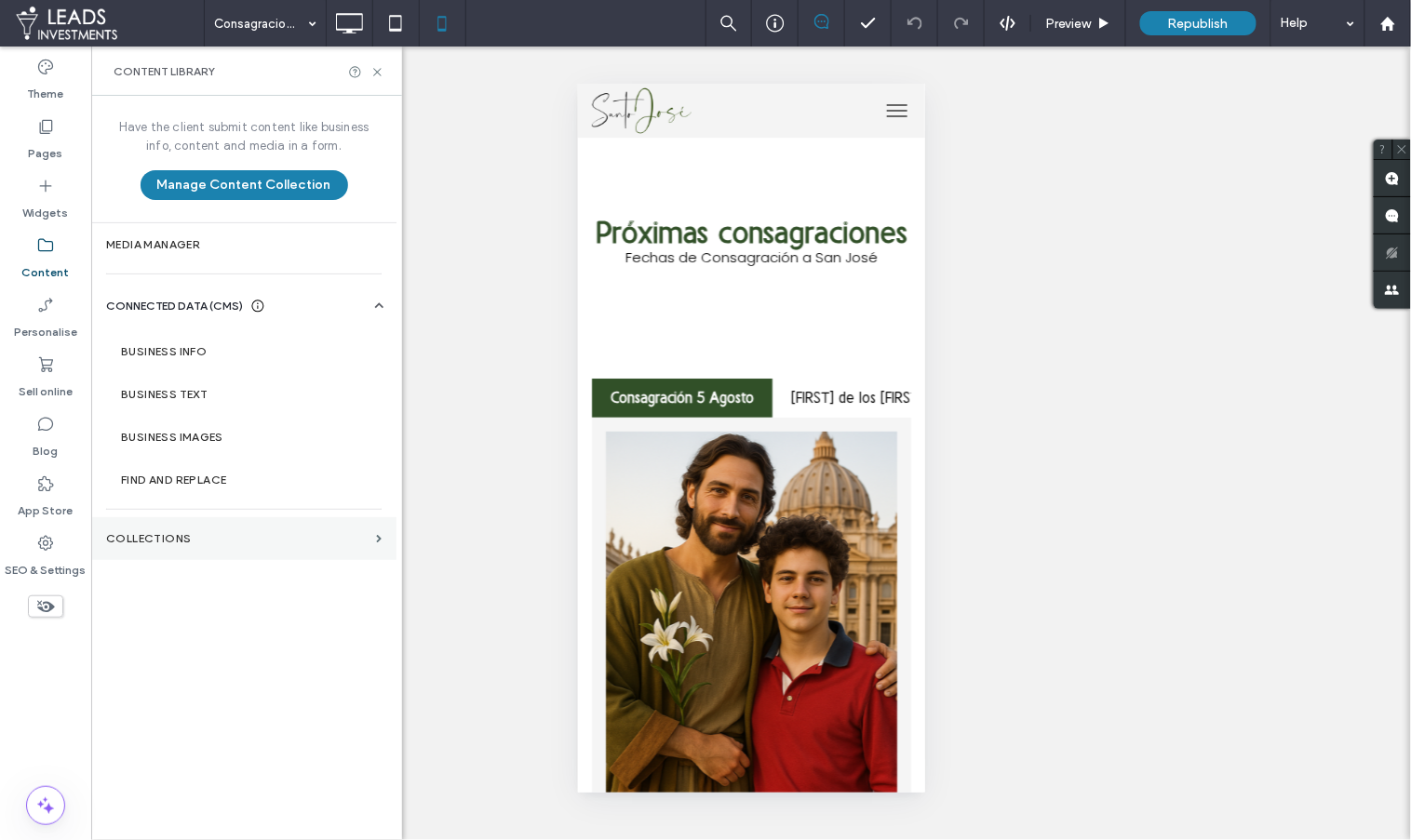 click on "COLLECTIONS" at bounding box center [237, 539] 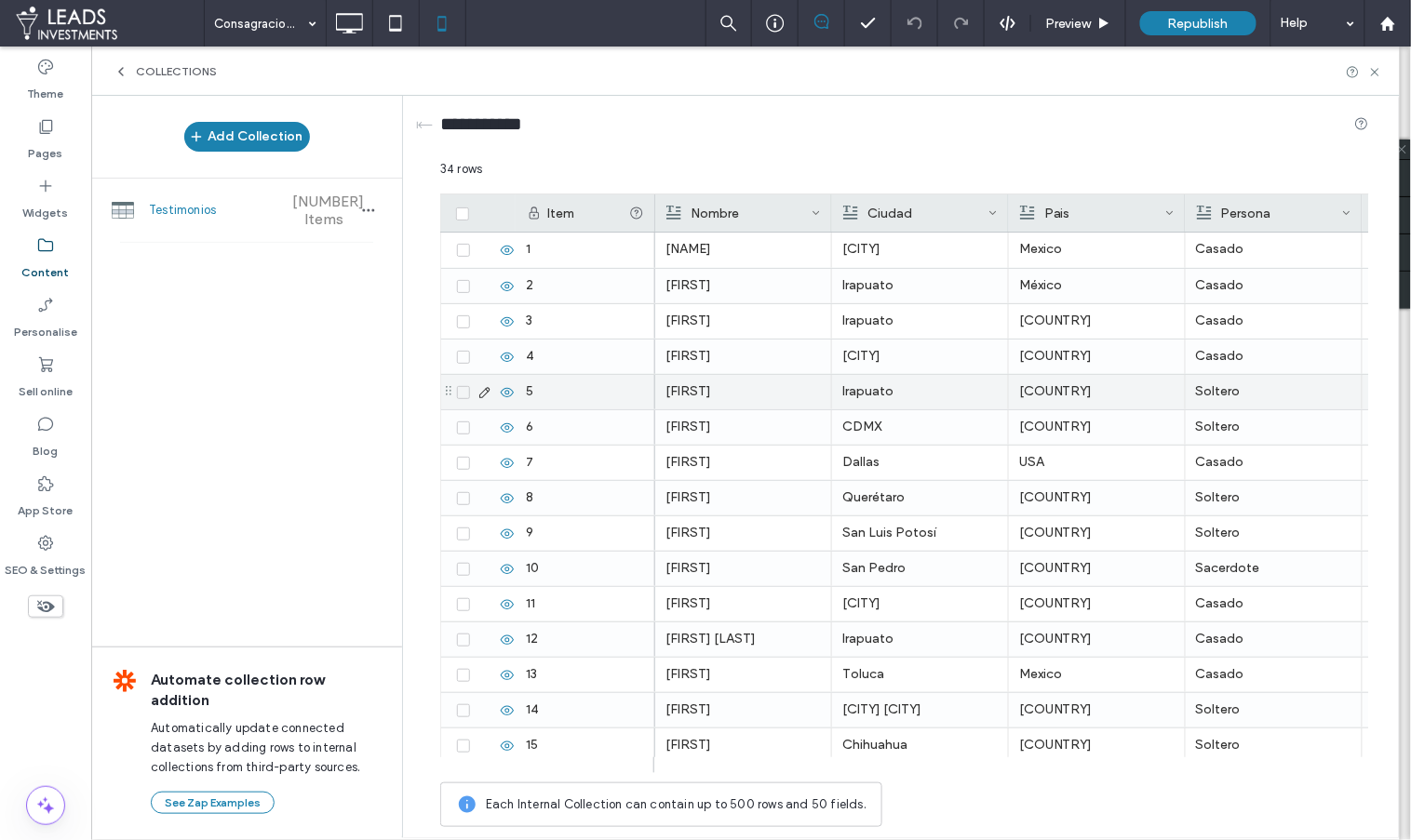 scroll, scrollTop: 710, scrollLeft: 0, axis: vertical 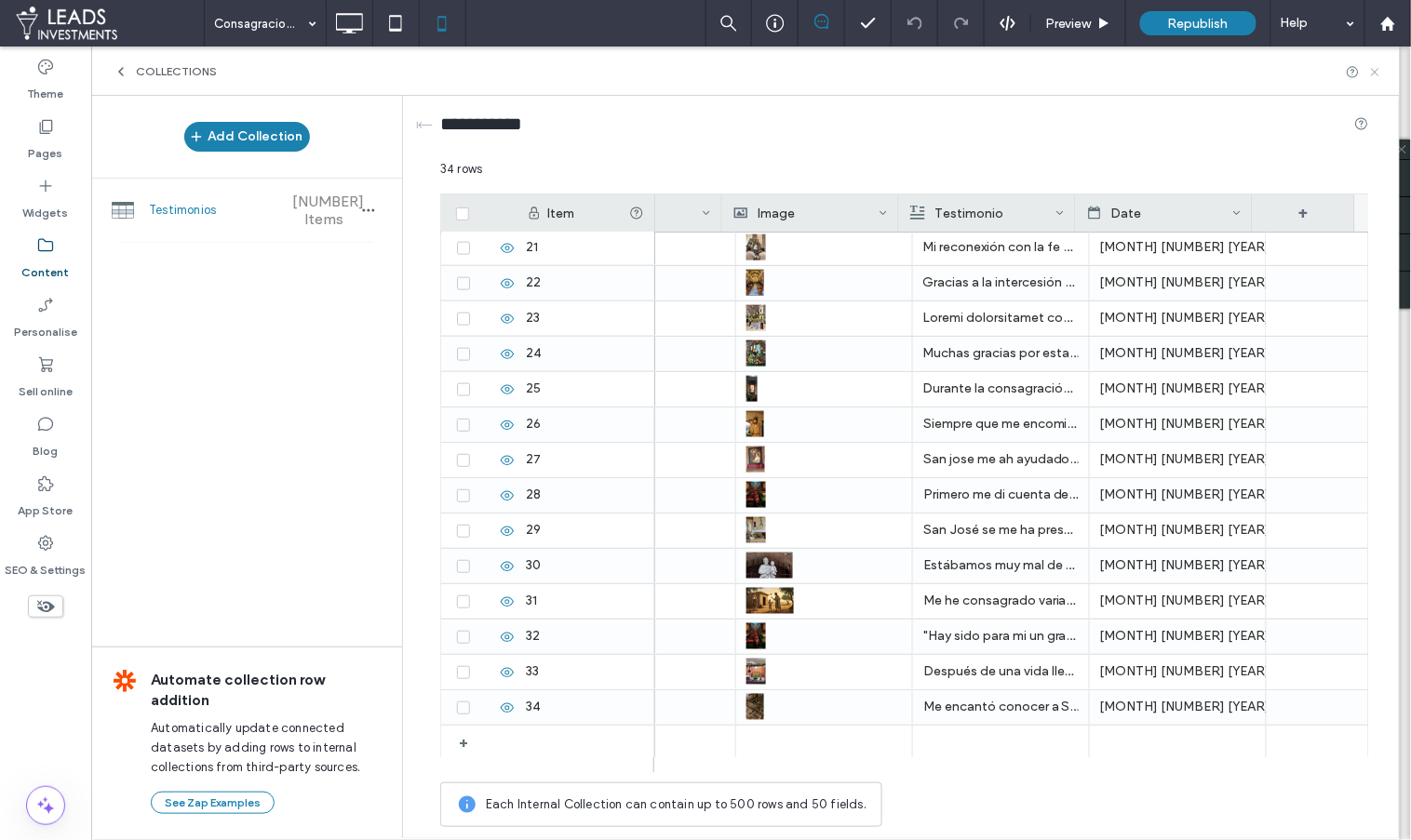 click 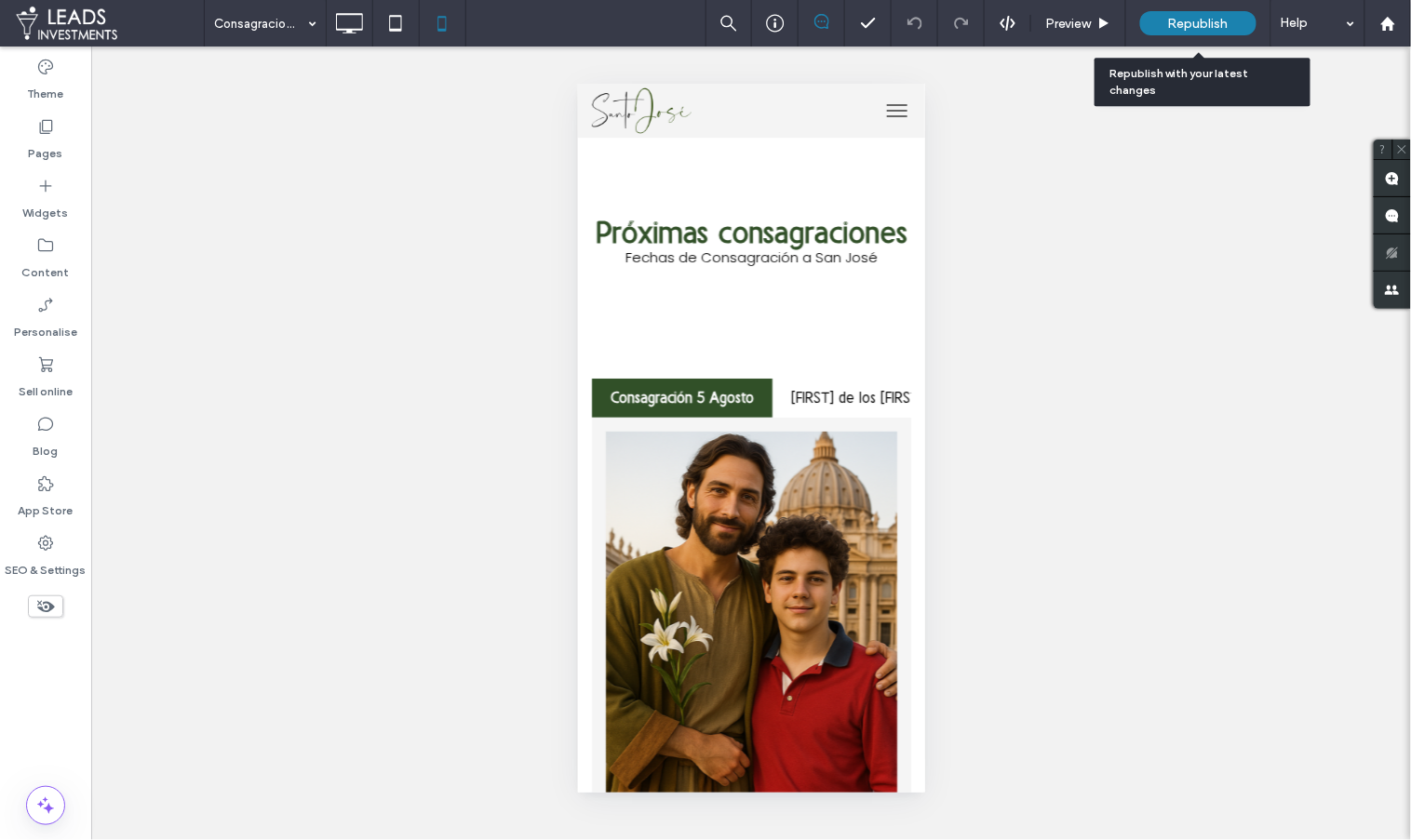 click on "Republish" at bounding box center [1198, 23] 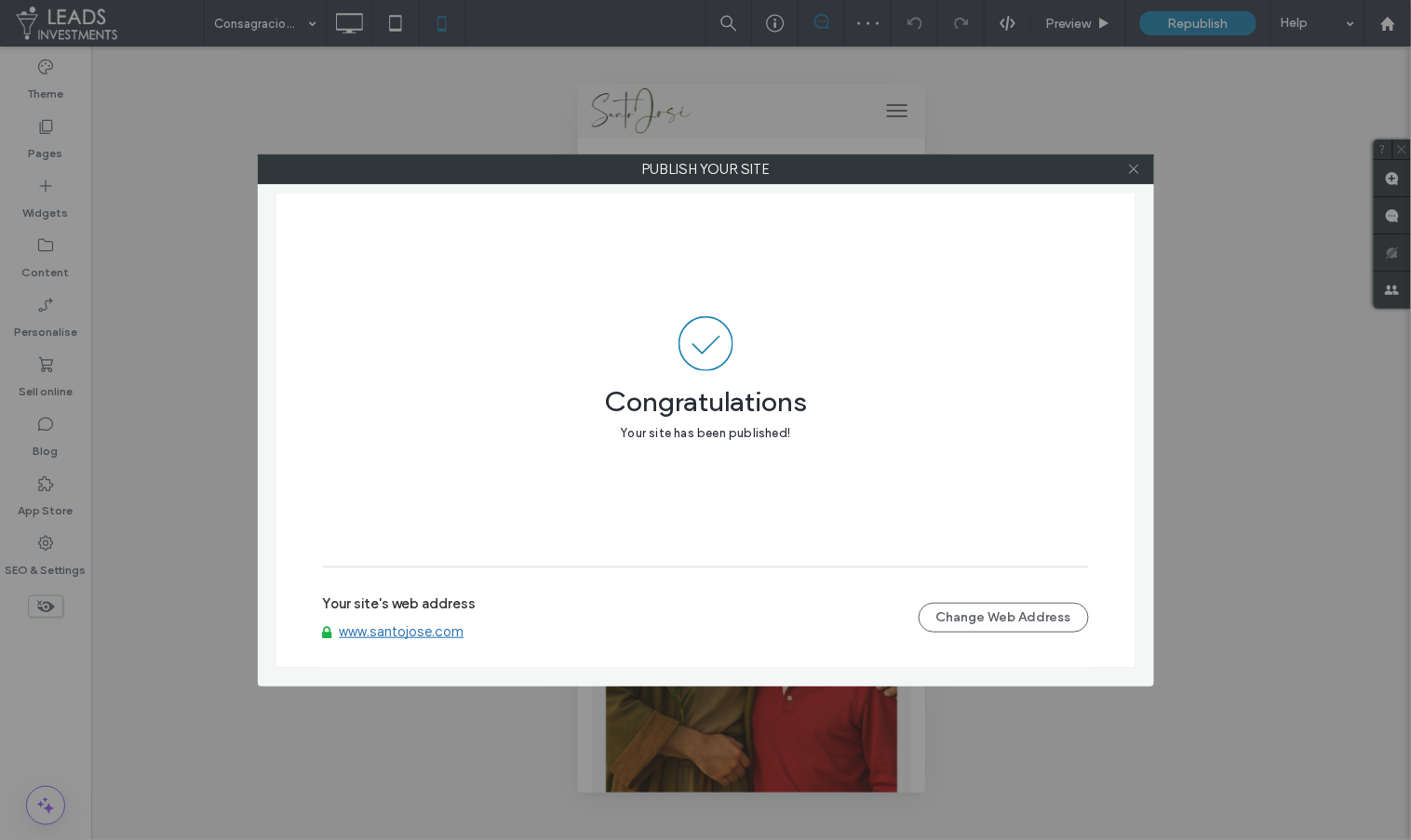 click 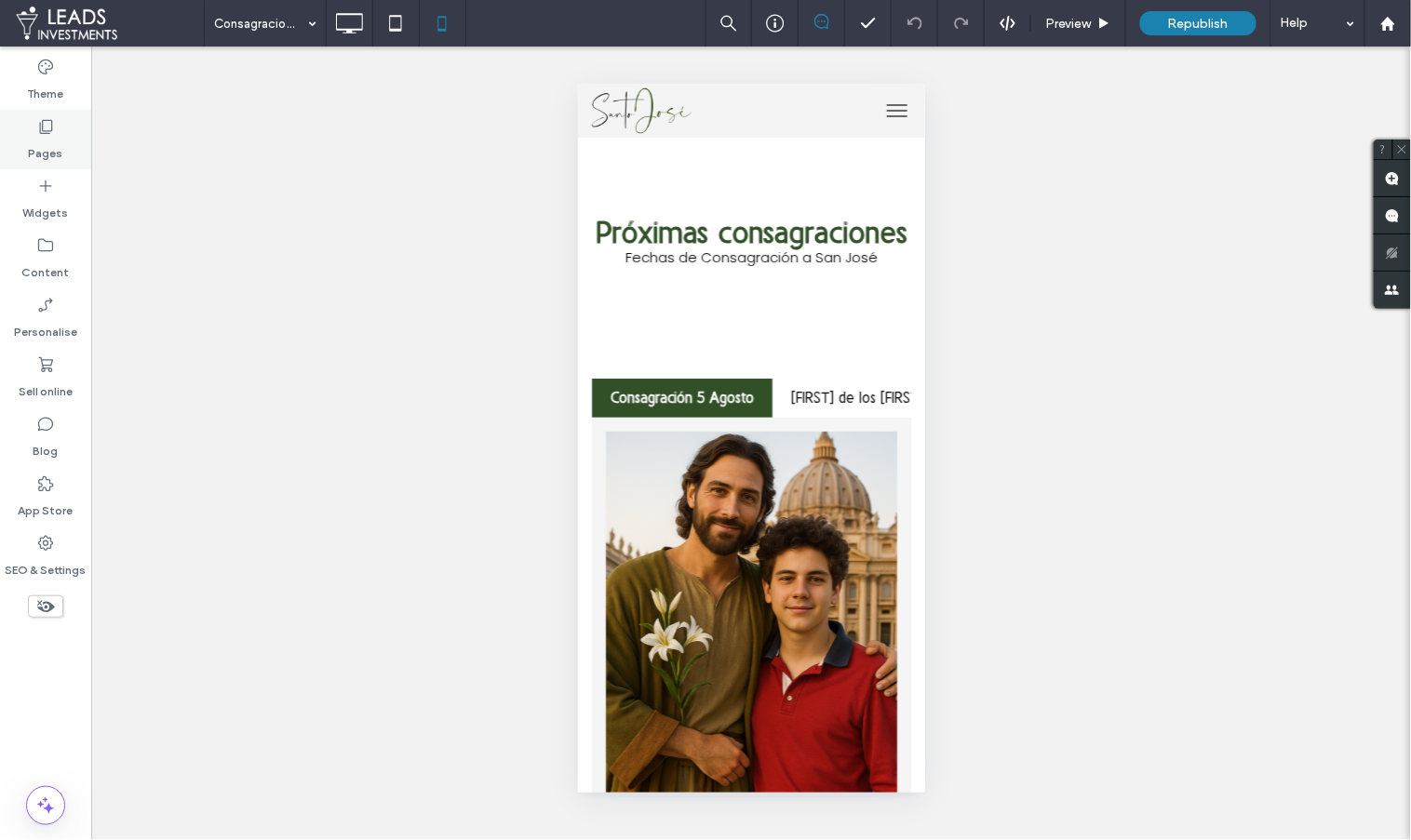 click on "Pages" at bounding box center (46, 140) 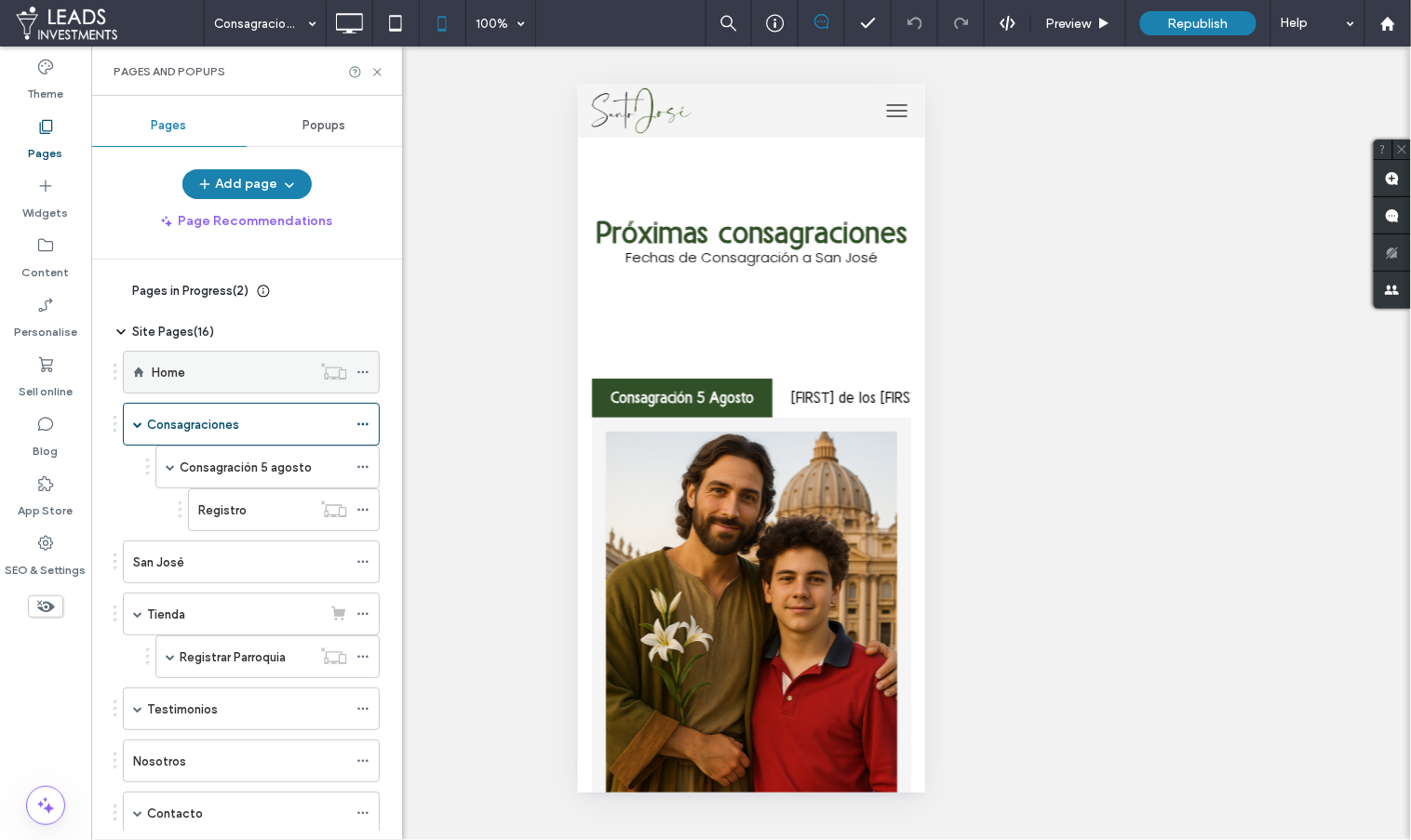 click on "Home" at bounding box center [231, 372] 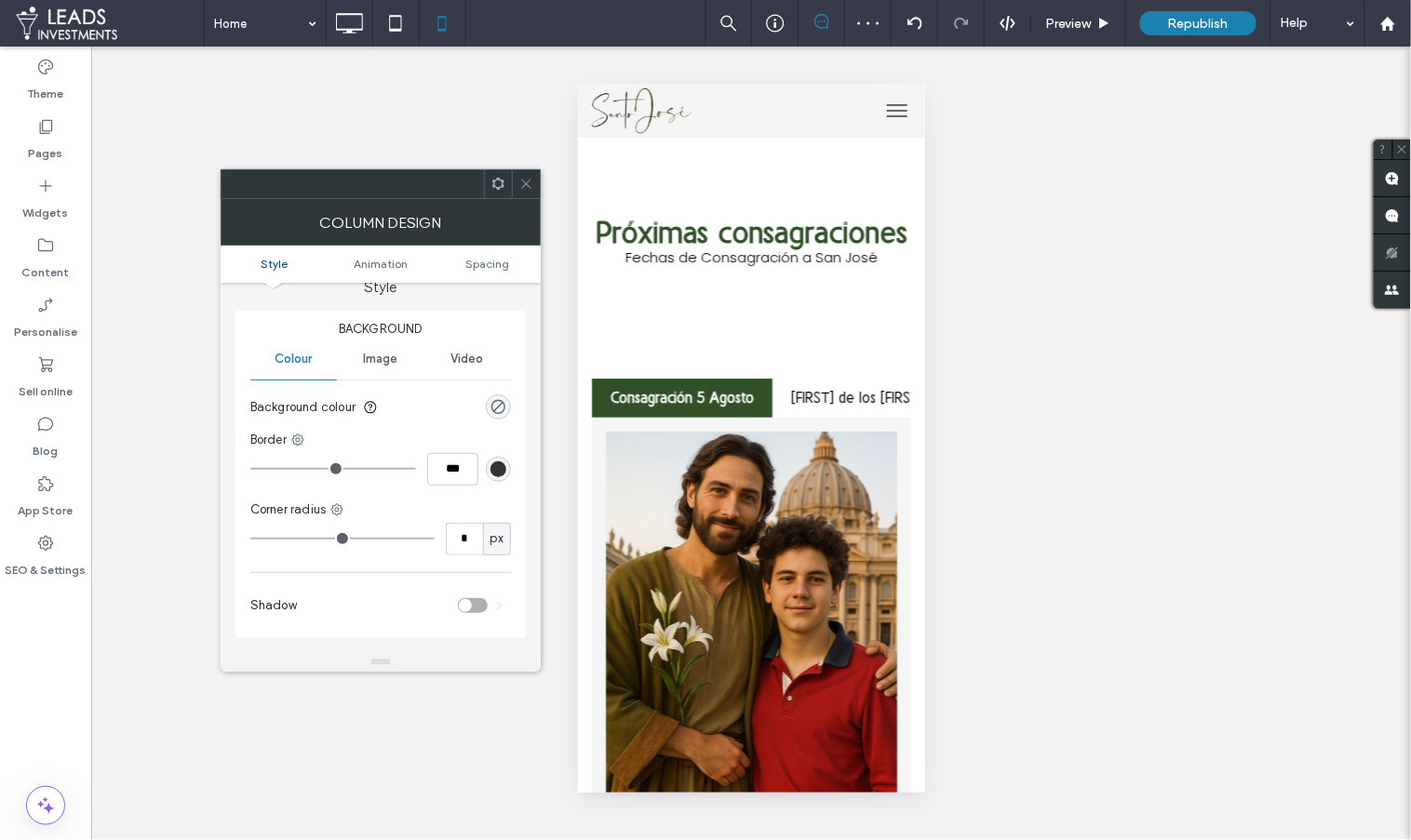 scroll, scrollTop: 0, scrollLeft: 0, axis: both 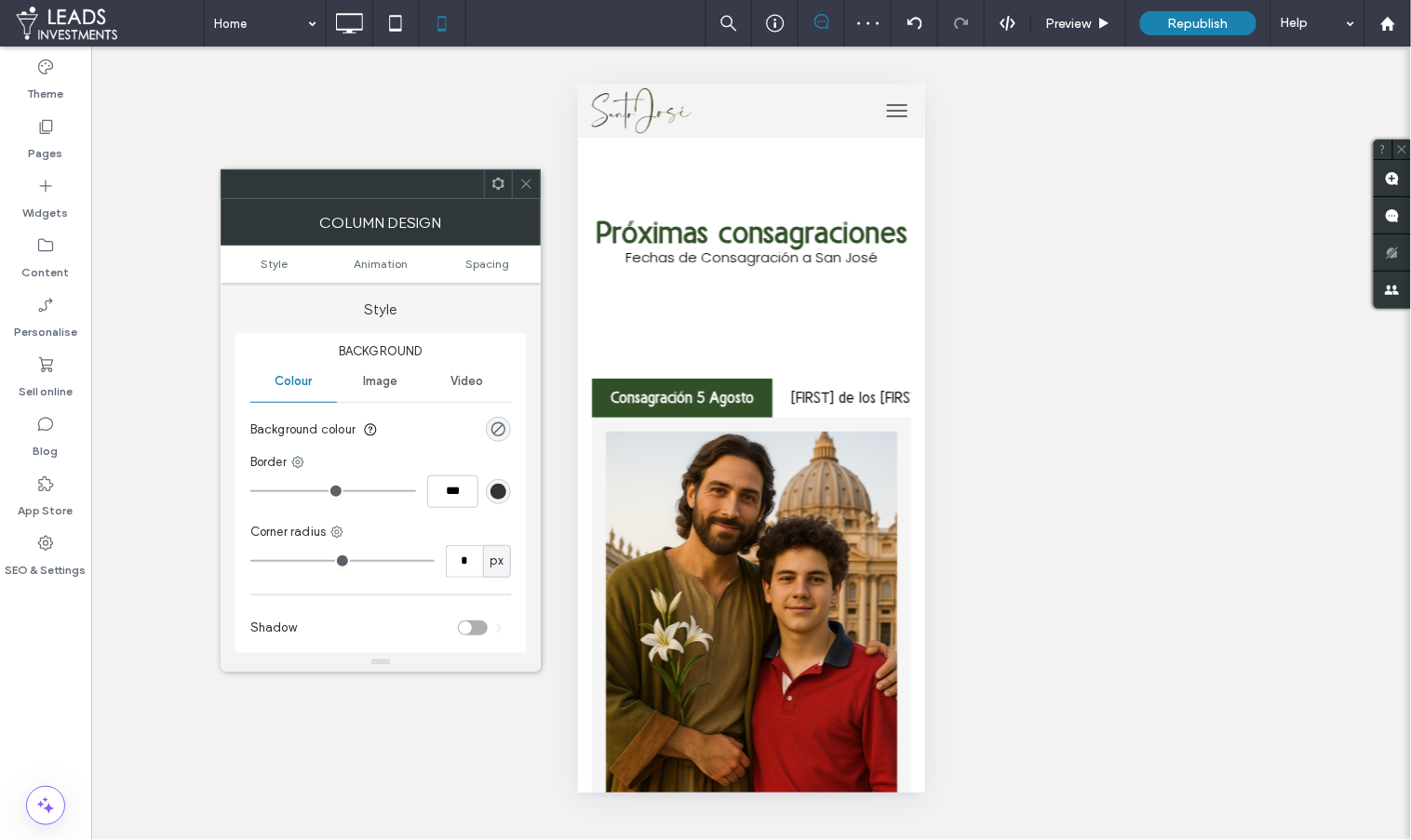 click on "Image" at bounding box center [380, 381] 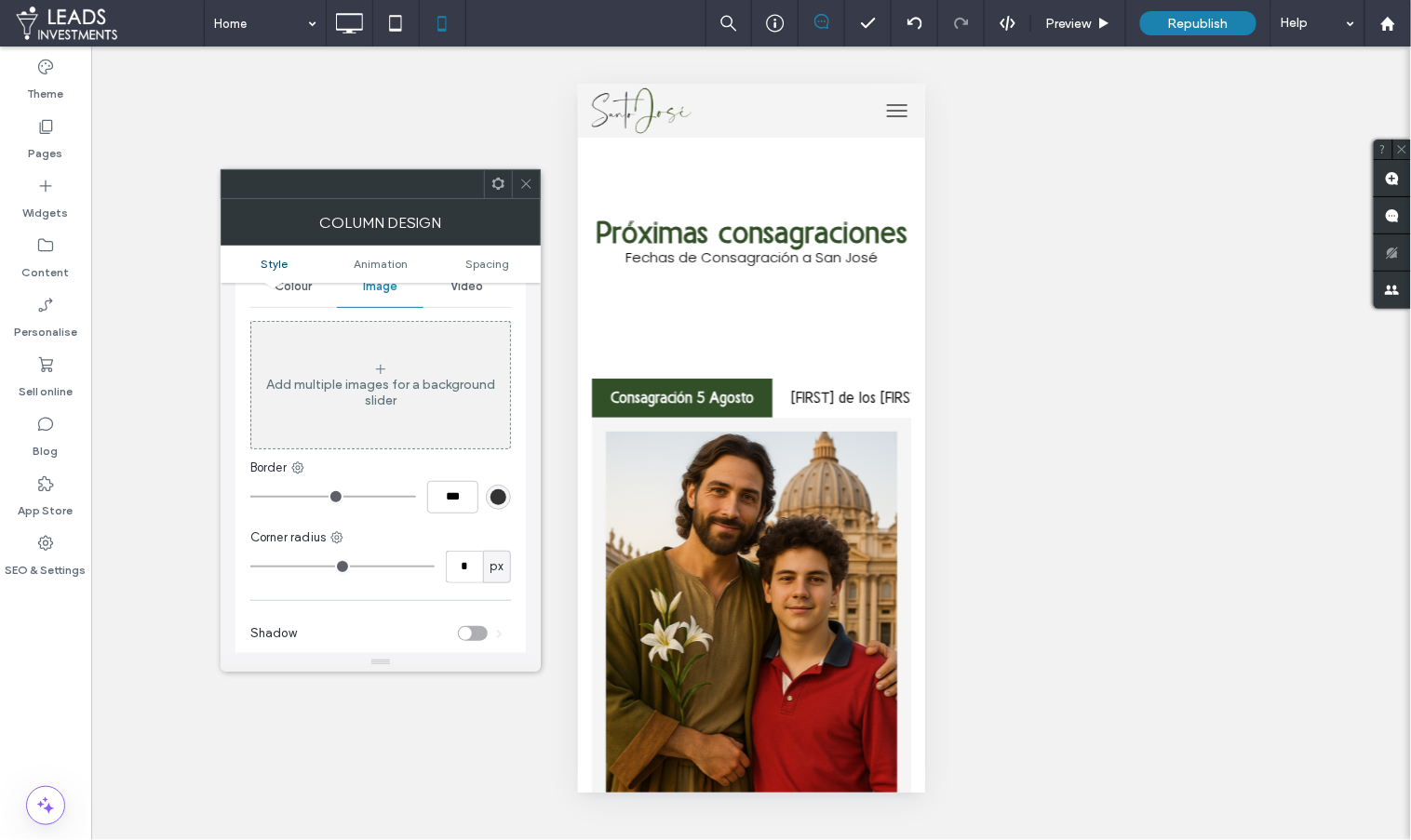 scroll, scrollTop: 94, scrollLeft: 0, axis: vertical 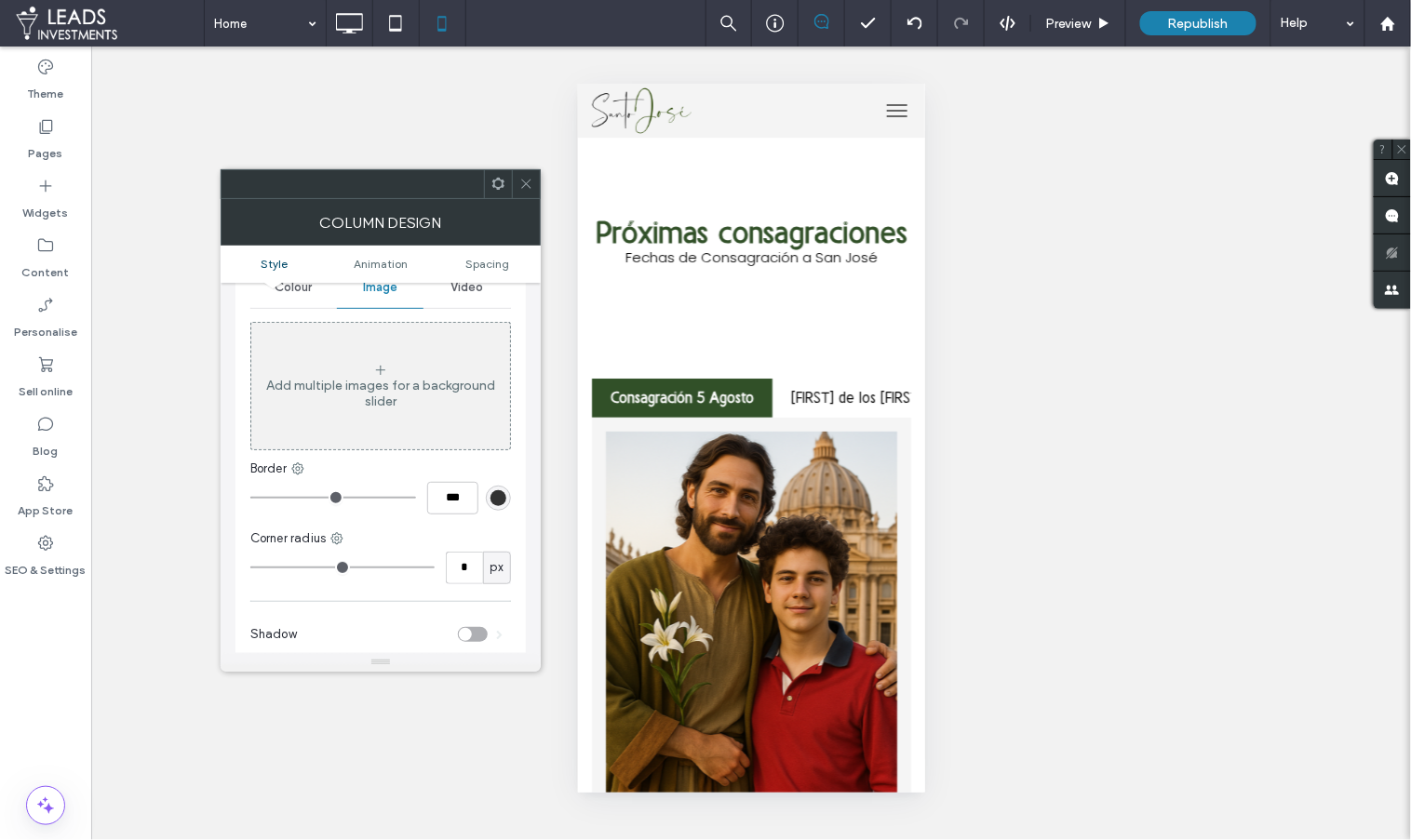 click 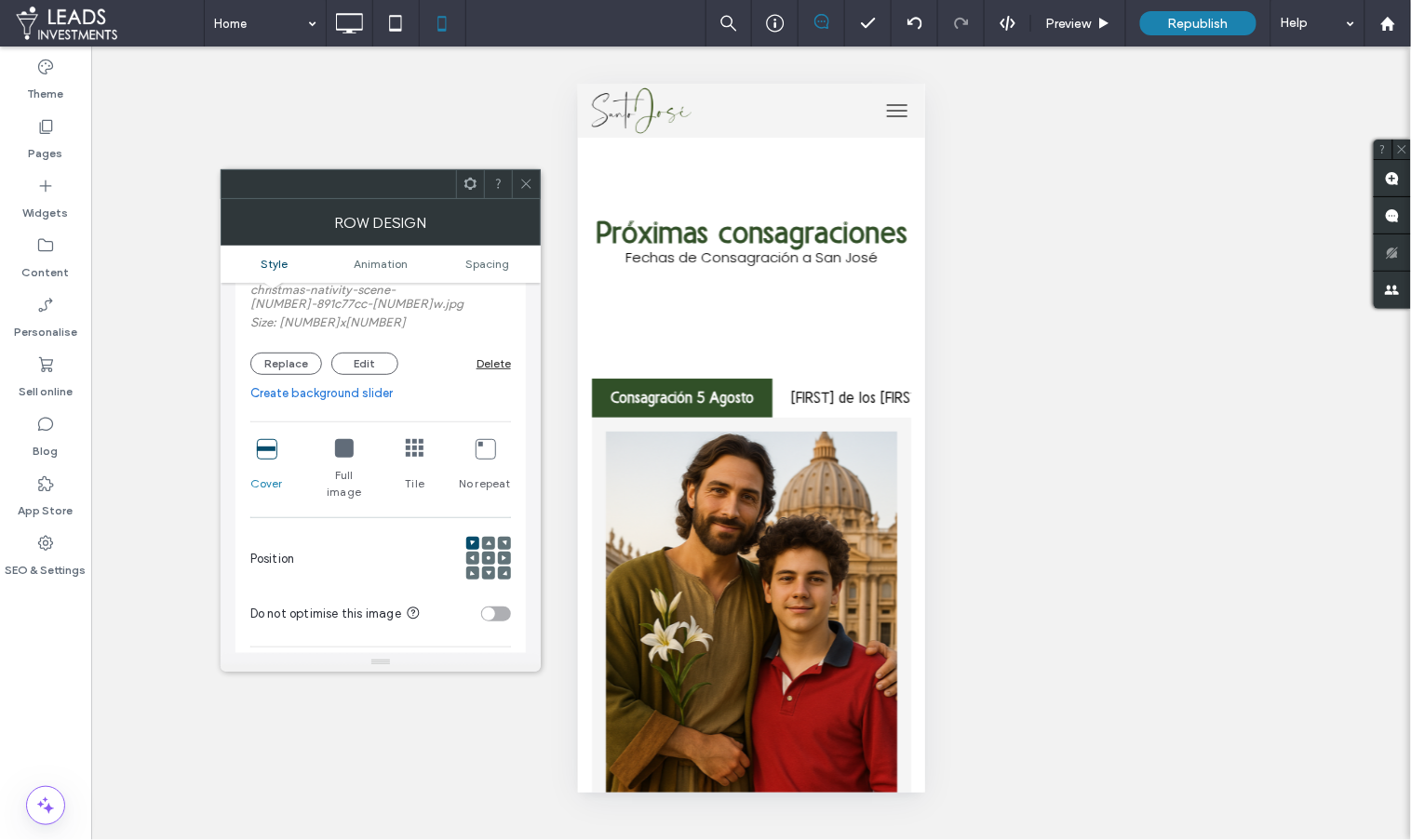 scroll, scrollTop: 330, scrollLeft: 0, axis: vertical 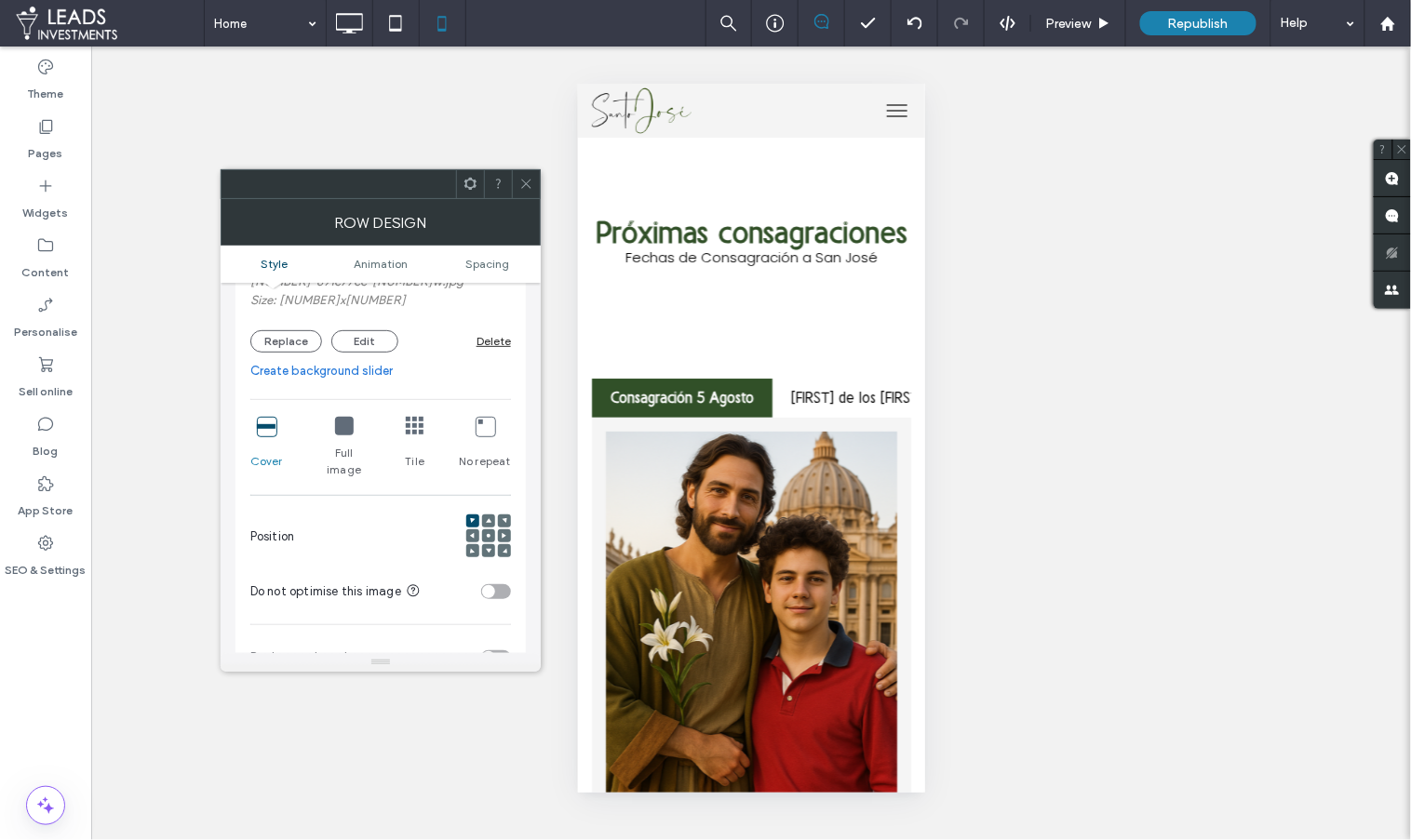 click at bounding box center (489, 536) 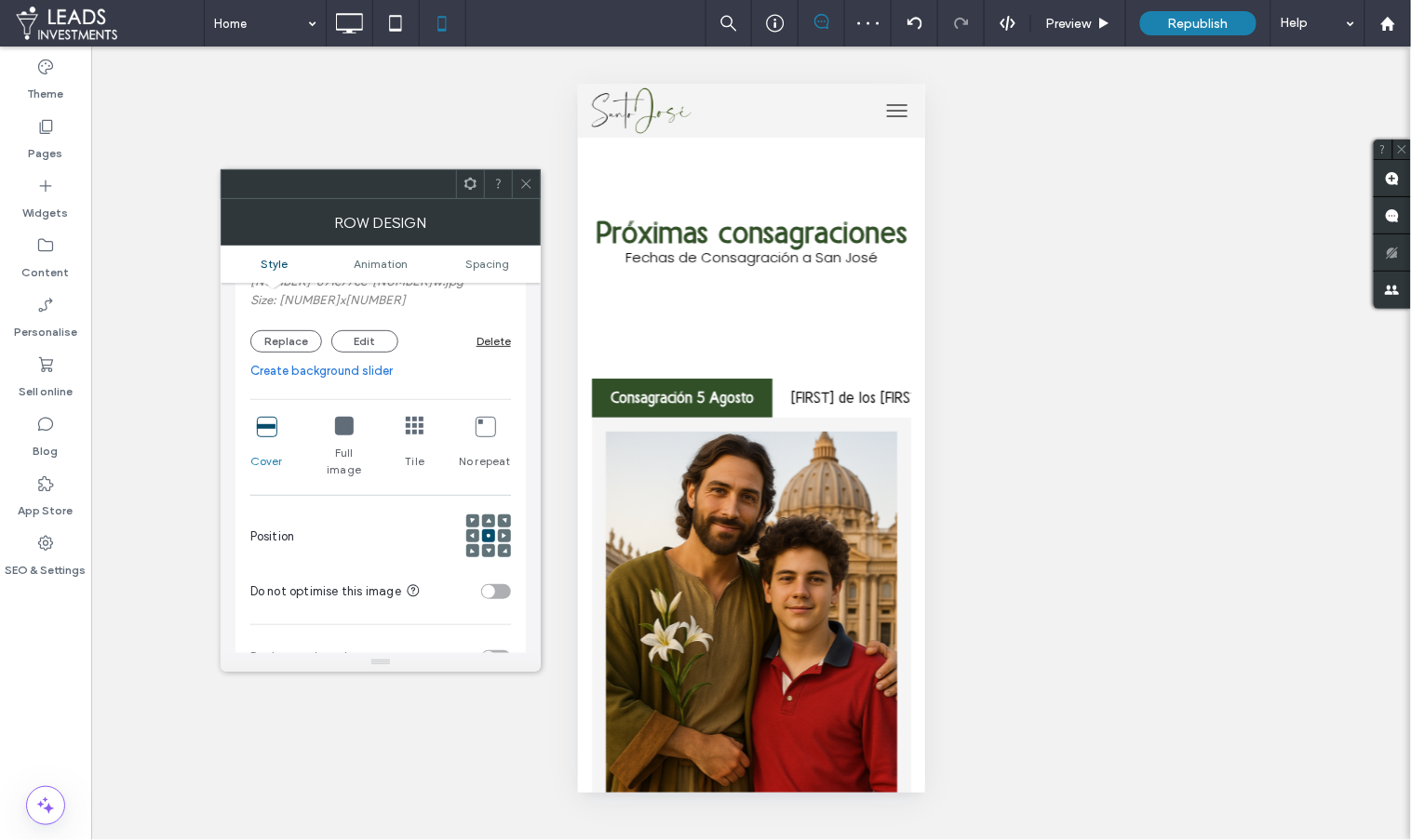 click 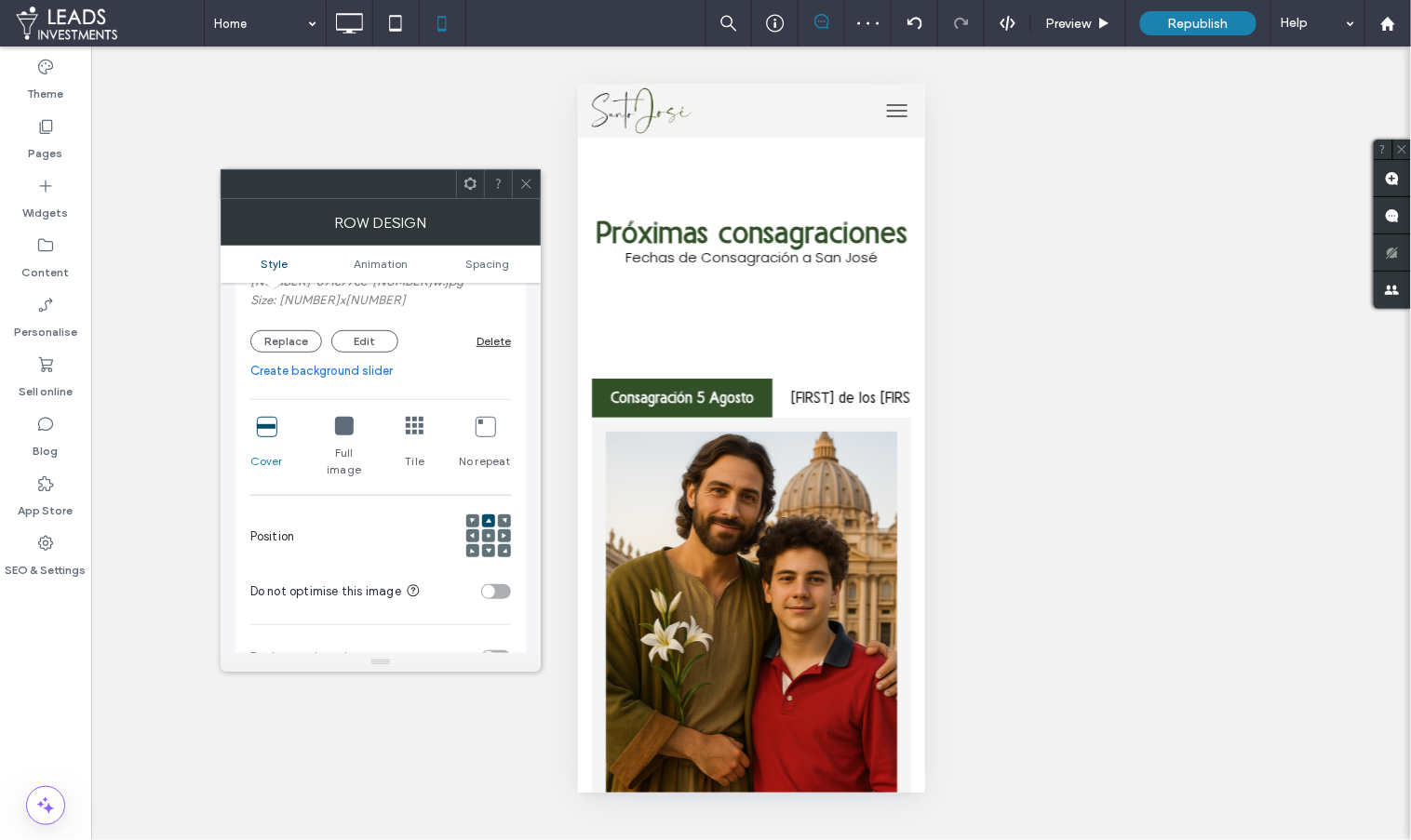 click 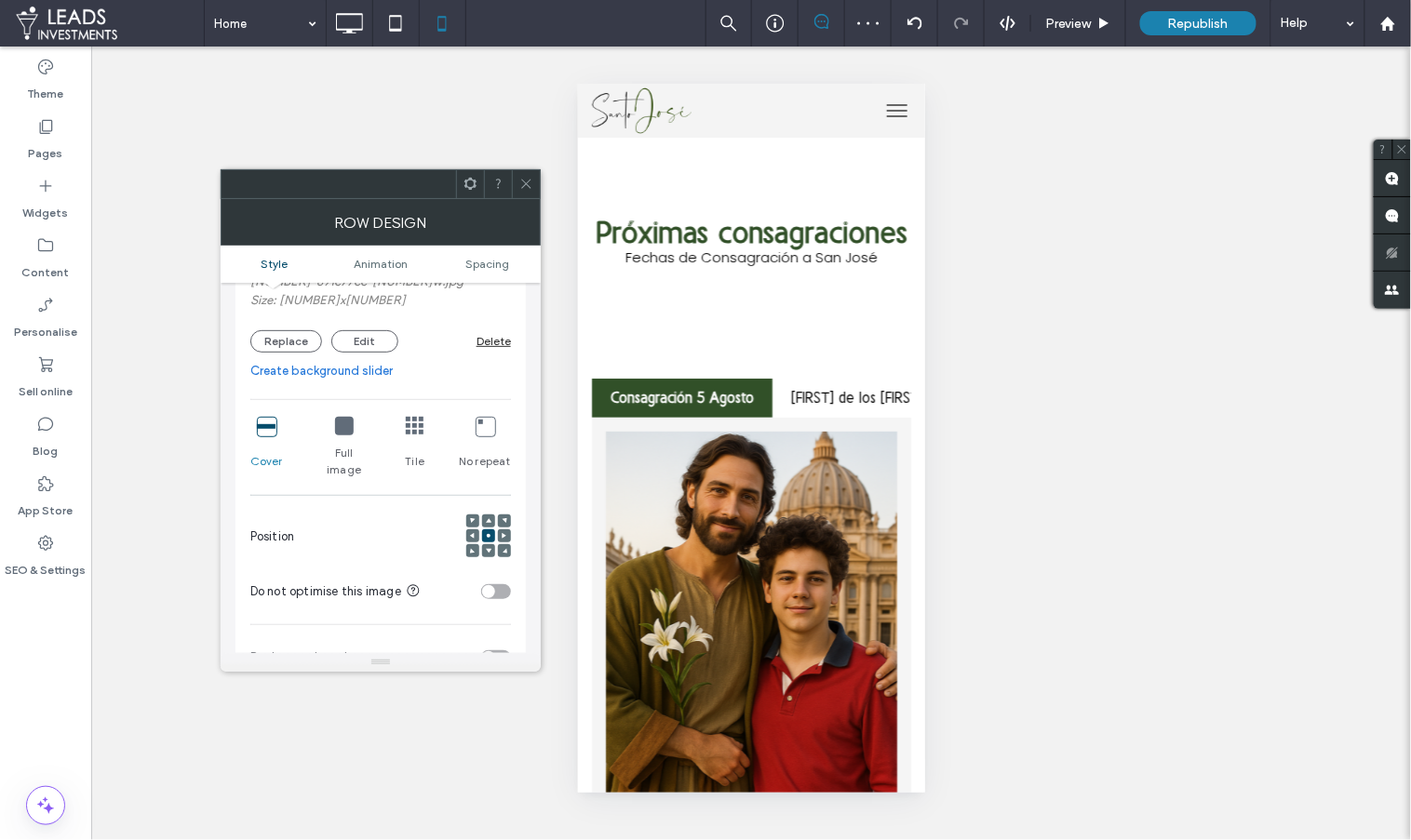 click 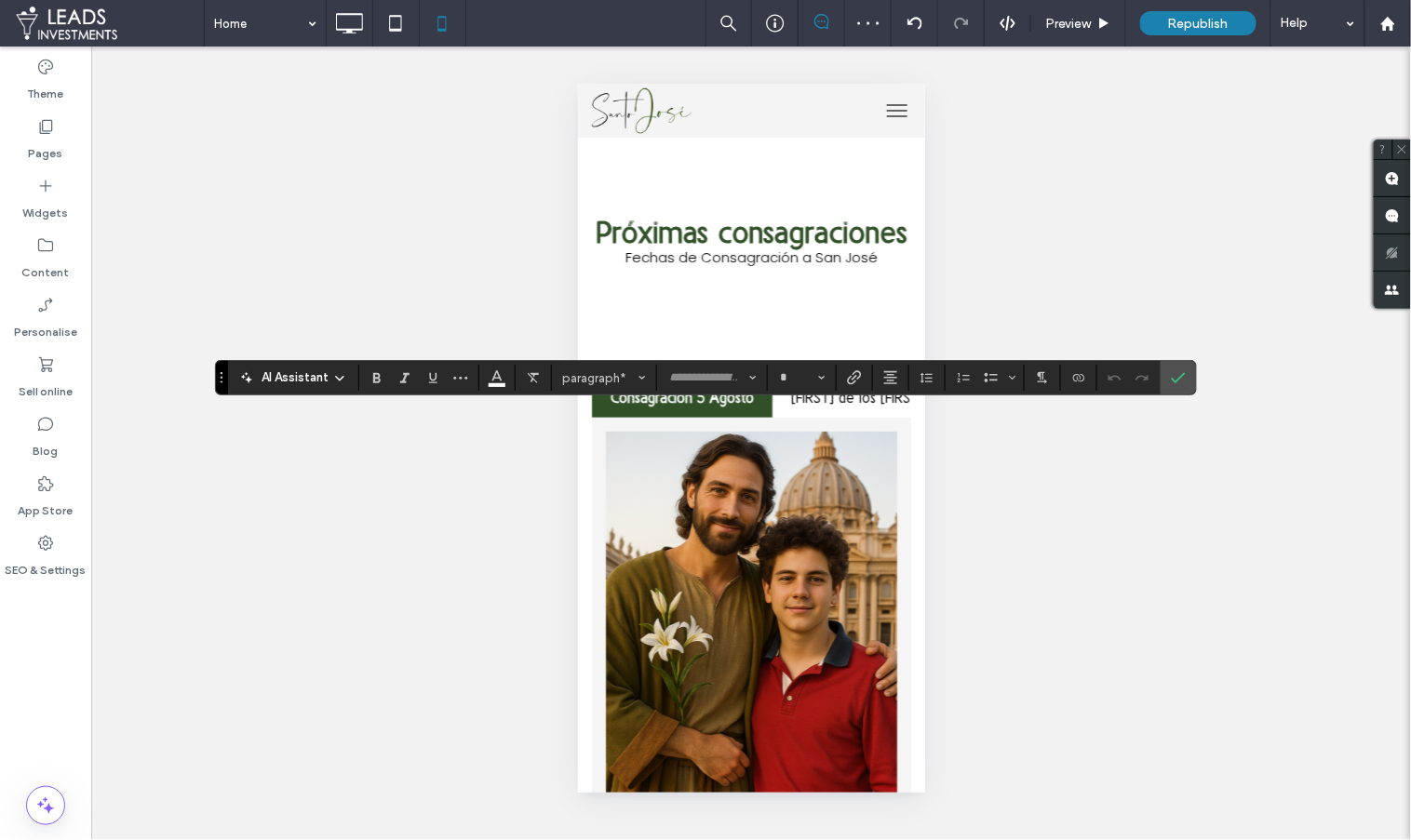 type on "*******" 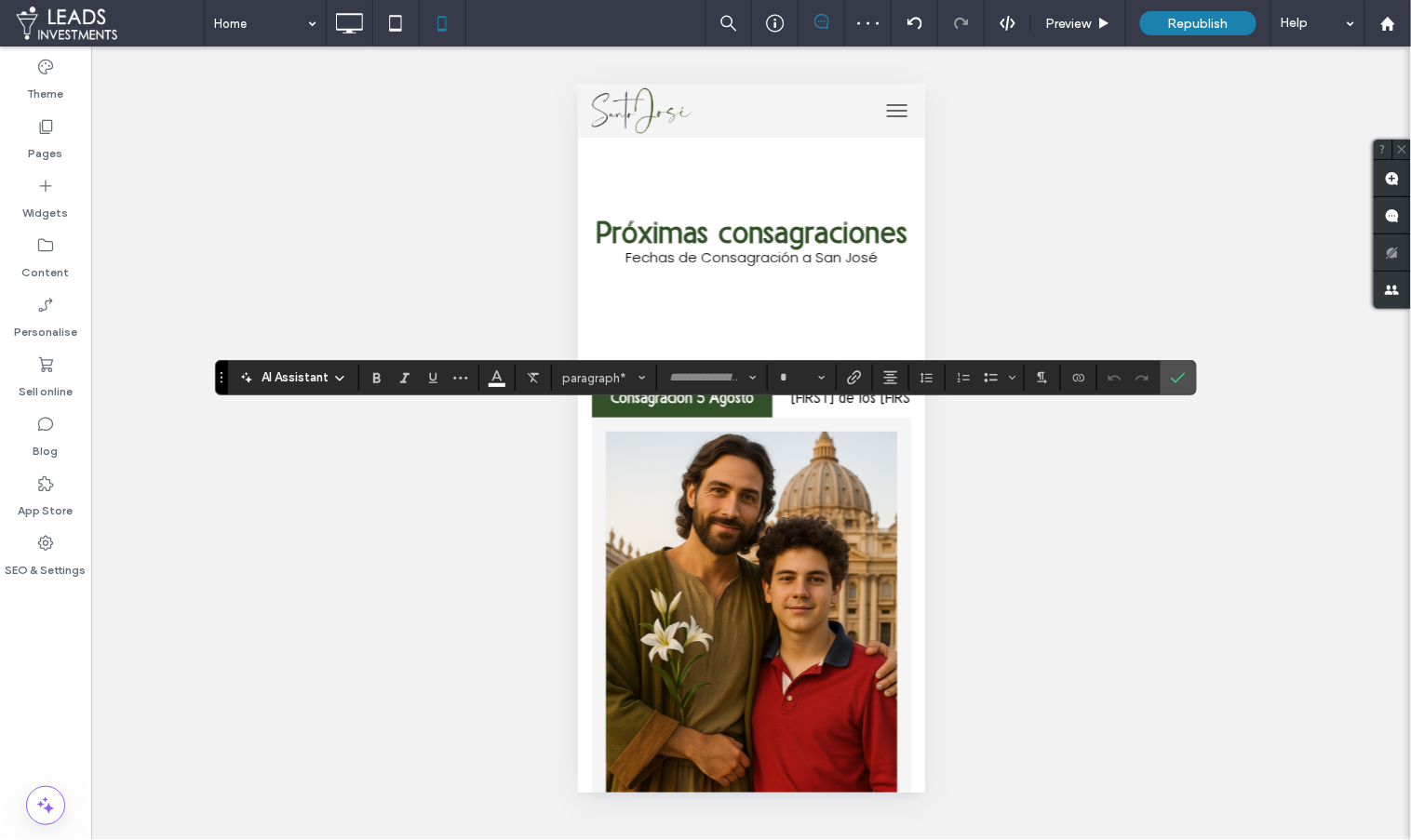 type on "**" 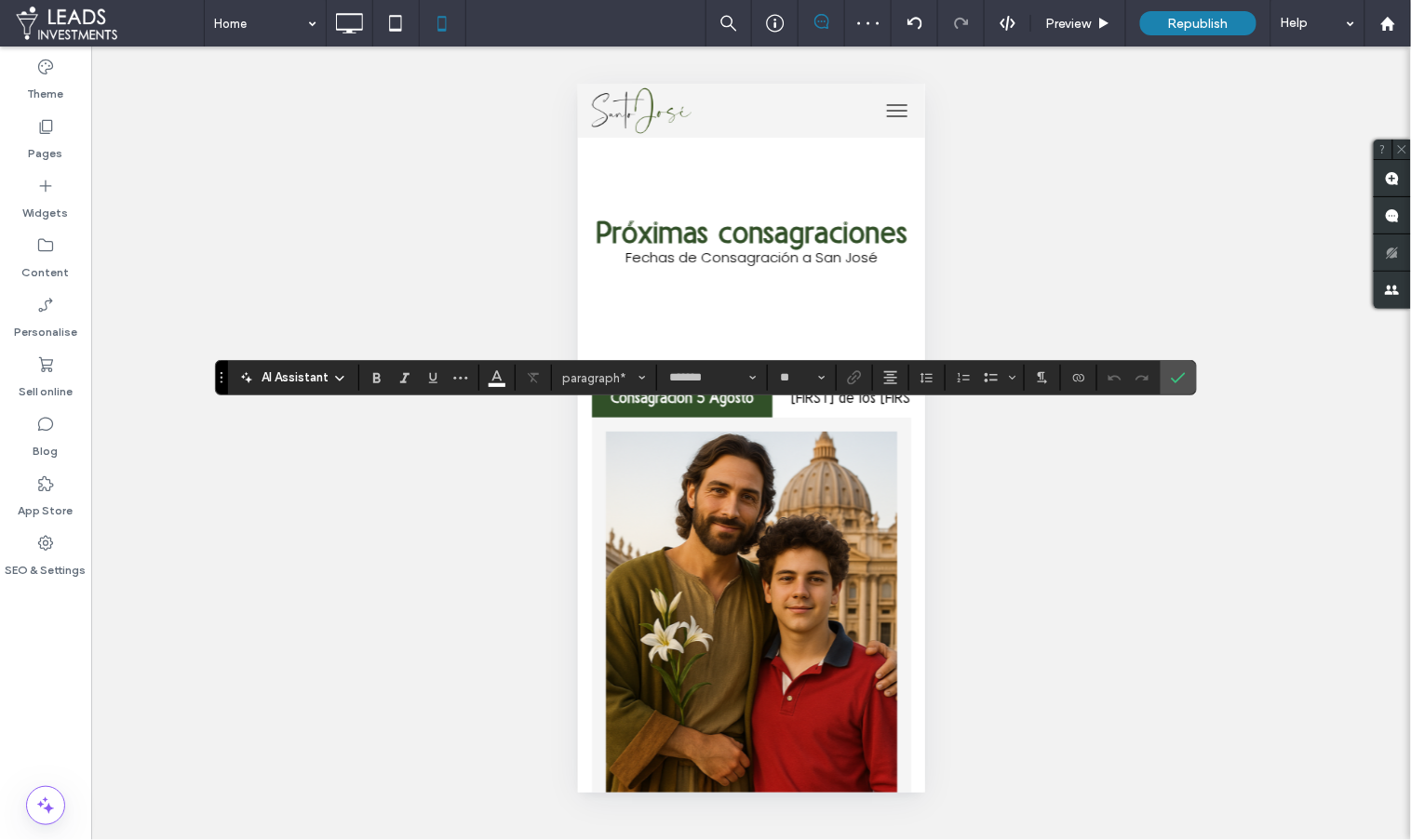 type on "*******" 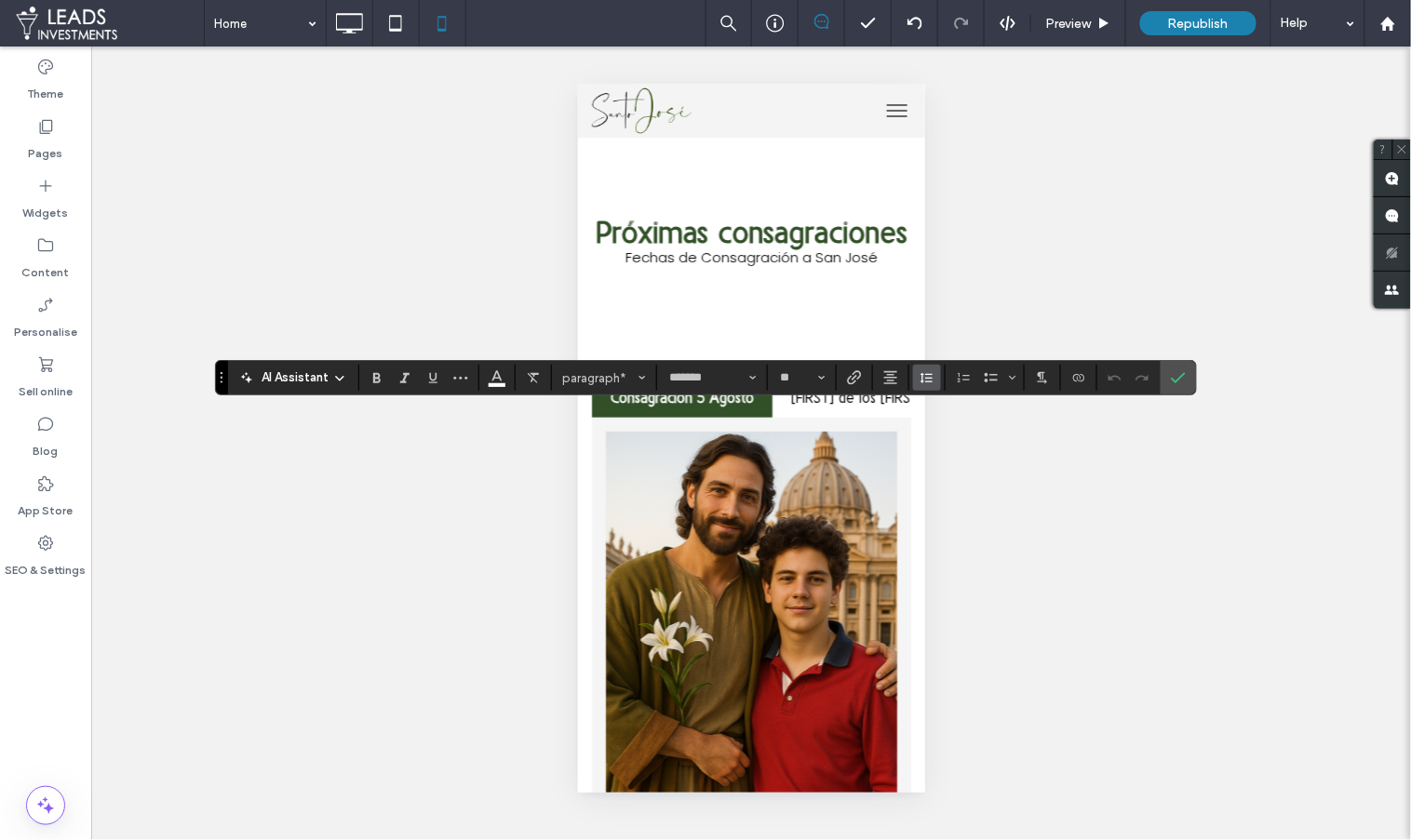 click 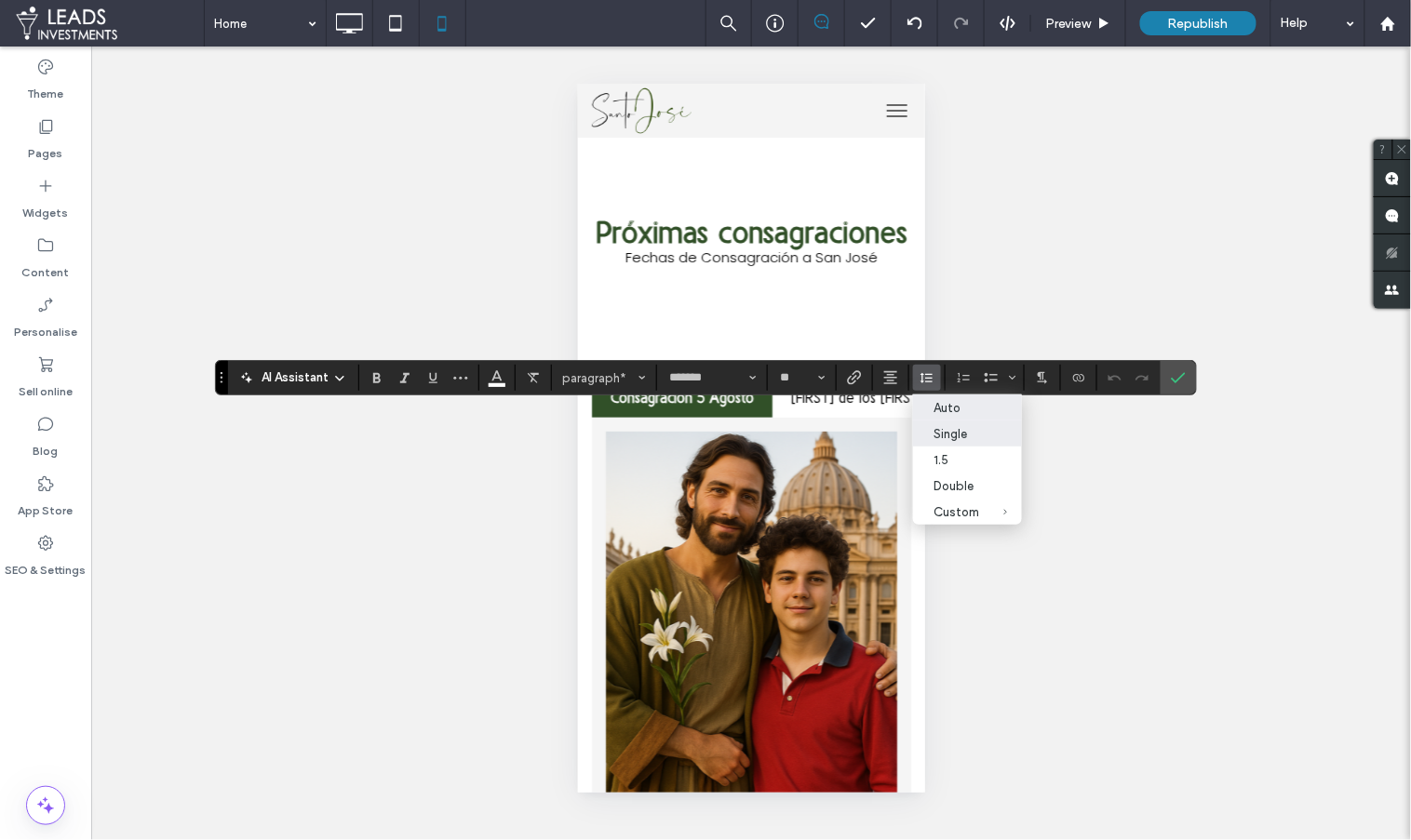 click on "Auto" at bounding box center (956, 407) 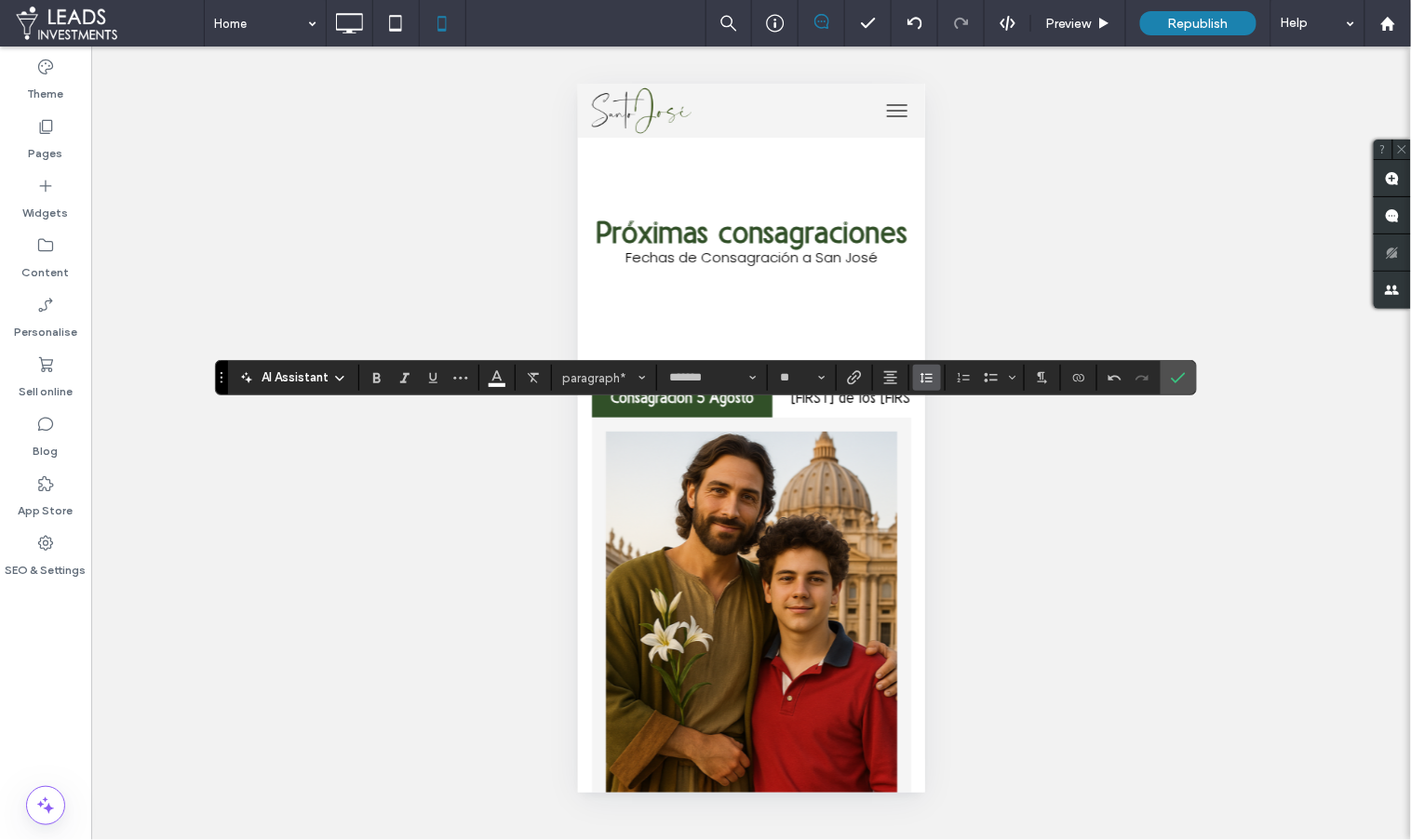 click 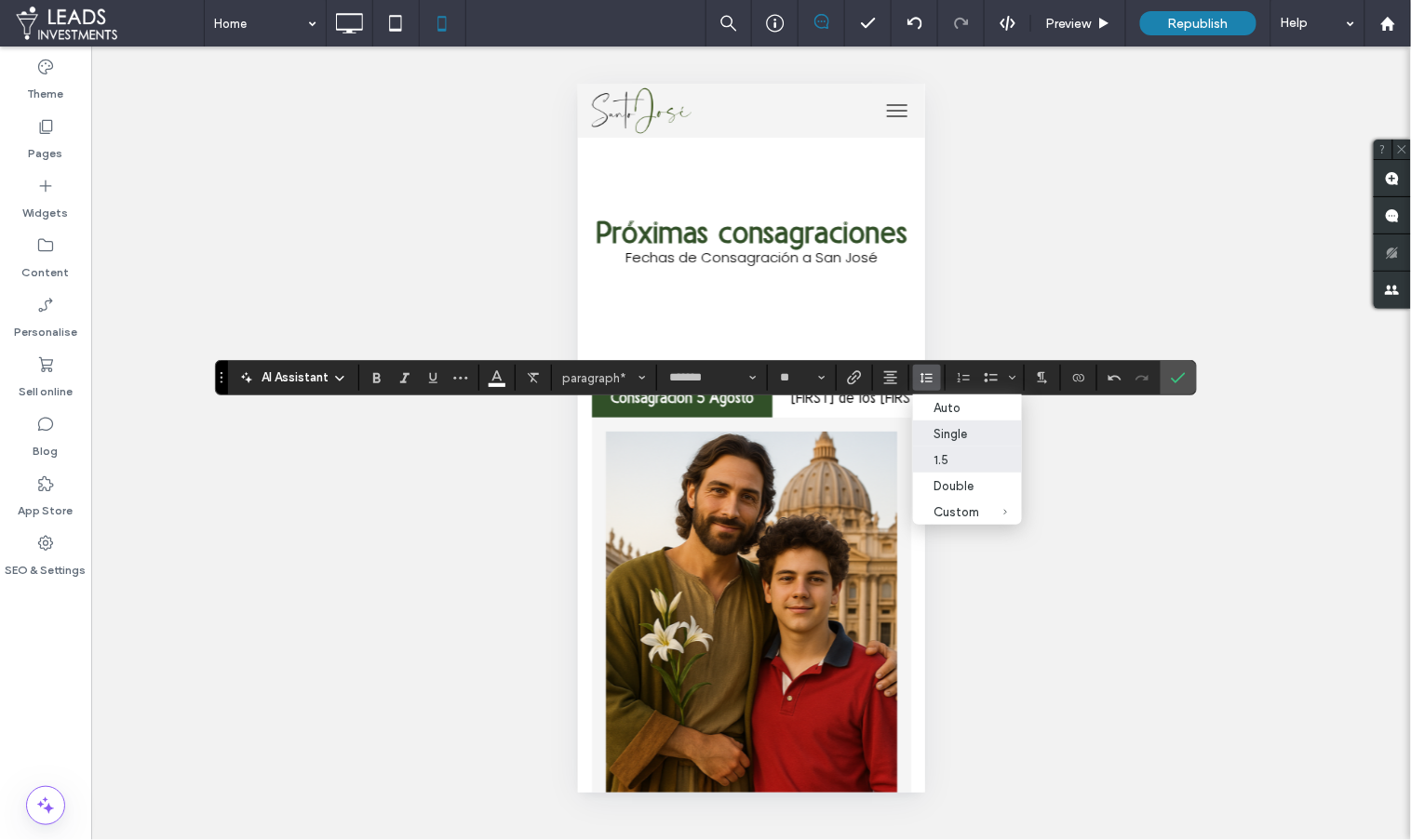 click on "1.5" at bounding box center [956, 460] 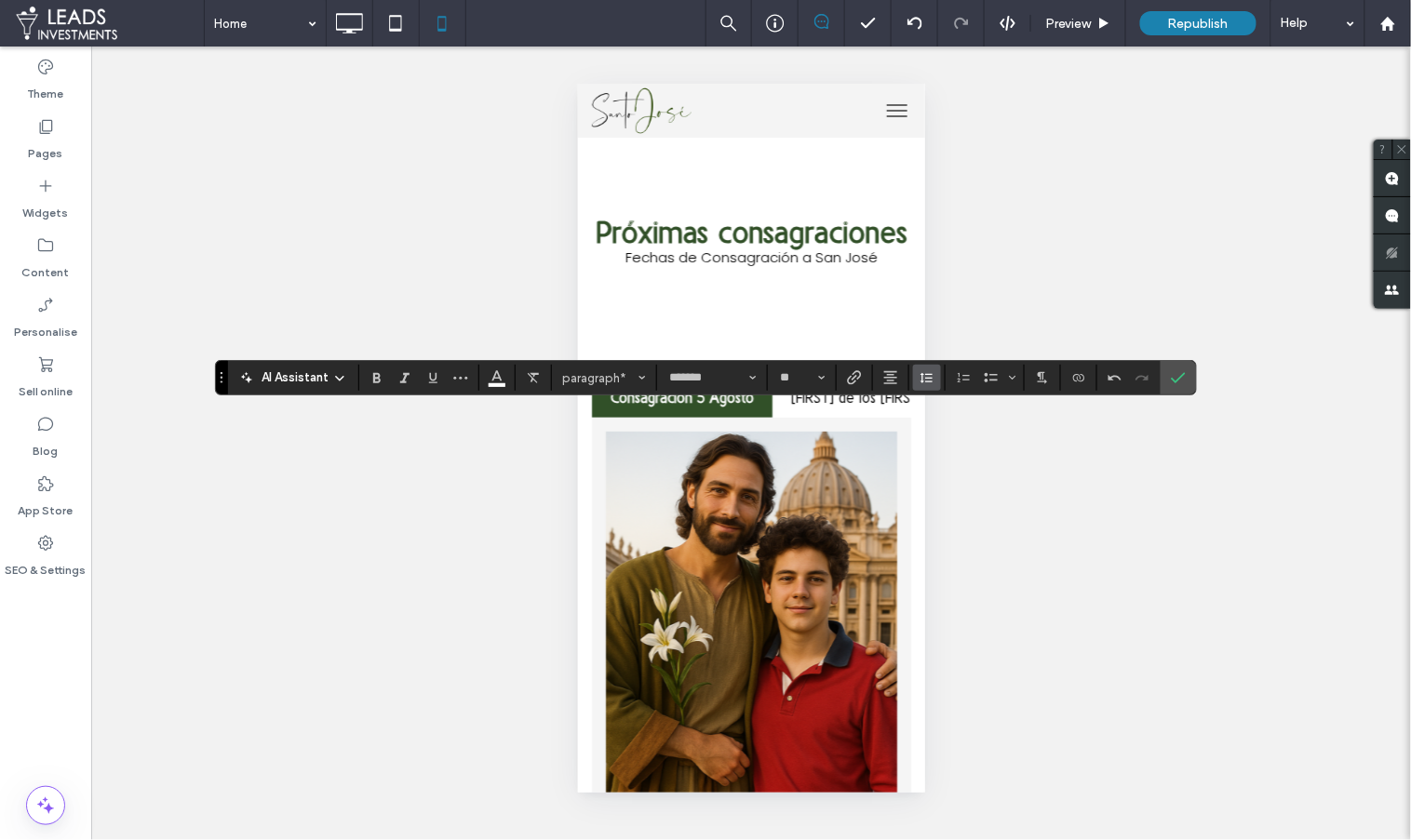click 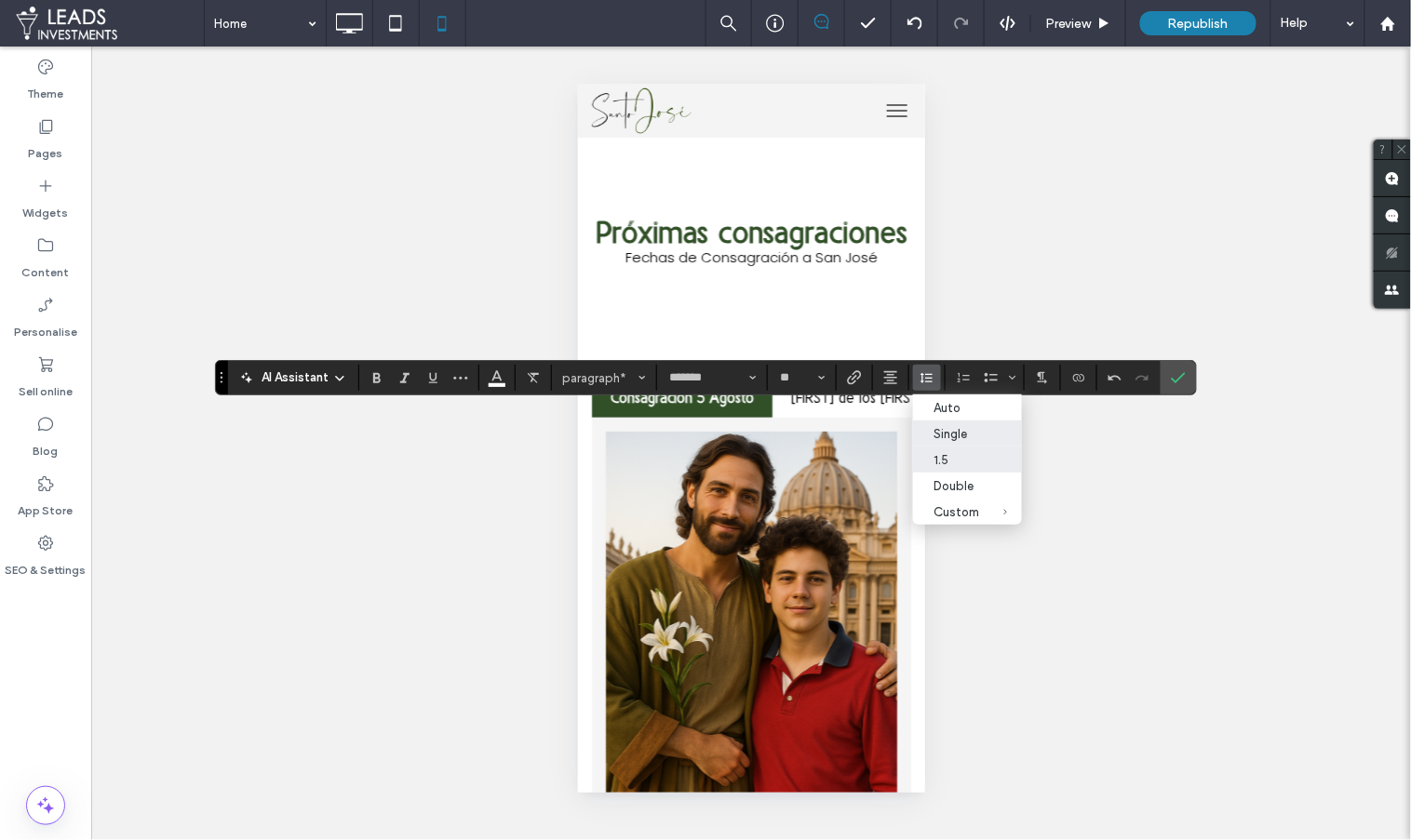 click on "Single" at bounding box center (956, 433) 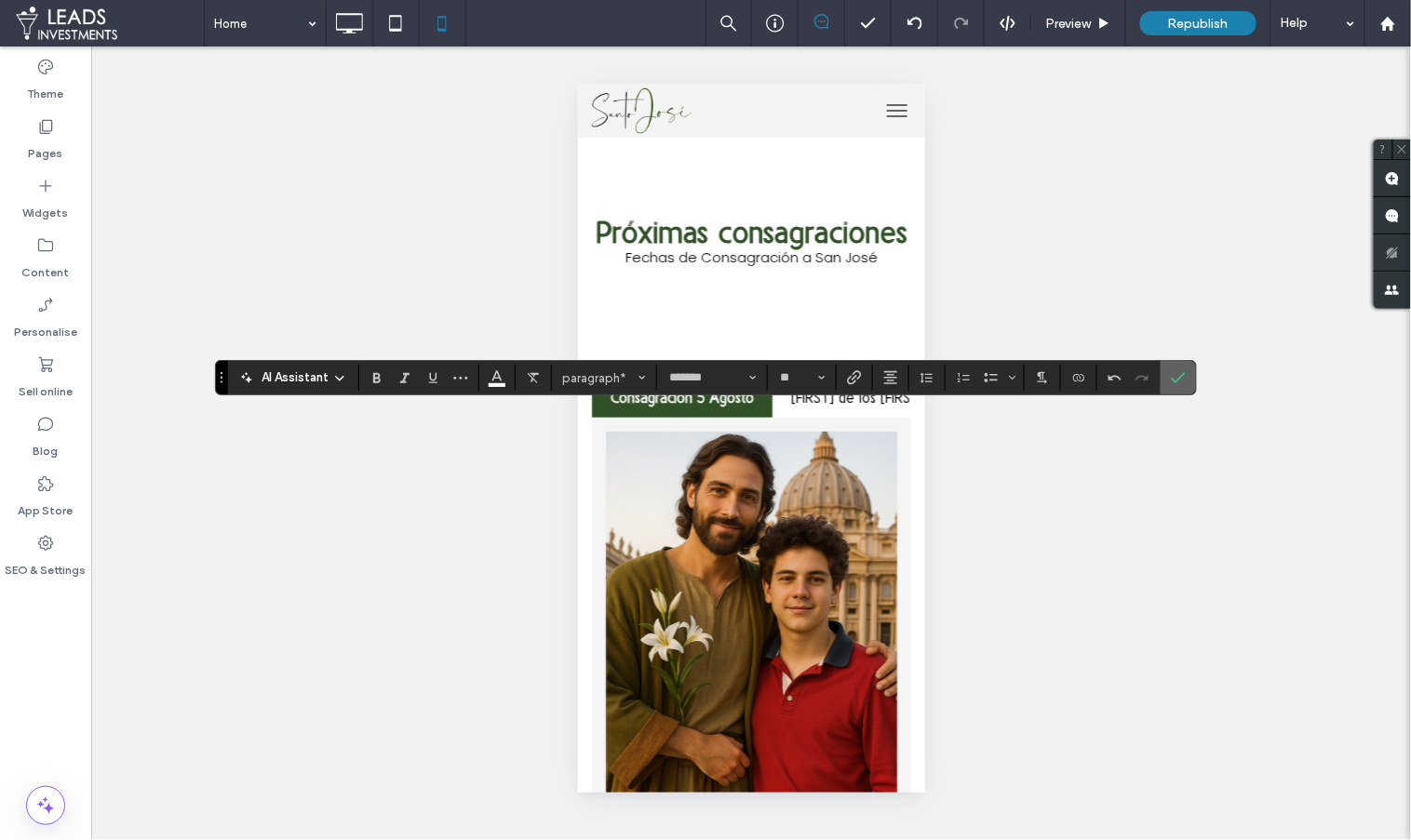 click 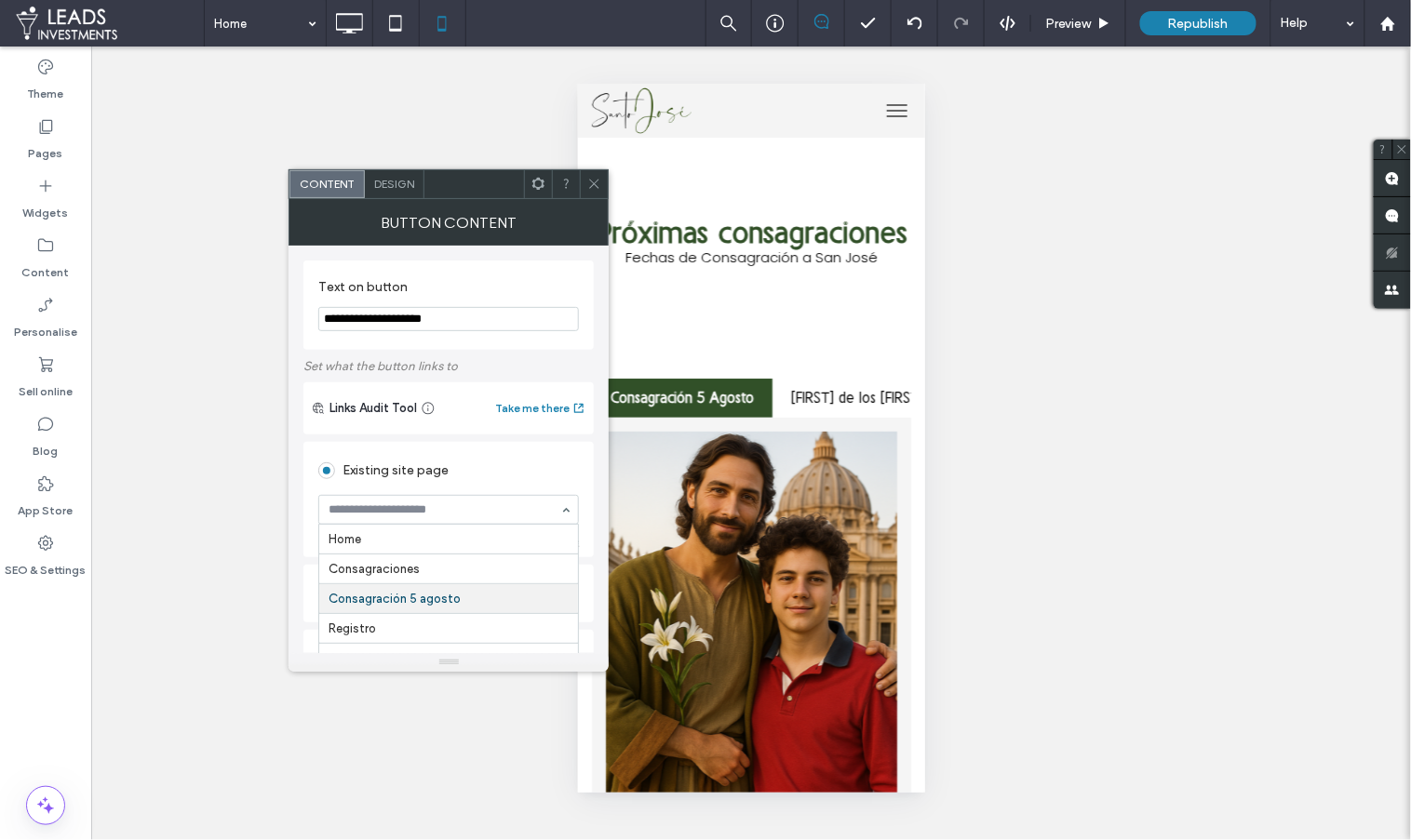 scroll, scrollTop: 59, scrollLeft: 0, axis: vertical 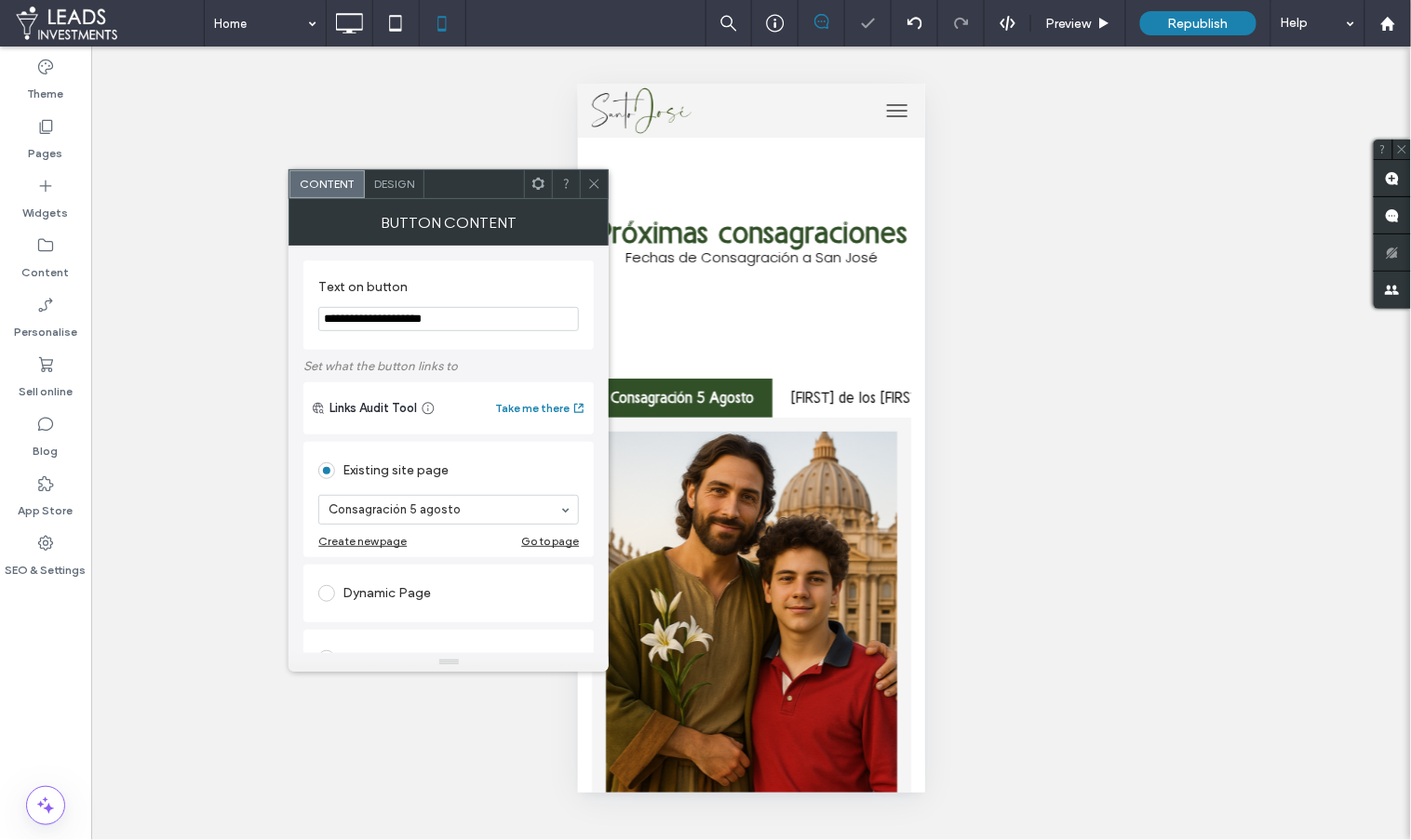click 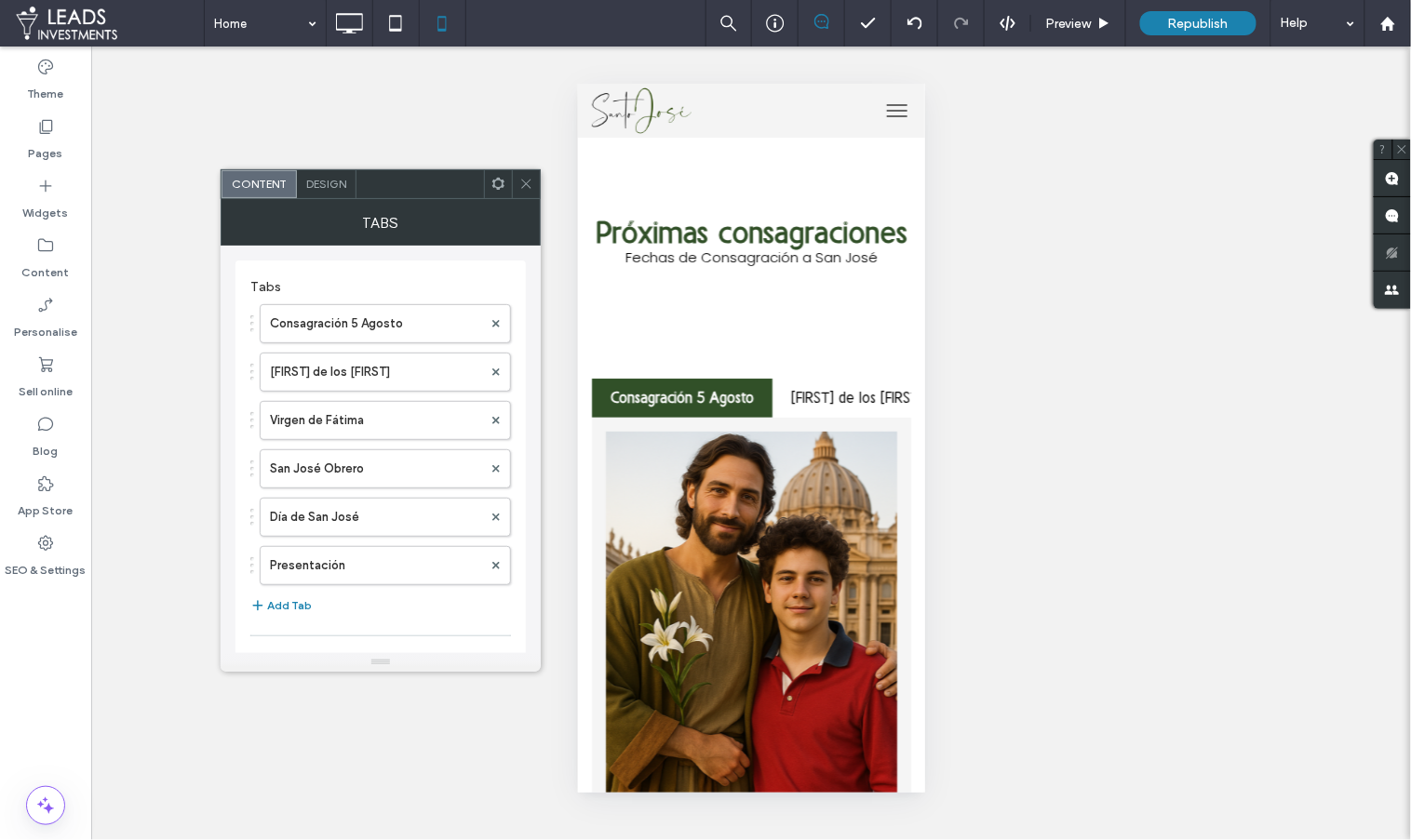 click on "Design" at bounding box center [327, 184] 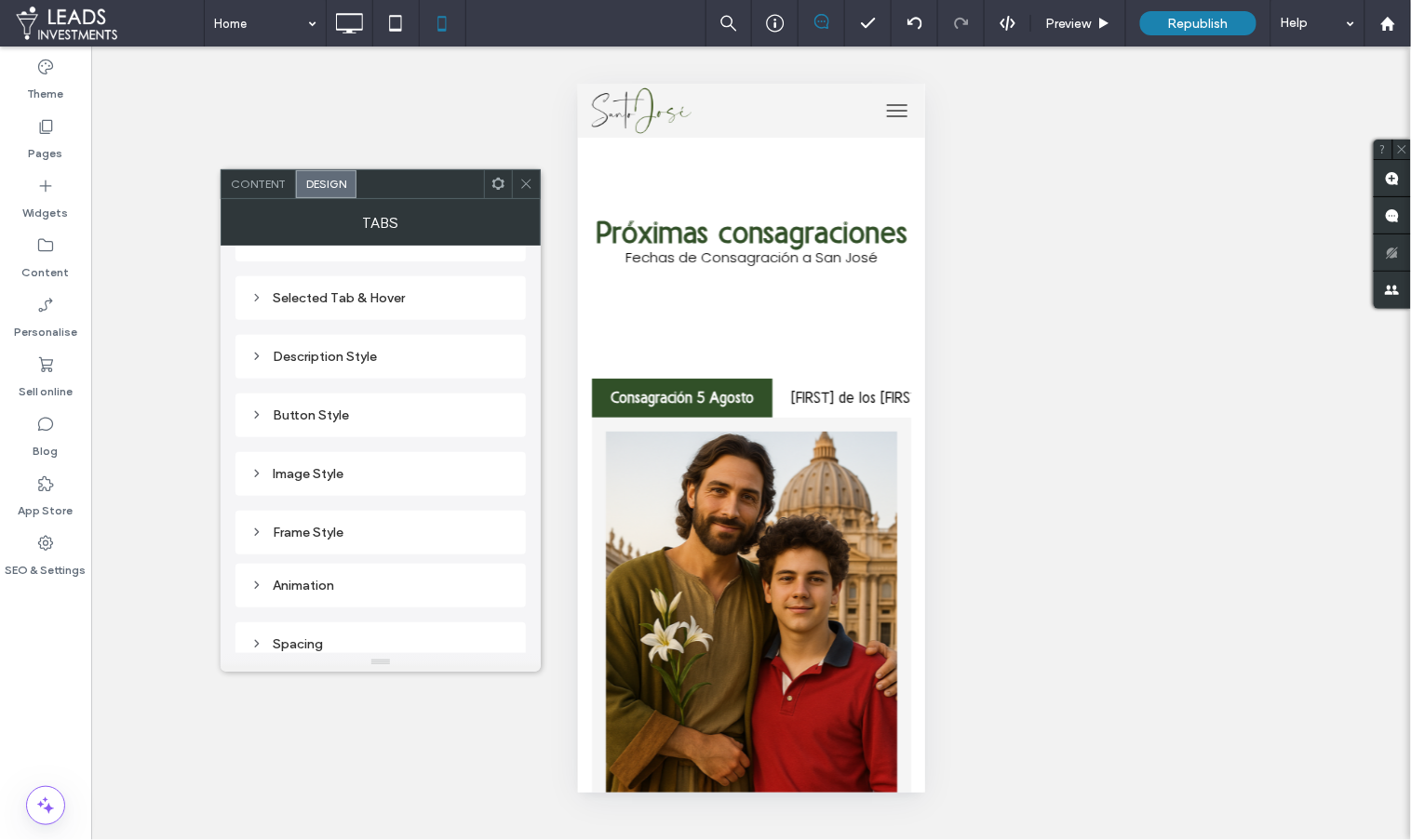 scroll, scrollTop: 323, scrollLeft: 0, axis: vertical 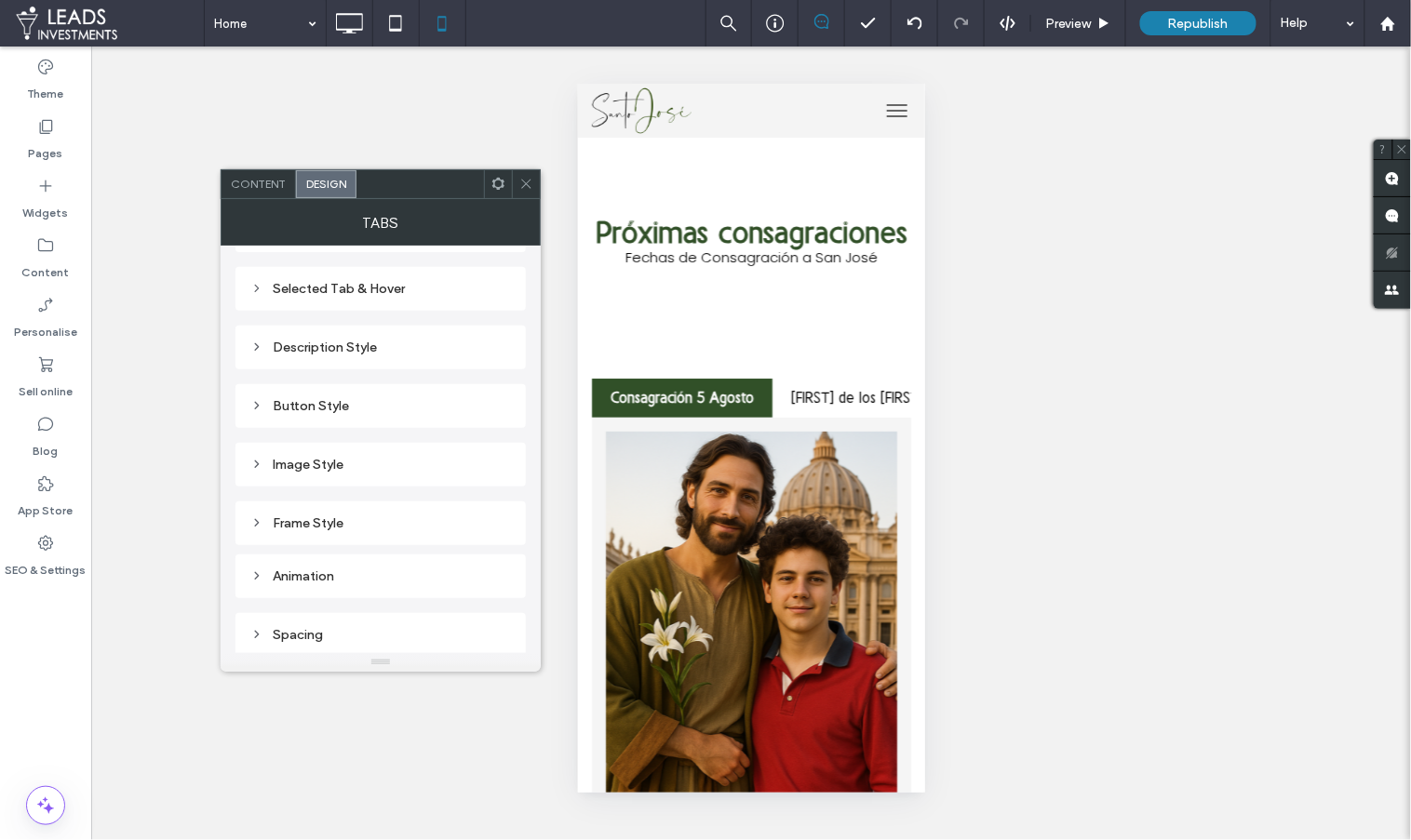 click on "Description Style" at bounding box center (381, 347) 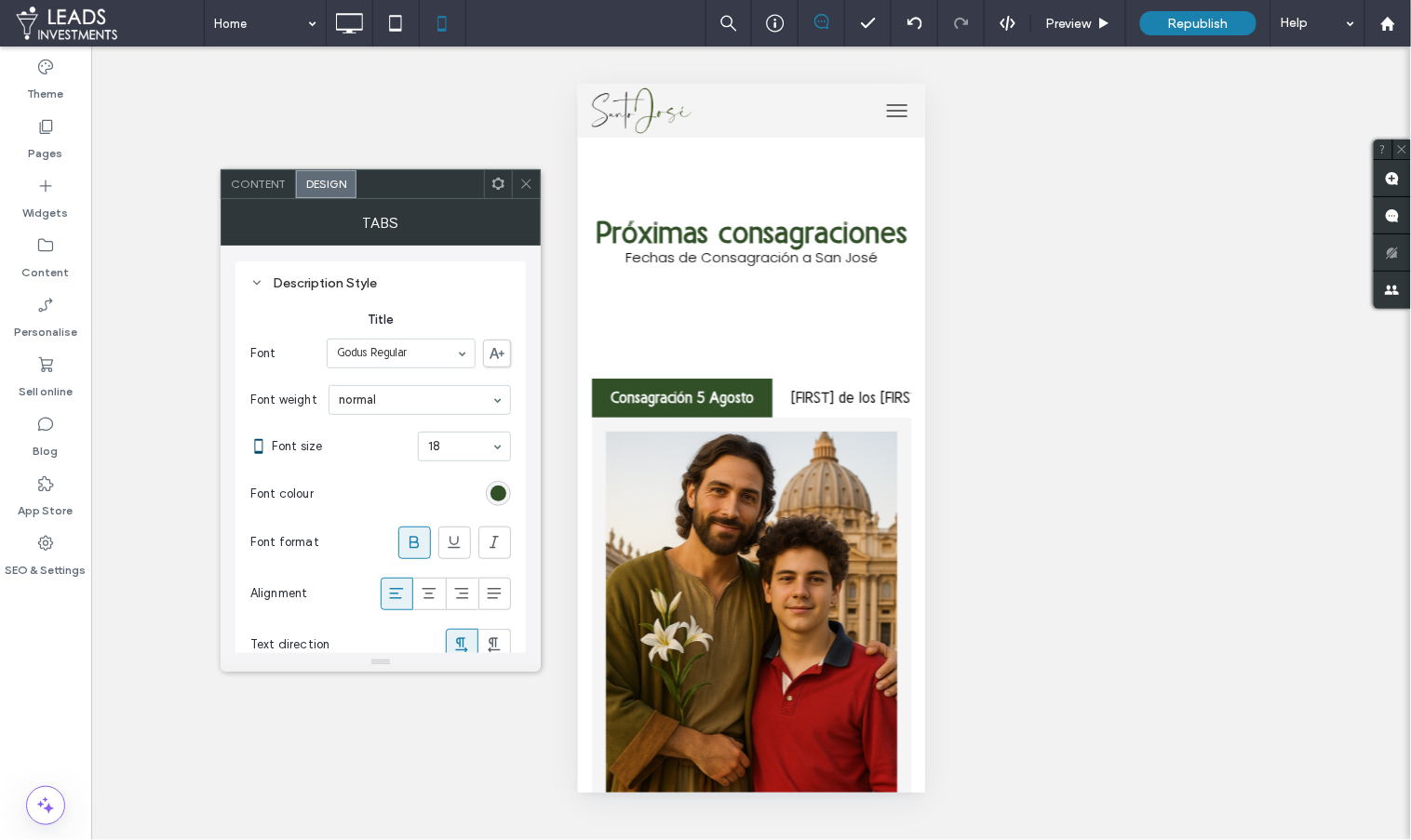 scroll, scrollTop: 384, scrollLeft: 0, axis: vertical 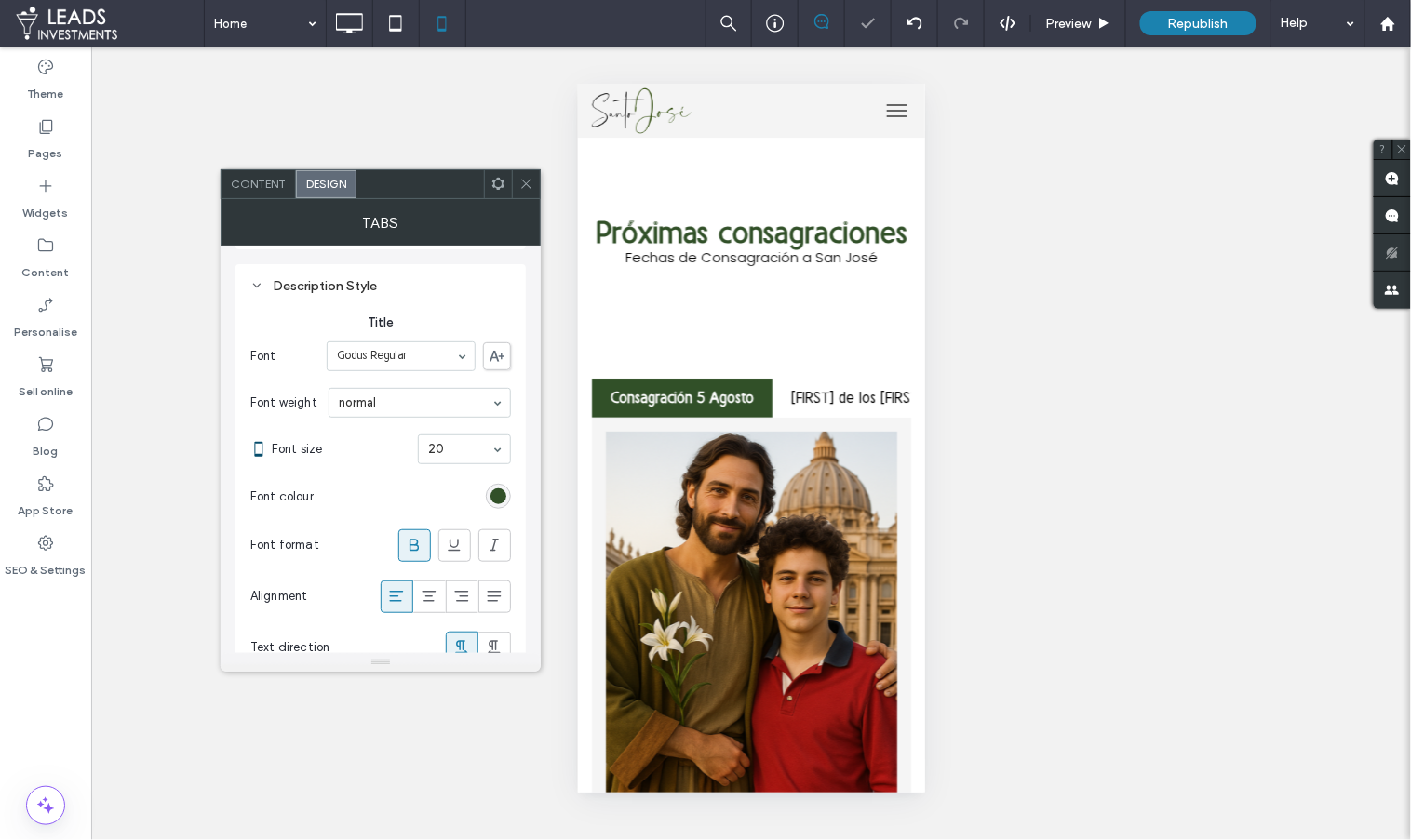 click at bounding box center [460, 449] 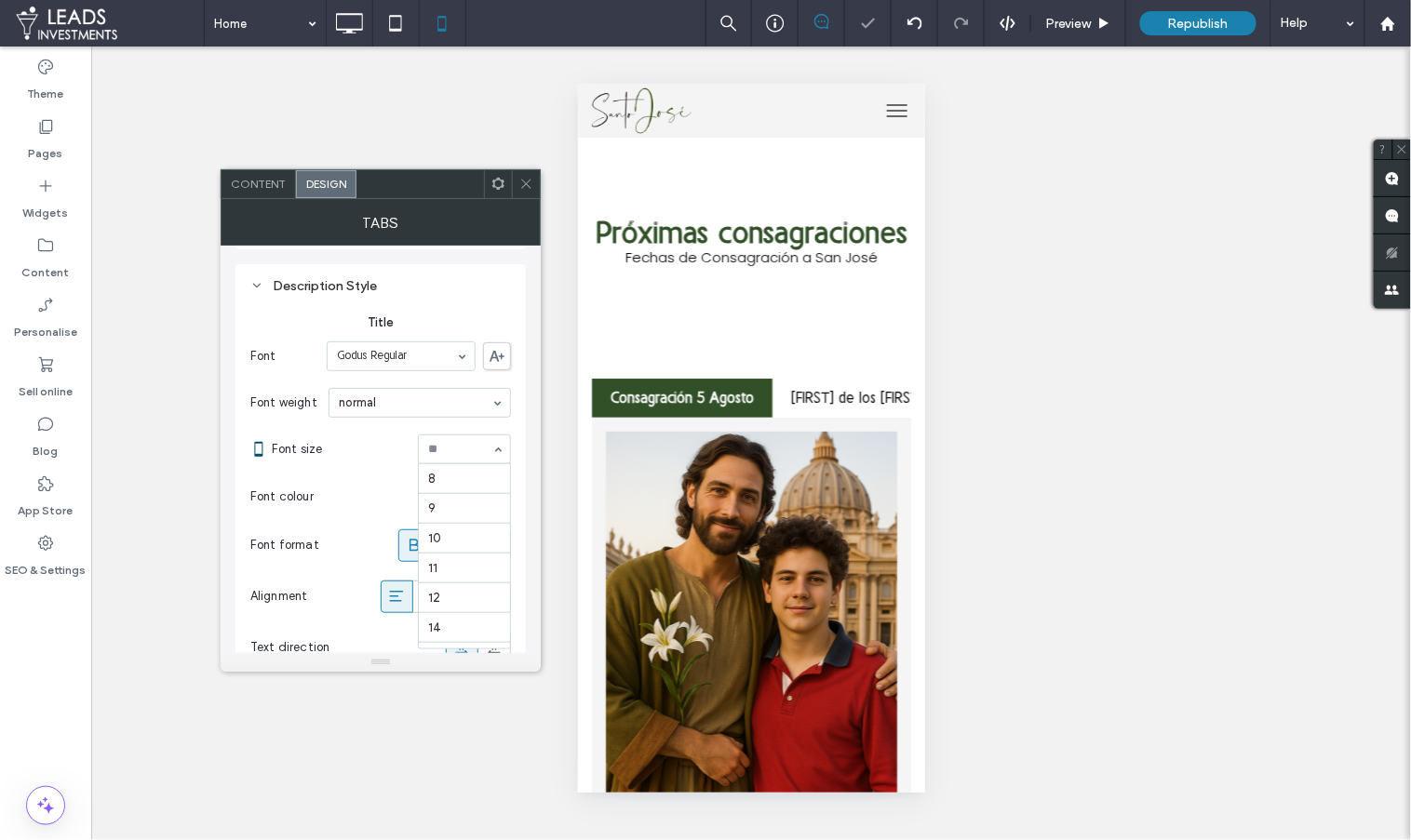 scroll, scrollTop: 268, scrollLeft: 0, axis: vertical 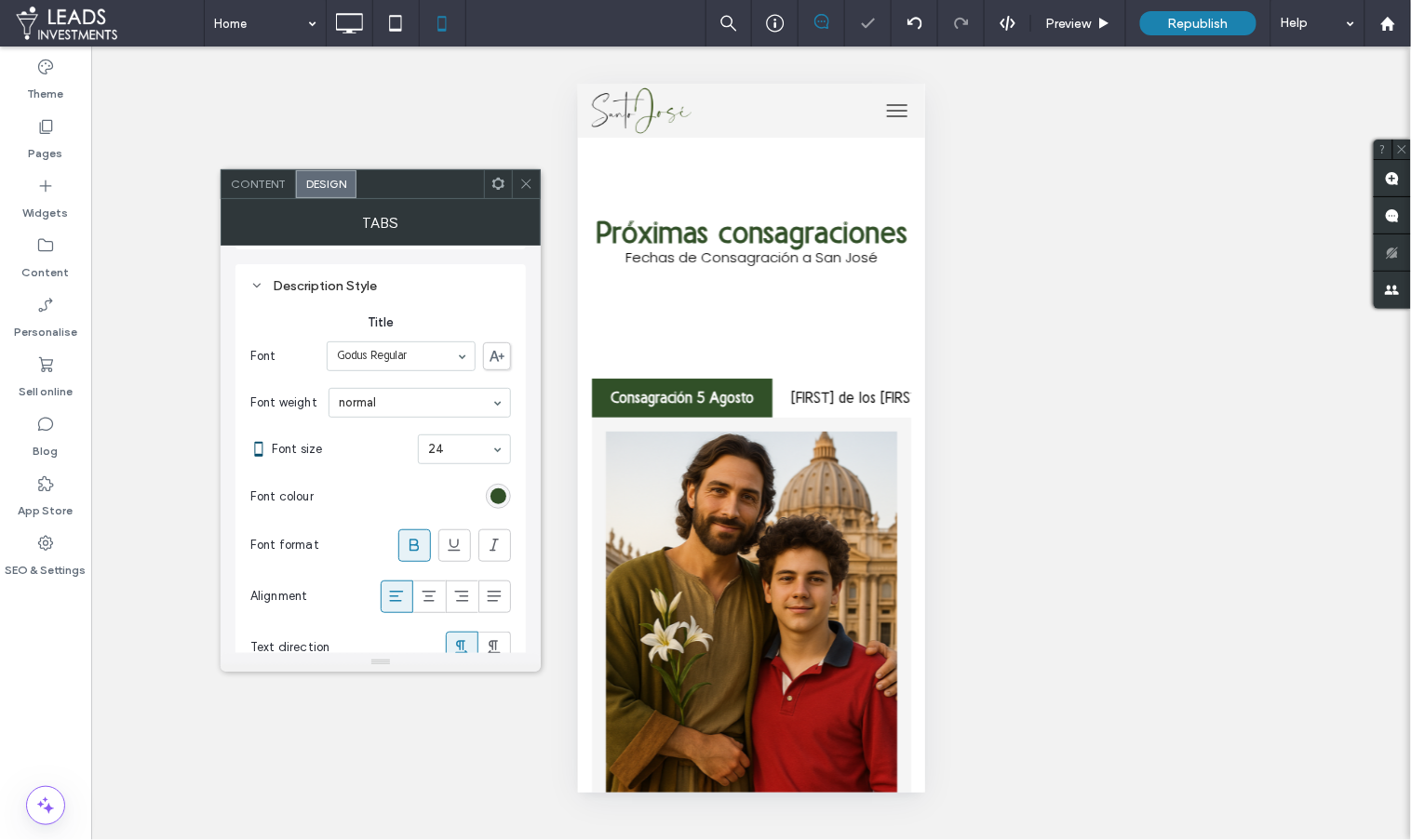 click at bounding box center [460, 449] 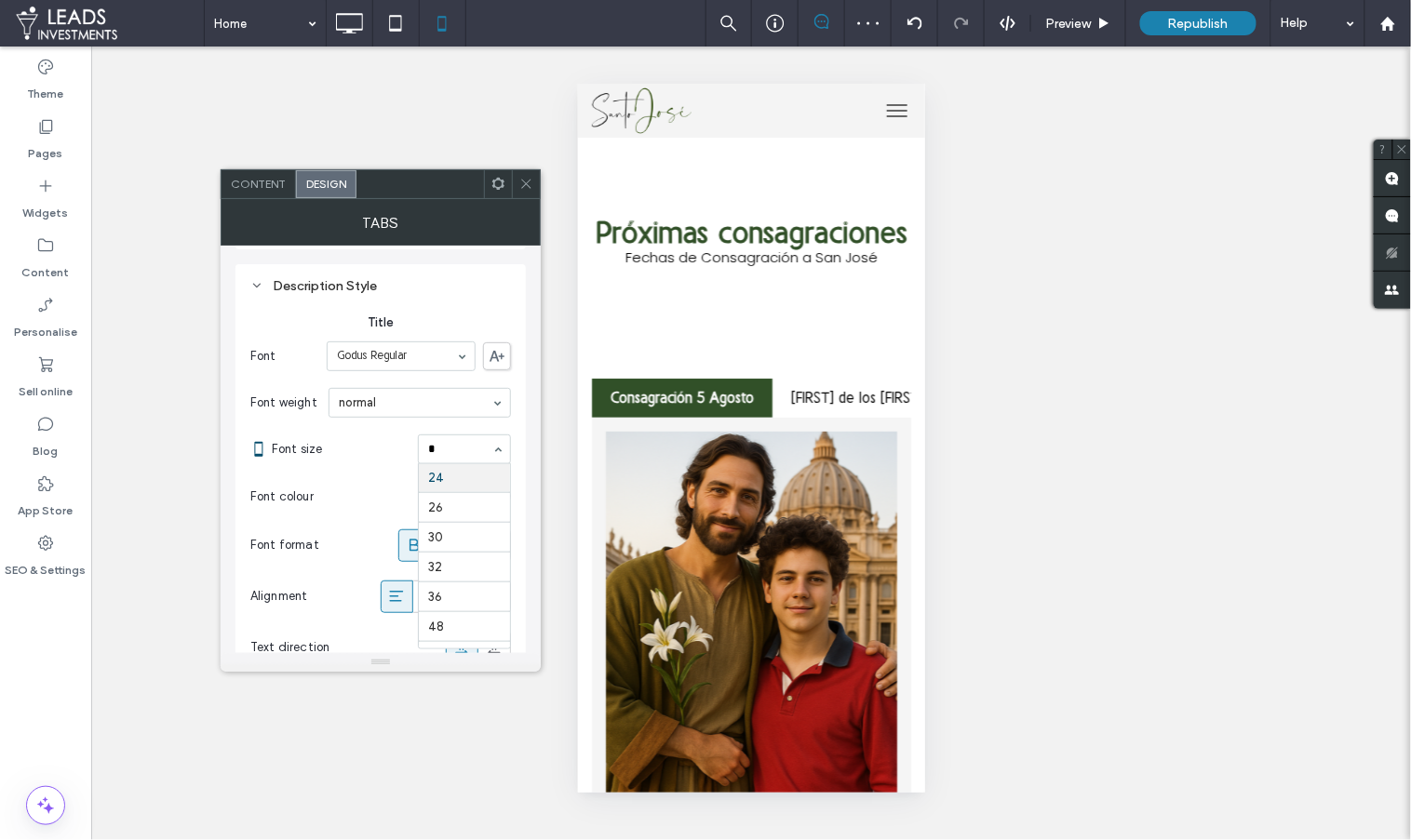 scroll, scrollTop: 0, scrollLeft: 0, axis: both 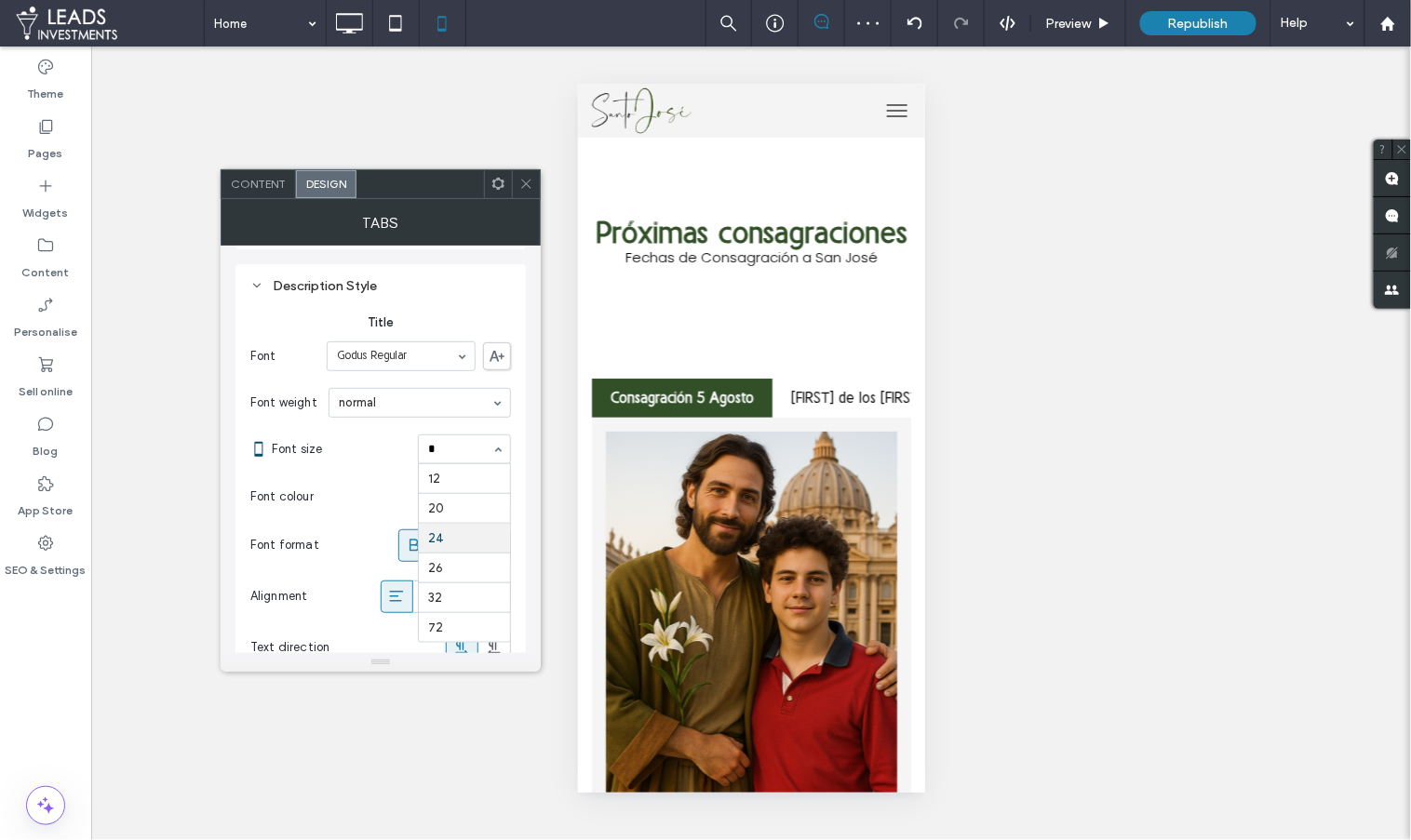 type on "**" 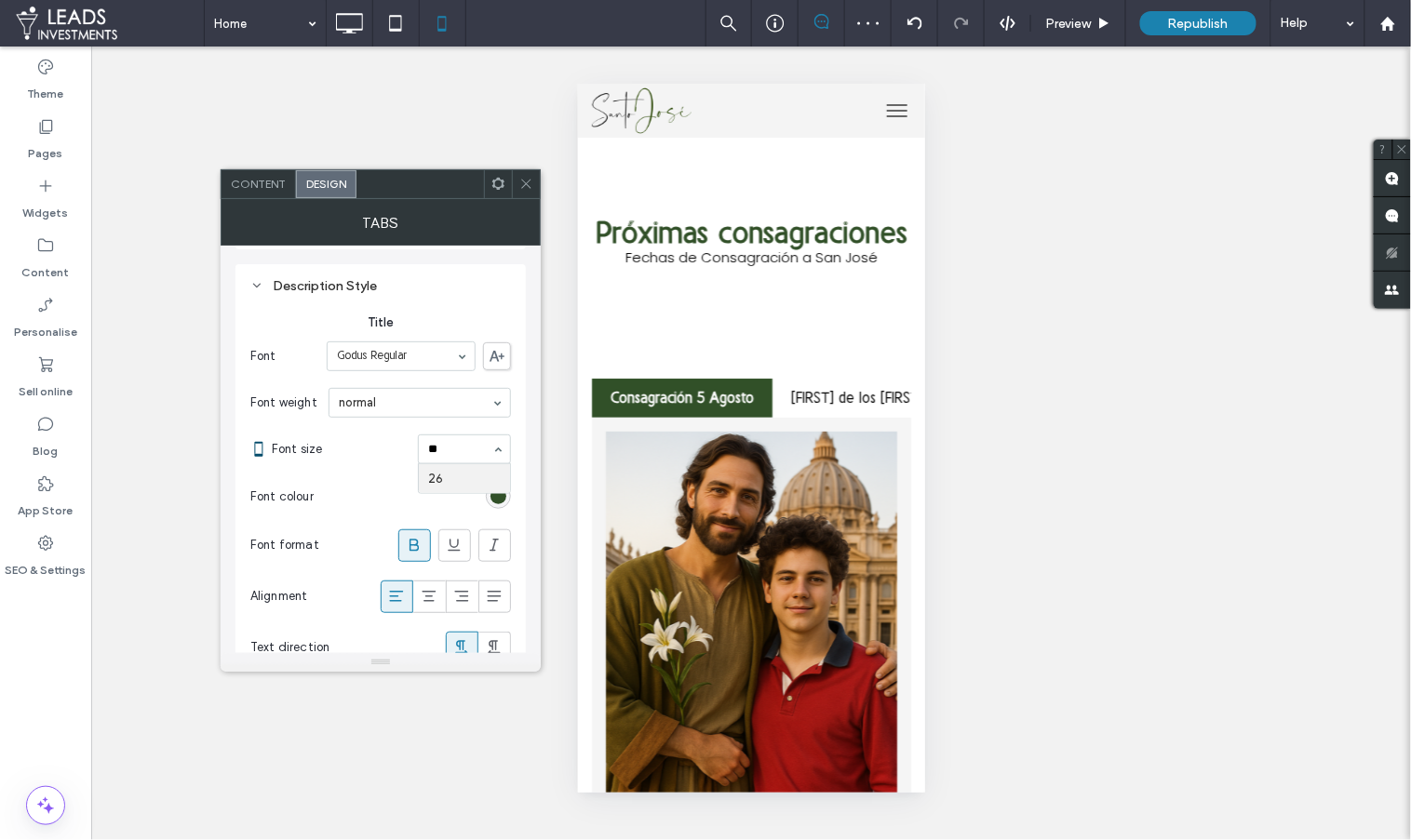 type 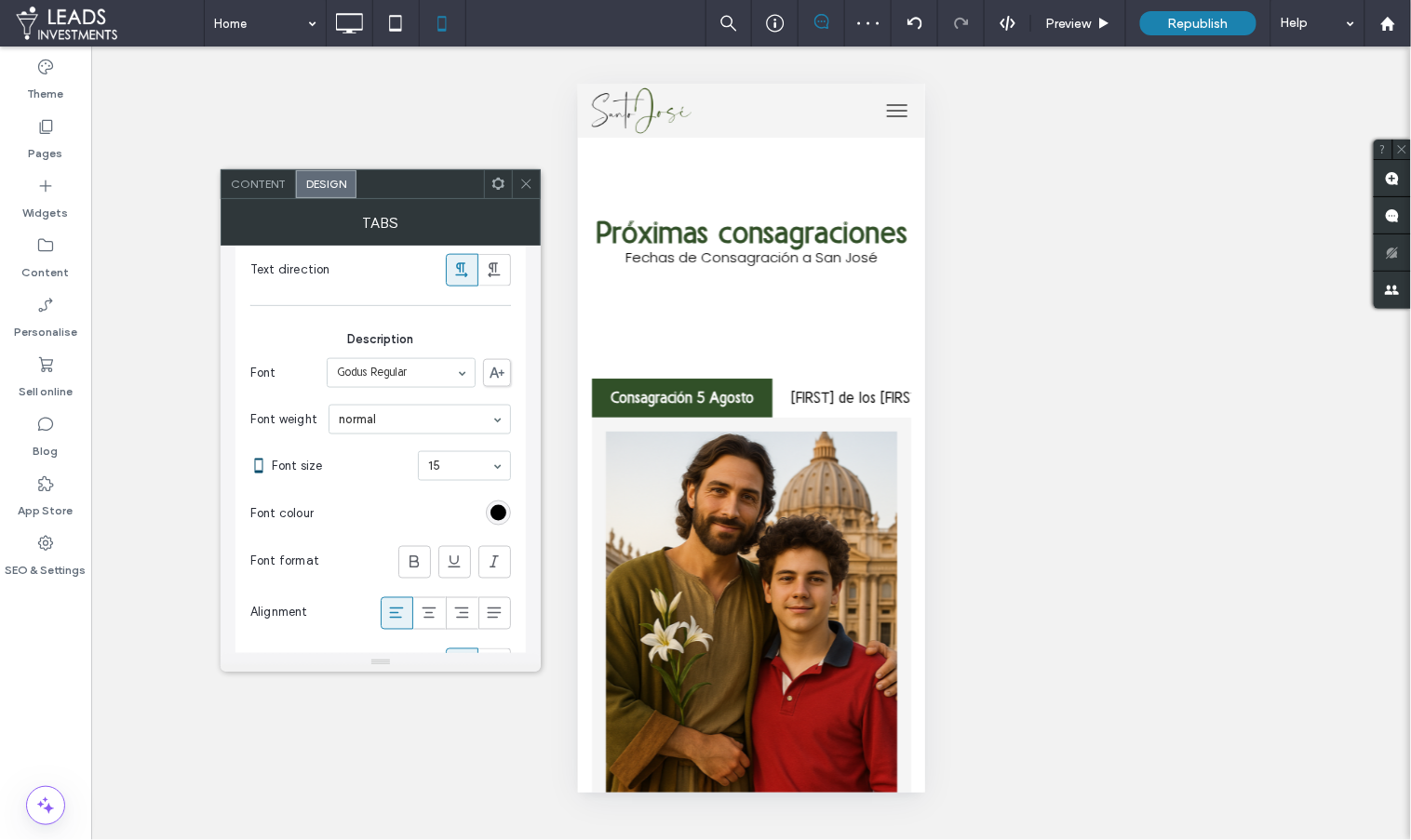 scroll, scrollTop: 765, scrollLeft: 0, axis: vertical 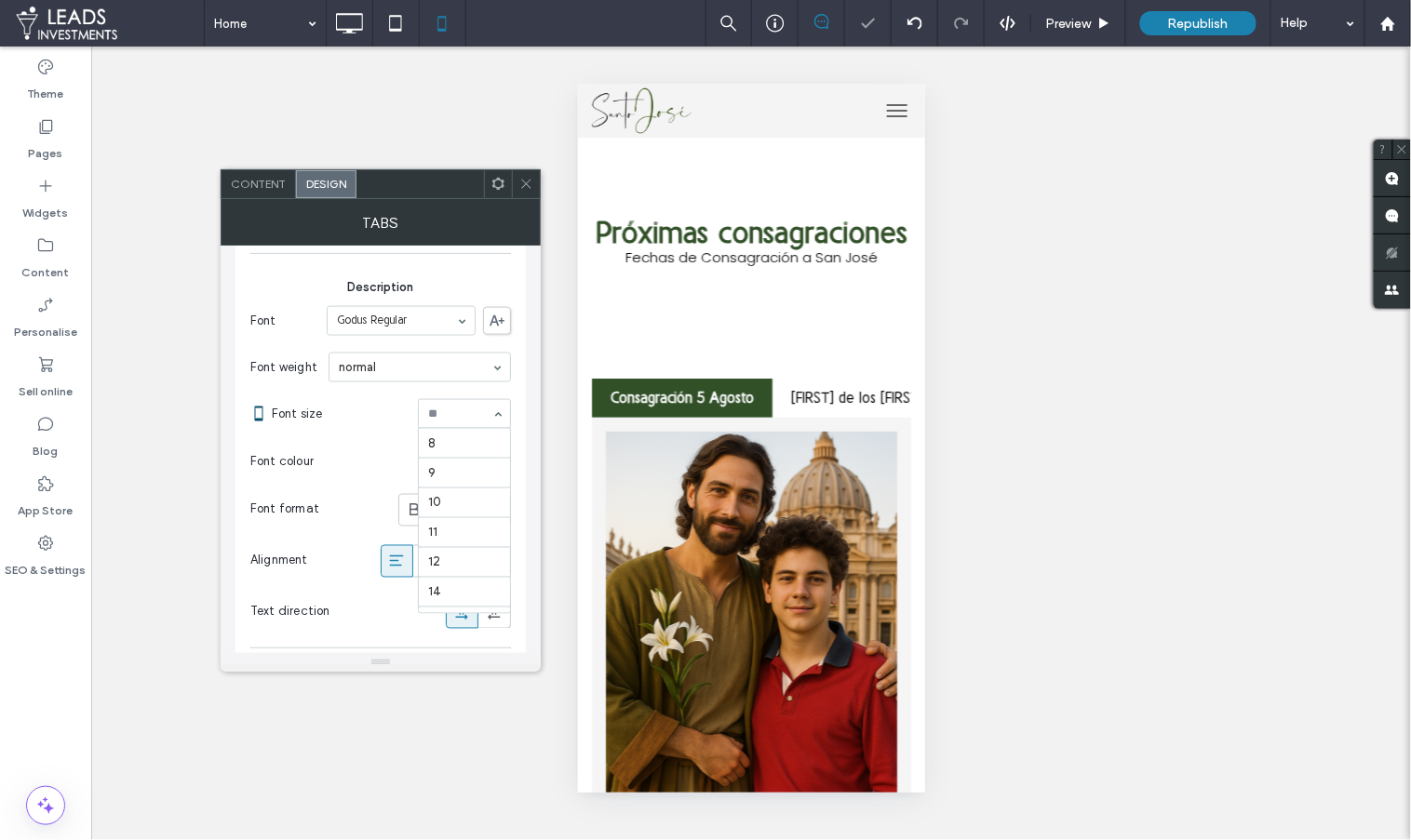 click at bounding box center (460, 414) 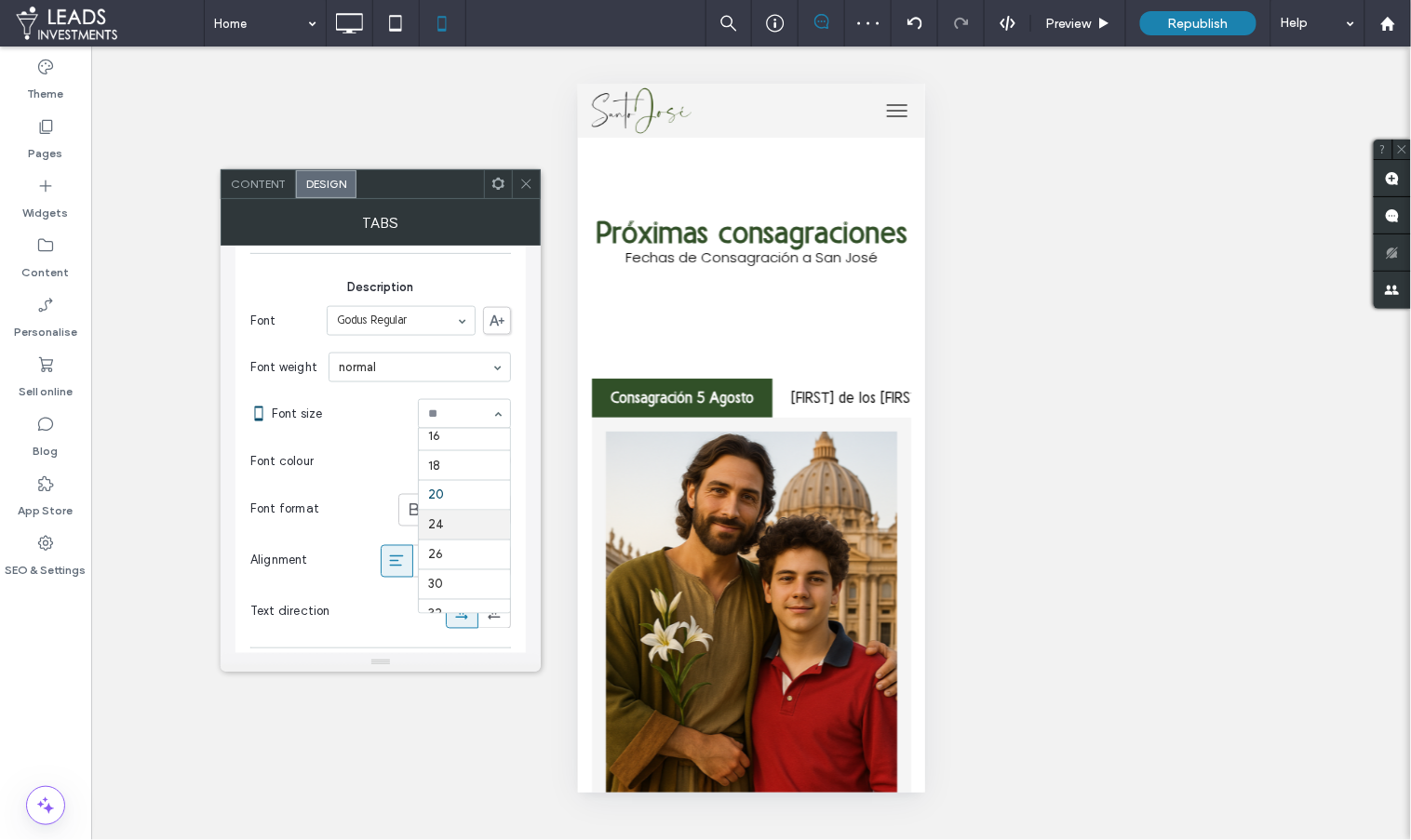scroll, scrollTop: 210, scrollLeft: 0, axis: vertical 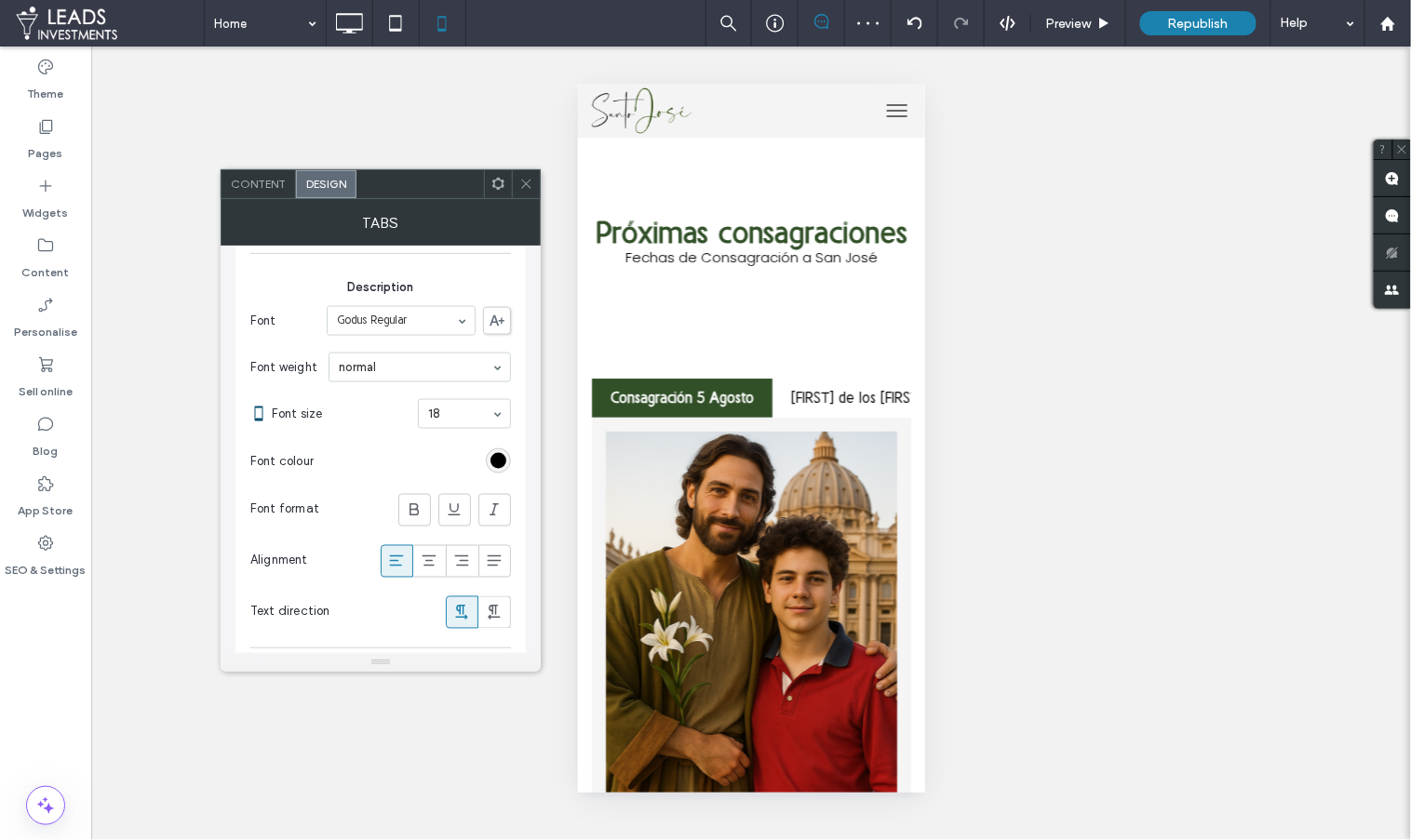 click 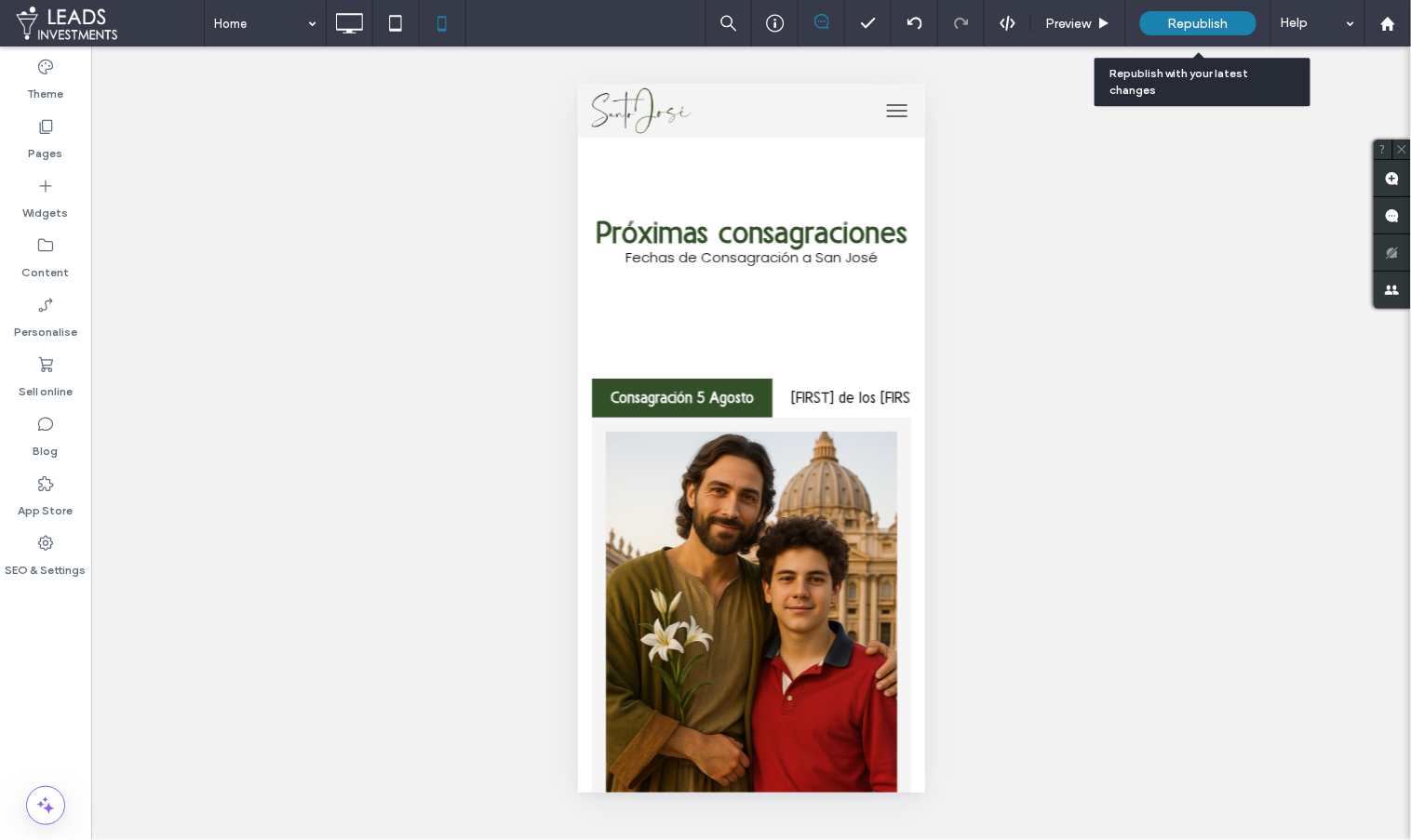 click on "Republish" at bounding box center [1198, 23] 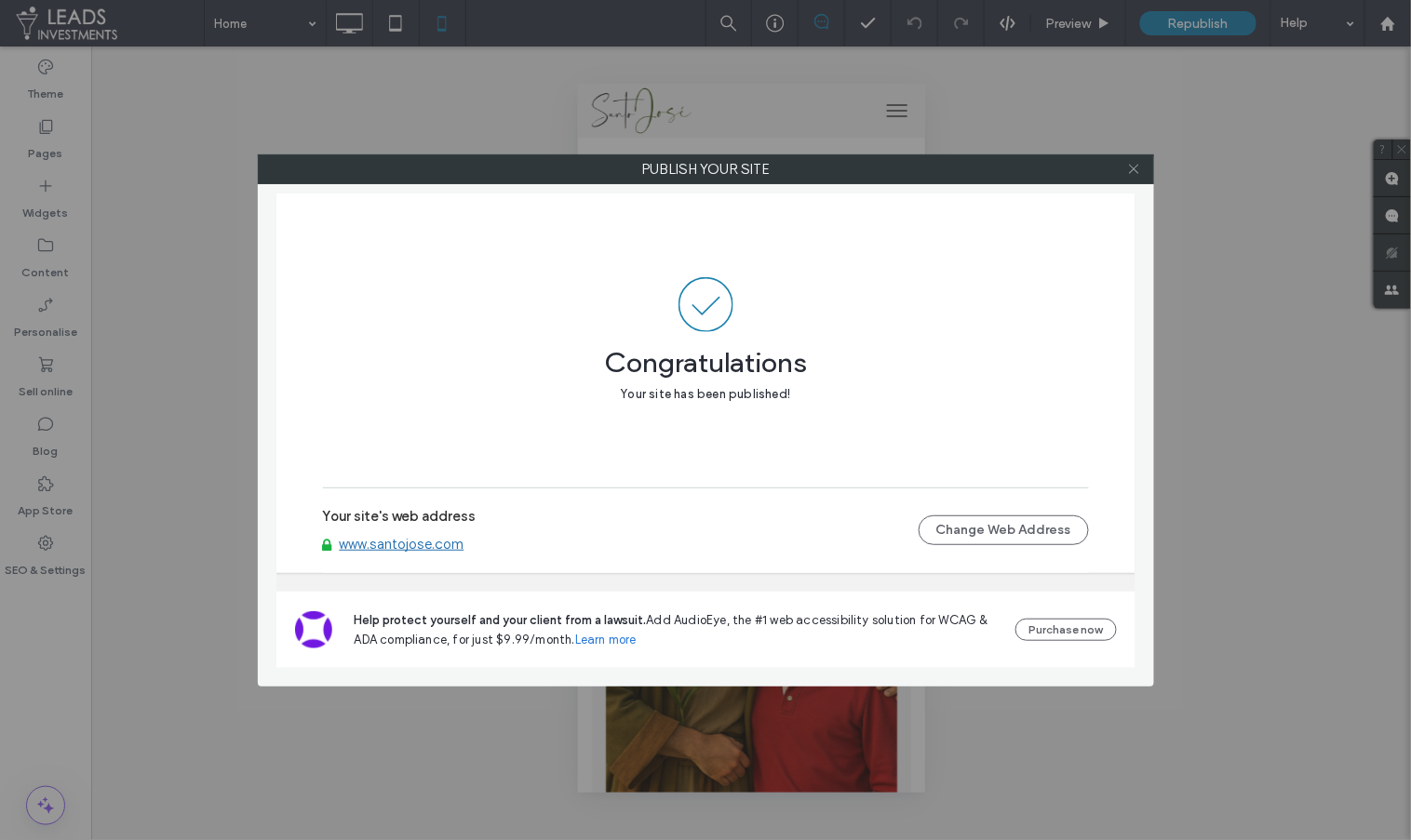 click 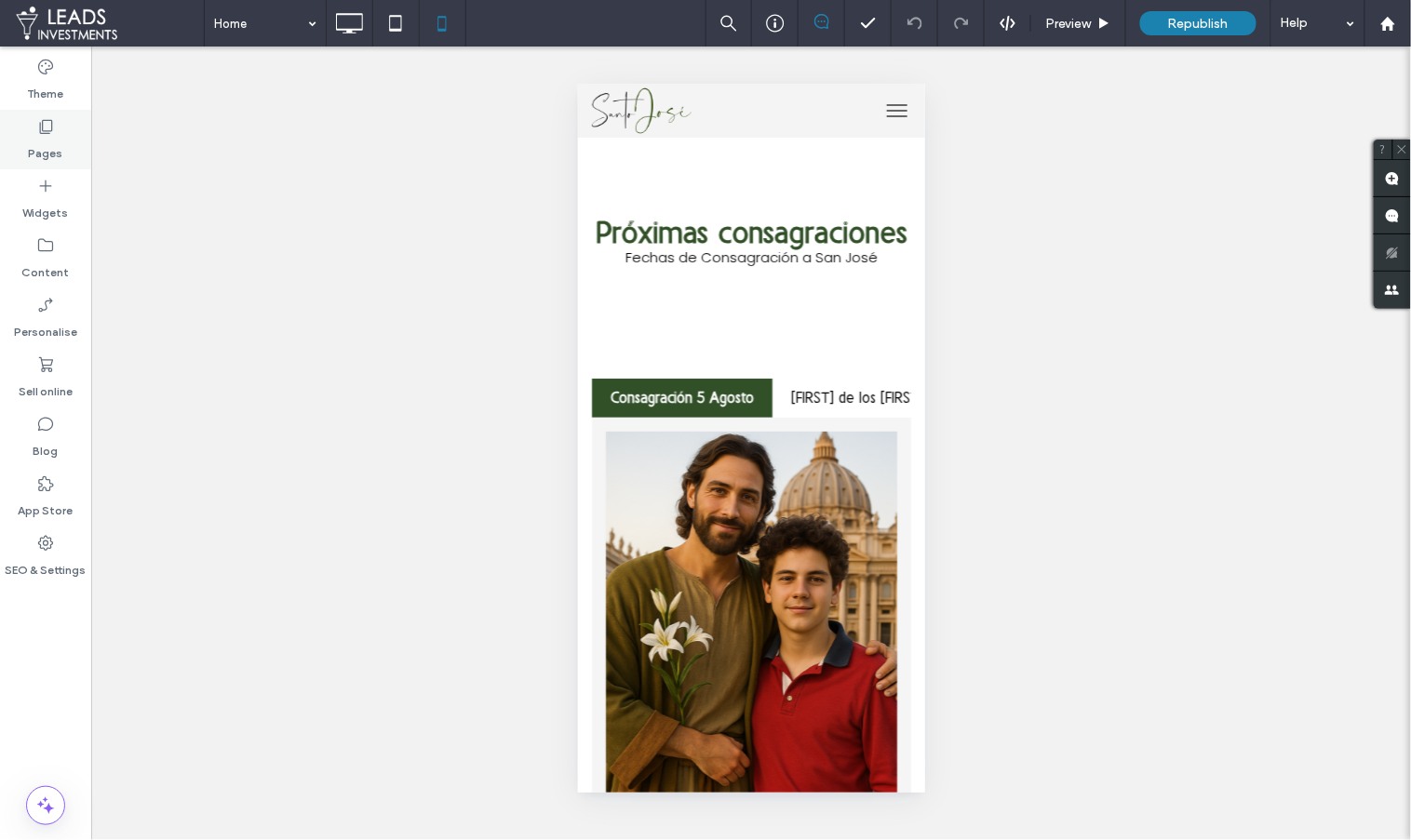 click on "Pages" at bounding box center (46, 140) 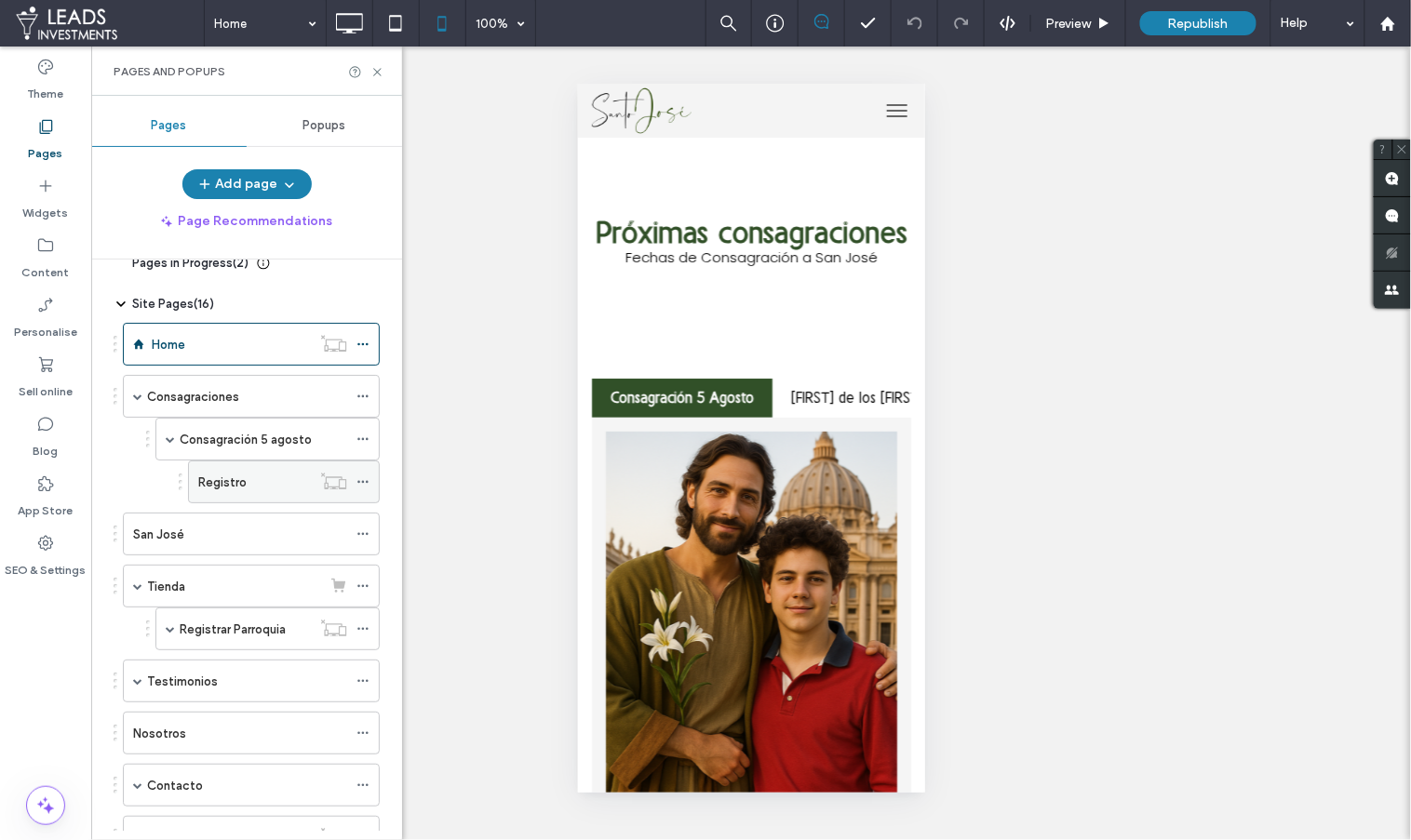 scroll, scrollTop: 42, scrollLeft: 0, axis: vertical 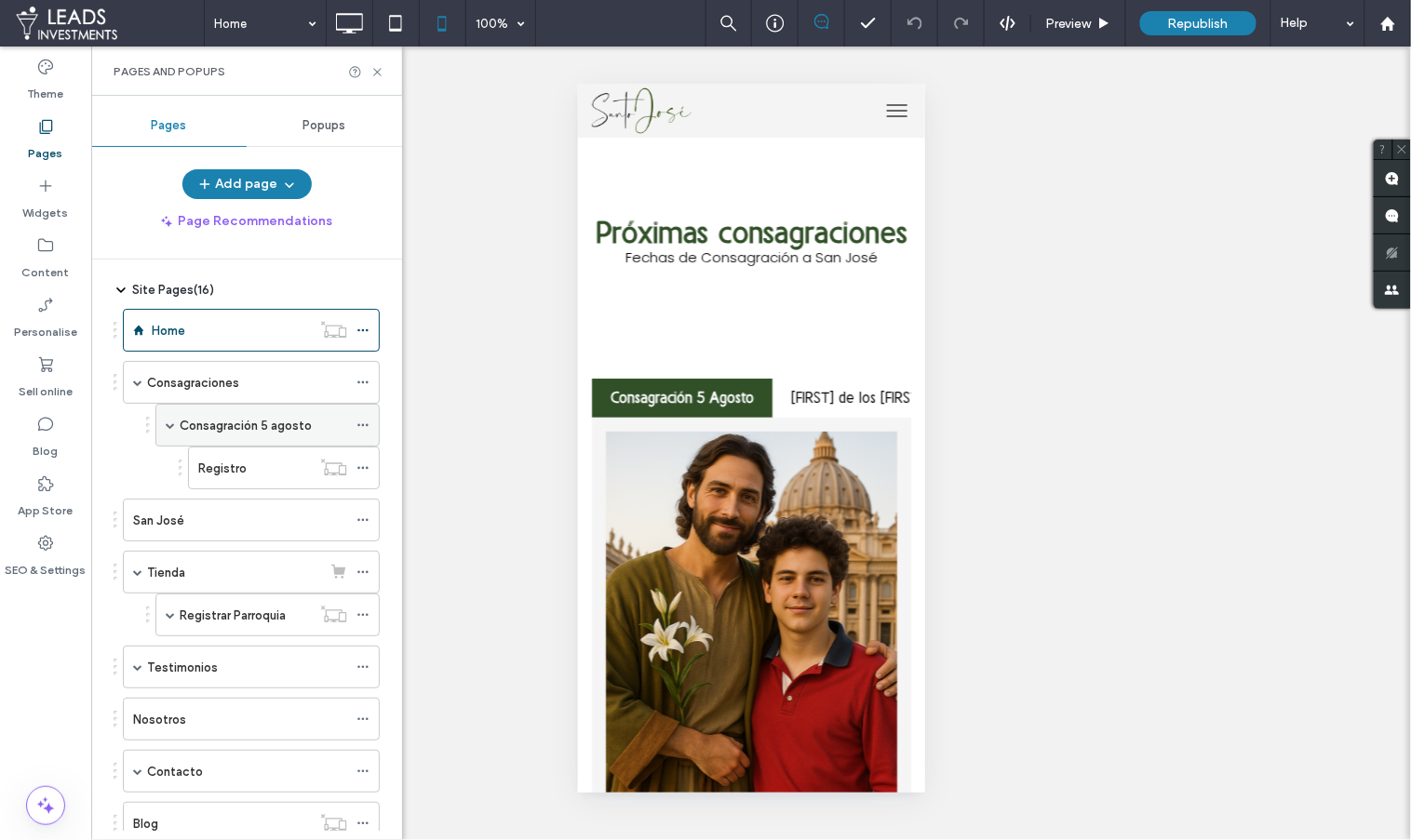 click 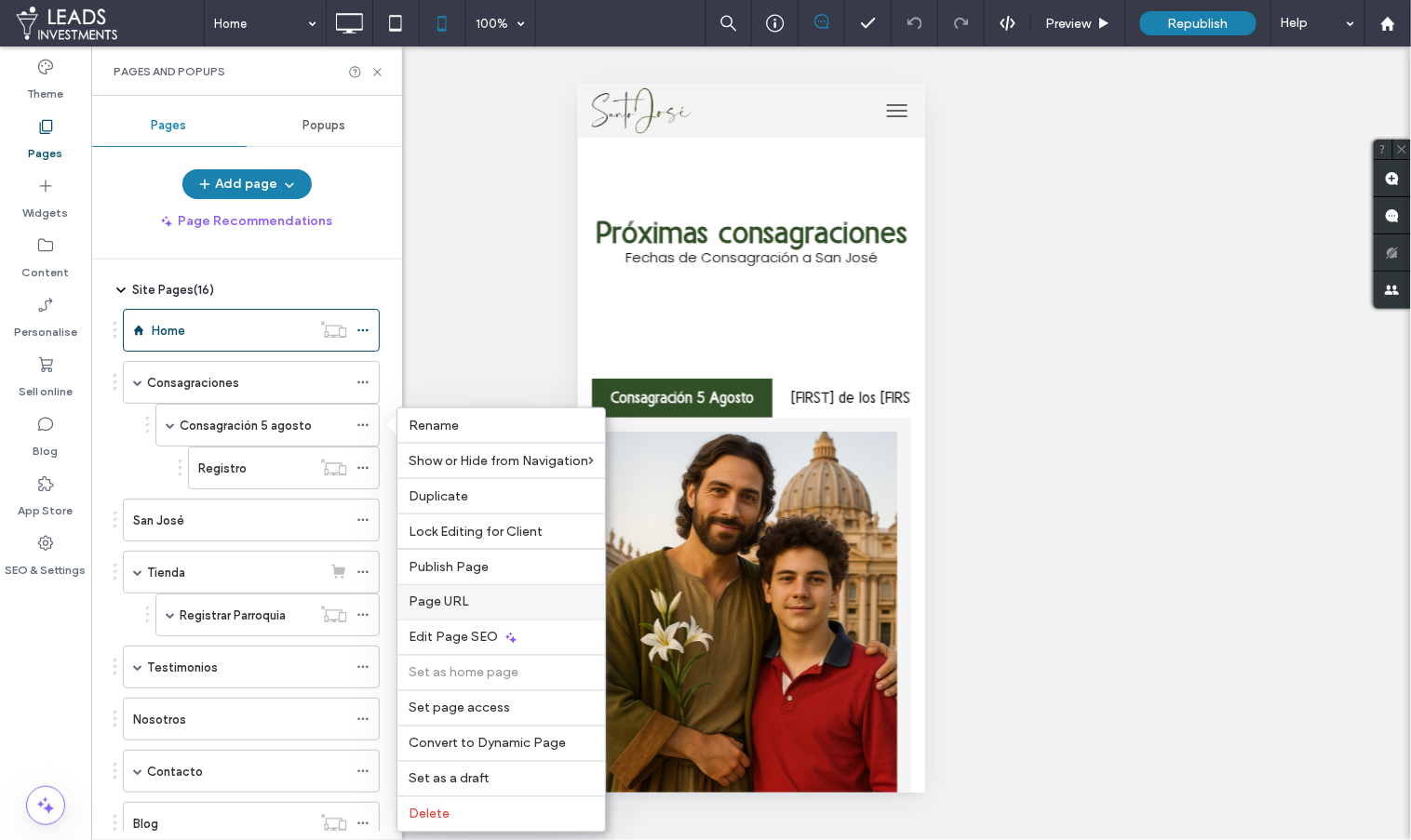 click on "Page URL" at bounding box center (501, 602) 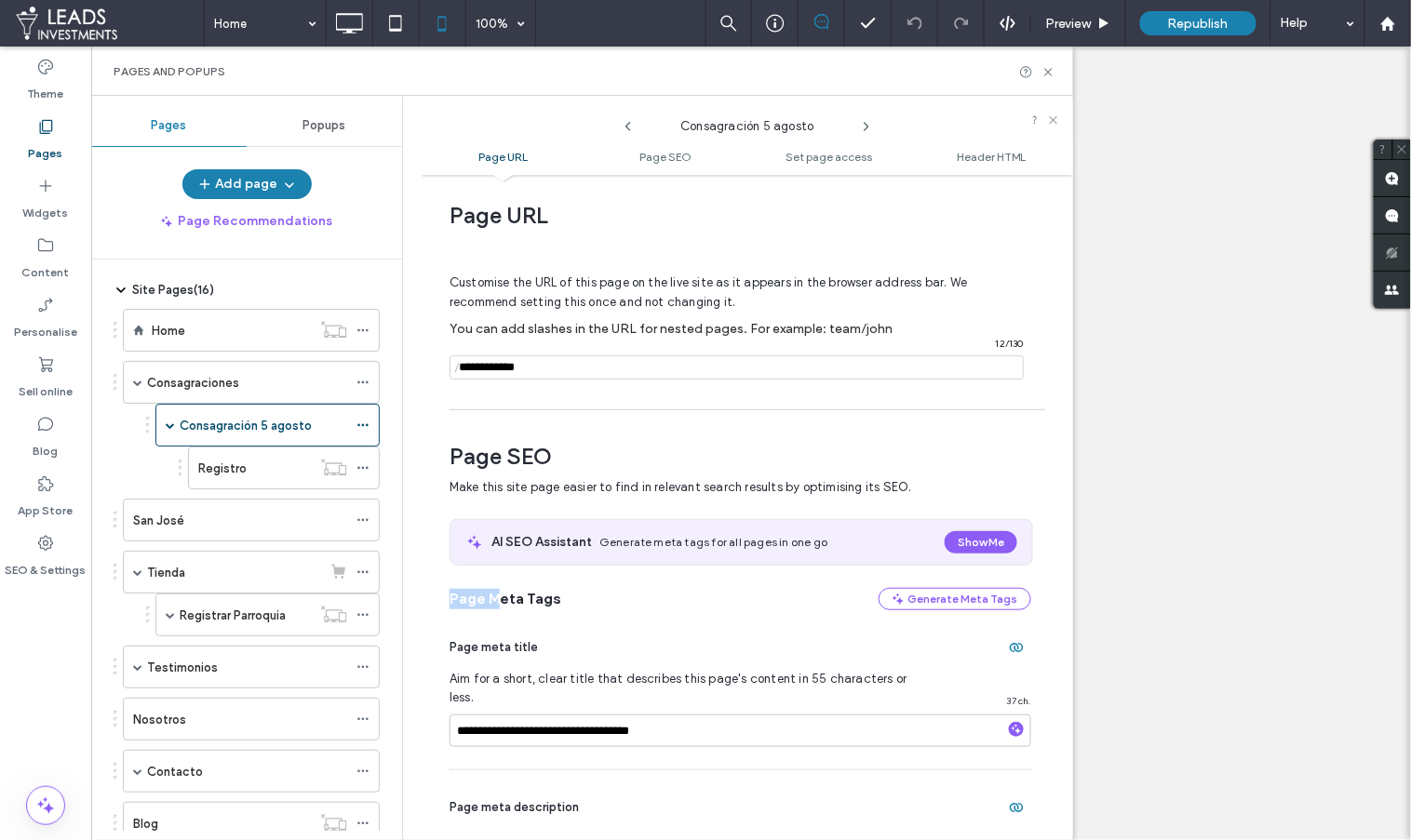 drag, startPoint x: 500, startPoint y: 592, endPoint x: 627, endPoint y: 561, distance: 130.72873 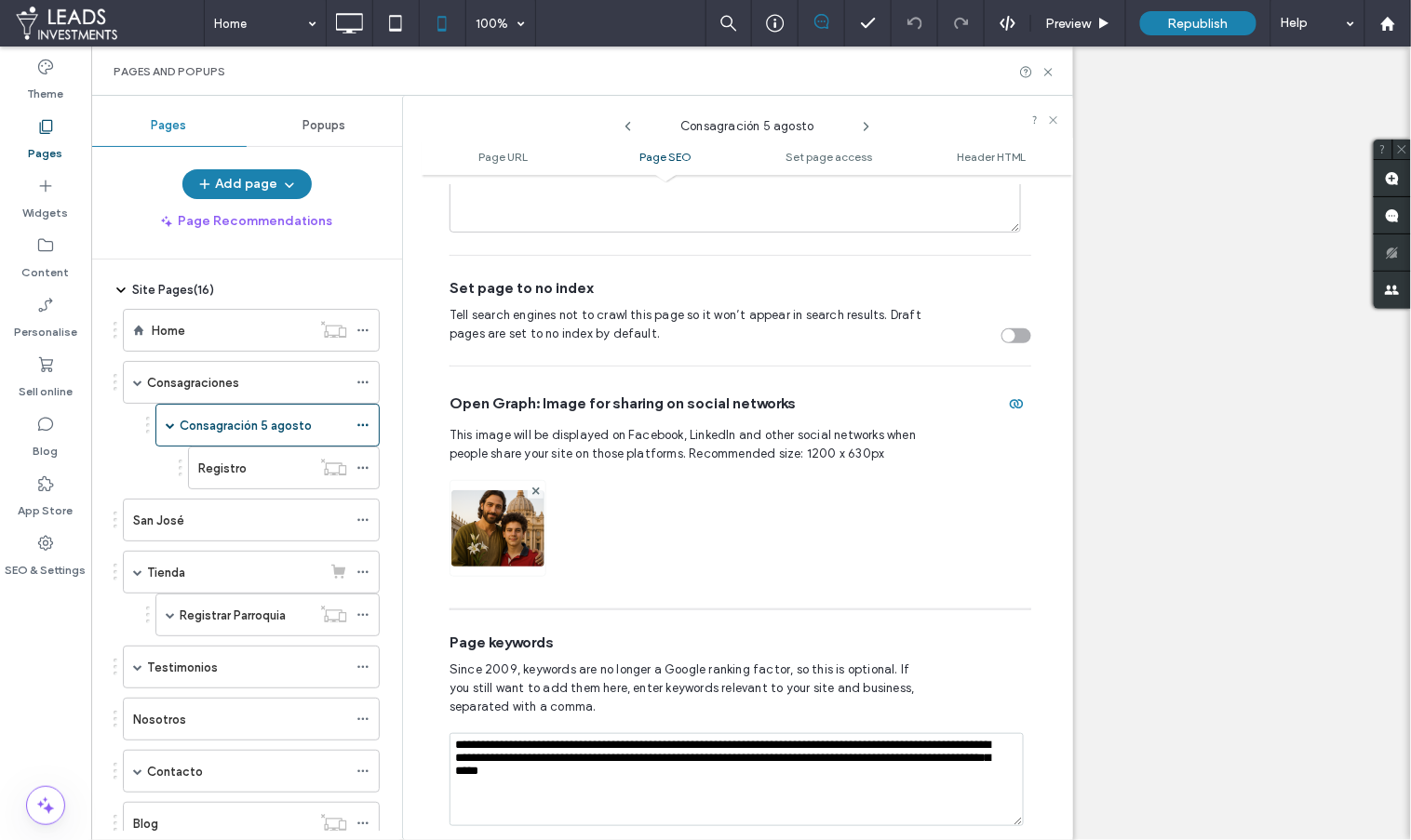 scroll, scrollTop: 746, scrollLeft: 0, axis: vertical 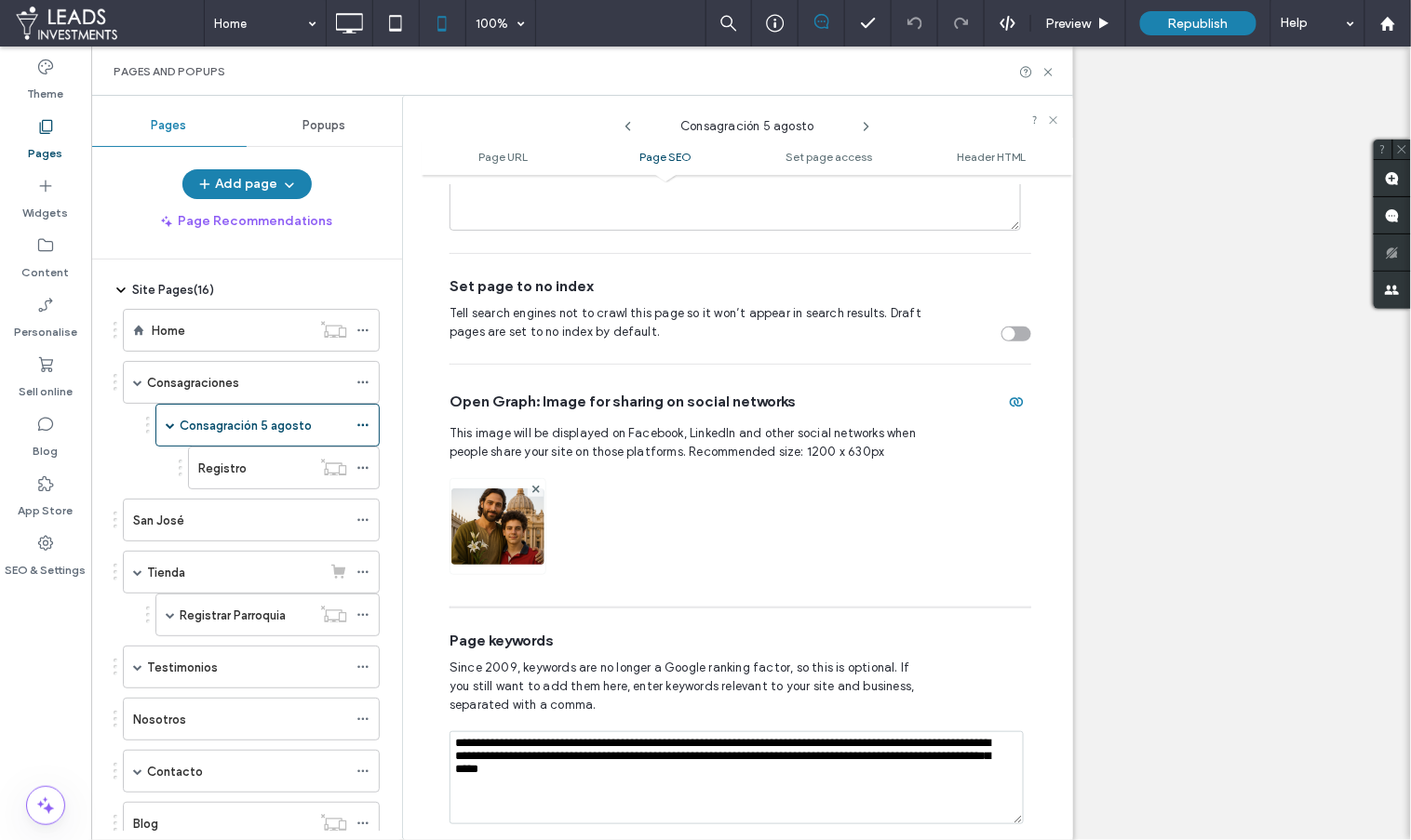 click at bounding box center (740, 527) 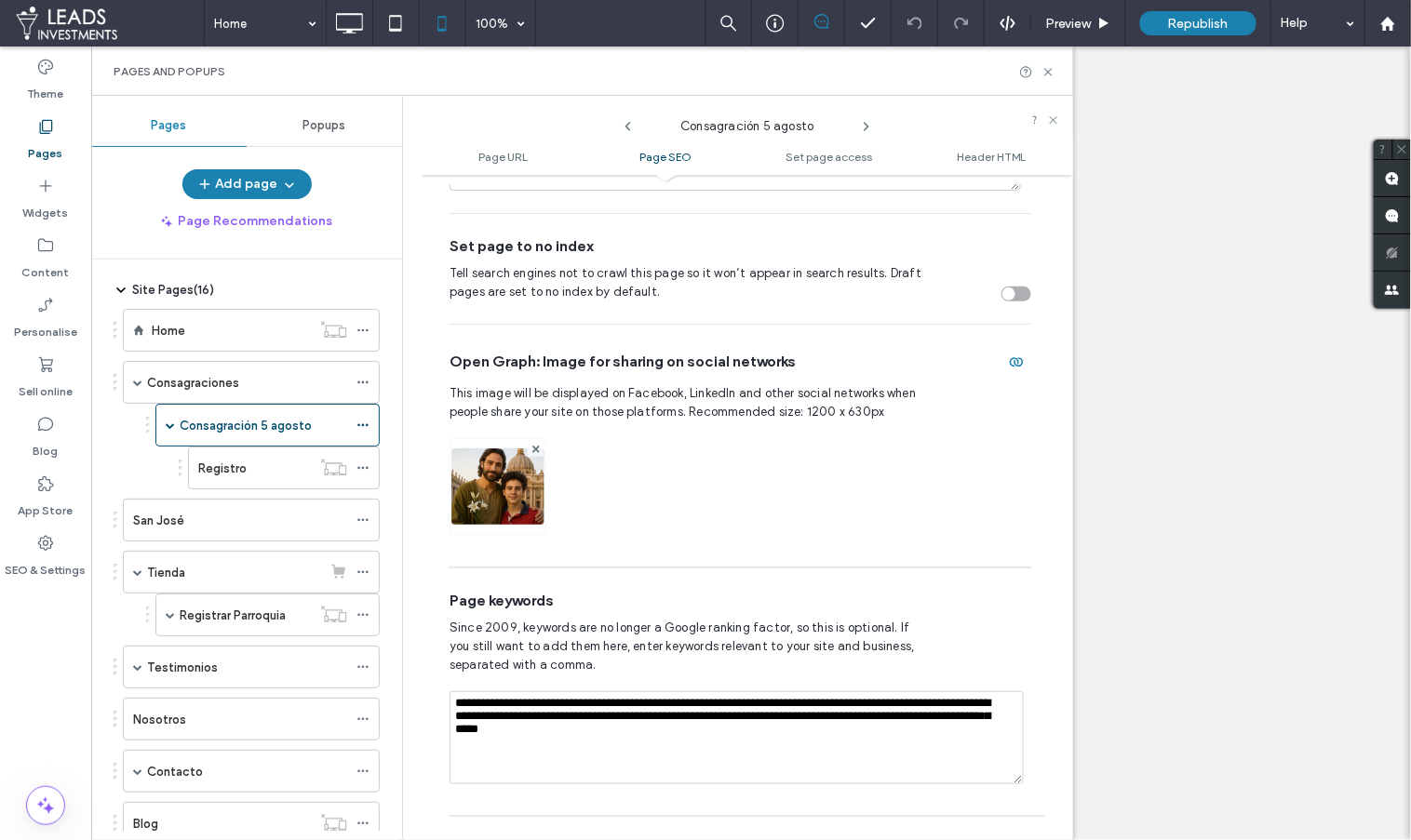 scroll, scrollTop: 789, scrollLeft: 0, axis: vertical 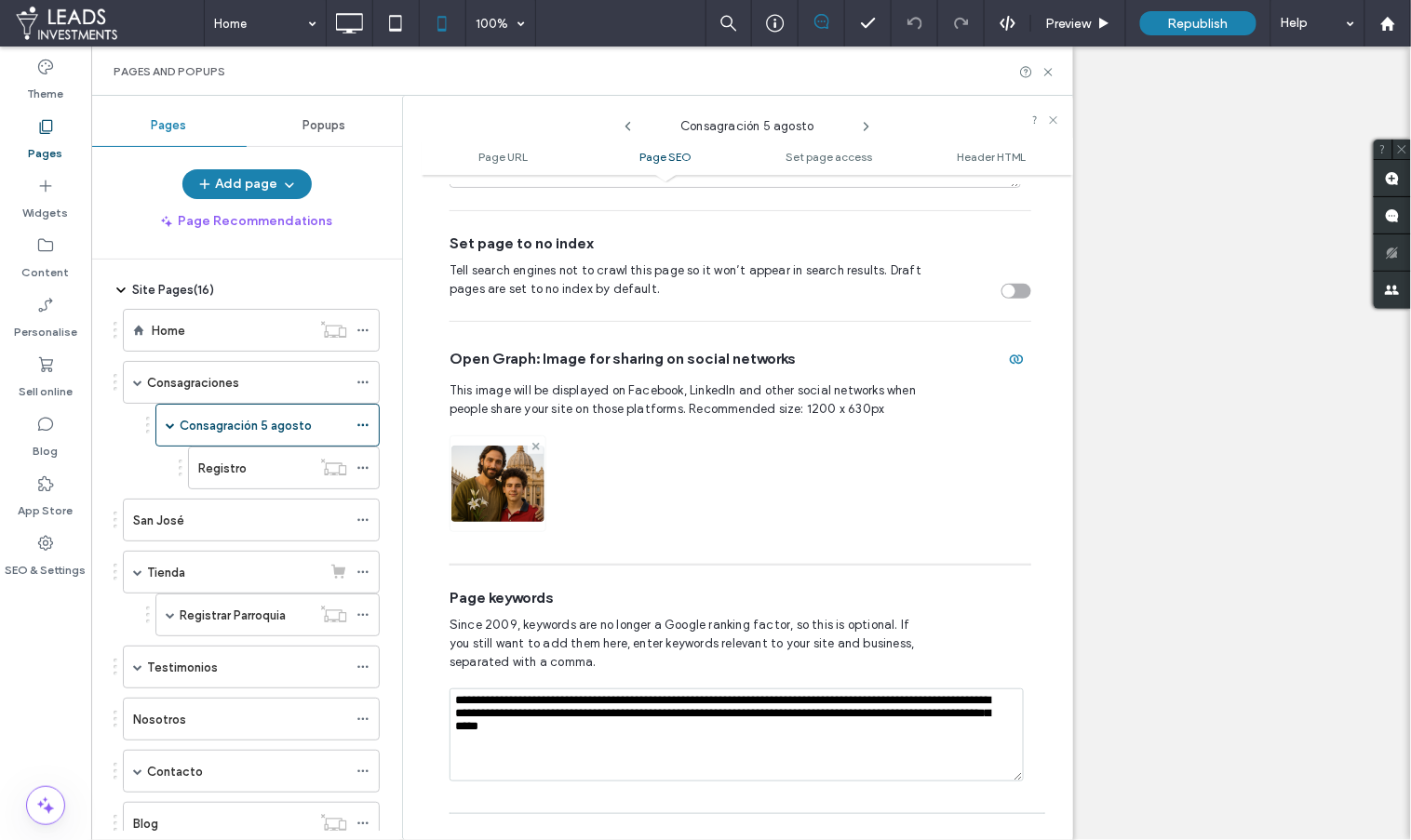 click 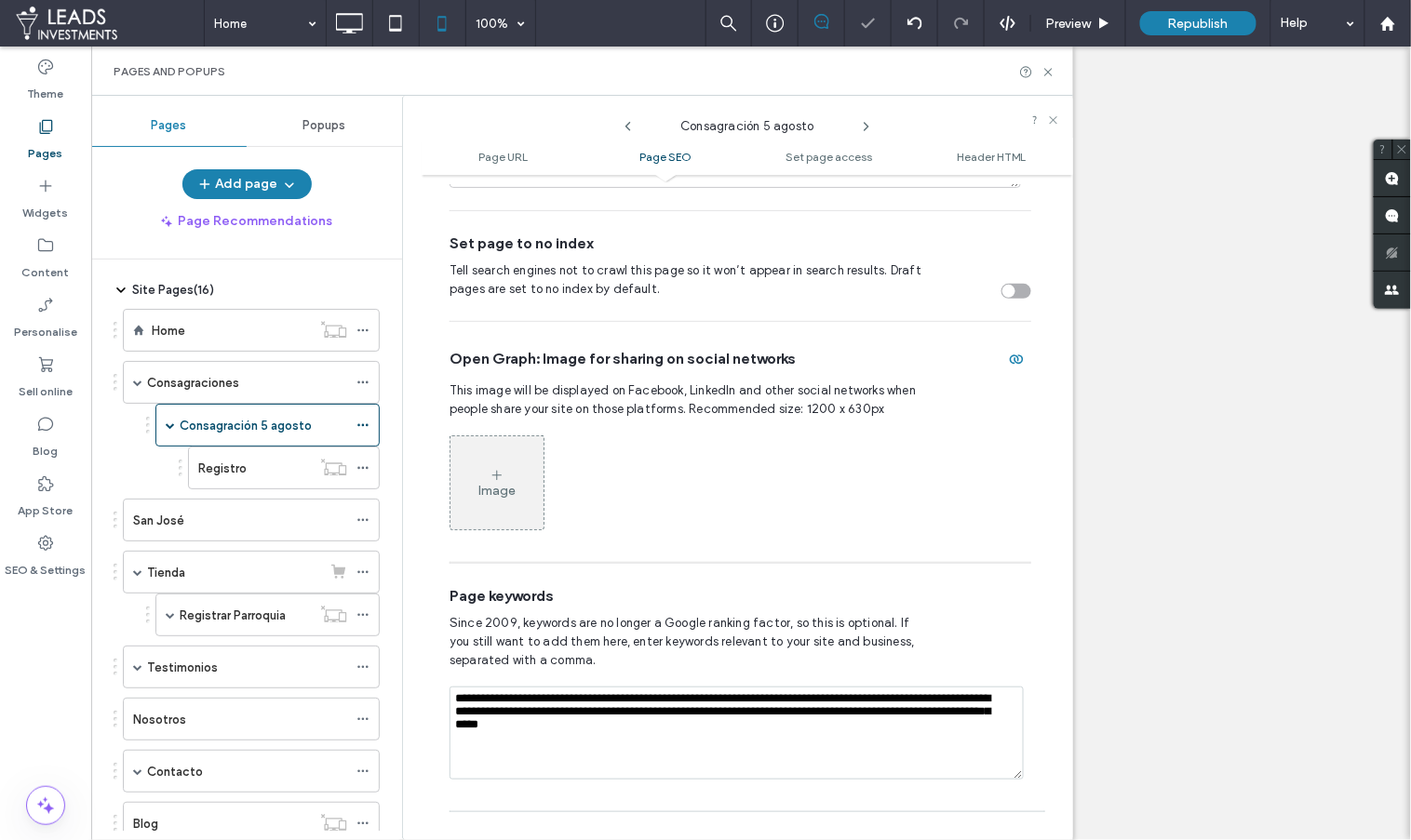click on "Image" at bounding box center [497, 490] 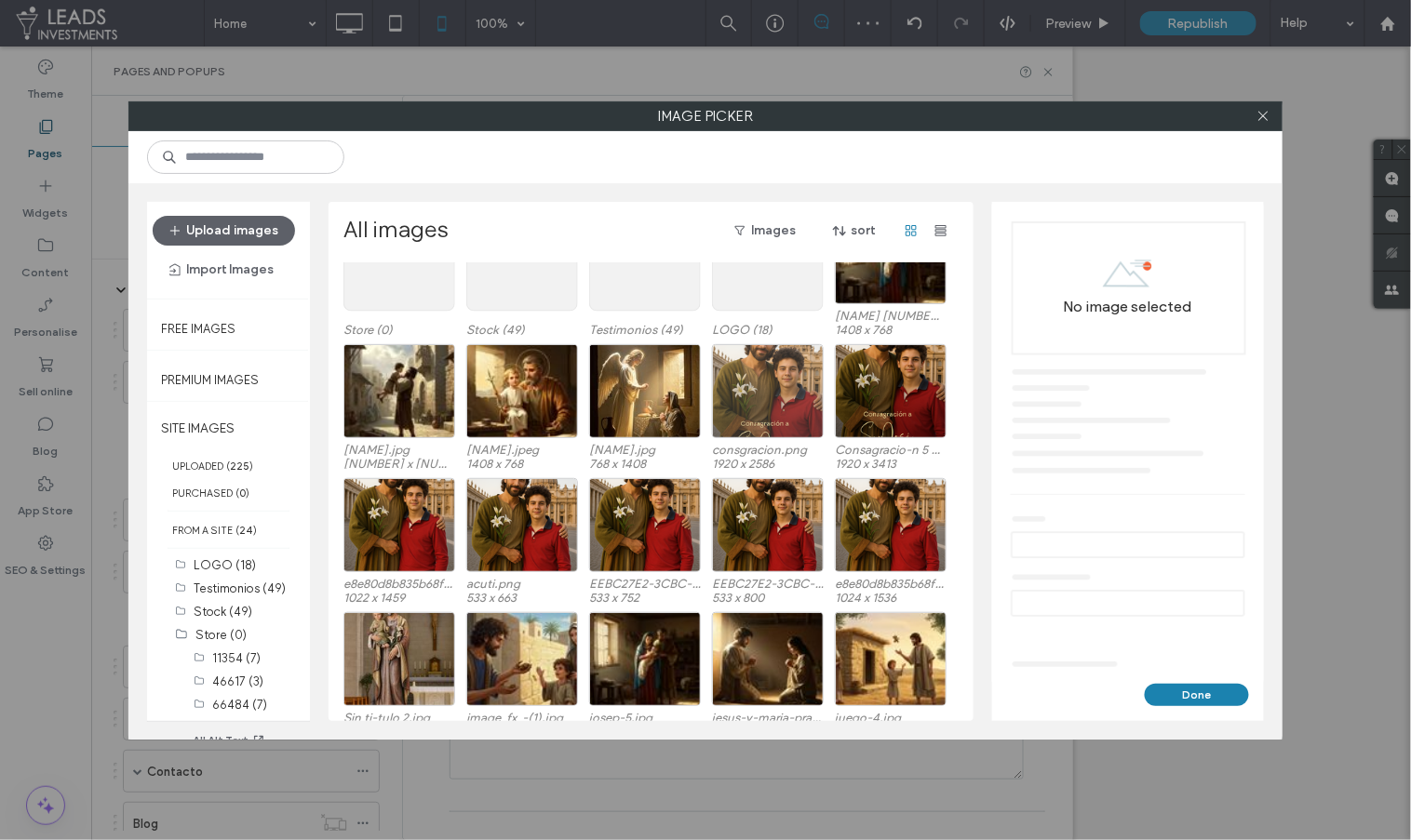 scroll, scrollTop: 115, scrollLeft: 0, axis: vertical 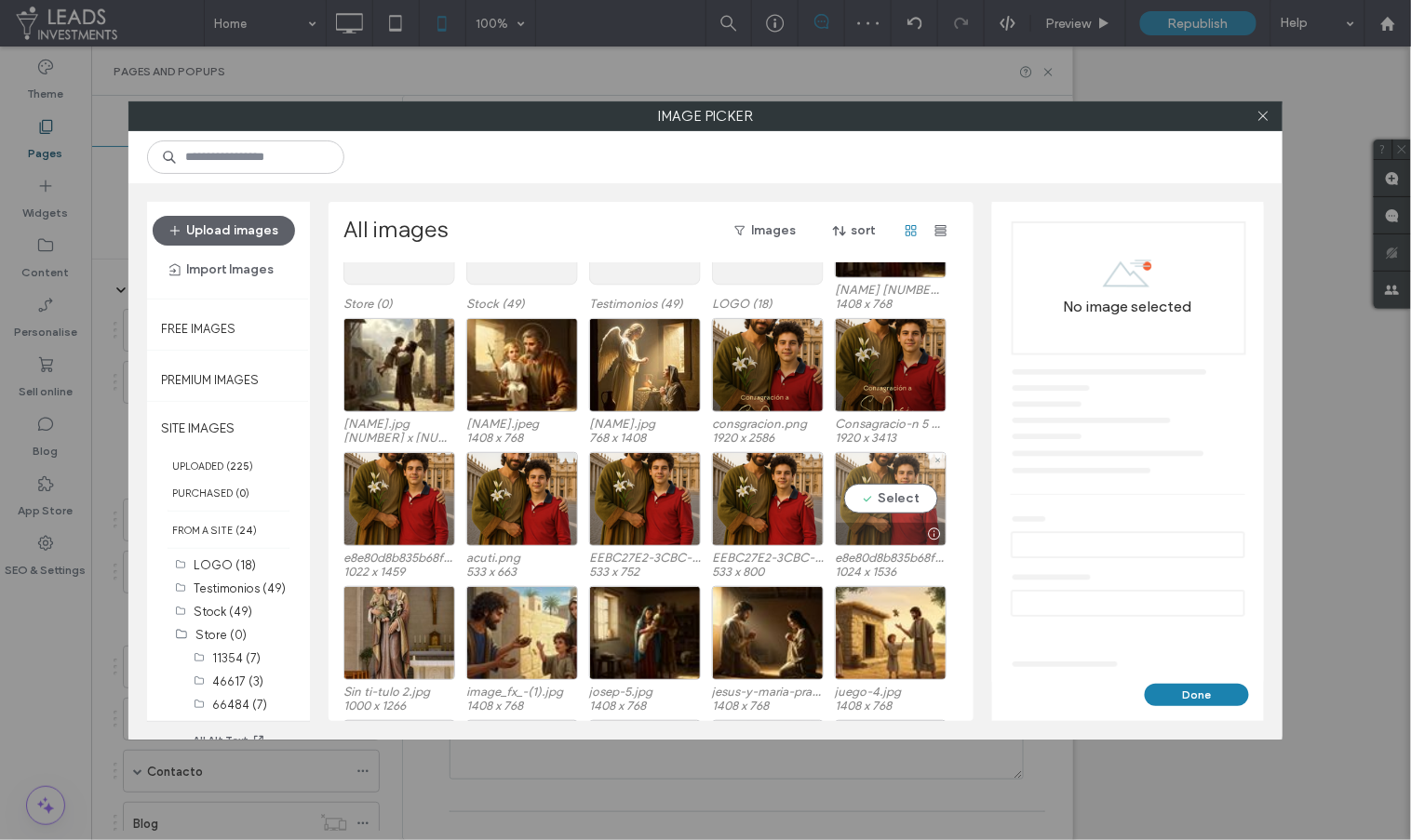 click on "Select" at bounding box center (891, 499) 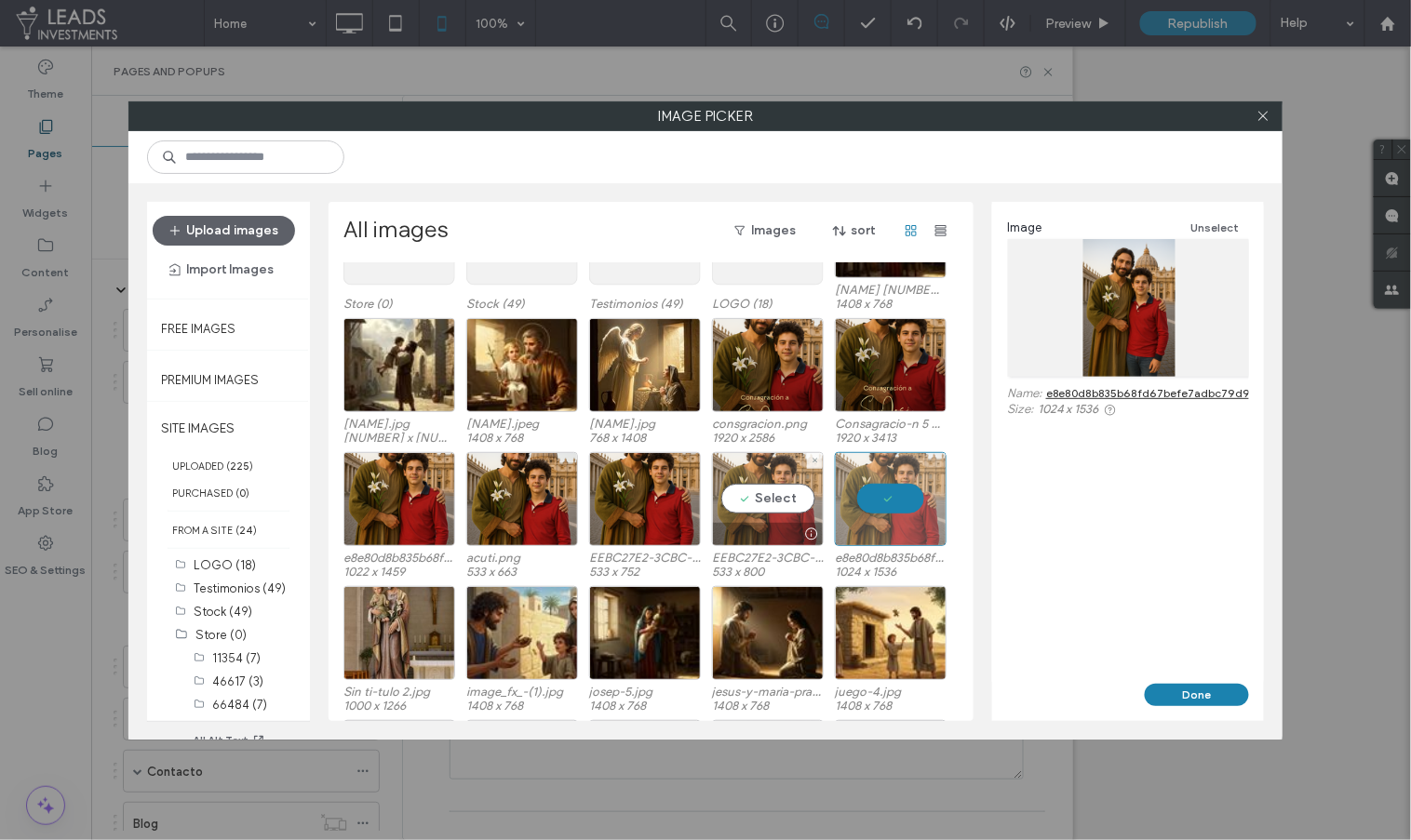 click on "Select" at bounding box center [768, 499] 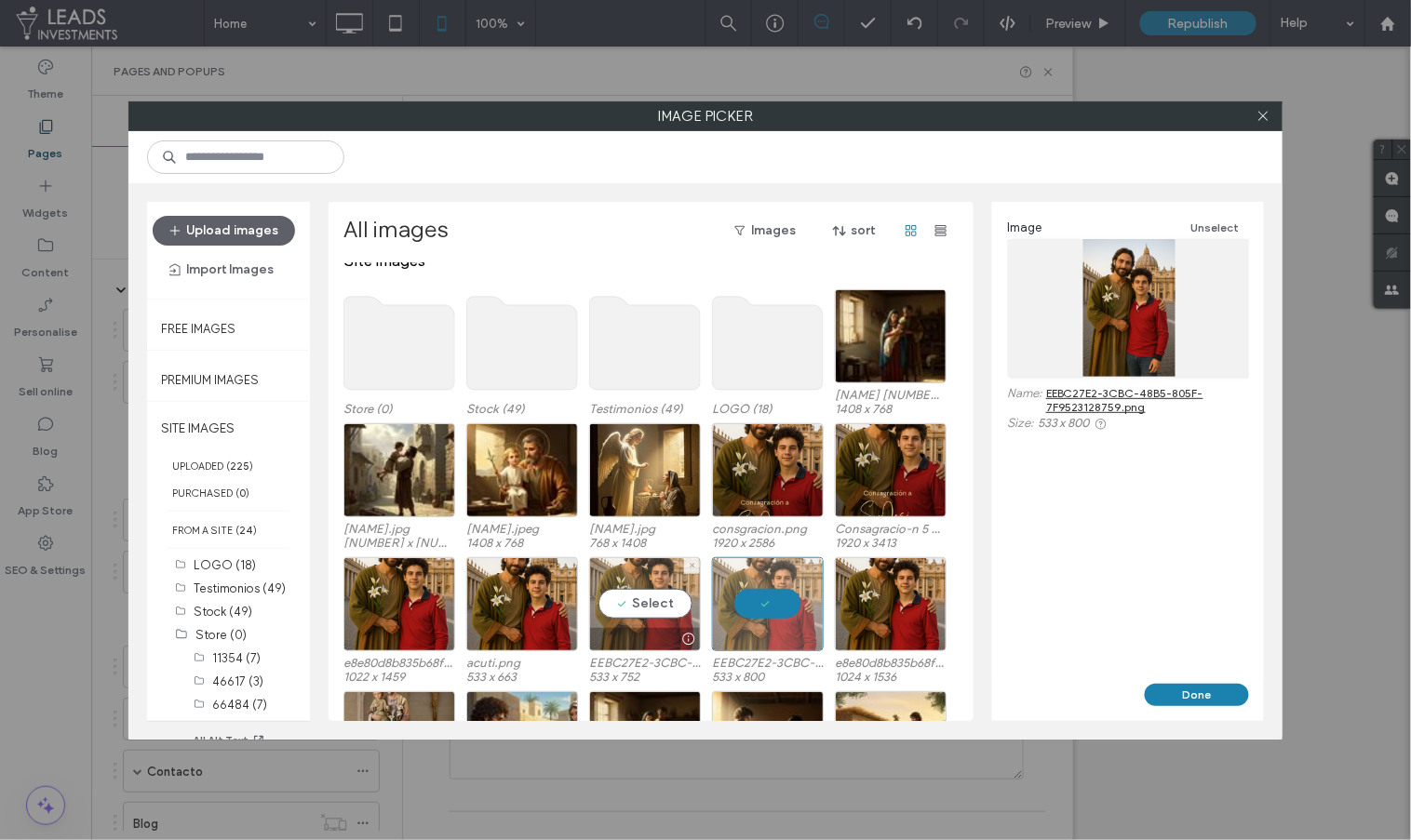 scroll, scrollTop: 7, scrollLeft: 0, axis: vertical 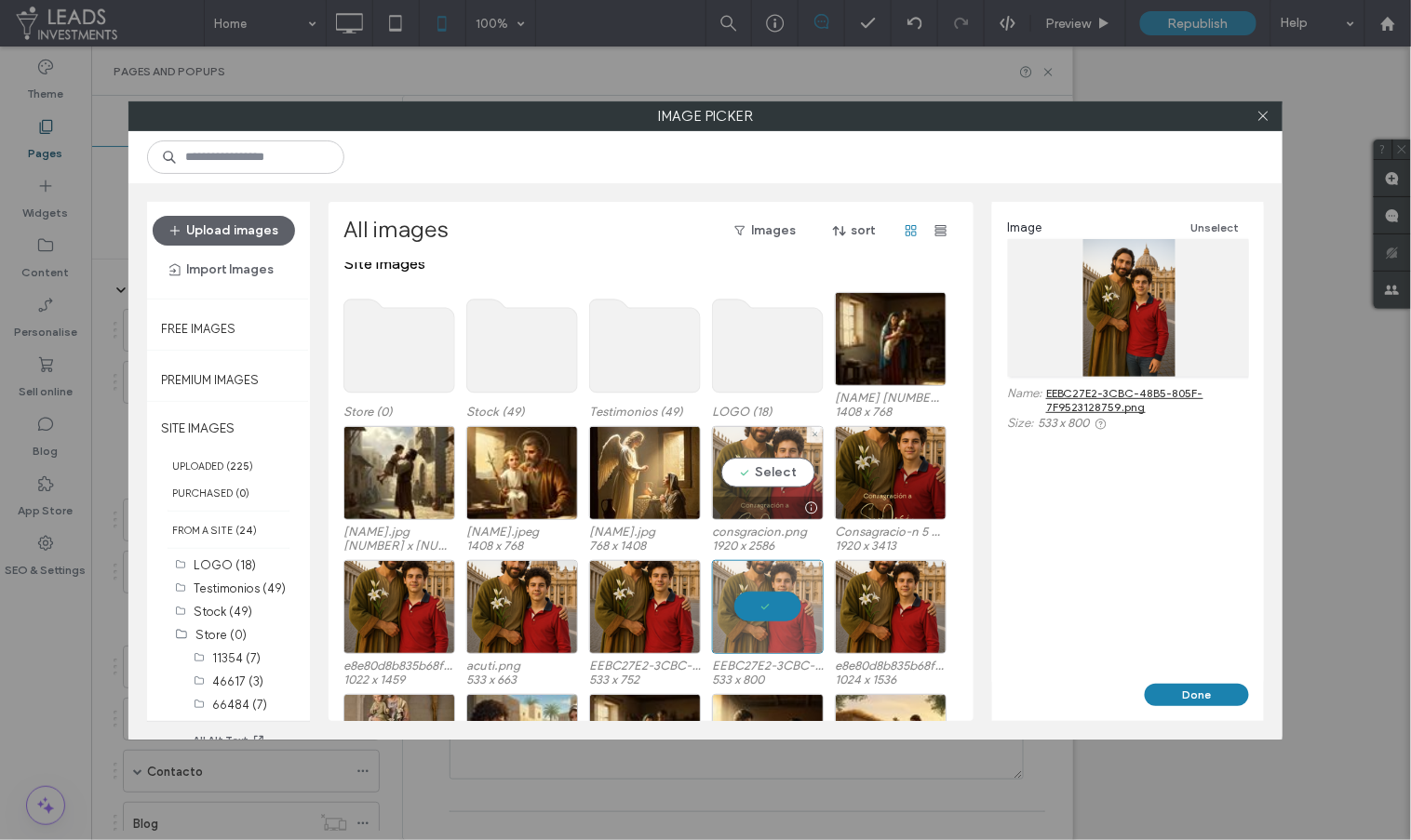 click on "Select" at bounding box center (768, 473) 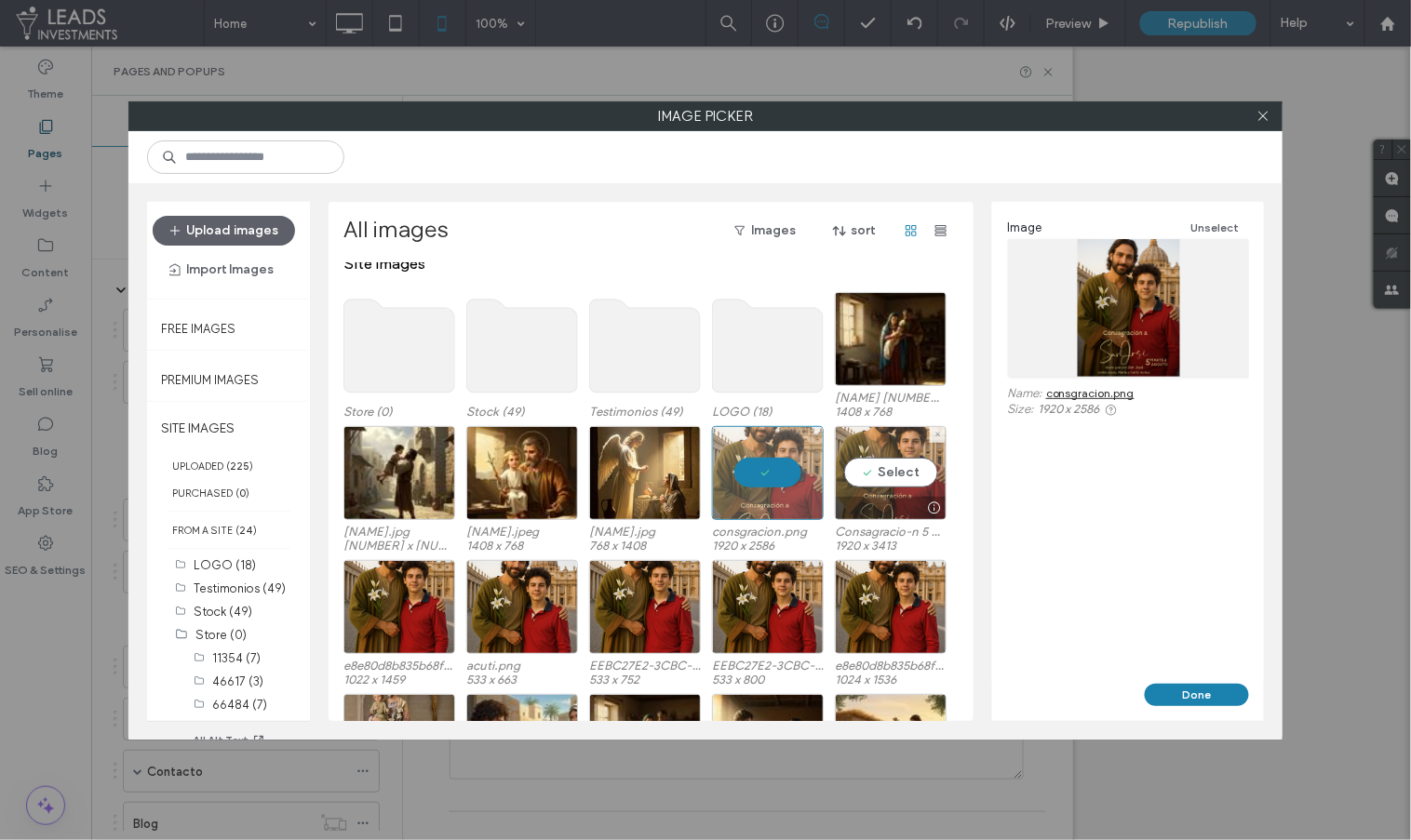 click on "Select" at bounding box center [891, 473] 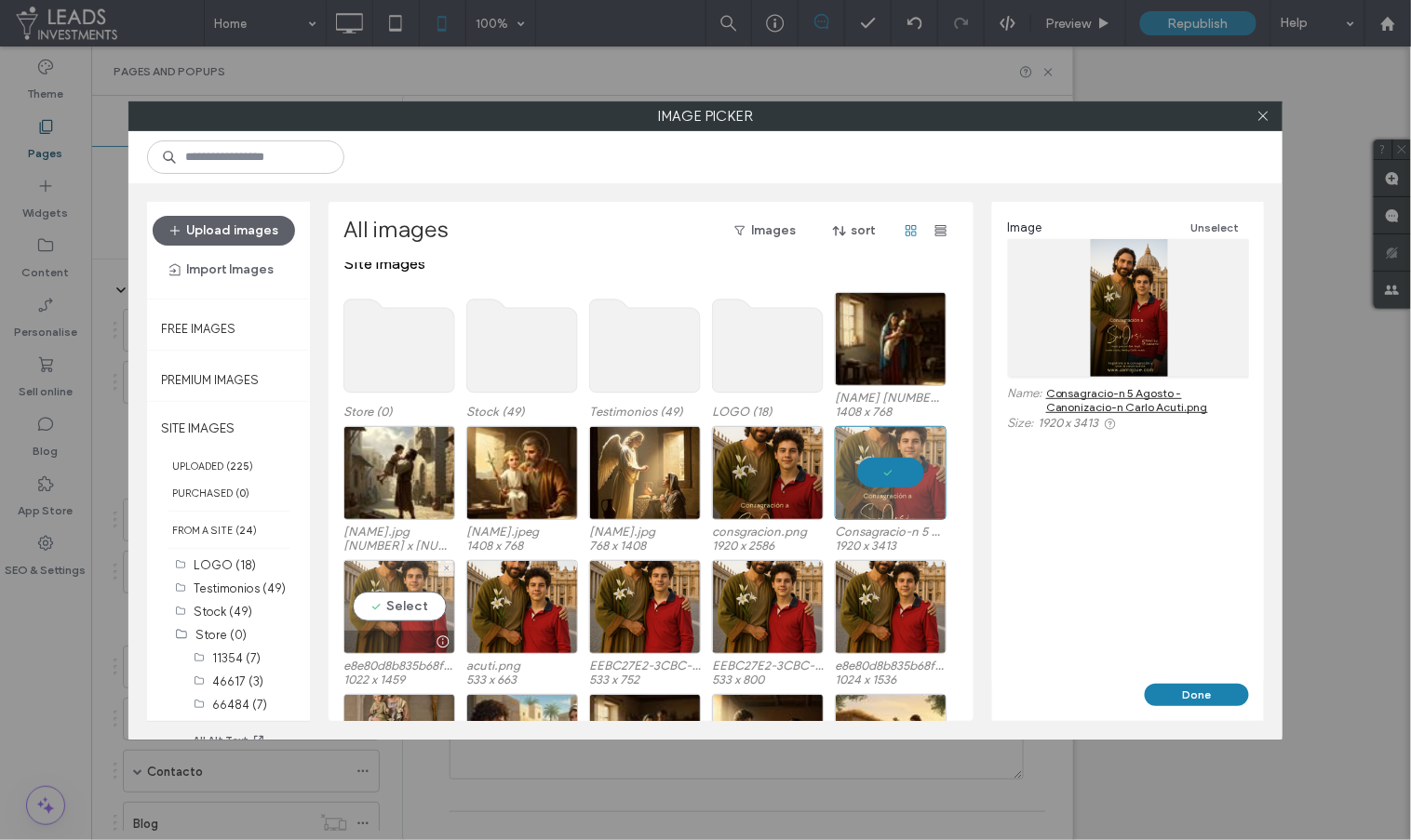 click on "Select" at bounding box center (399, 607) 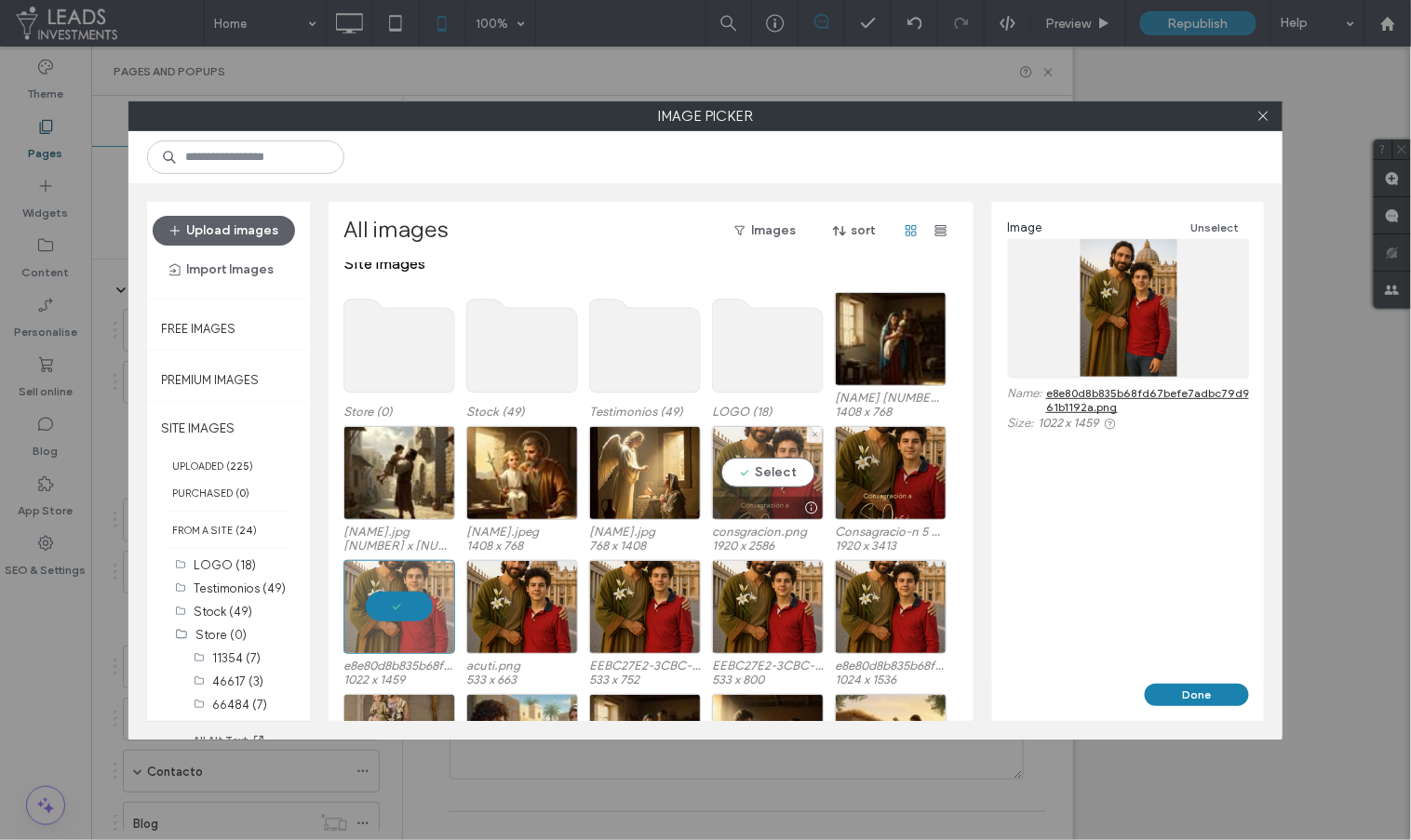 click on "Select" at bounding box center [768, 473] 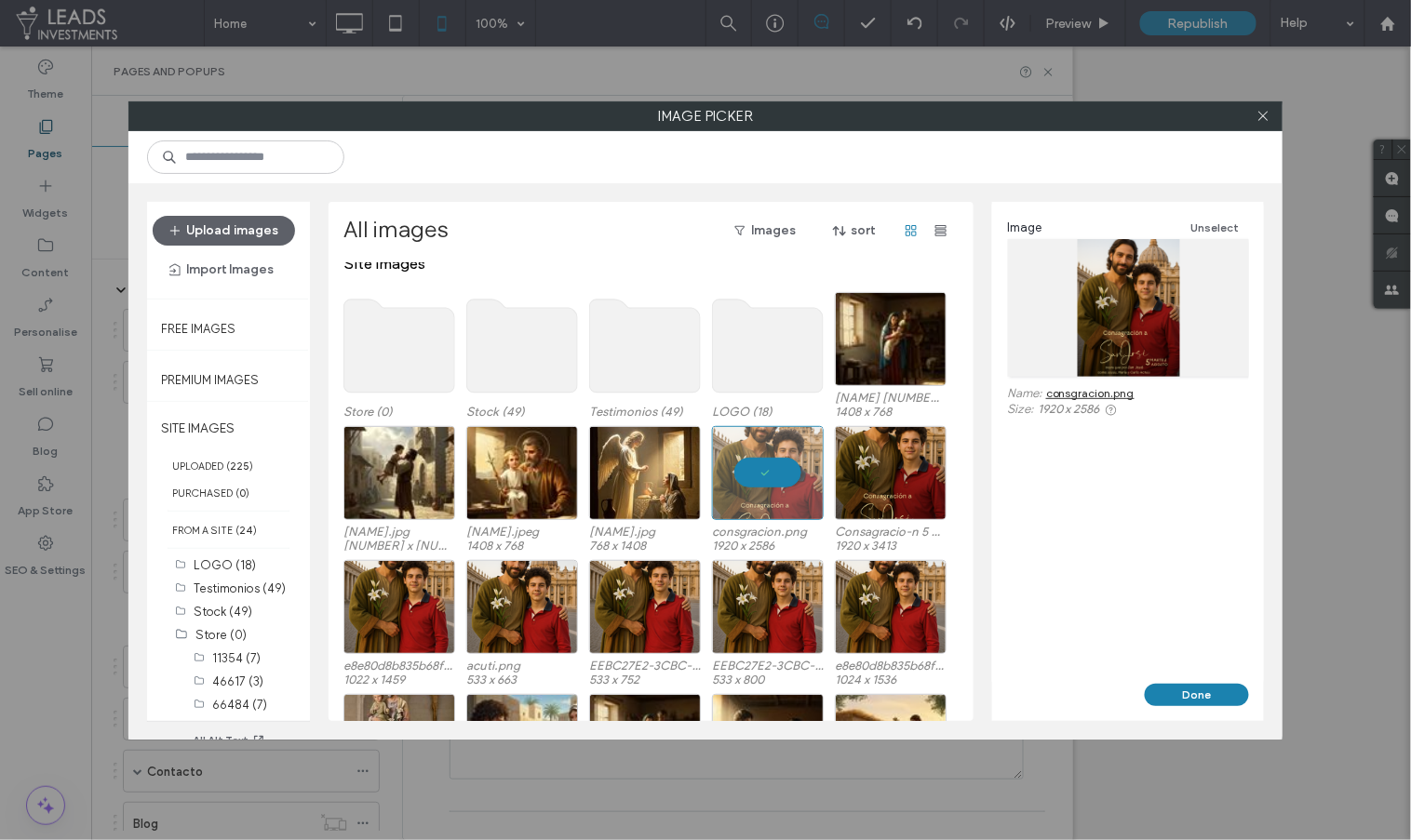 click on "consgracion.png" at bounding box center [1090, 393] 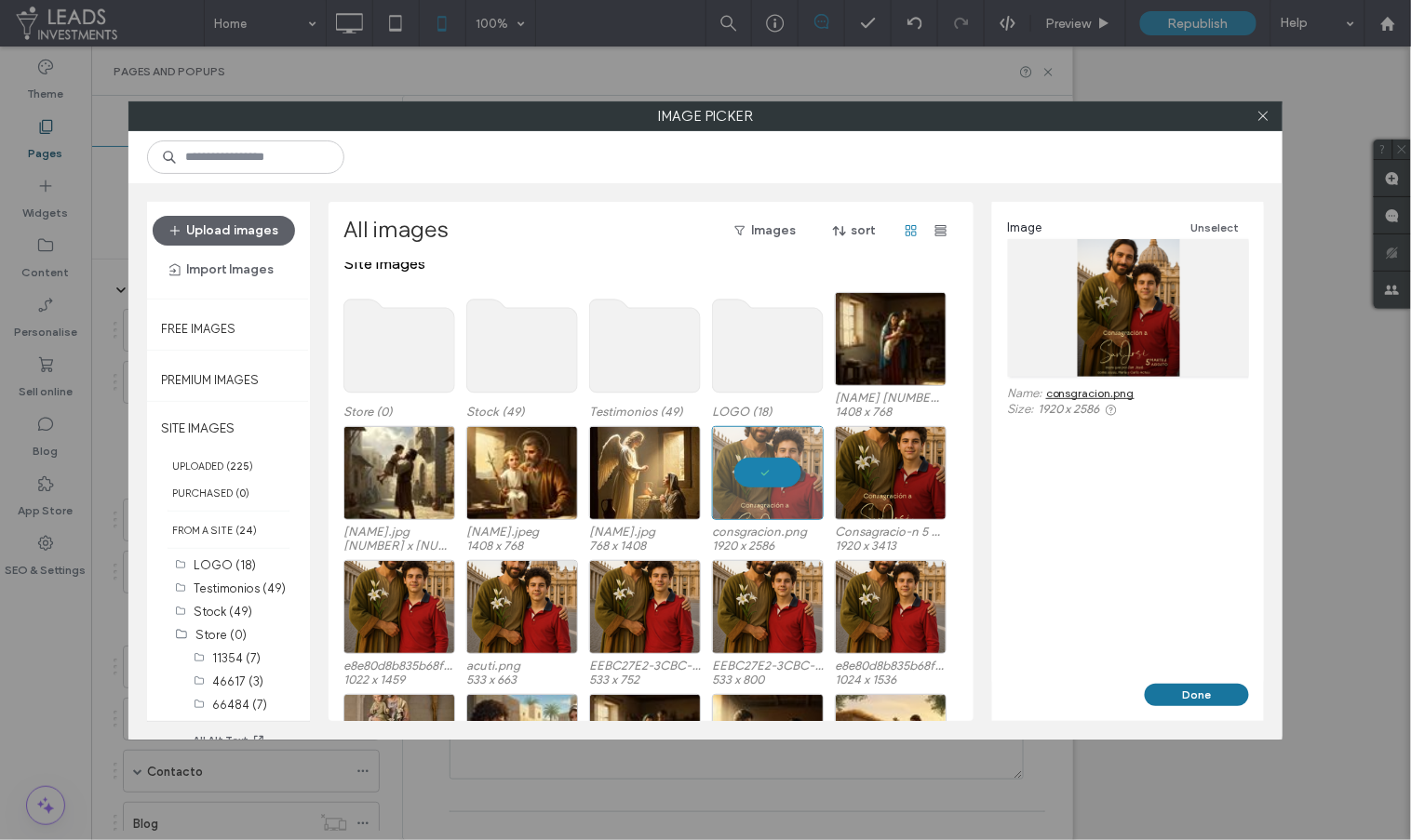 click on "Done" at bounding box center [1197, 695] 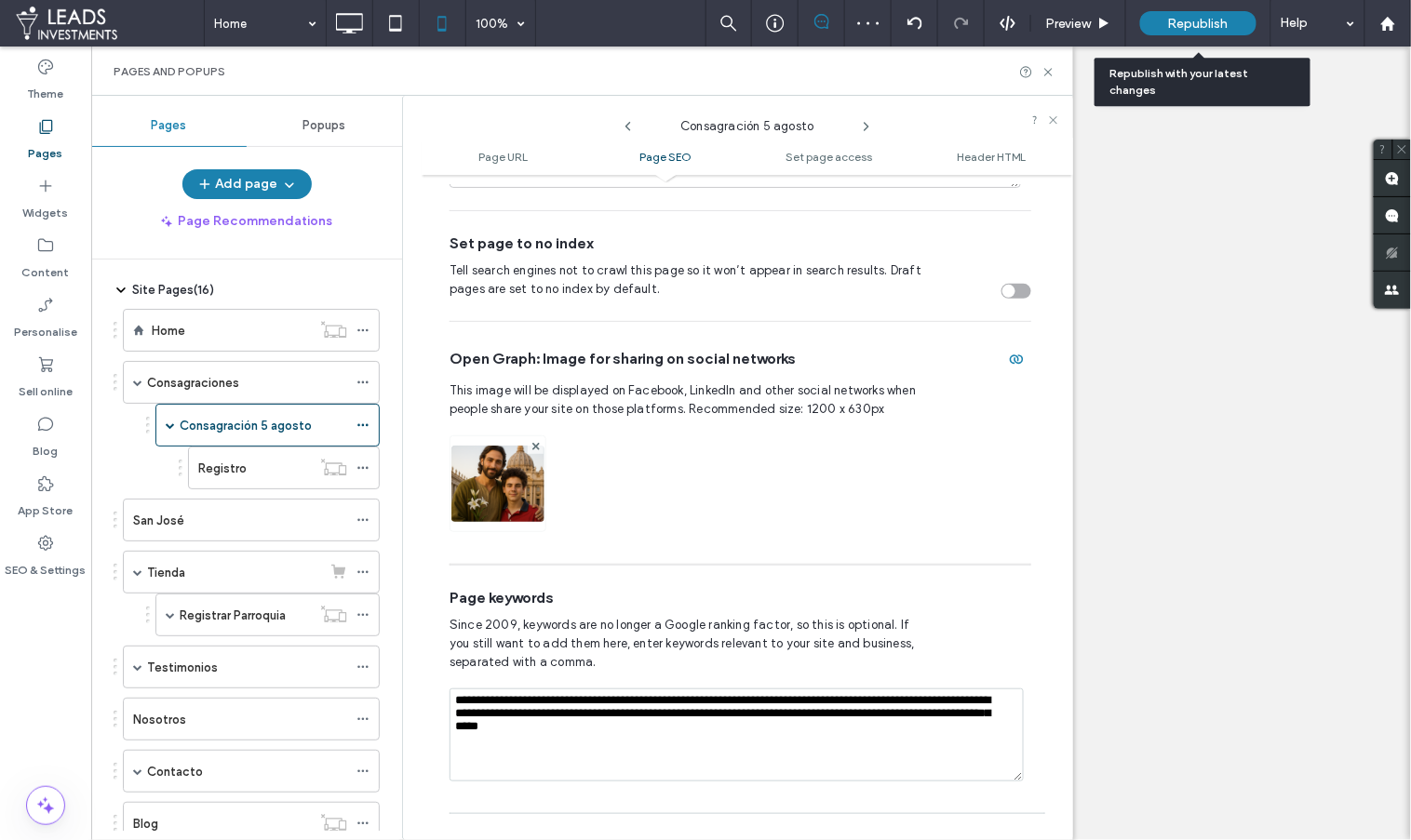 click on "Republish" at bounding box center [1198, 23] 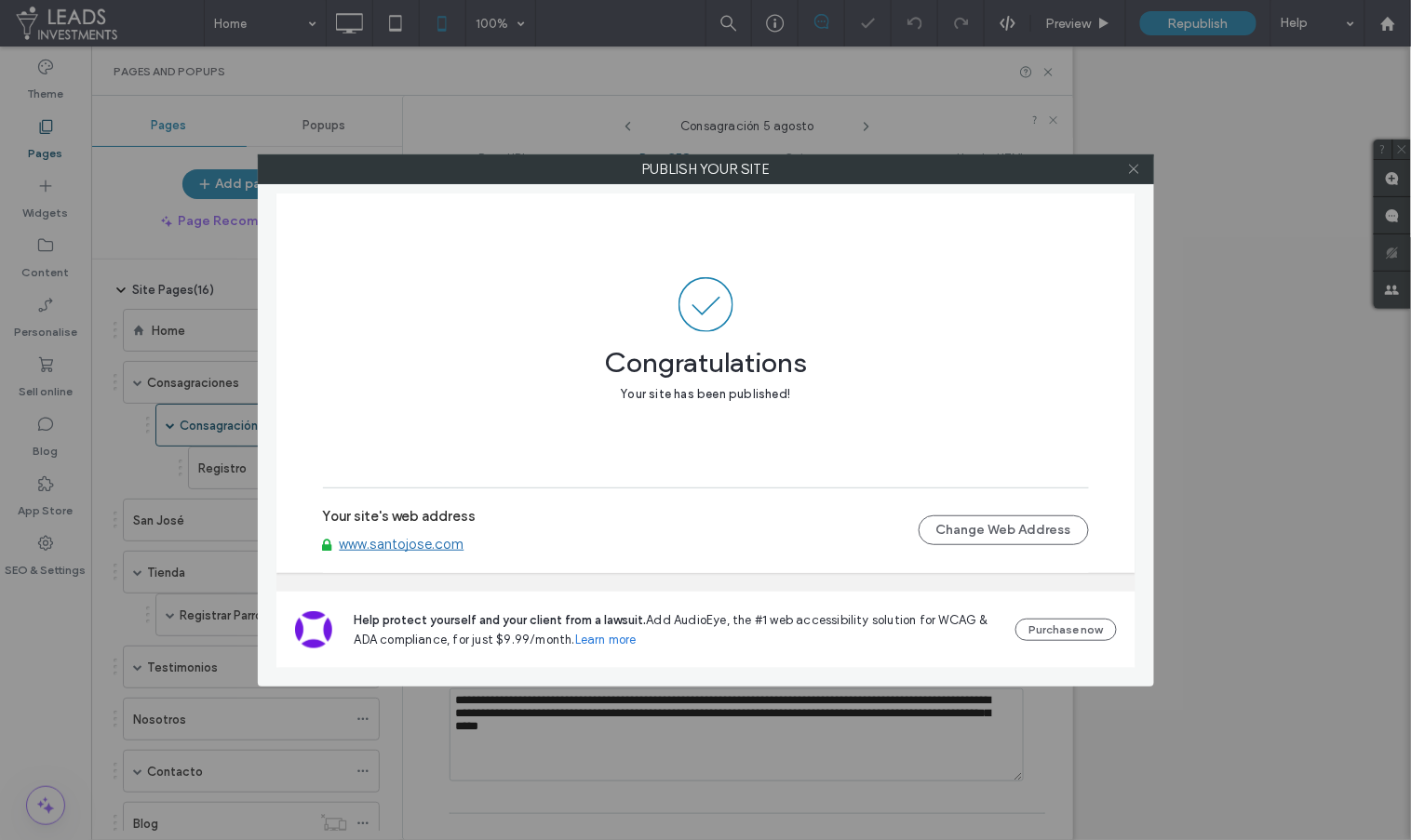 click at bounding box center (1134, 169) 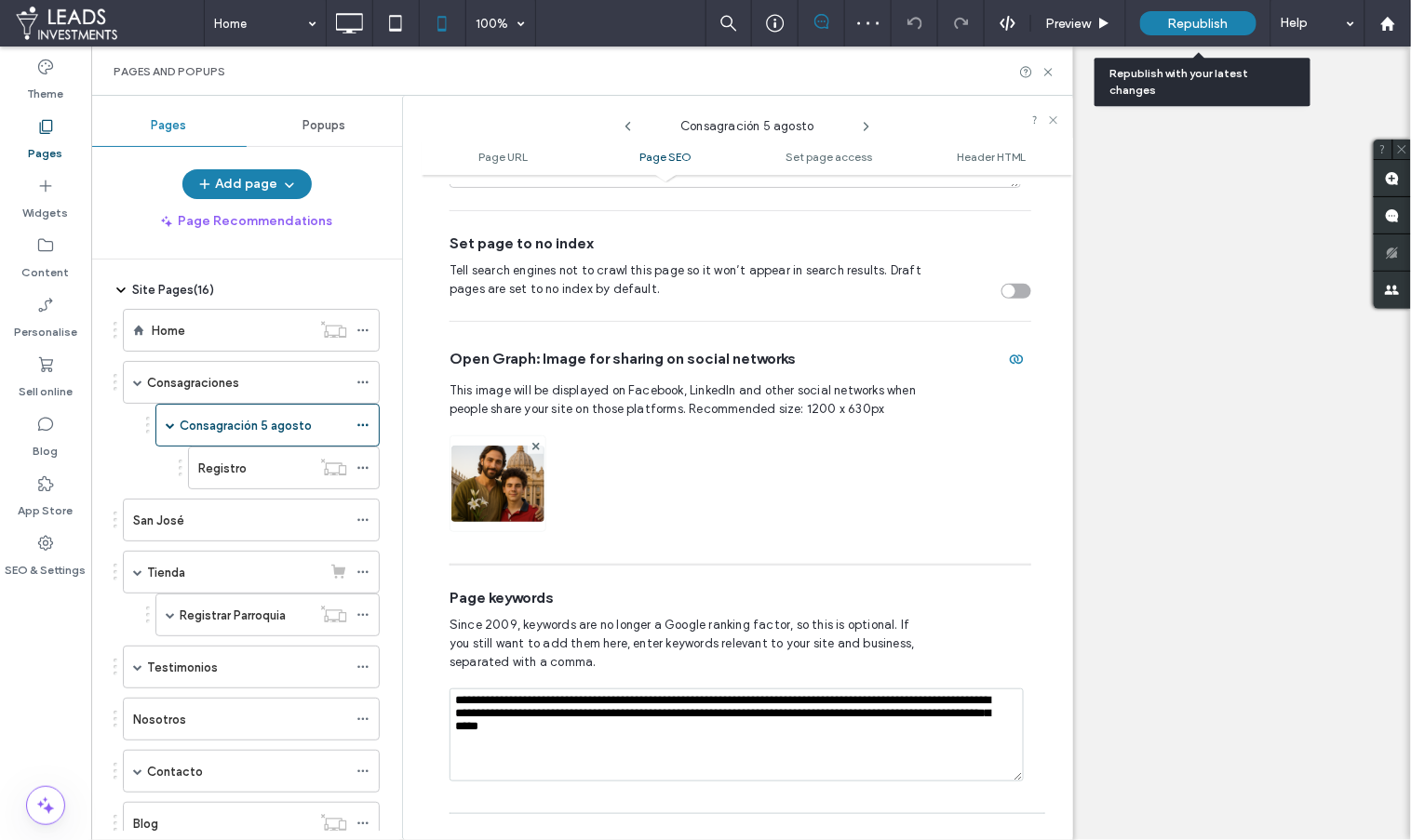 click on "Republish" at bounding box center [1198, 23] 